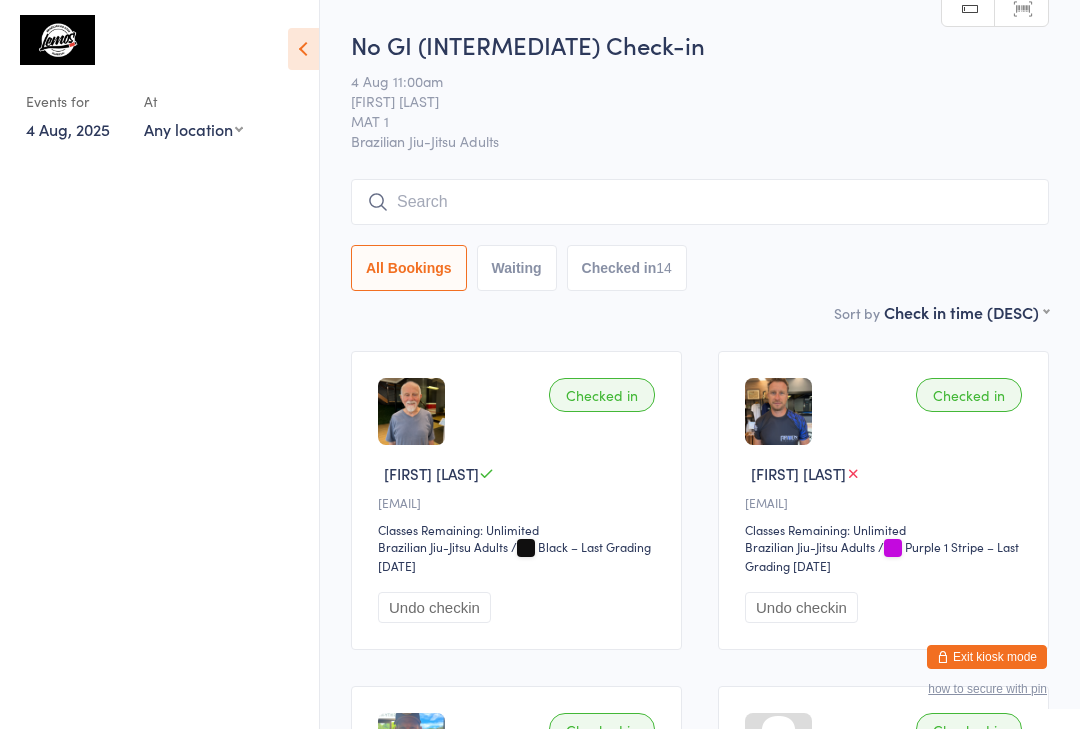 click on "Brazilian Jiu-Jitsu Adults" at bounding box center (700, 141) 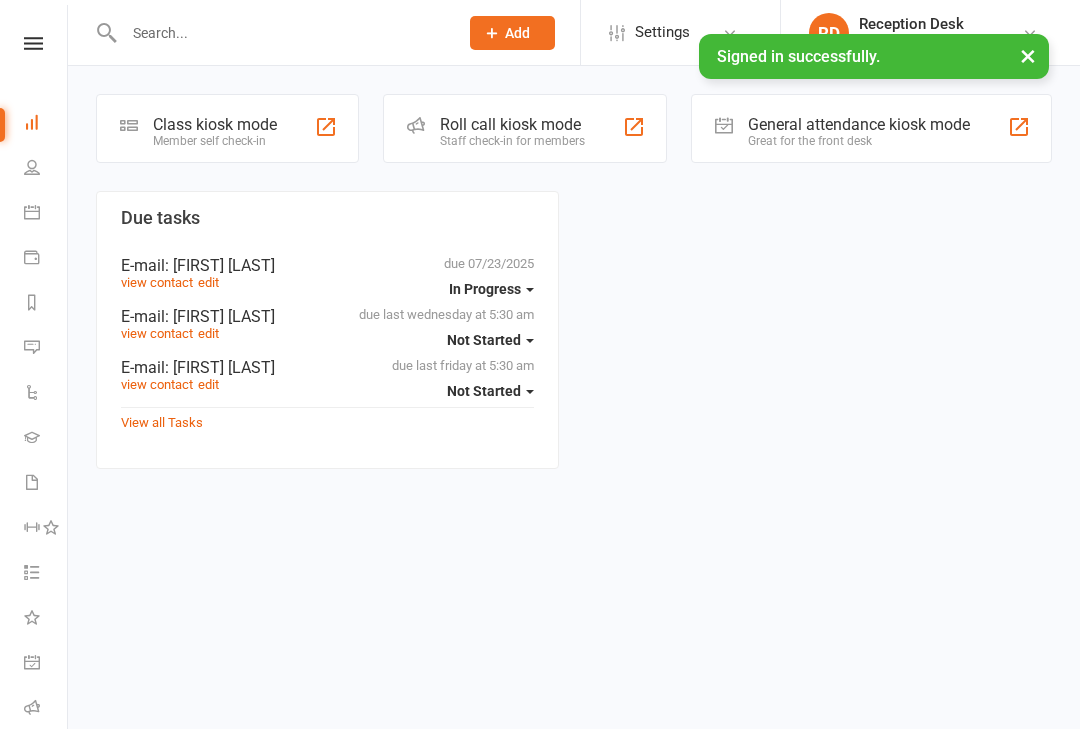 scroll, scrollTop: 0, scrollLeft: 0, axis: both 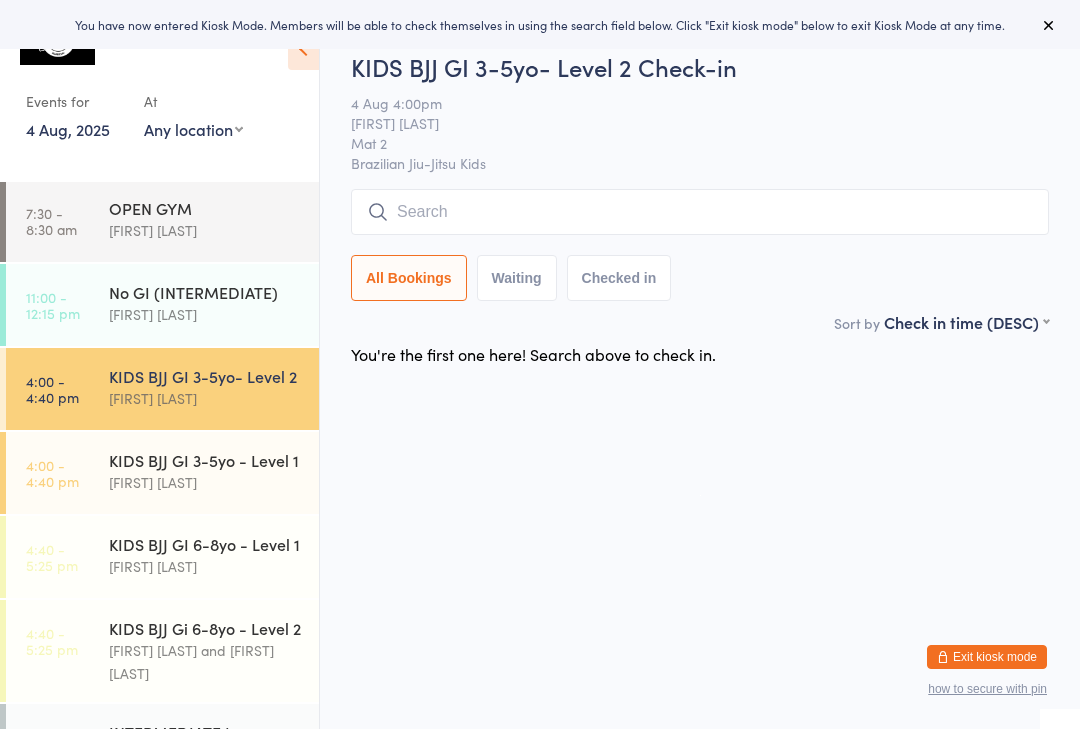 click on "[TIME] - [TIME] [AM/PM] KIDS BJJ GI 3-5yo - Level 1 [FIRST] [LAST]" at bounding box center [162, 473] 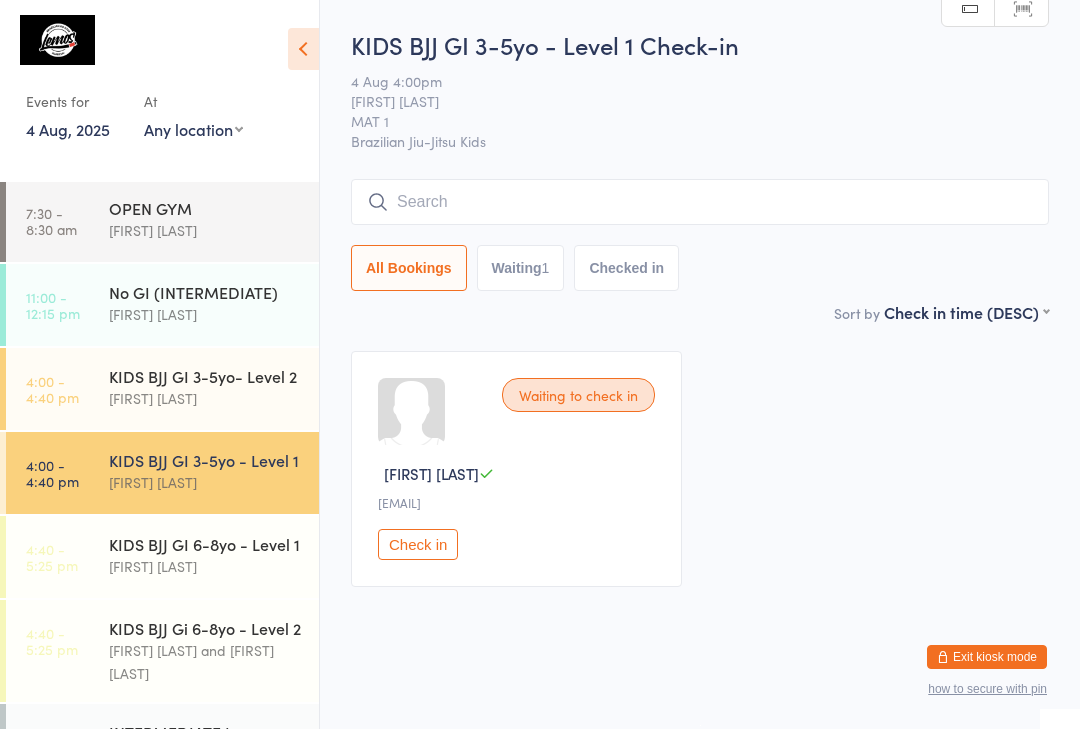 click on "[FIRST] [LAST] and [FIRST] [LAST]" at bounding box center (205, 662) 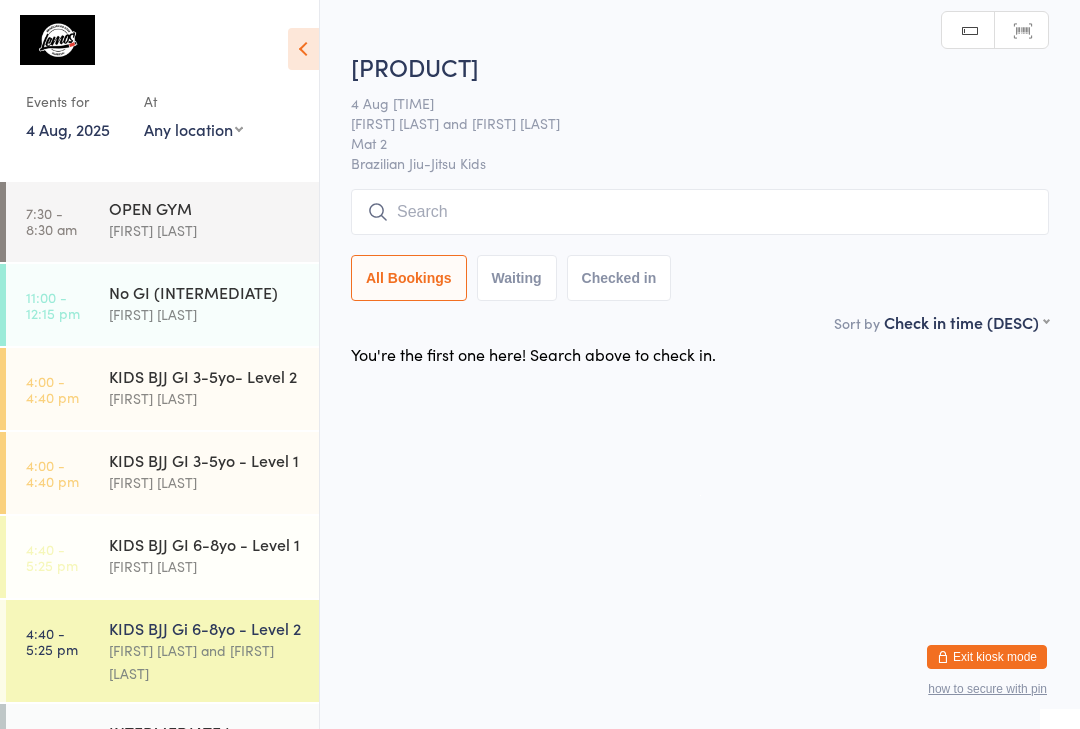 click at bounding box center (700, 212) 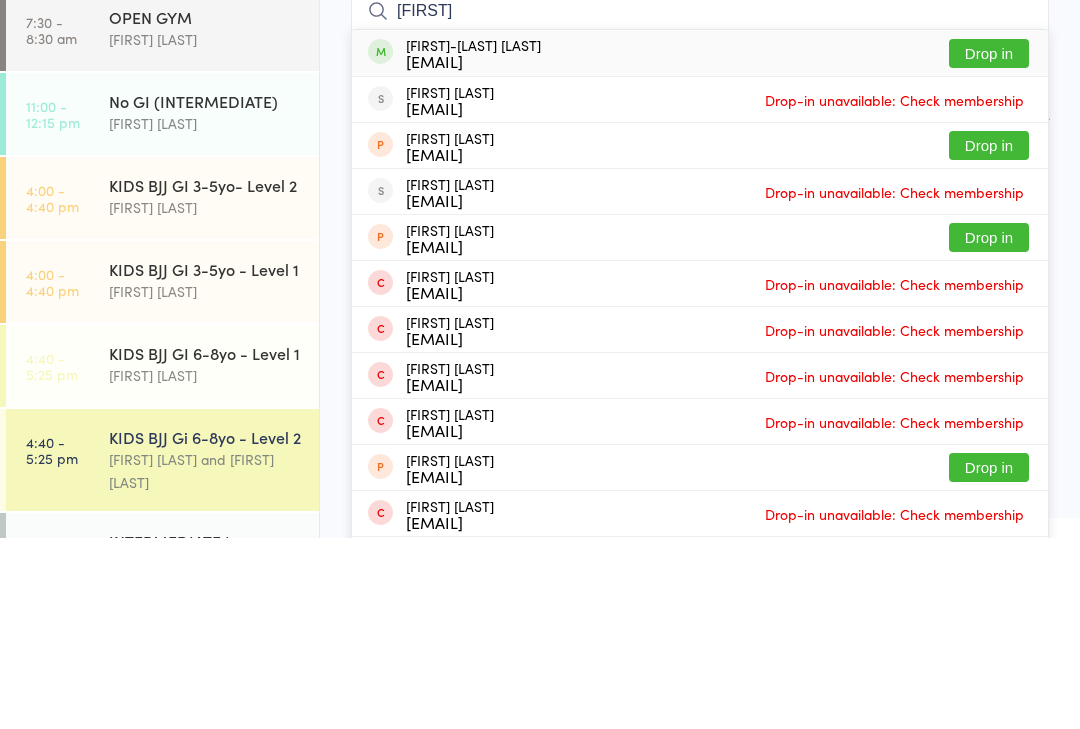 type on "[FIRST]" 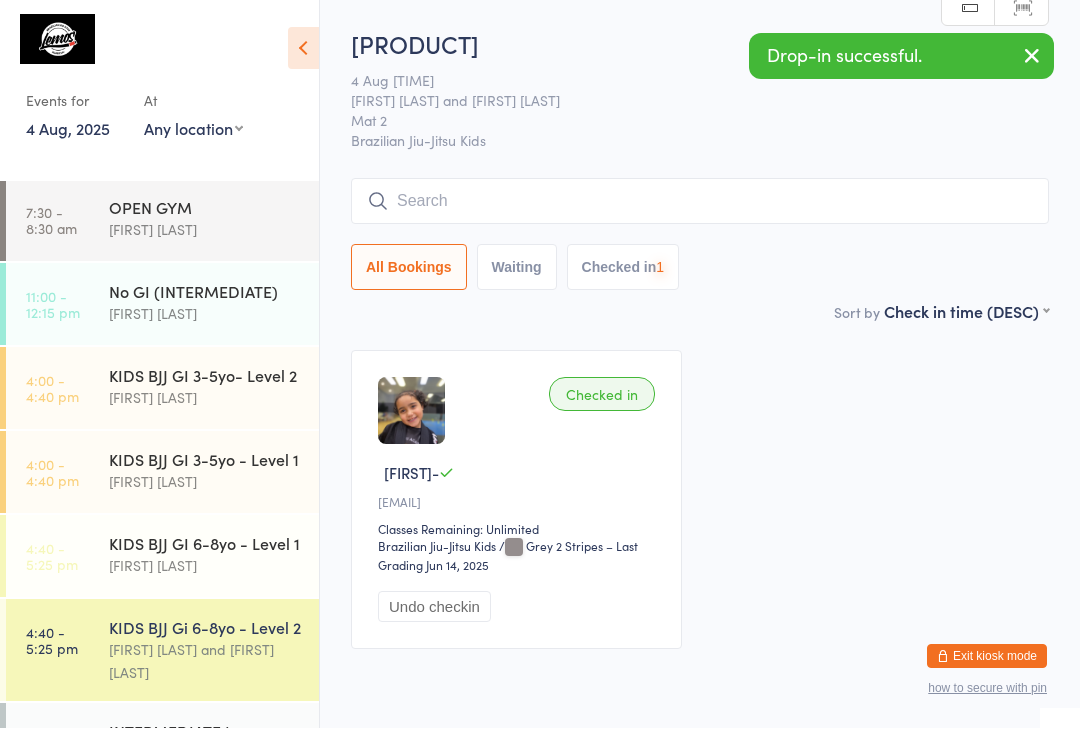 scroll, scrollTop: 1, scrollLeft: 0, axis: vertical 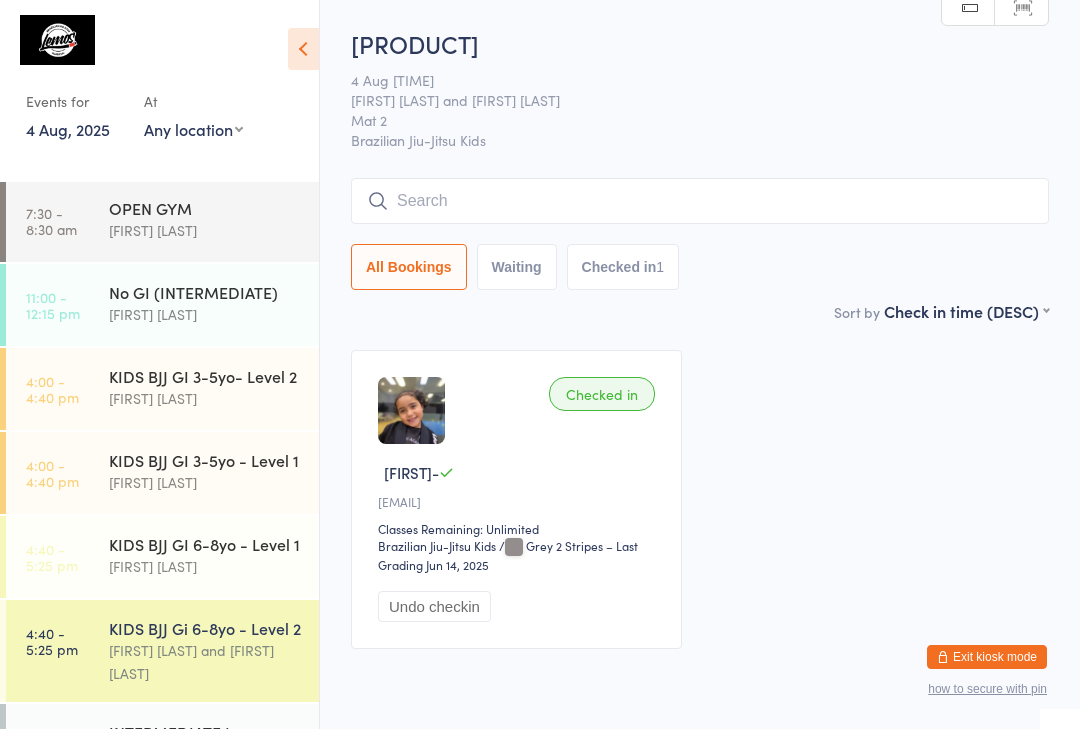 click at bounding box center (700, 201) 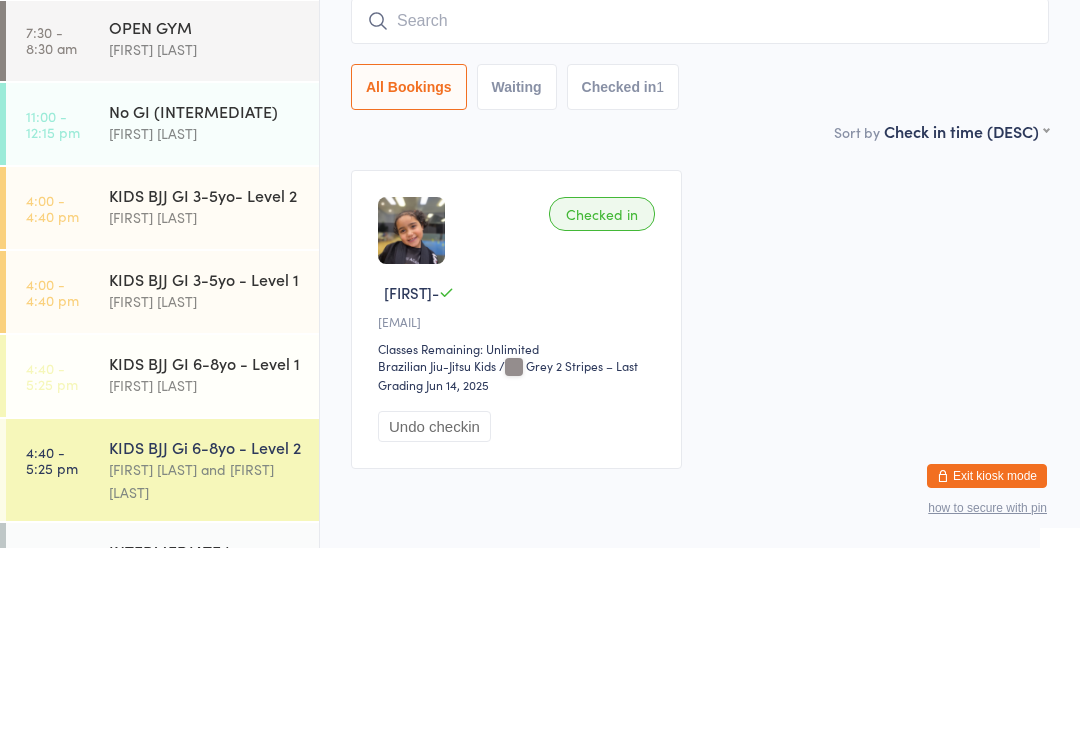 type on "W" 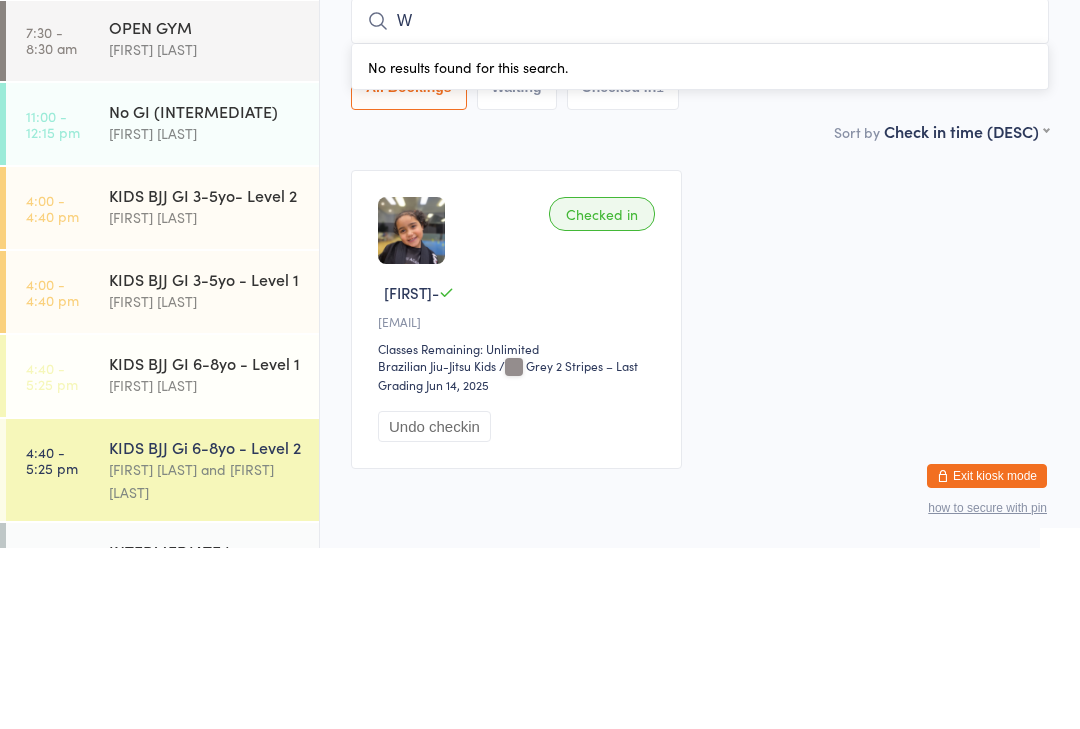 click on "KIDS BJJ GI 3-5yo- Level 2" at bounding box center [205, 376] 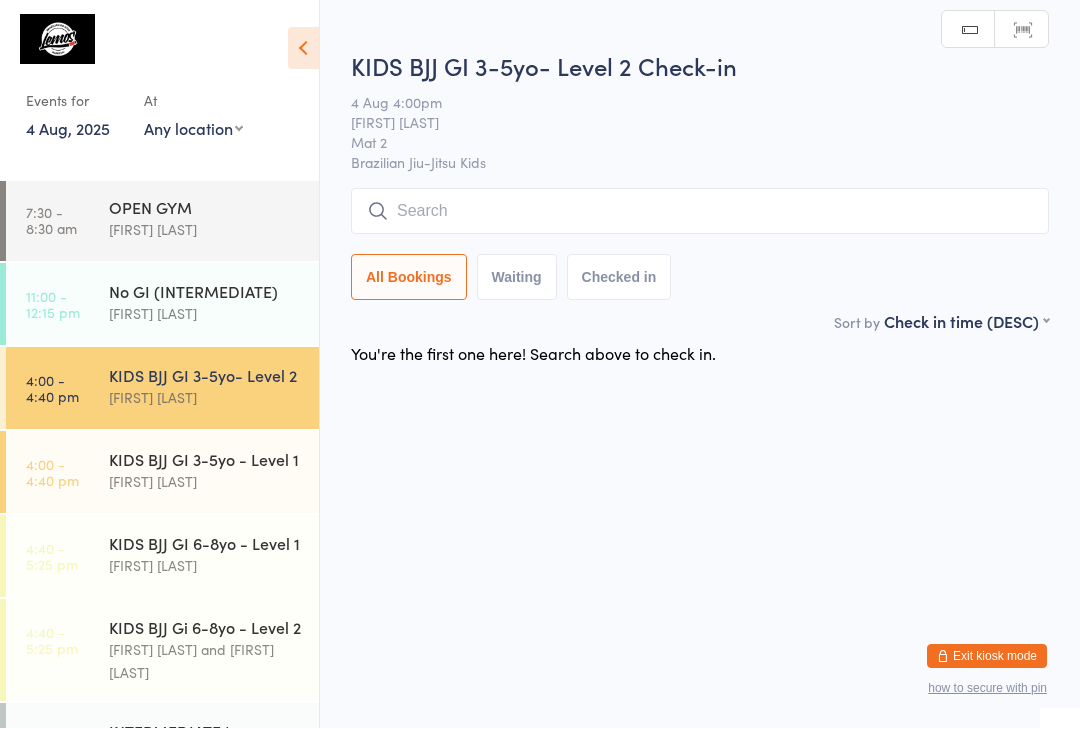 click at bounding box center (700, 212) 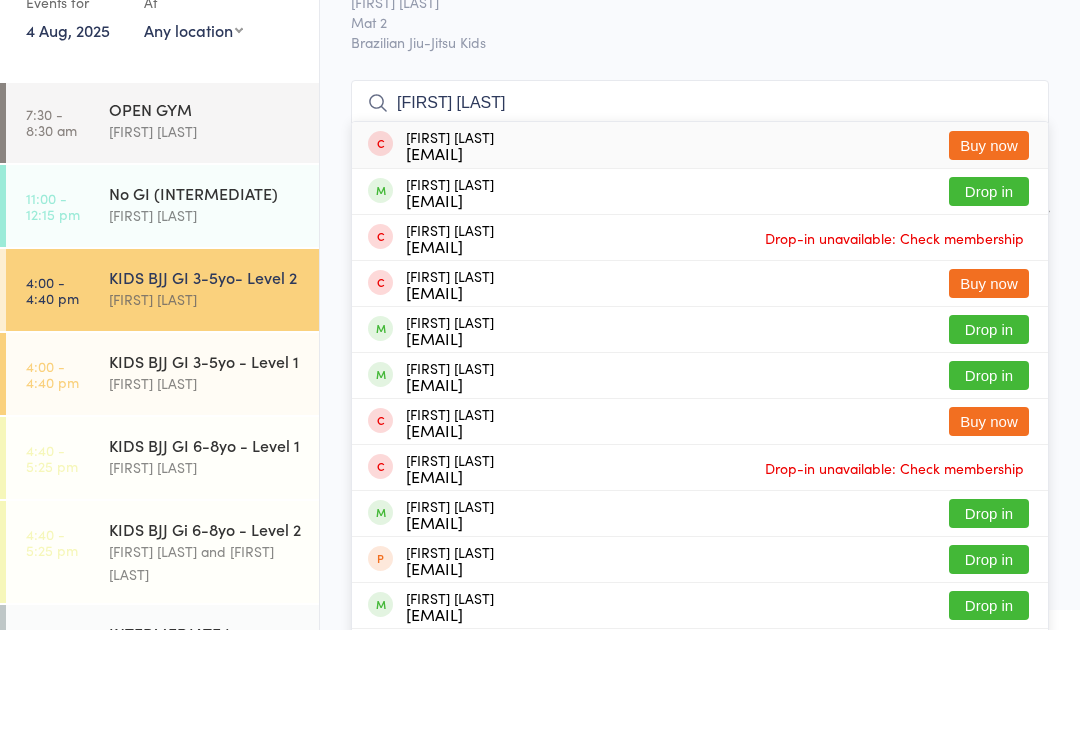 type on "[FIRST] [LAST]" 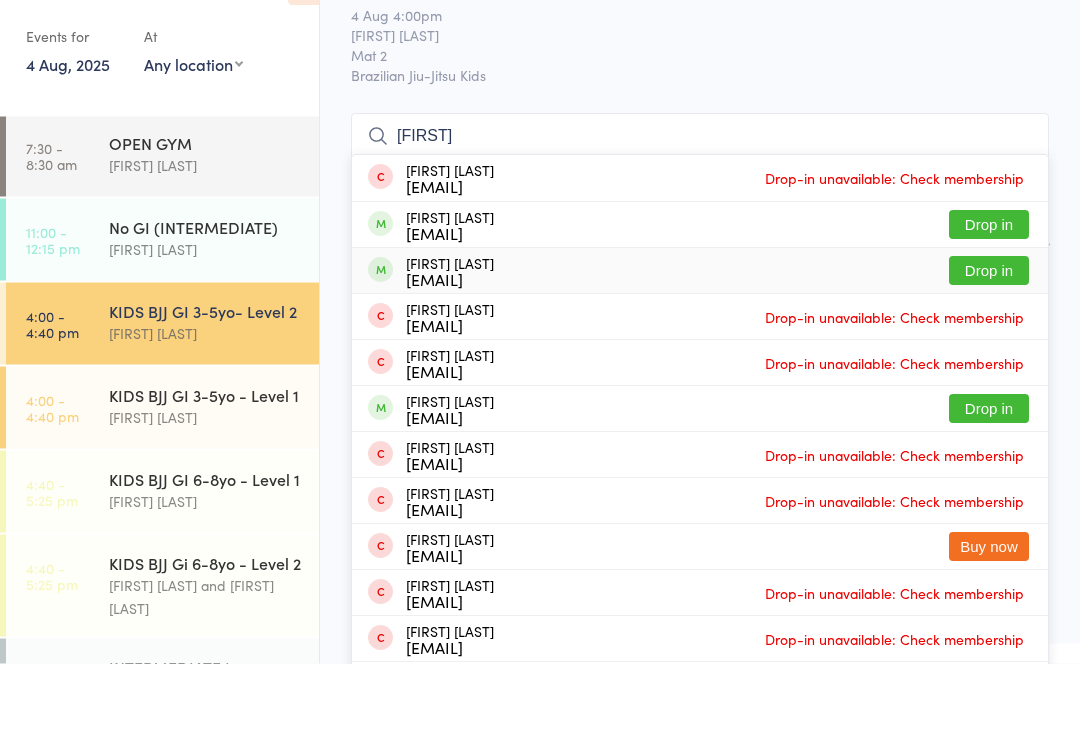 type on "[FIRST]" 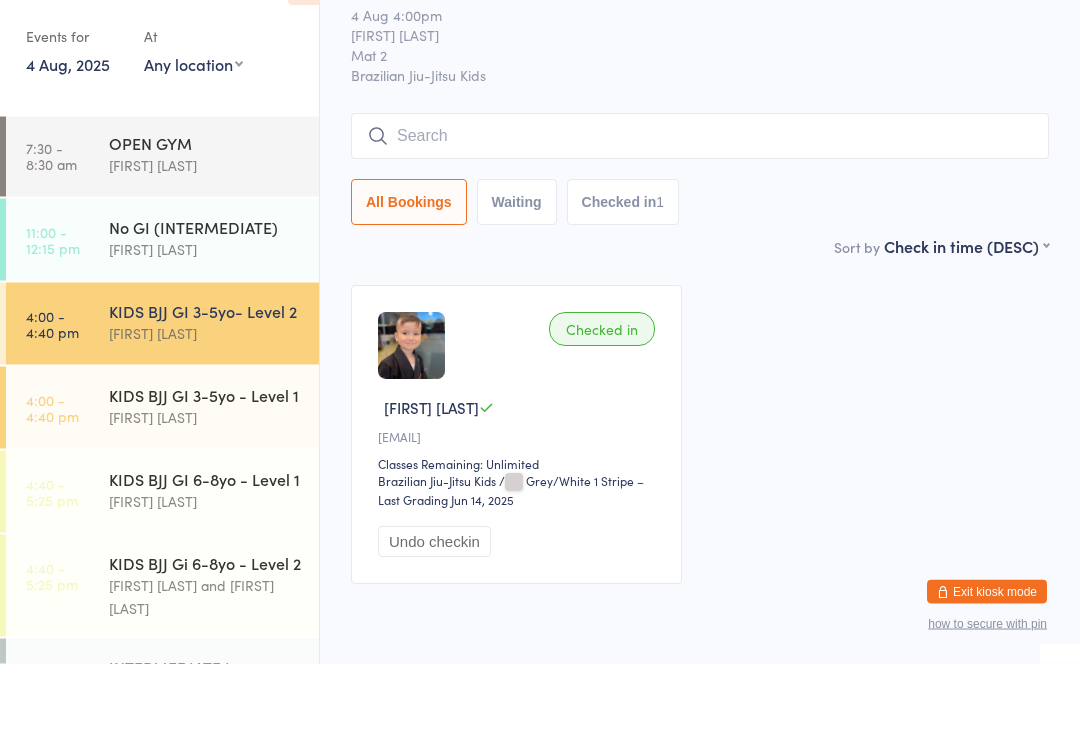 scroll, scrollTop: 50, scrollLeft: 0, axis: vertical 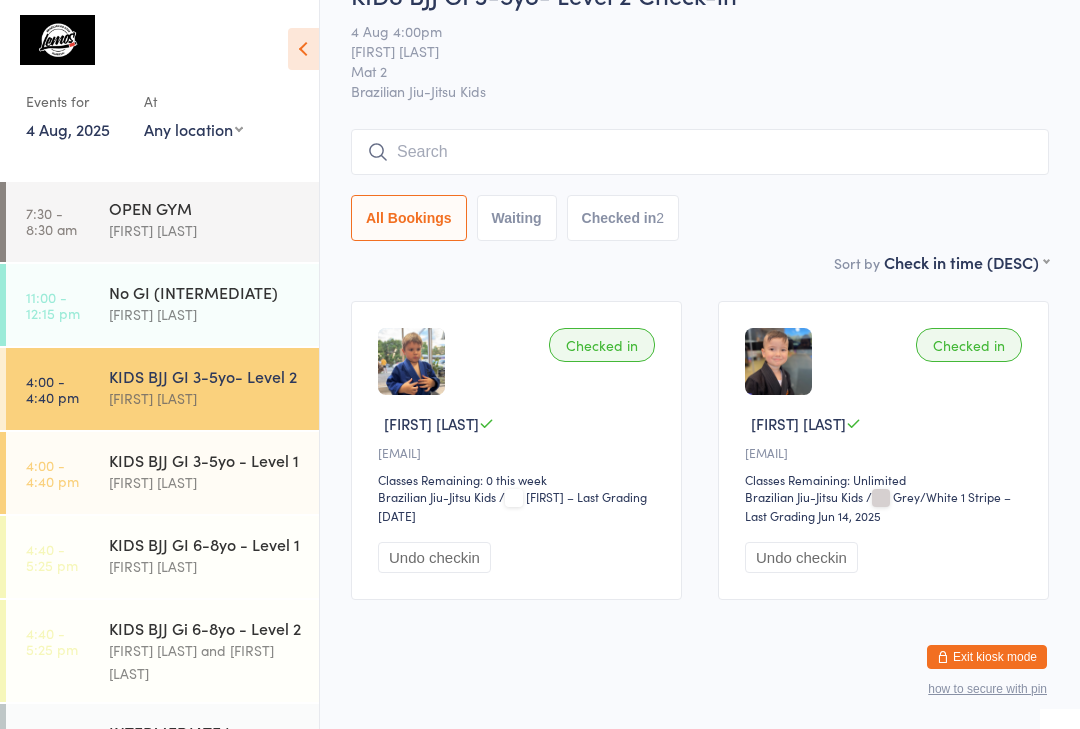click at bounding box center (700, 152) 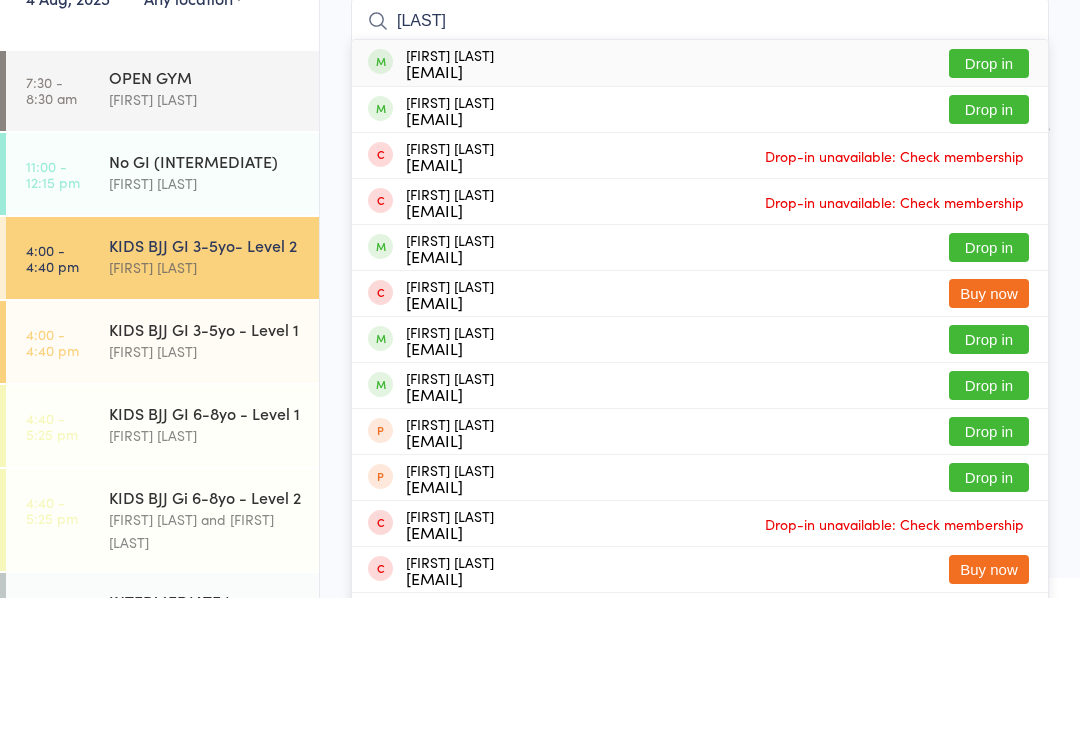 type on "[LAST]" 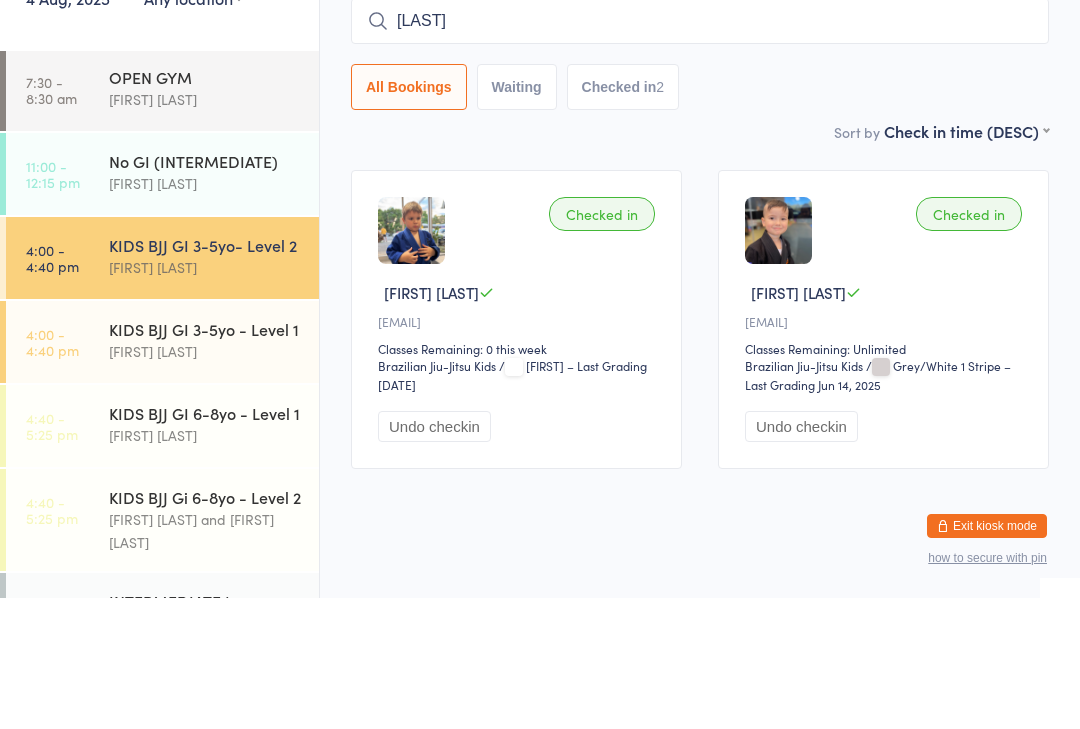 type 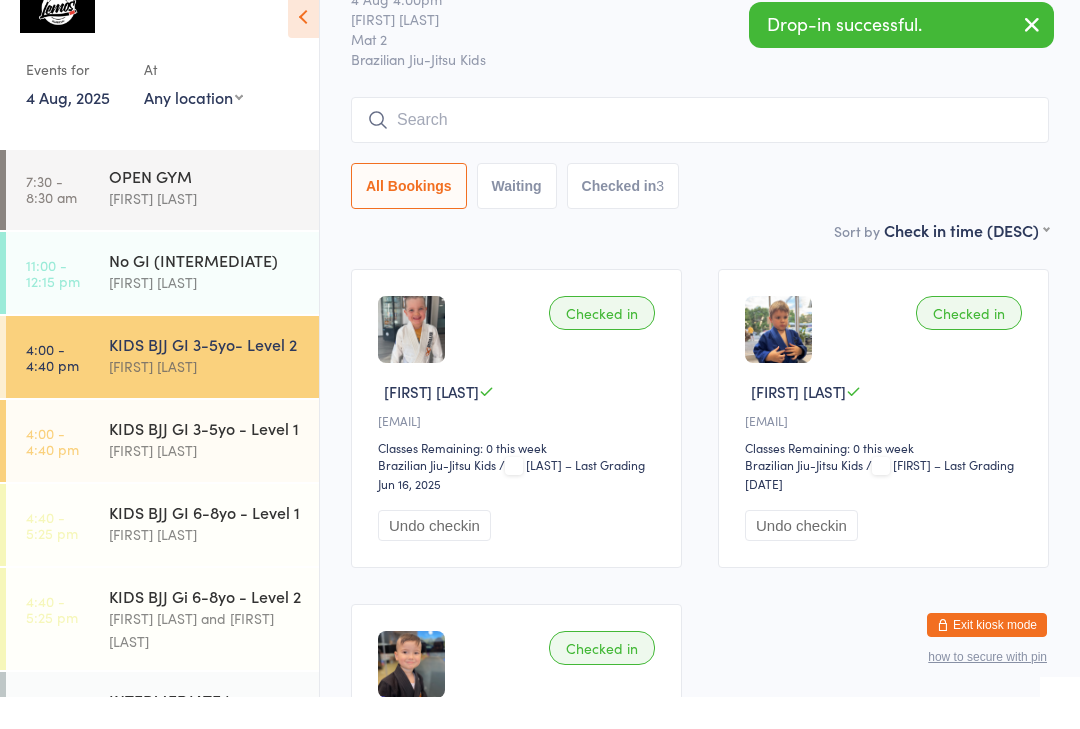 click on "All Bookings Waiting  Checked in  3" at bounding box center (700, 218) 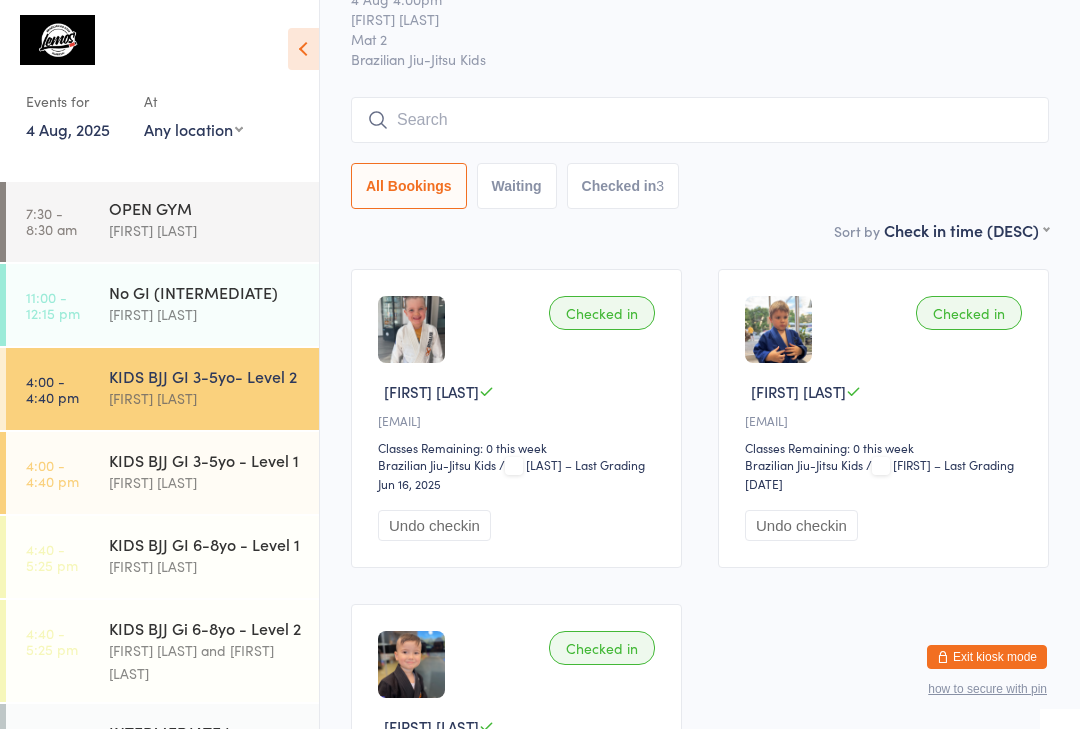 click on "[FIRST] [LAST] and [FIRST] [LAST]" at bounding box center (205, 662) 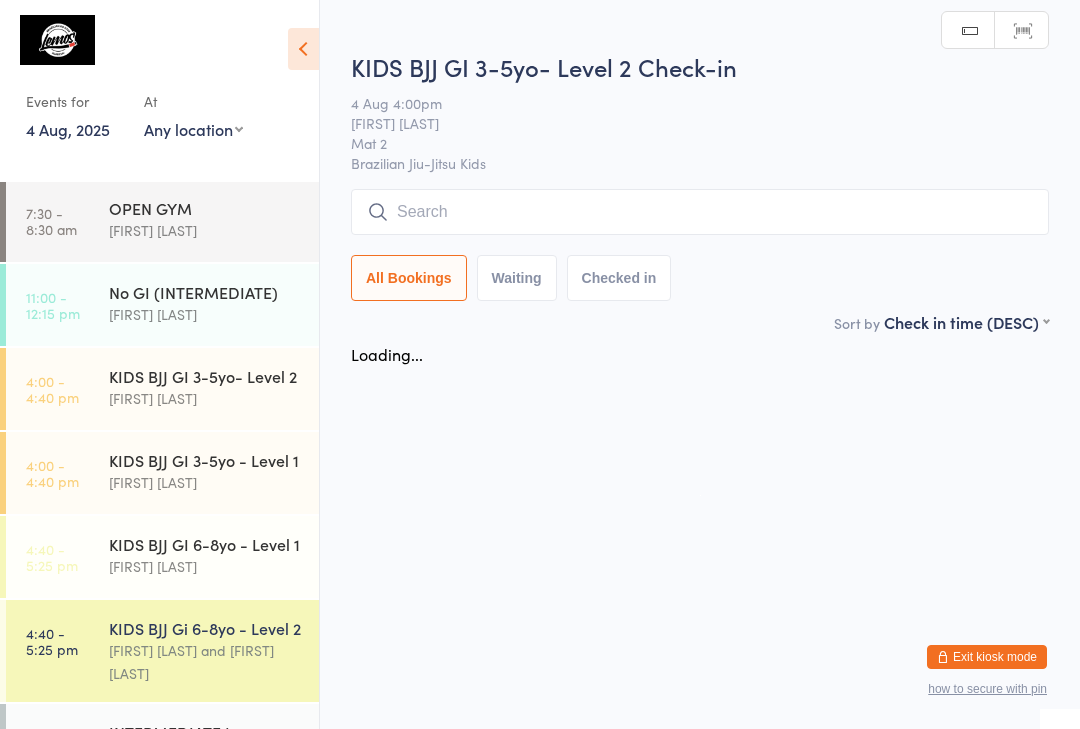 scroll, scrollTop: 0, scrollLeft: 0, axis: both 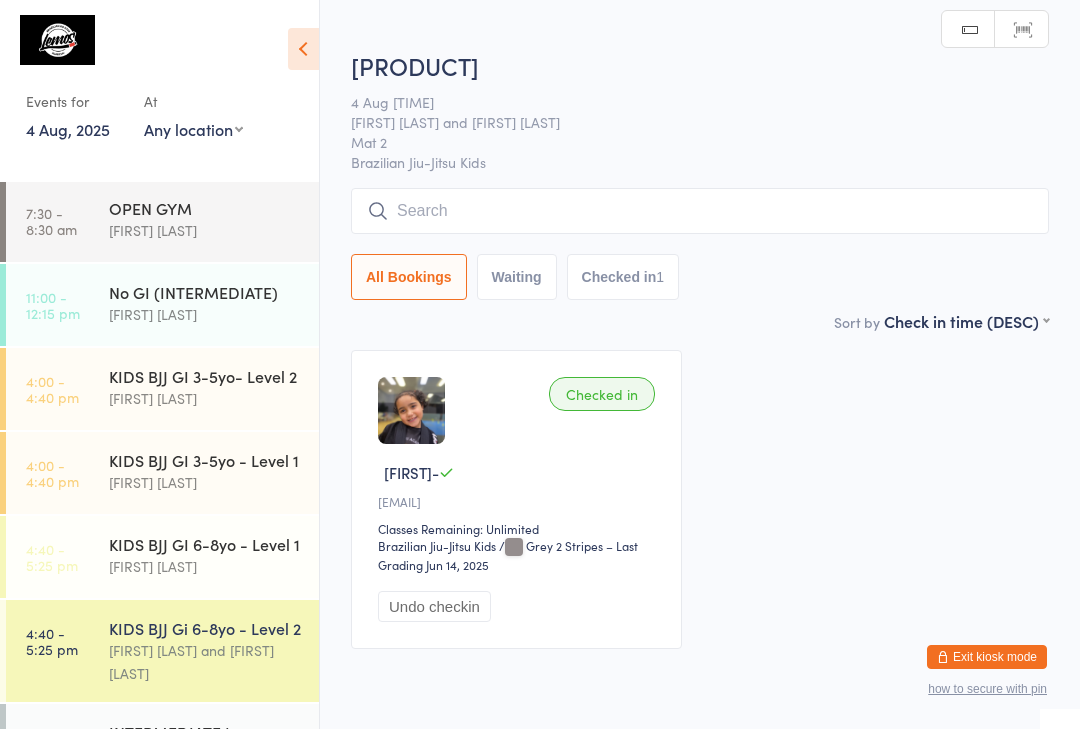 click at bounding box center (700, 211) 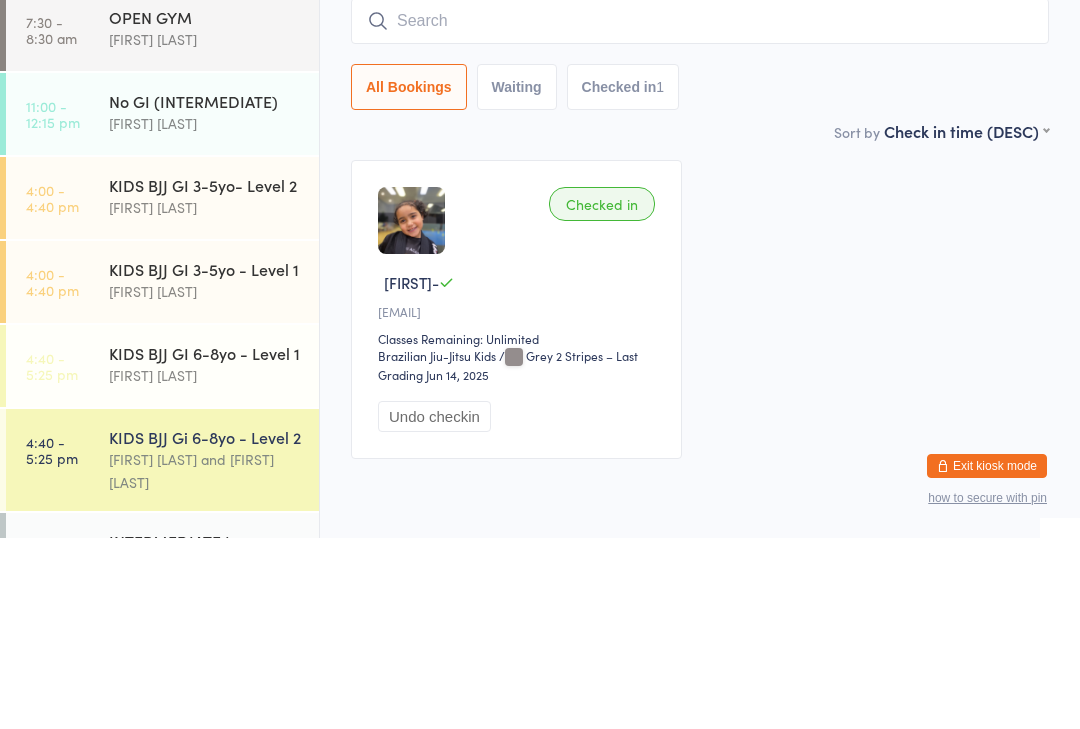 click on "Checked in [FIRST]-[LAST] [EMAIL] Classes Remaining: Unlimited Brazilian Jiu-Jitsu Kids Brazilian Jiu-Jitsu Kids / Grey 2 Stripes – Last Grading Jun 14, 2025 Undo checkin" at bounding box center (700, 500) 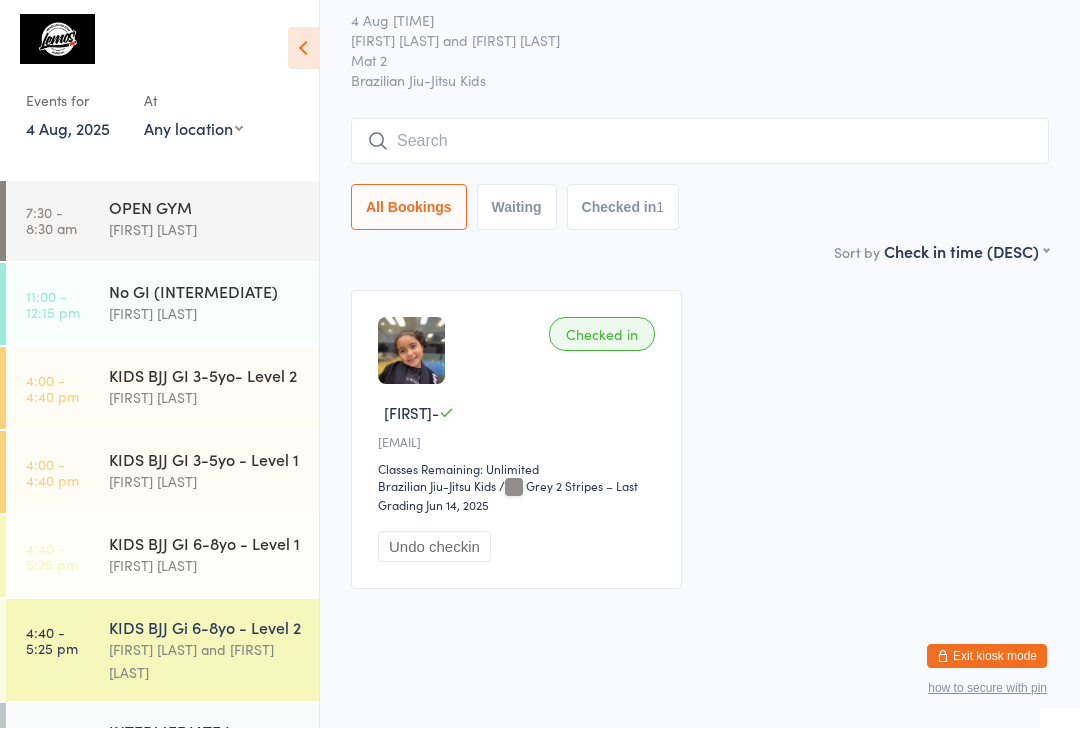 click at bounding box center [700, 142] 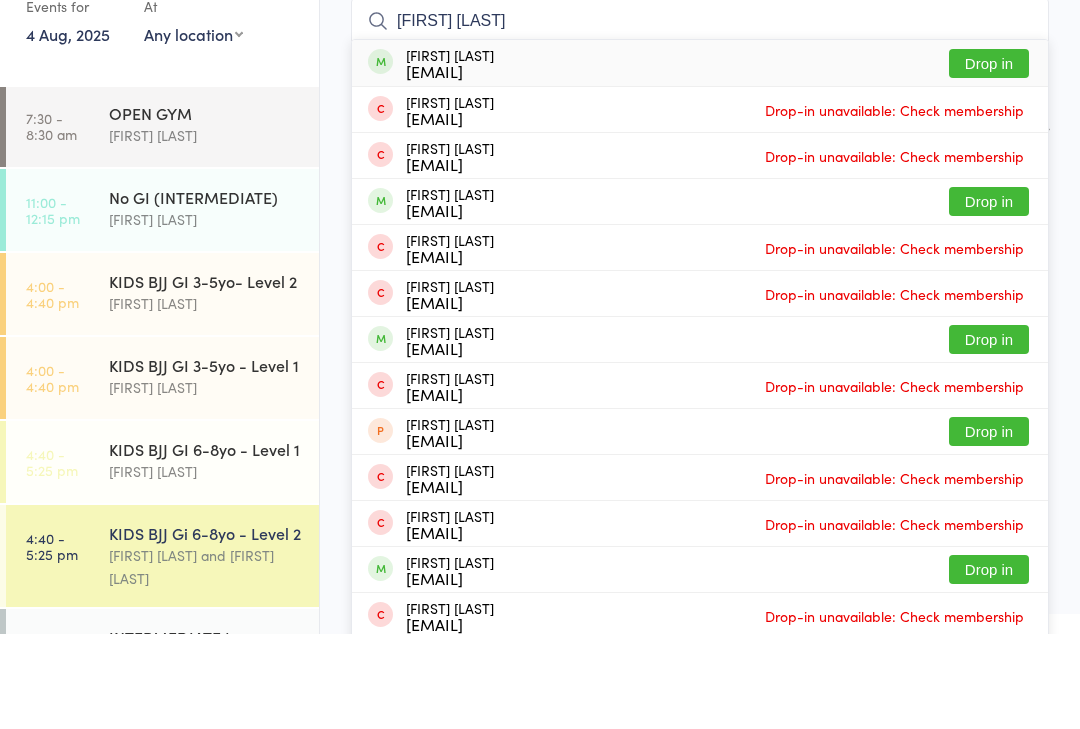 type on "[FIRST] [LAST]" 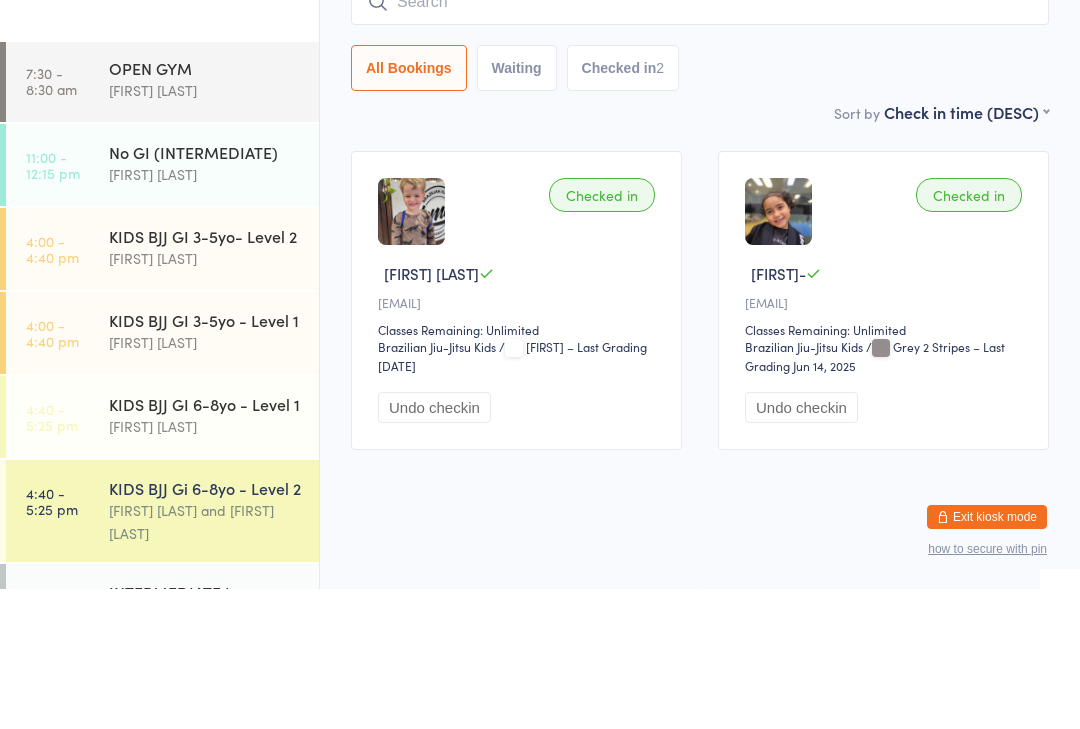 click at bounding box center [411, 351] 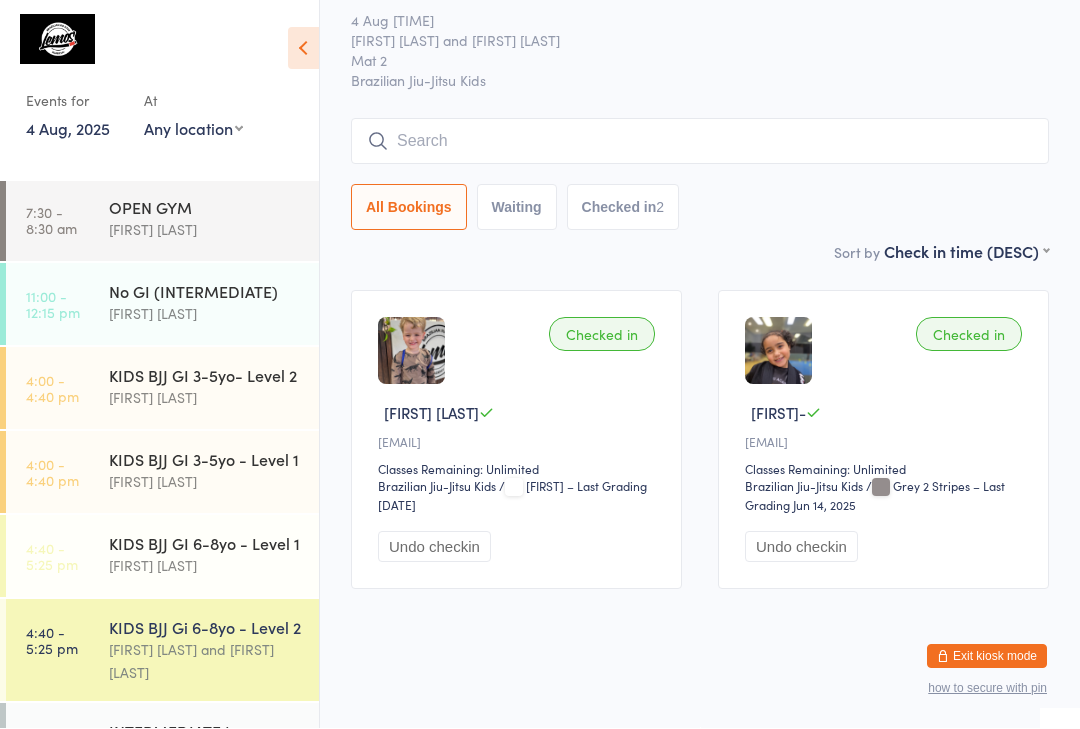click at bounding box center (411, 351) 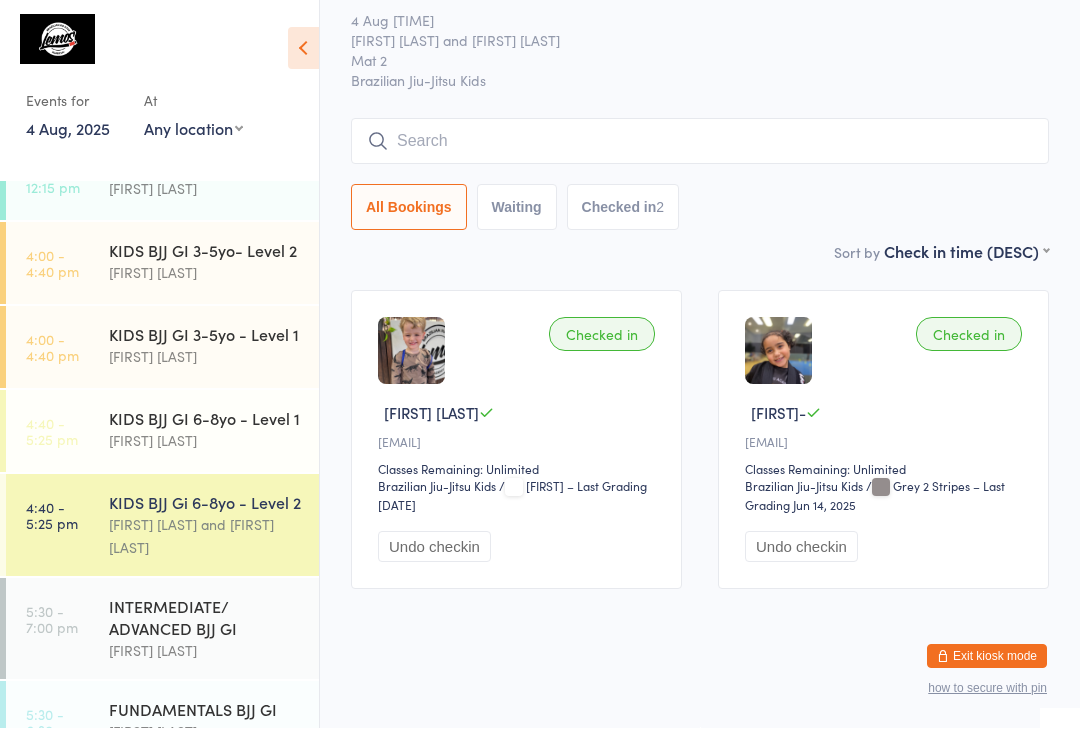scroll, scrollTop: 313, scrollLeft: 0, axis: vertical 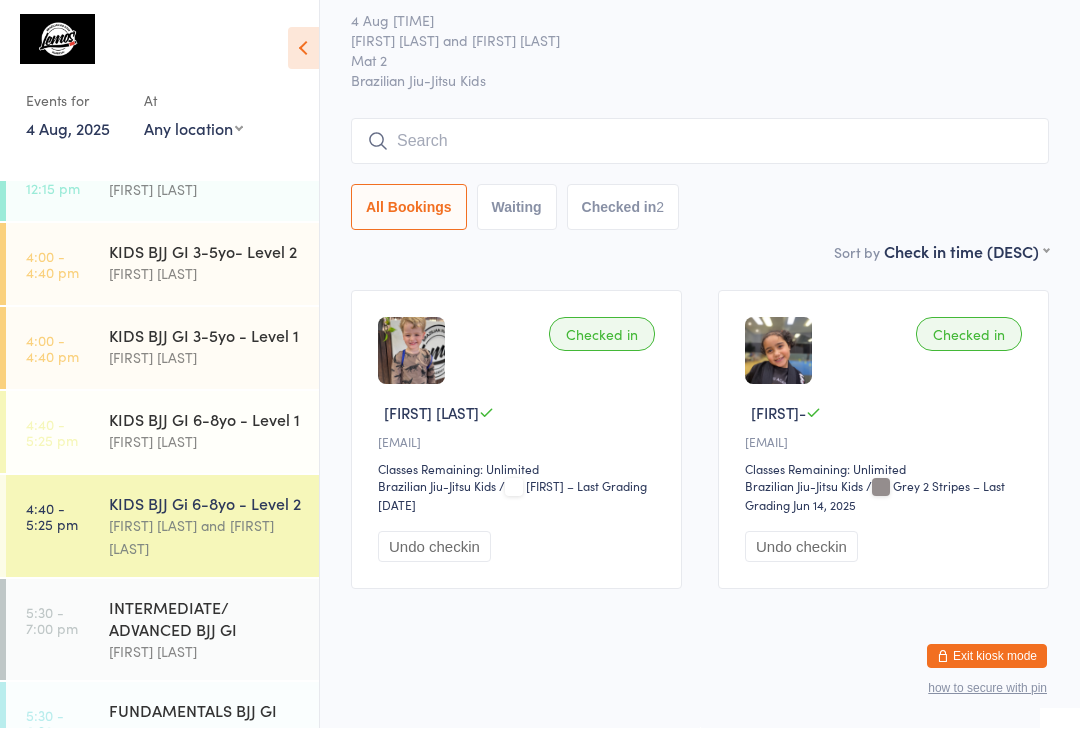 click on "[FIRST] [LAST]" at bounding box center [205, 274] 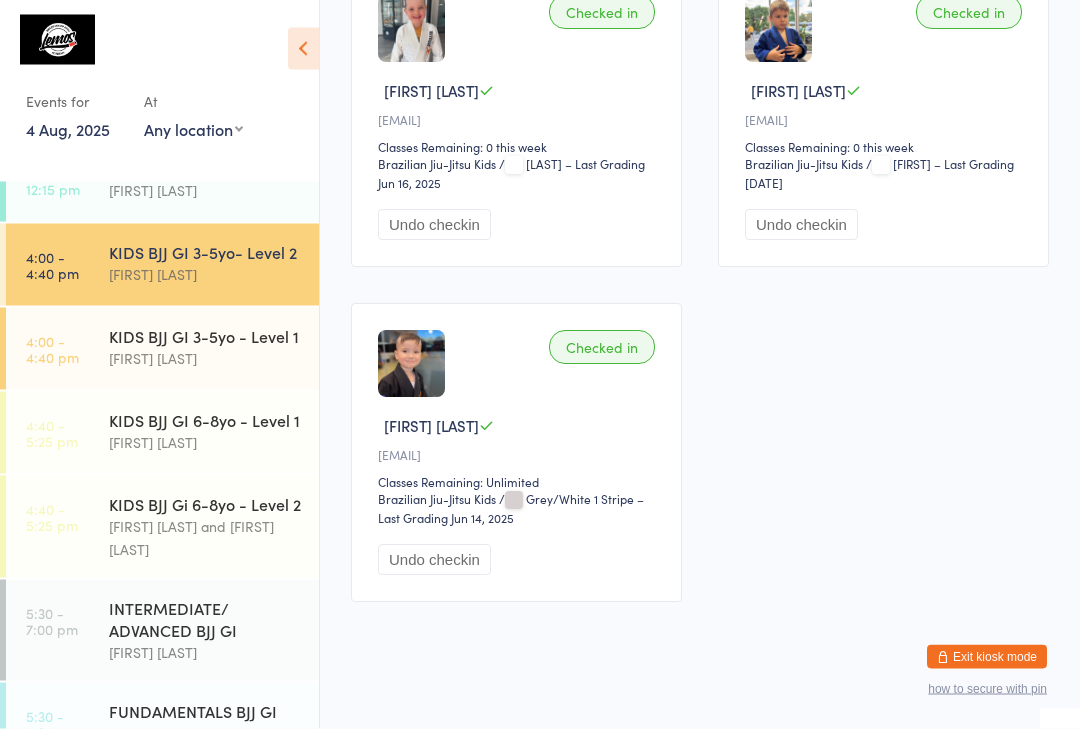 scroll, scrollTop: 392, scrollLeft: 0, axis: vertical 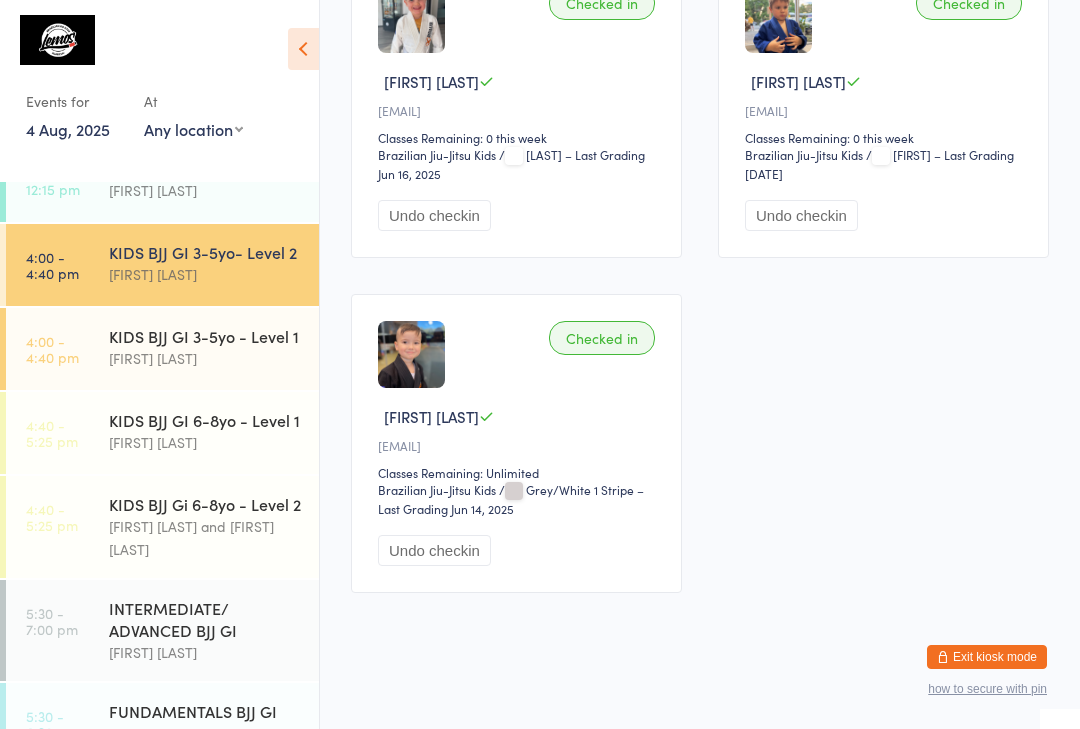 click on "[FIRST] [LAST] and [FIRST] [LAST]" at bounding box center [205, 538] 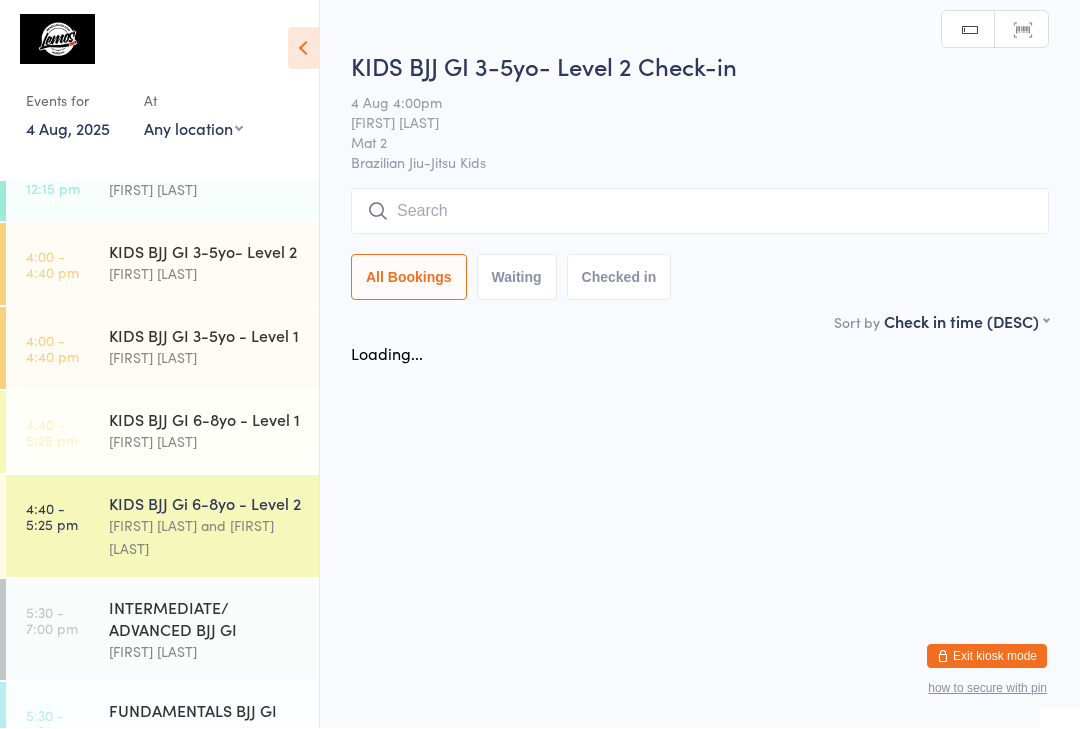 scroll, scrollTop: 1, scrollLeft: 0, axis: vertical 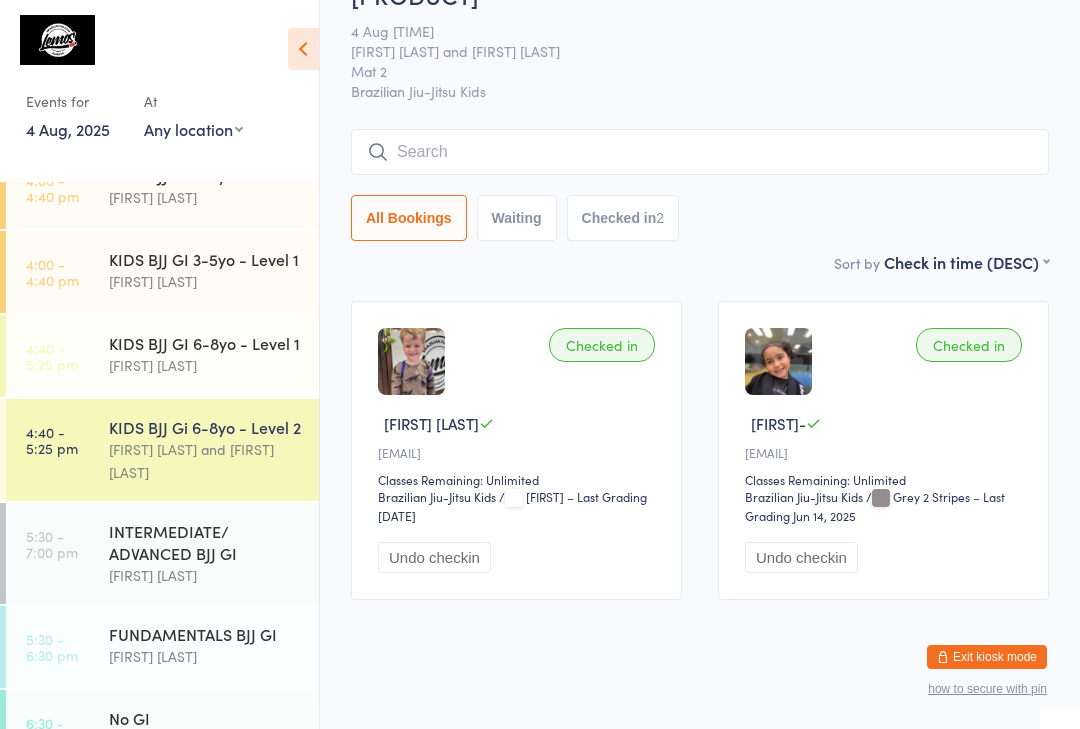 click on "KIDS BJJ GI 6-8yo - Level 1 [FIRST] [LAST]" at bounding box center [214, 354] 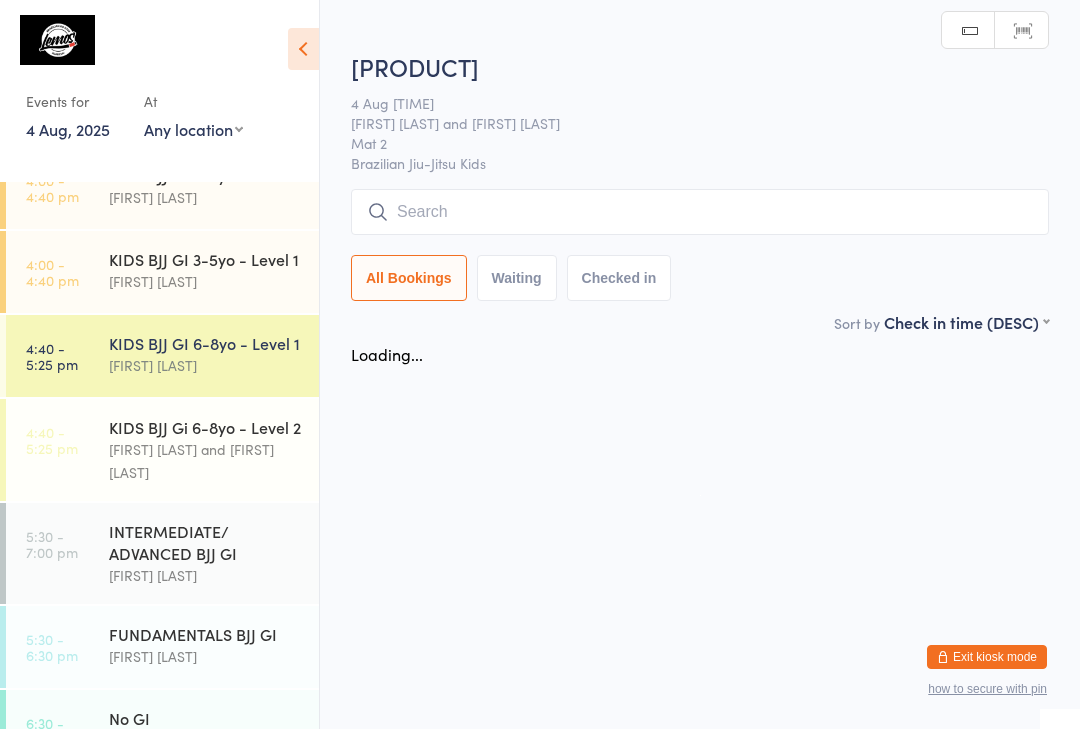 scroll, scrollTop: 0, scrollLeft: 0, axis: both 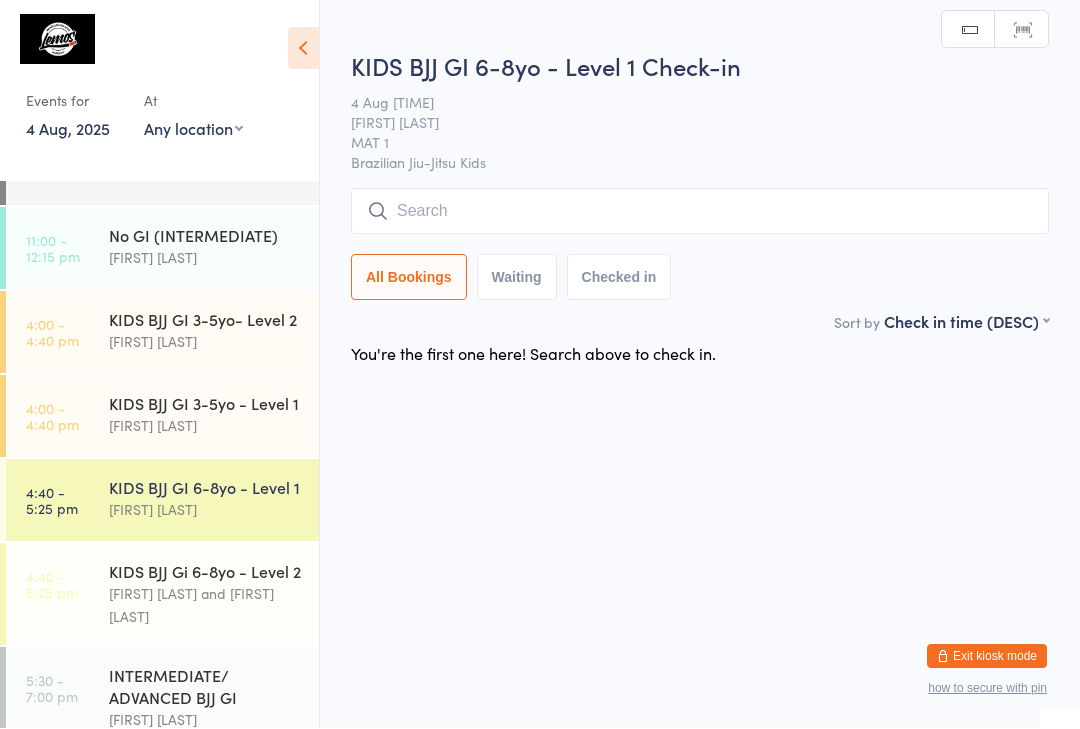 click on "KIDS BJJ GI 3-5yo- Level 2 [FIRST] [LAST]" at bounding box center (162, 333) 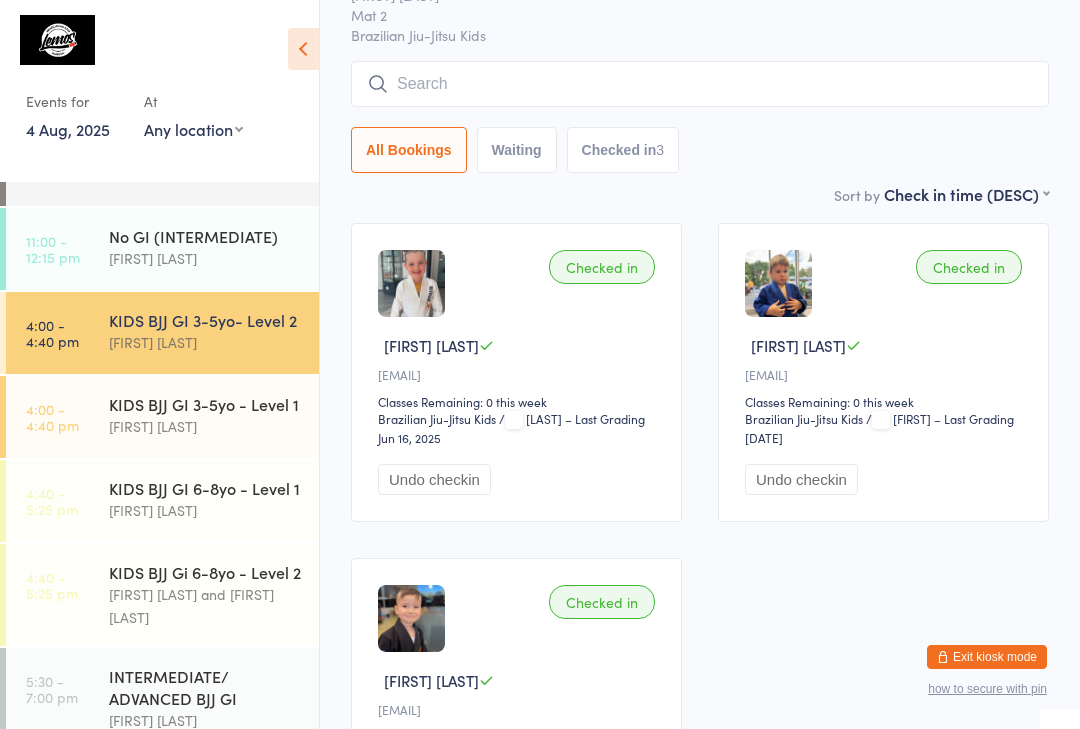 scroll, scrollTop: 0, scrollLeft: 0, axis: both 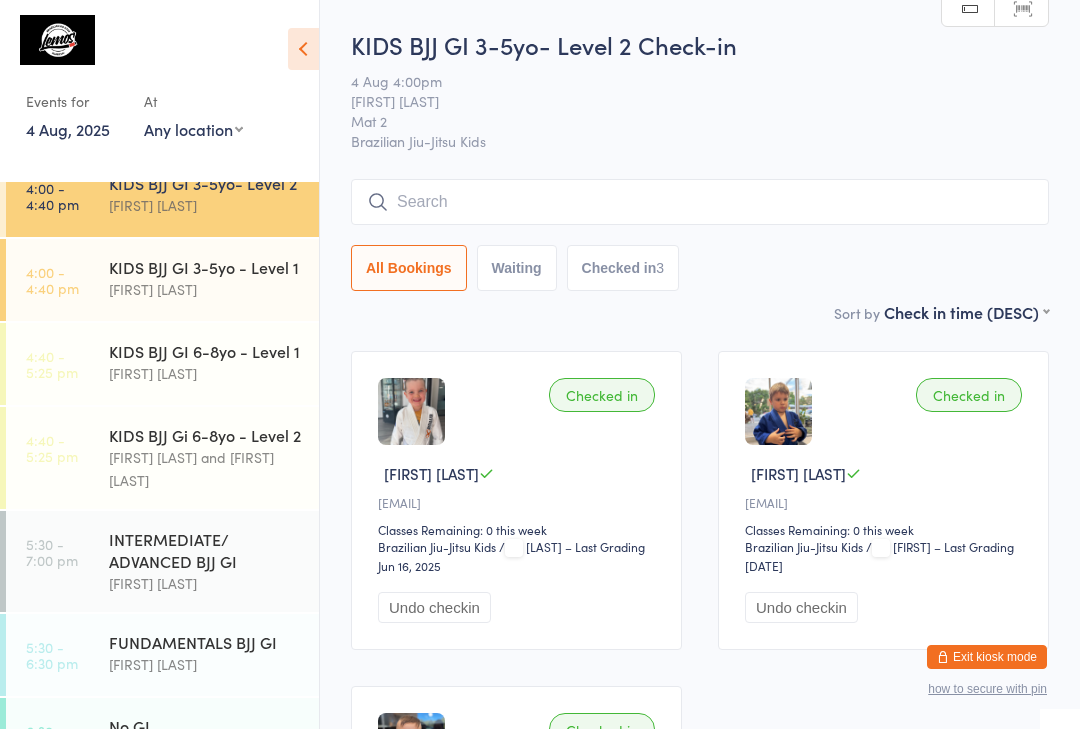 click on "KIDS BJJ GI 6-8yo - Level 1" at bounding box center (205, 351) 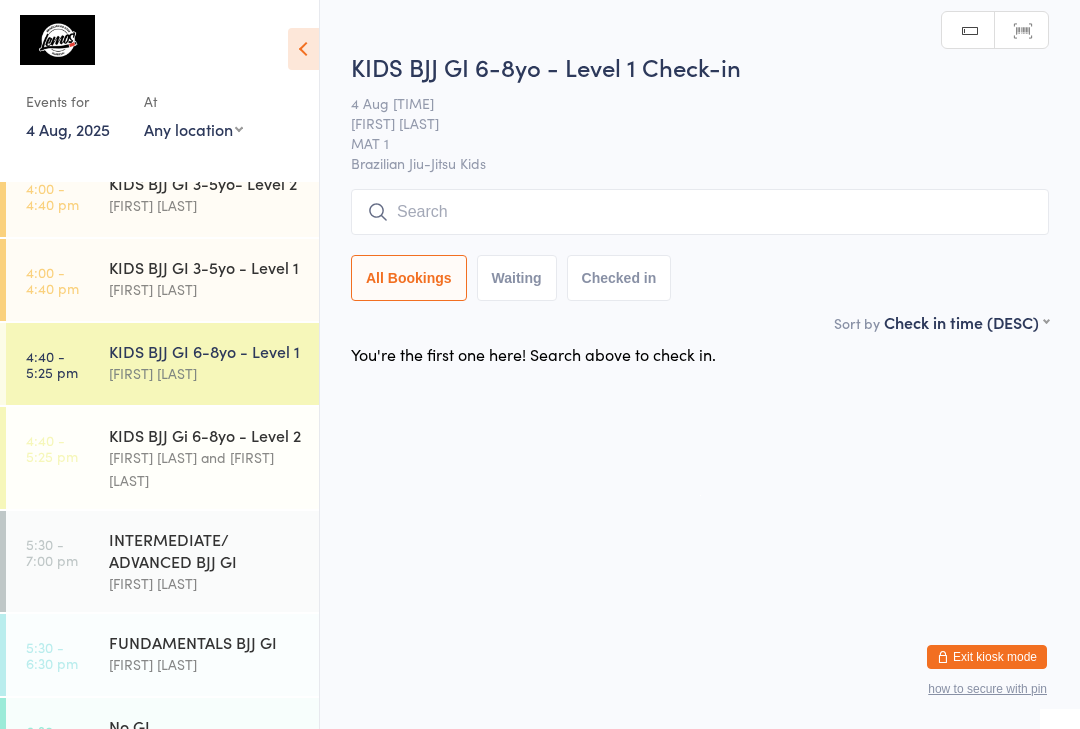 click on "[FIRST] [LAST]" at bounding box center (205, 289) 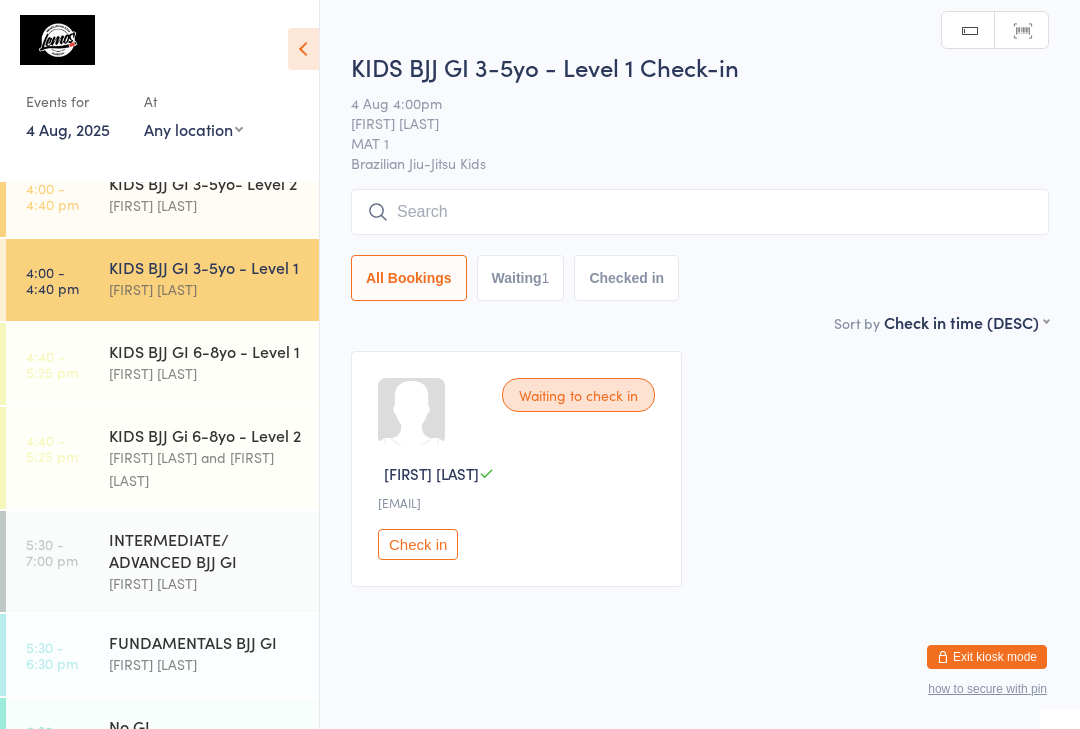 click on "[FIRST] [LAST]" at bounding box center (205, 205) 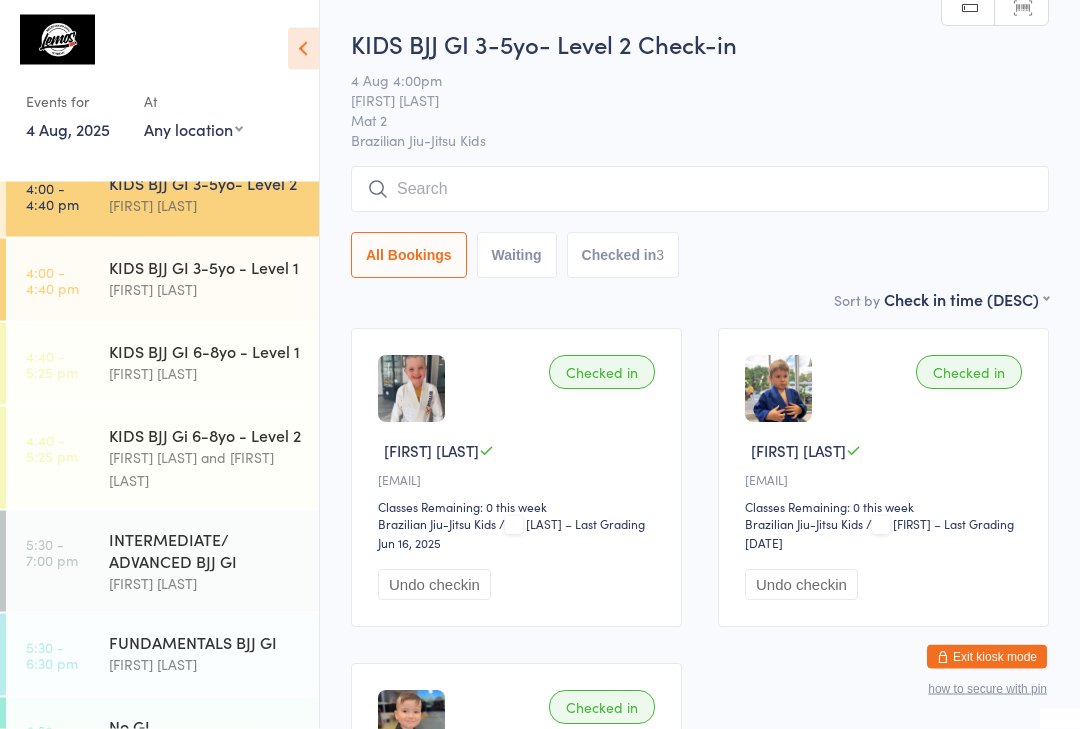 scroll, scrollTop: 0, scrollLeft: 0, axis: both 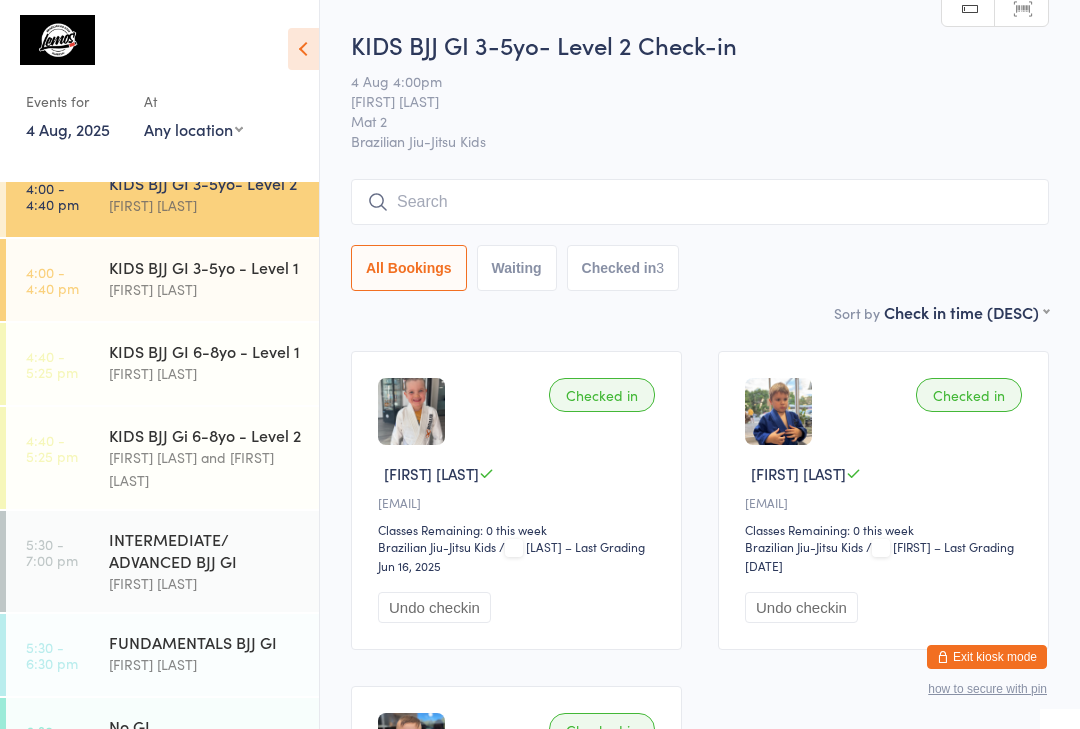 click at bounding box center [700, 202] 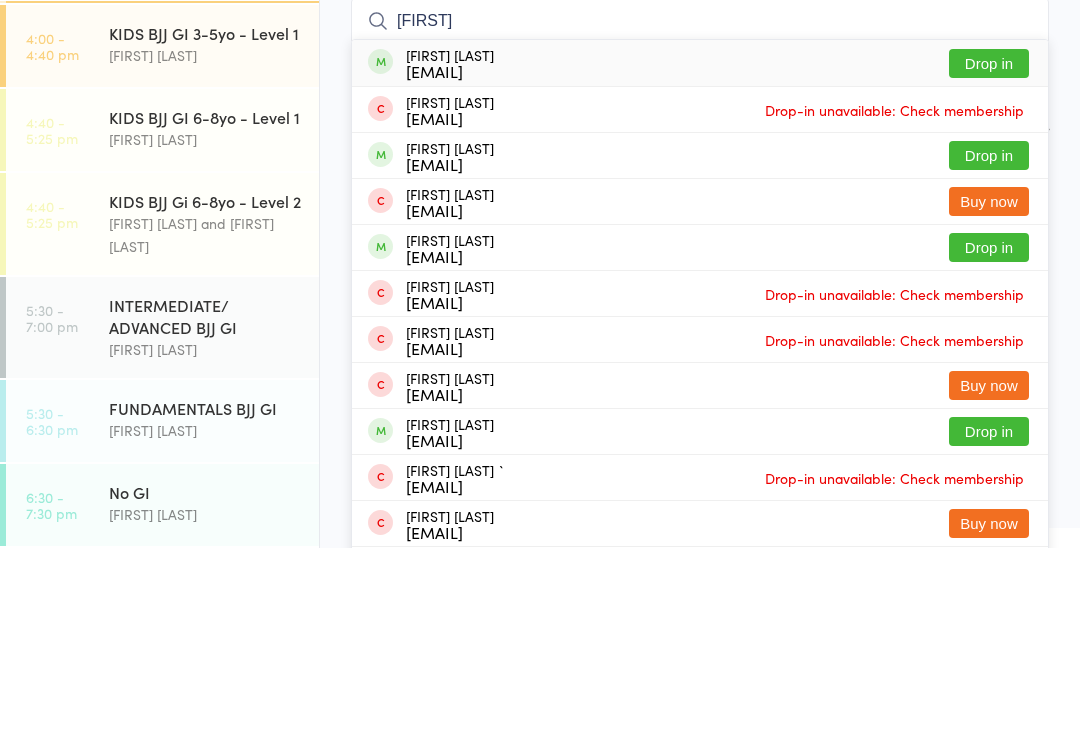 scroll, scrollTop: 445, scrollLeft: 0, axis: vertical 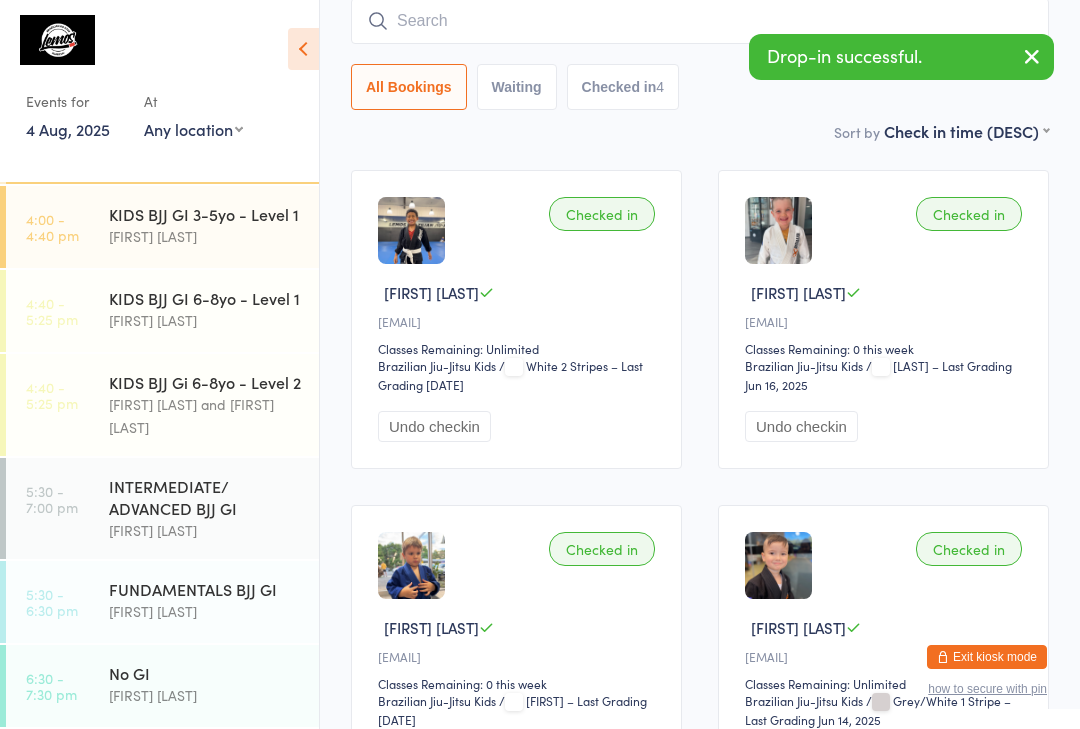 click at bounding box center (411, 230) 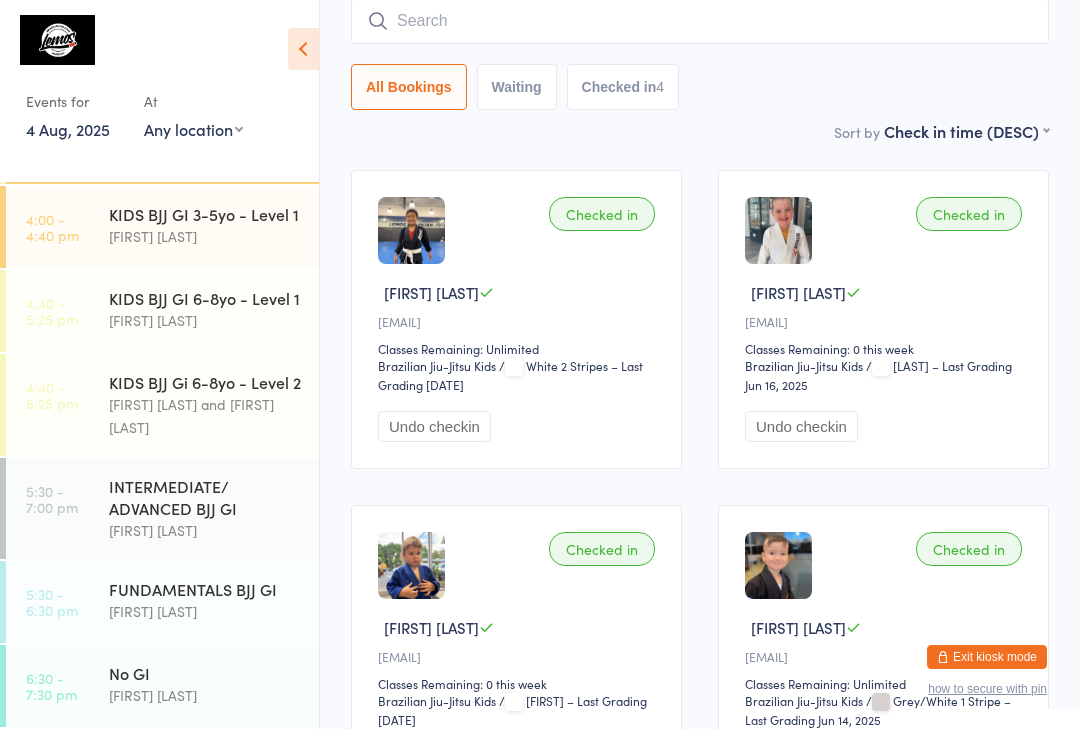 click on "Brazilian Jiu-Jitsu Kids" at bounding box center [456, 366] 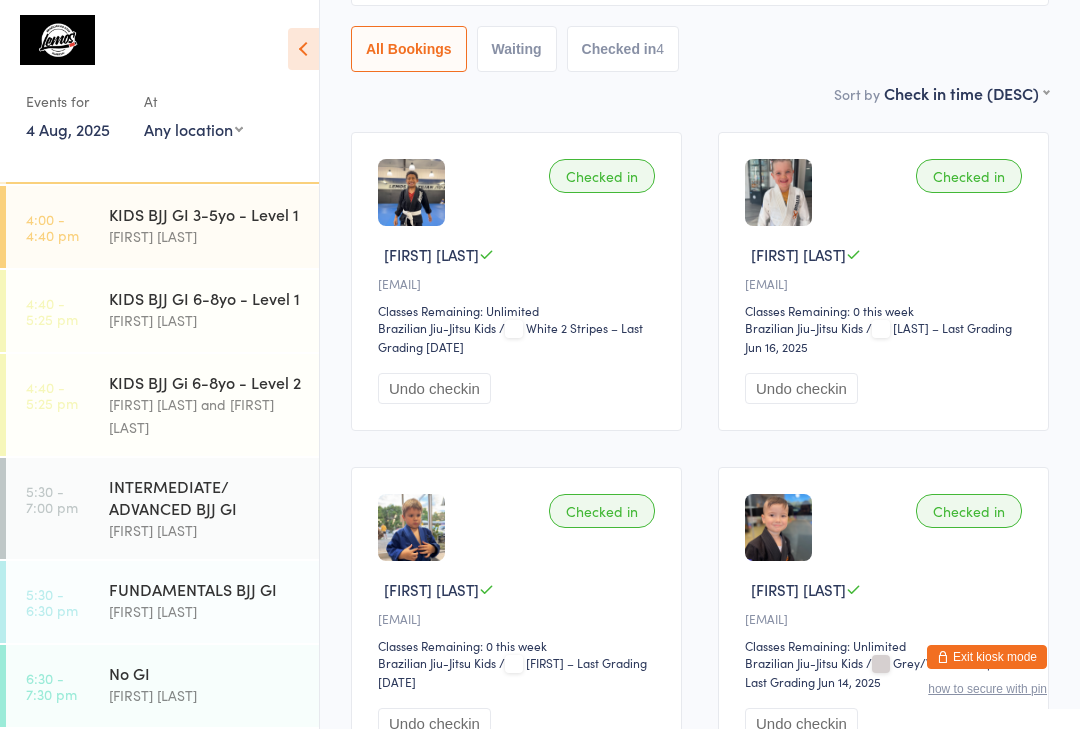 scroll, scrollTop: 392, scrollLeft: 0, axis: vertical 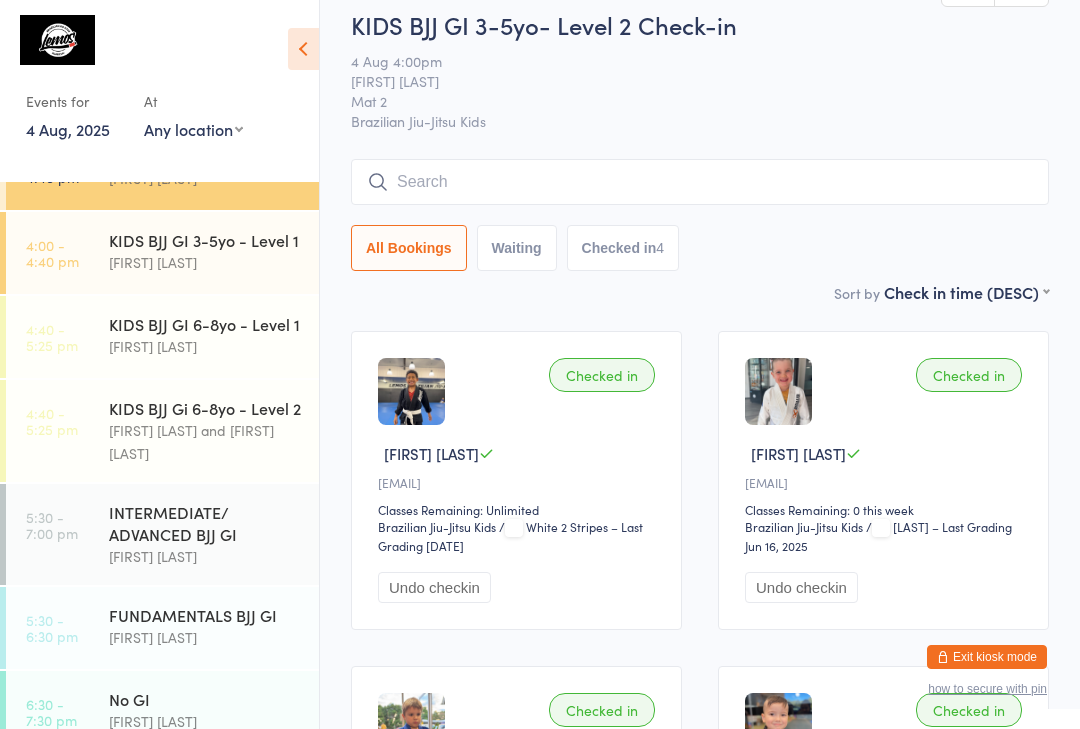 click at bounding box center [700, 182] 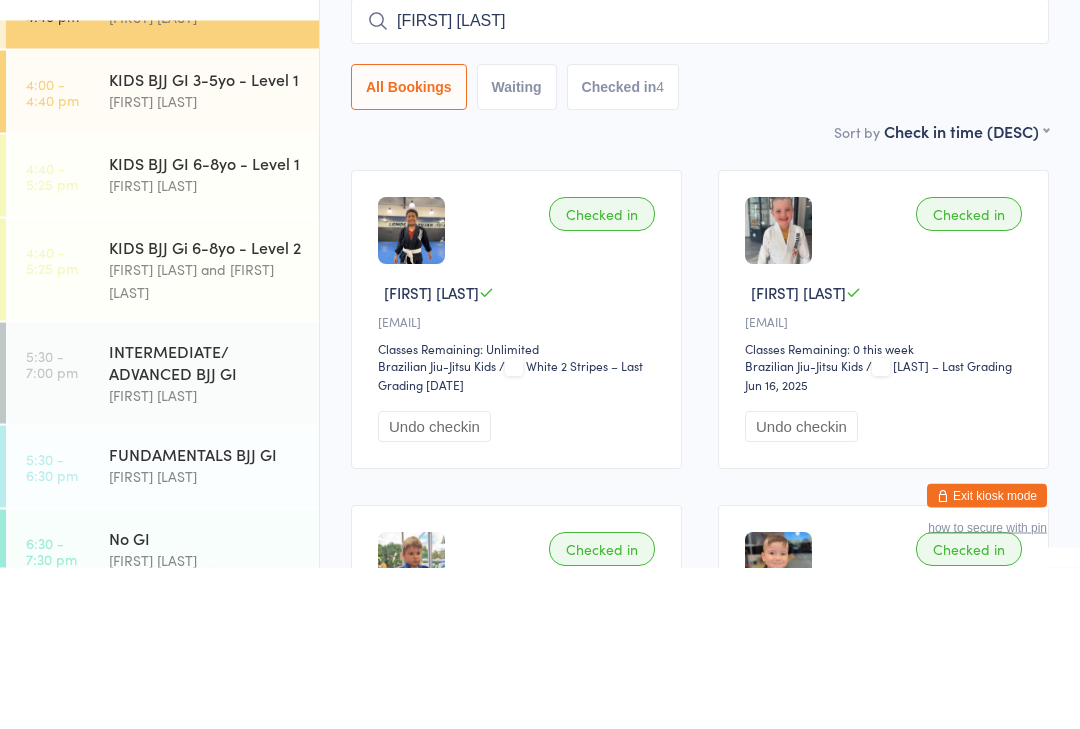 type on "[FIRST] [LAST]" 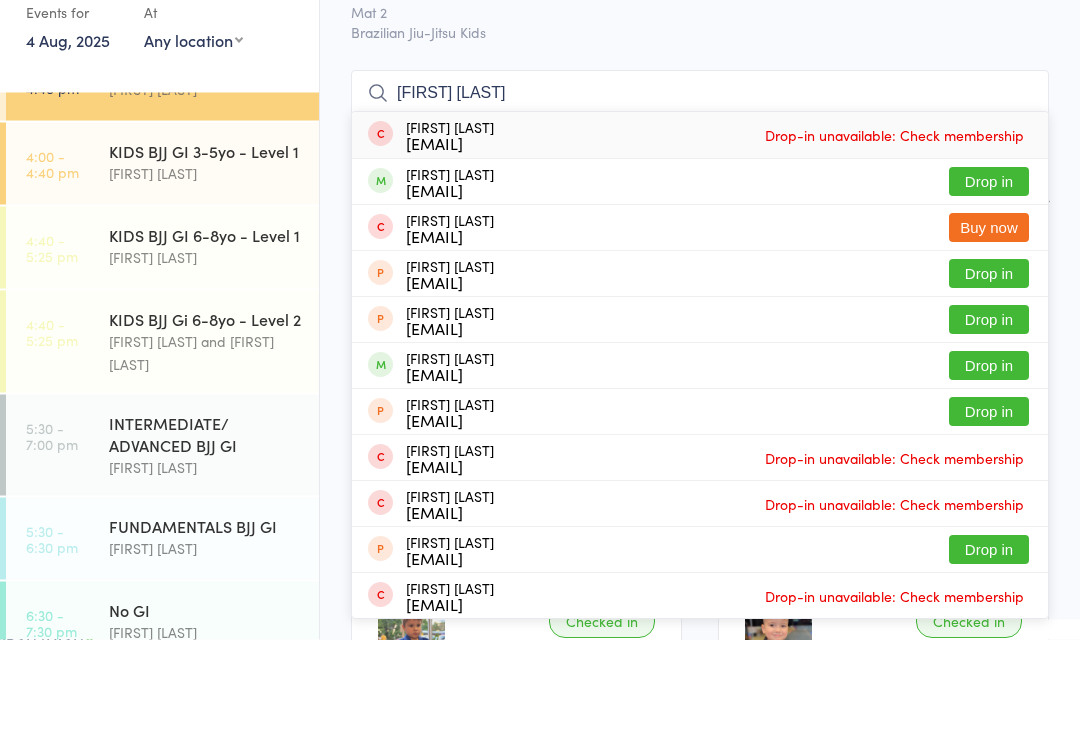 click on "Drop in" at bounding box center [989, 271] 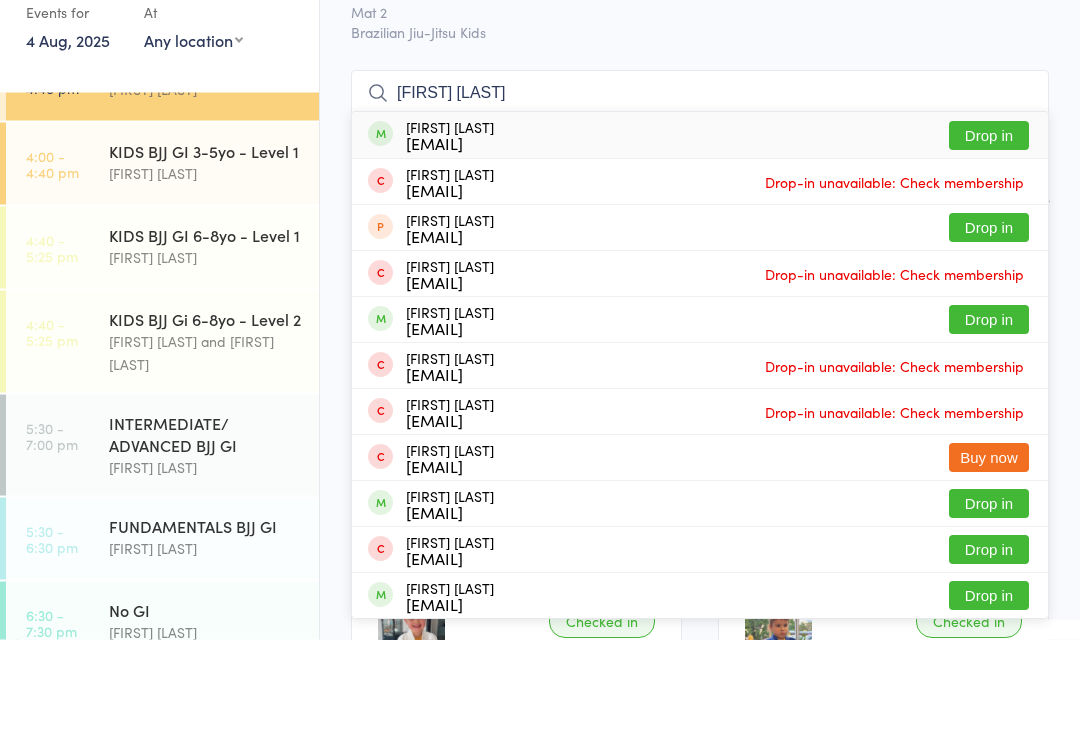 type on "[FIRST] [LAST]" 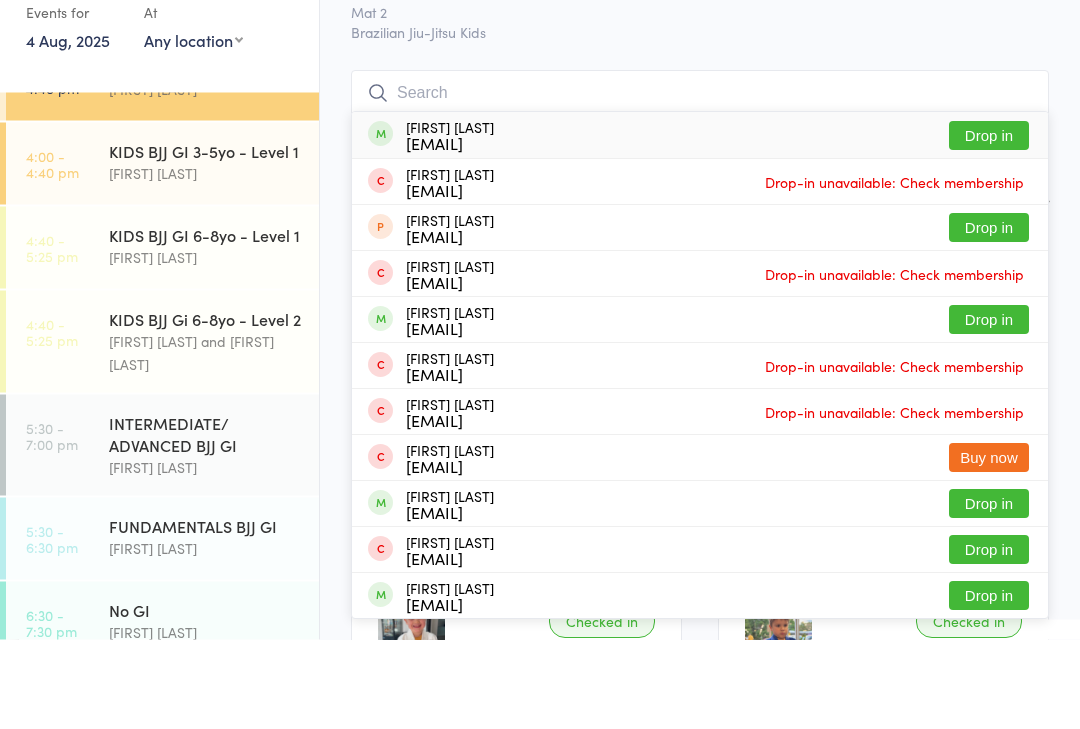 scroll, scrollTop: 109, scrollLeft: 0, axis: vertical 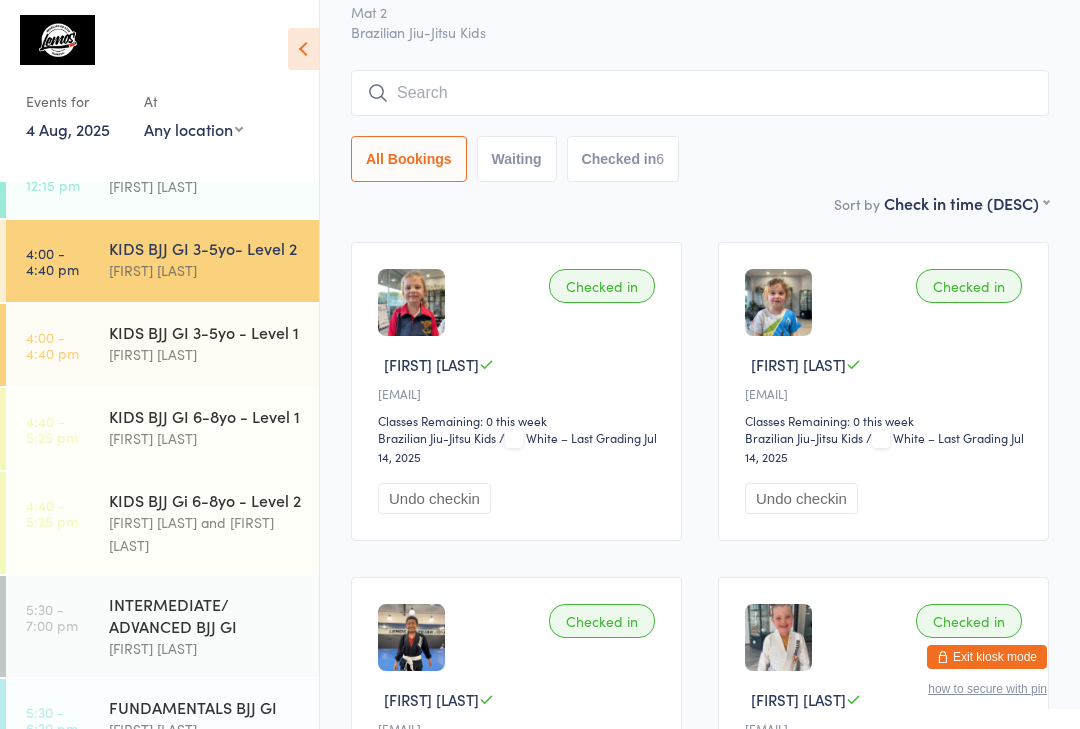 click on "All Bookings Waiting  Checked in  6" at bounding box center (700, 126) 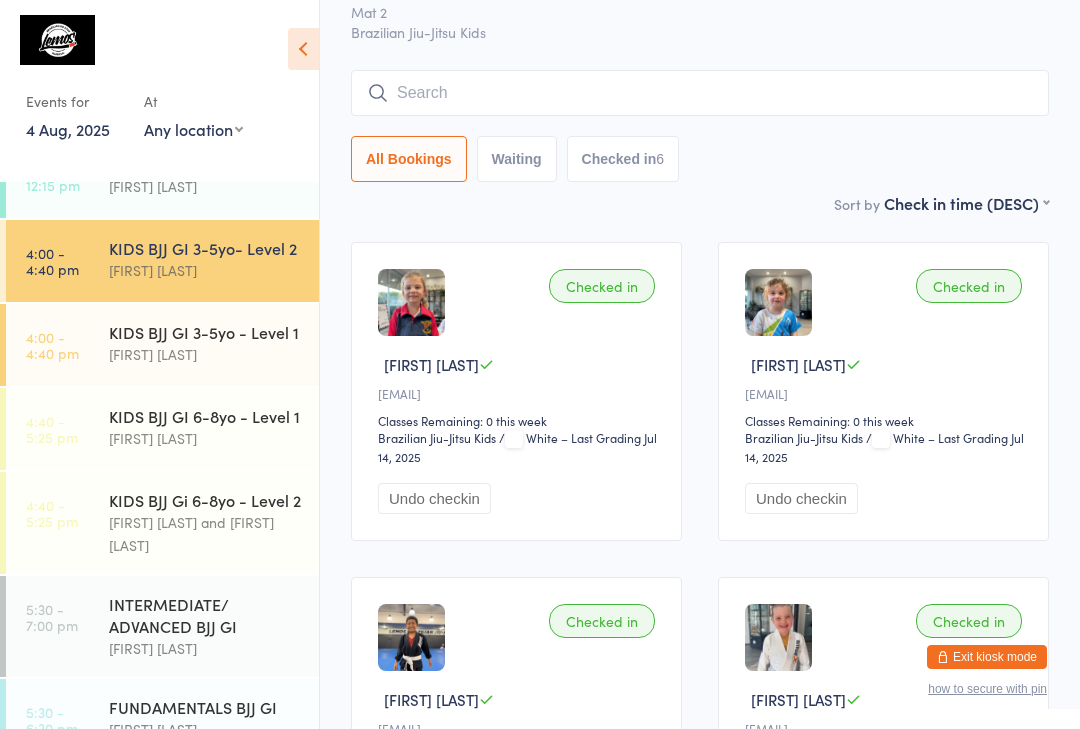 click at bounding box center [700, 93] 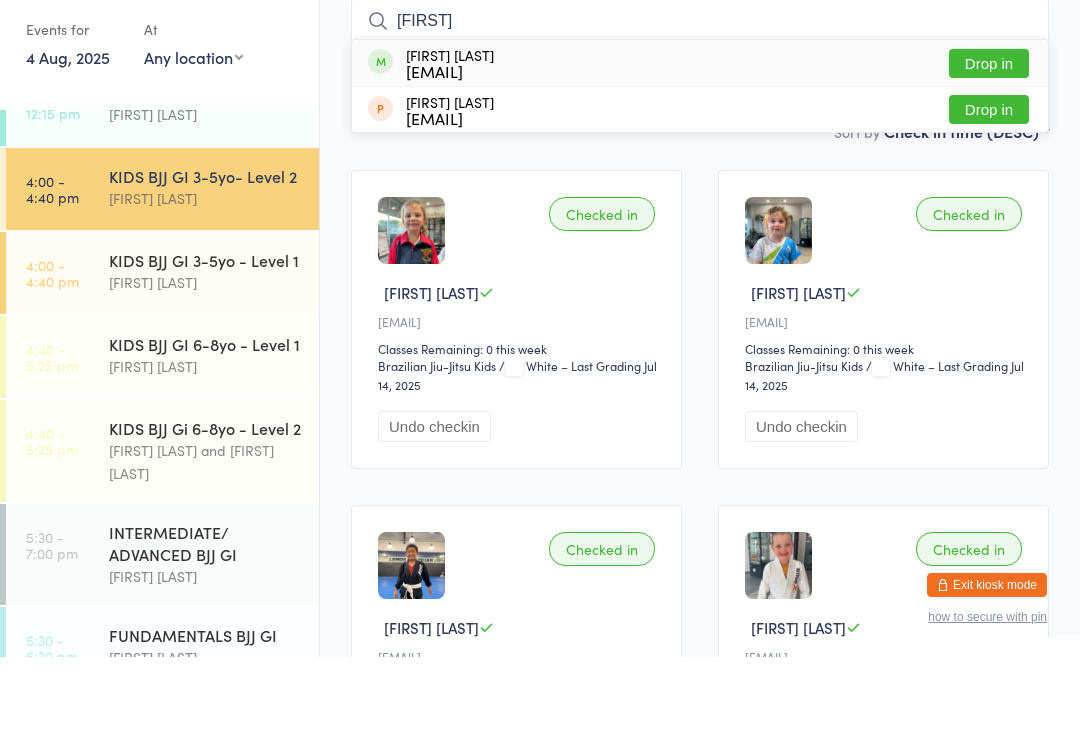 type on "[FIRST]" 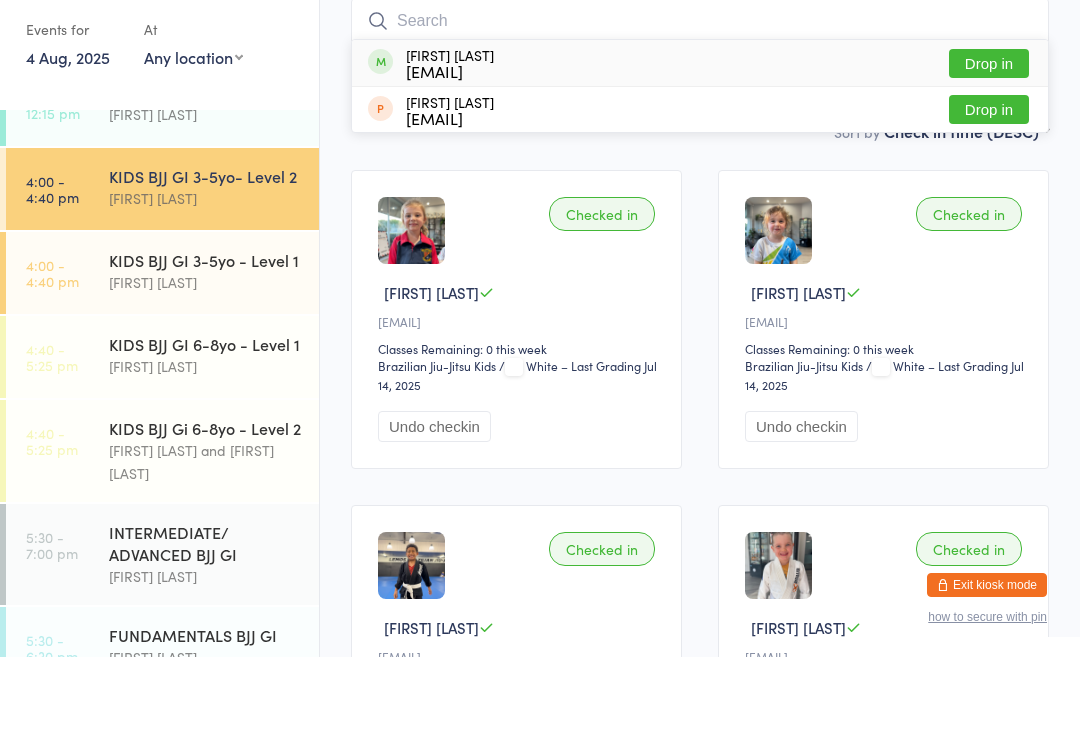 scroll, scrollTop: 181, scrollLeft: 0, axis: vertical 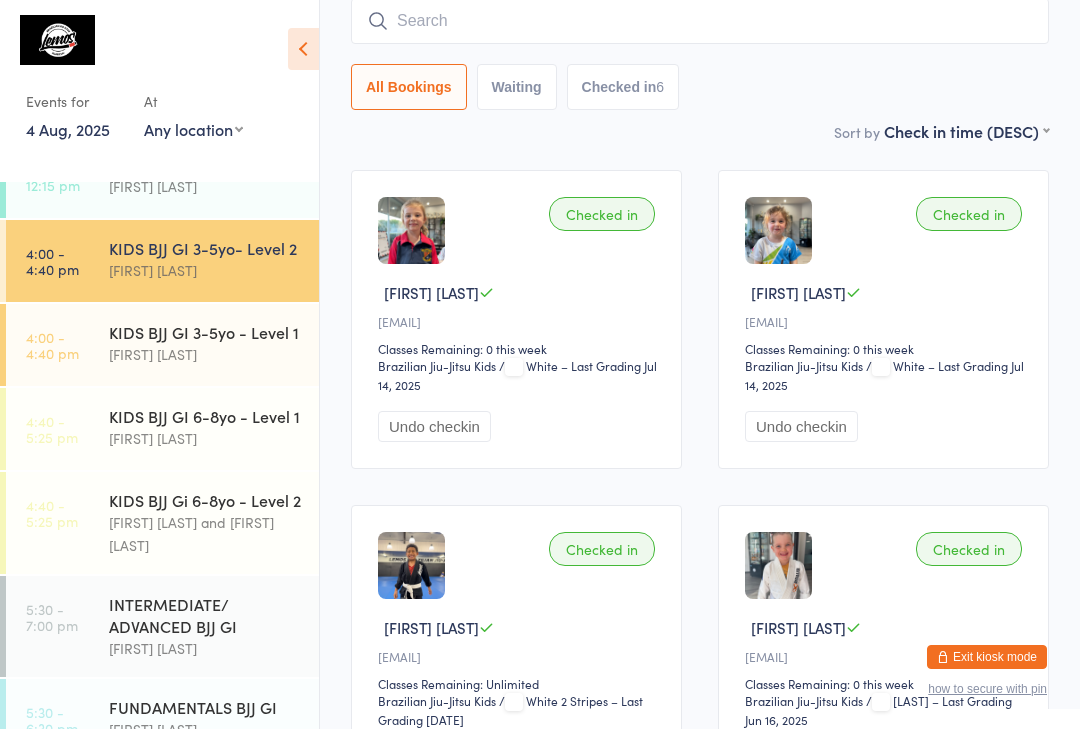 click on "All Bookings" at bounding box center [409, 87] 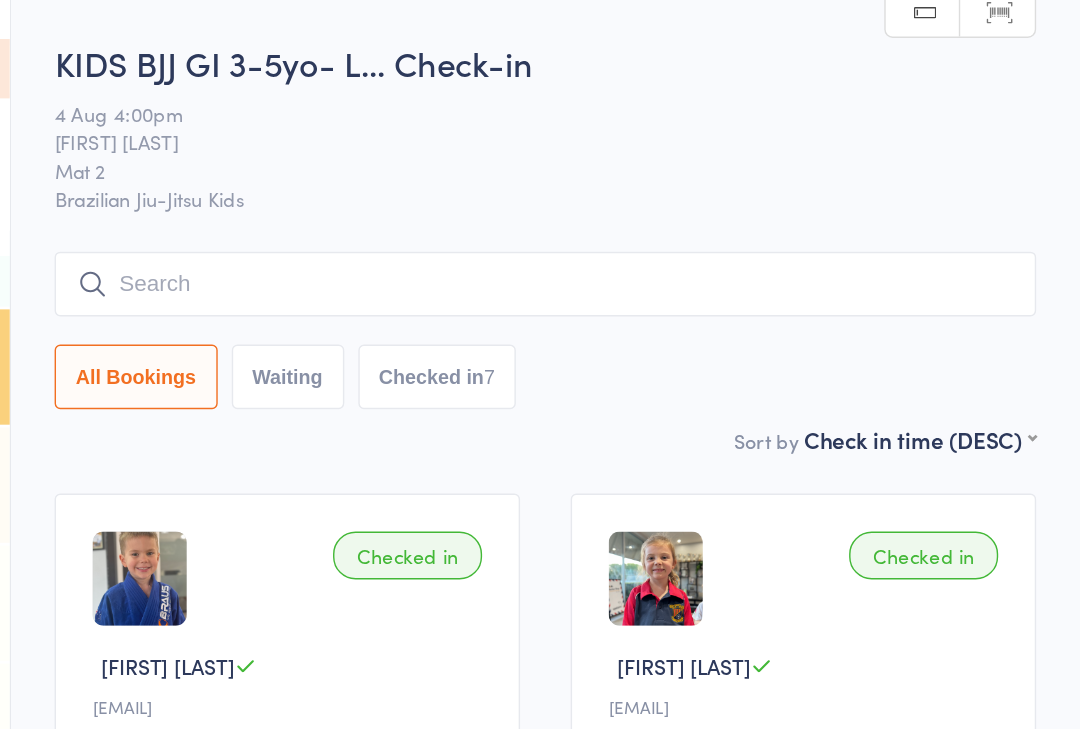click at bounding box center [700, 202] 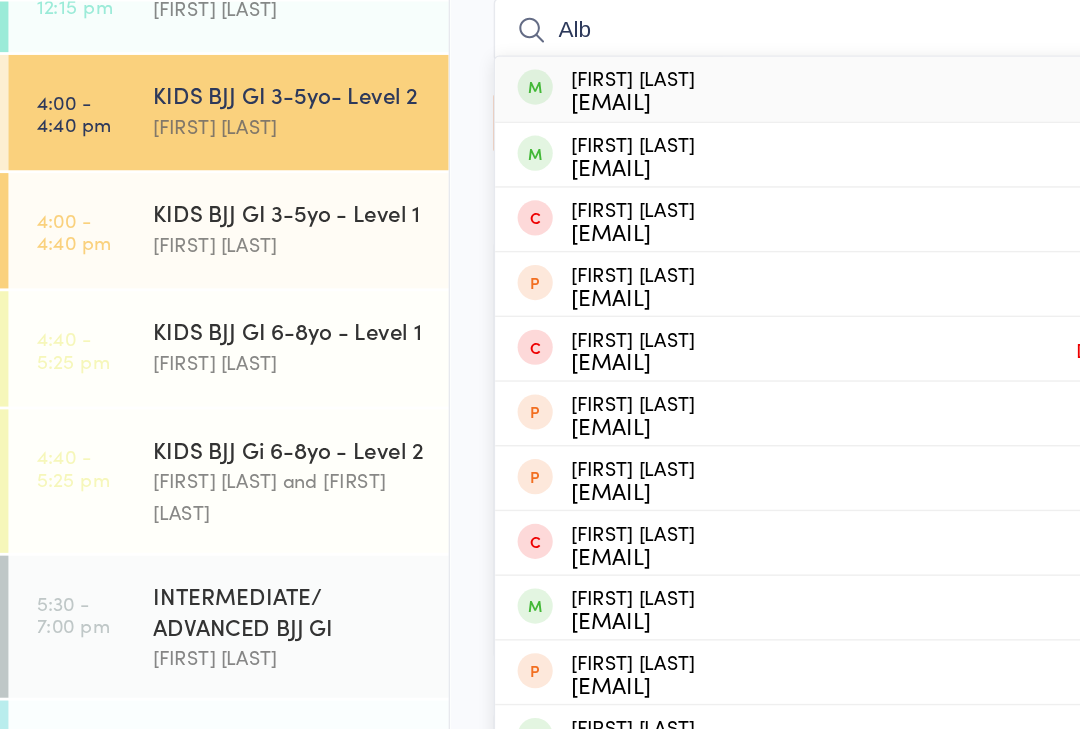 type on "Alb" 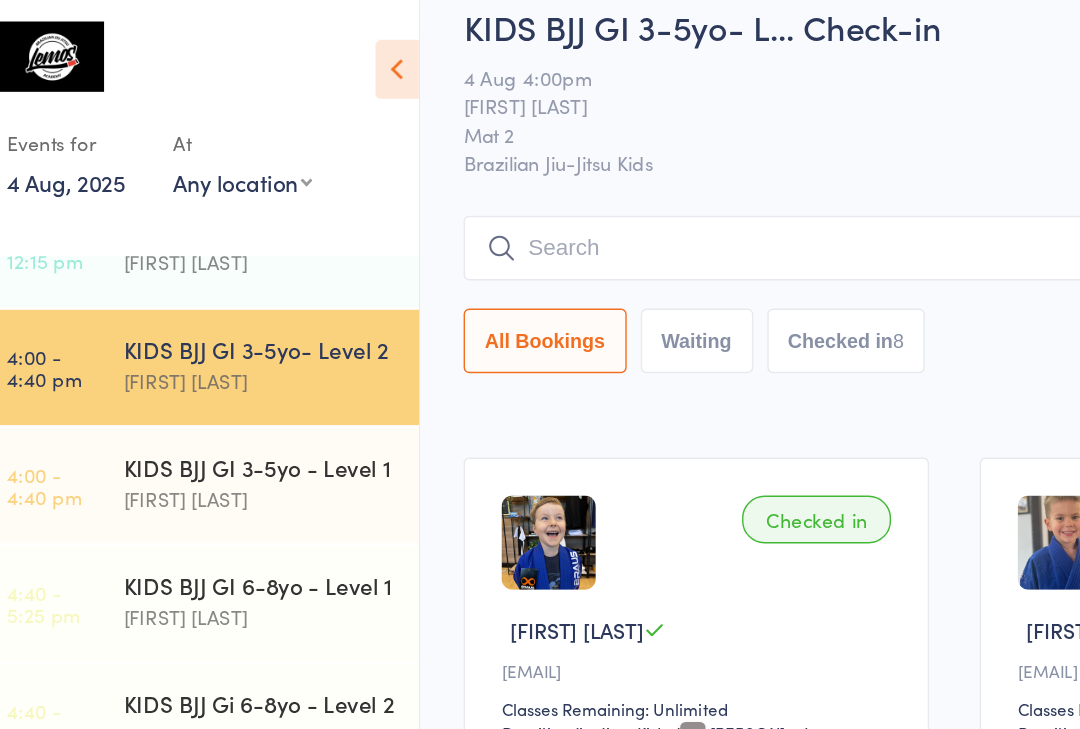 scroll, scrollTop: 25, scrollLeft: 0, axis: vertical 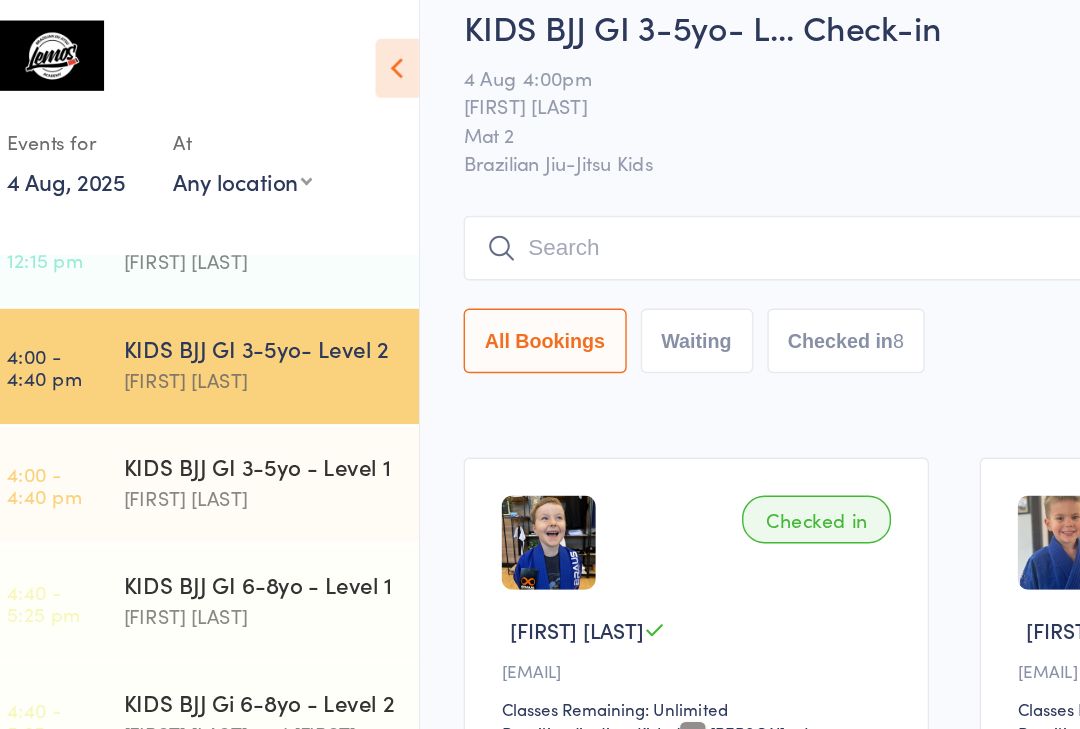 click at bounding box center (700, 177) 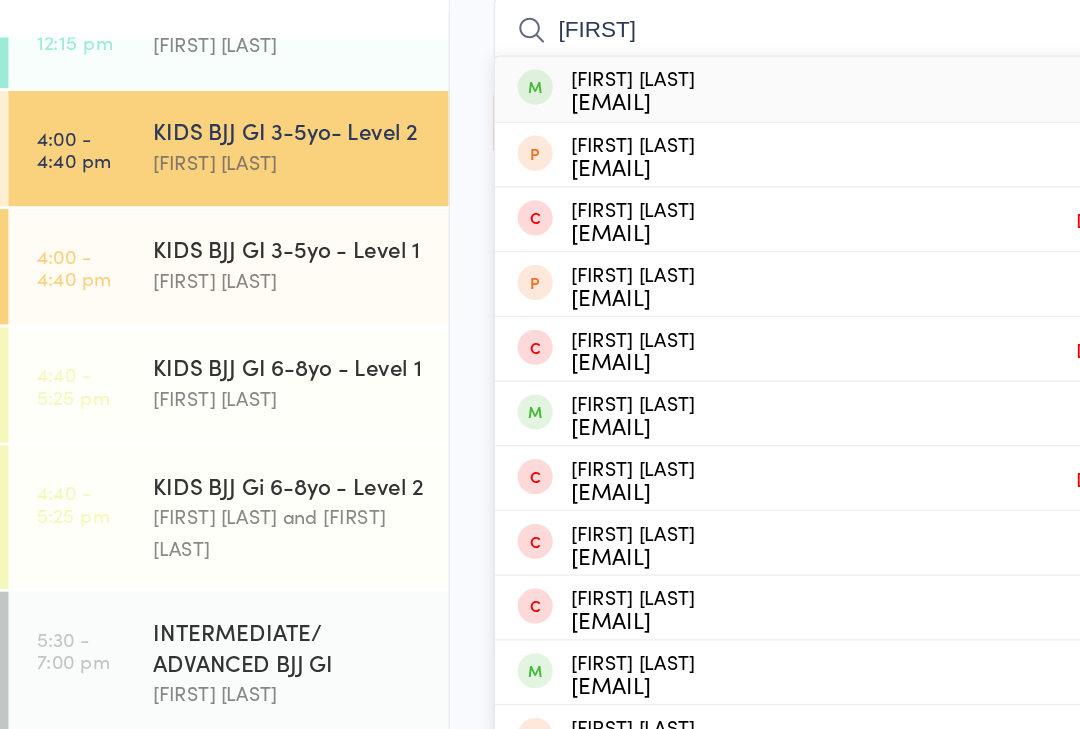 type on "[FIRST]" 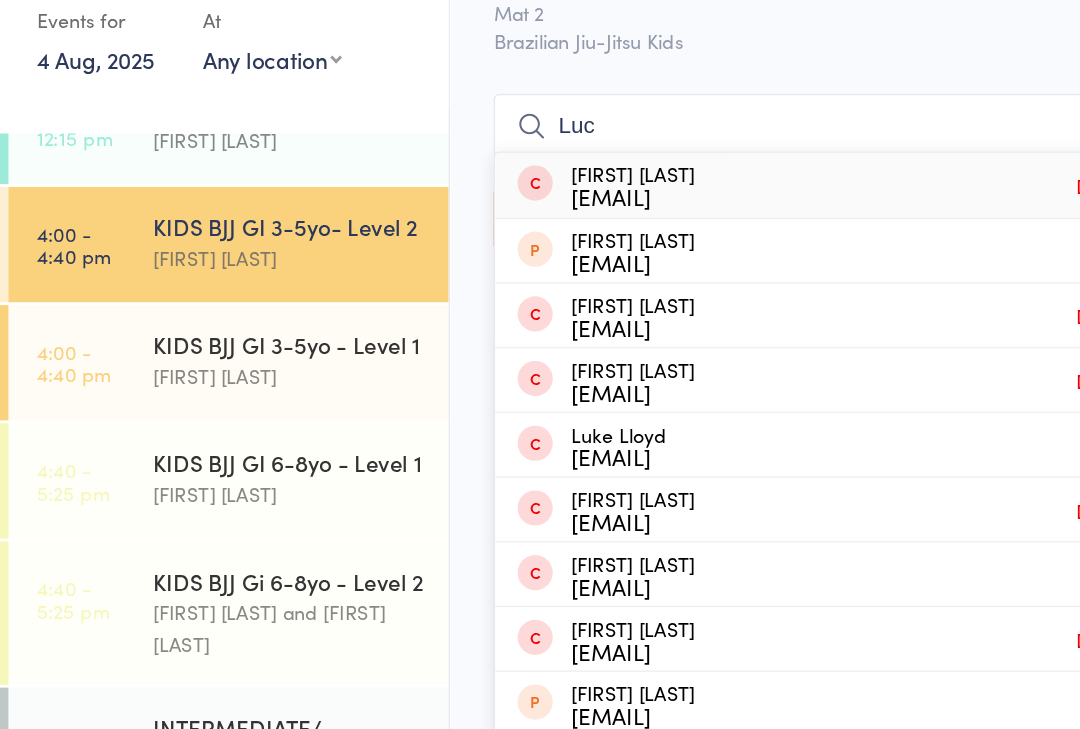 type on "Luca" 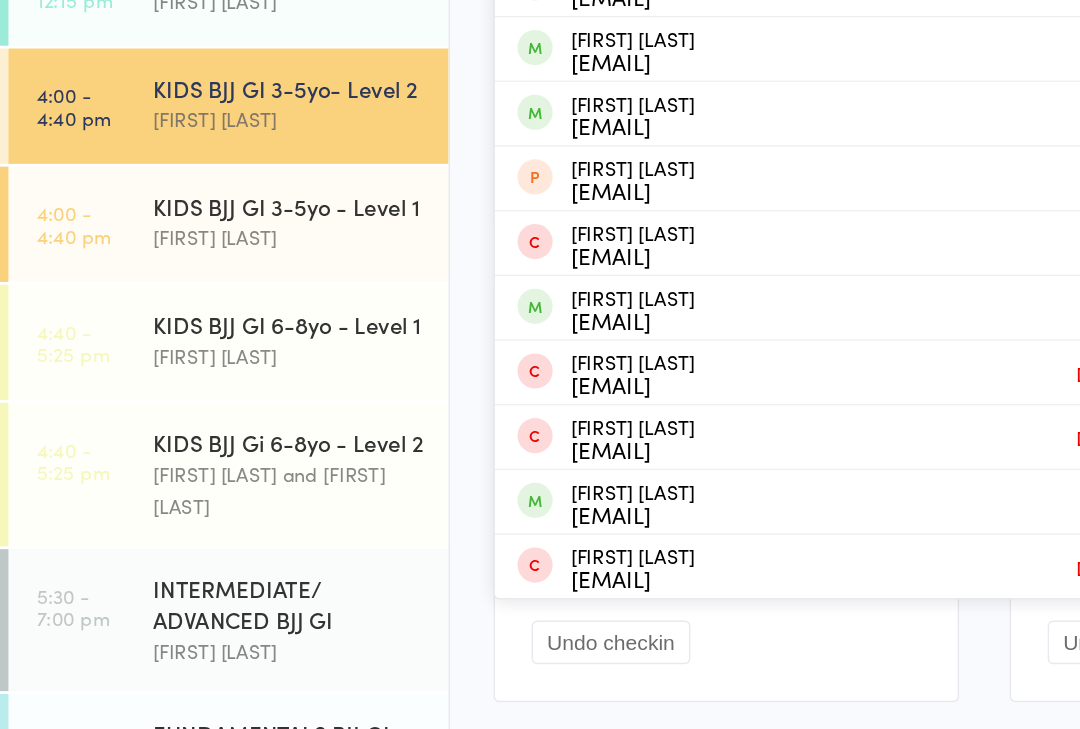 scroll, scrollTop: 371, scrollLeft: 0, axis: vertical 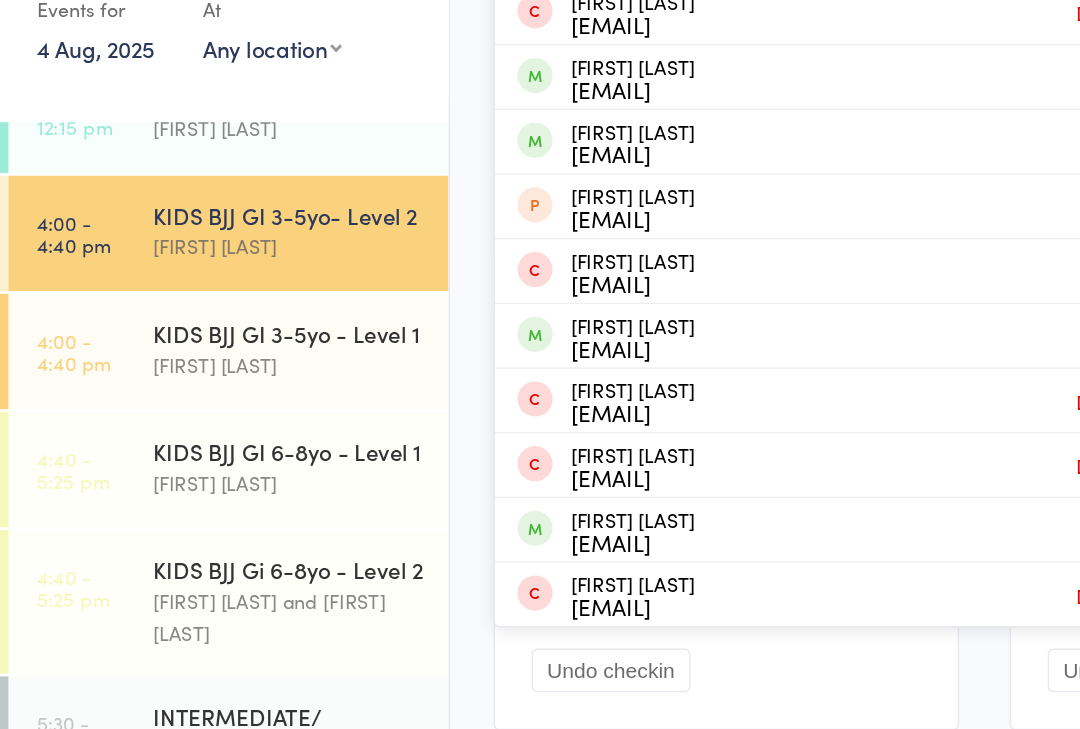 click on "[TIME] - [TIME] [AM/PM] KIDS BJJ GI 3-5yo - Level 1 [FIRST] [LAST]" at bounding box center [162, 345] 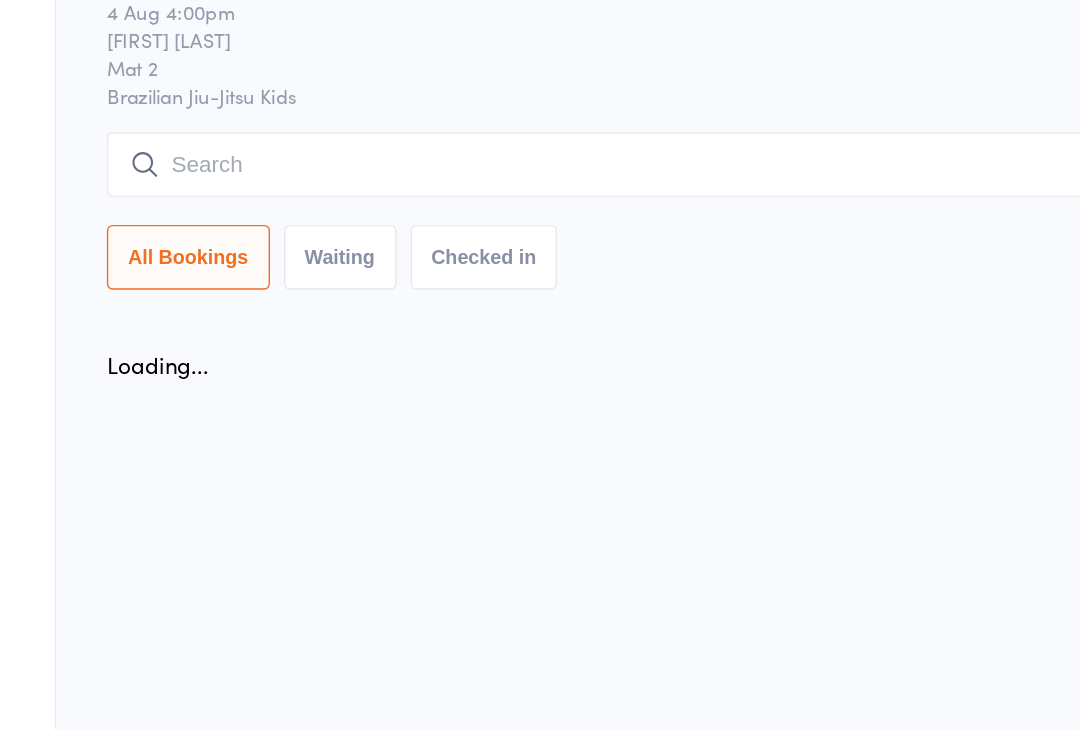 scroll, scrollTop: 0, scrollLeft: 0, axis: both 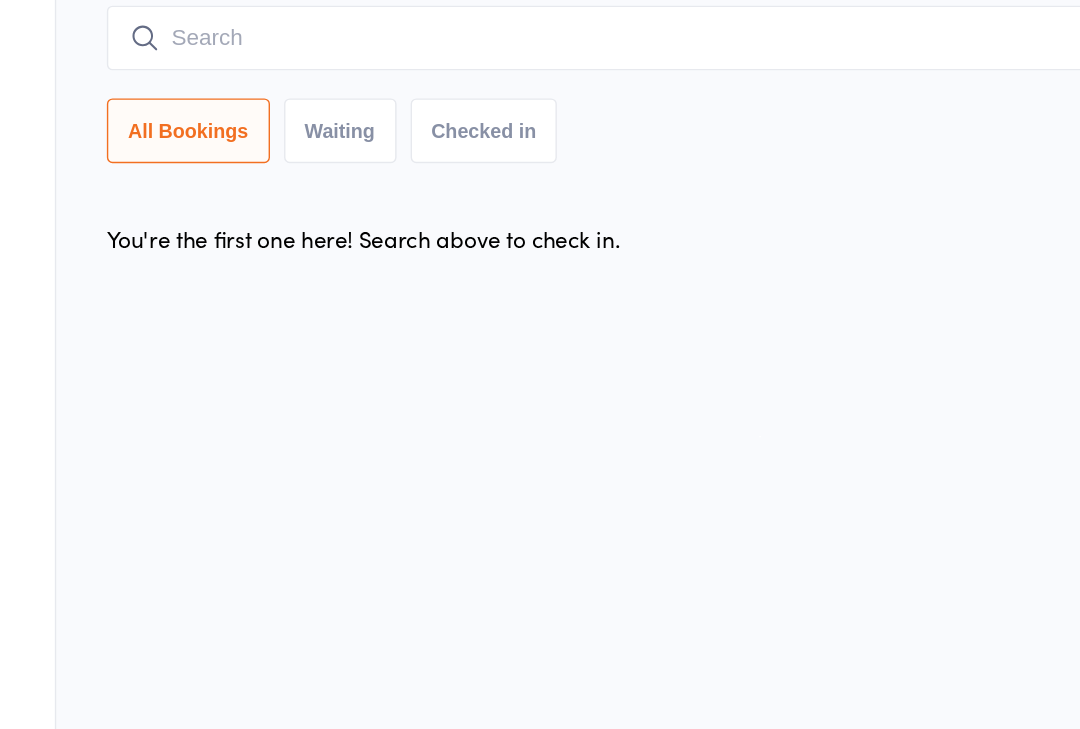 click at bounding box center [562, 212] 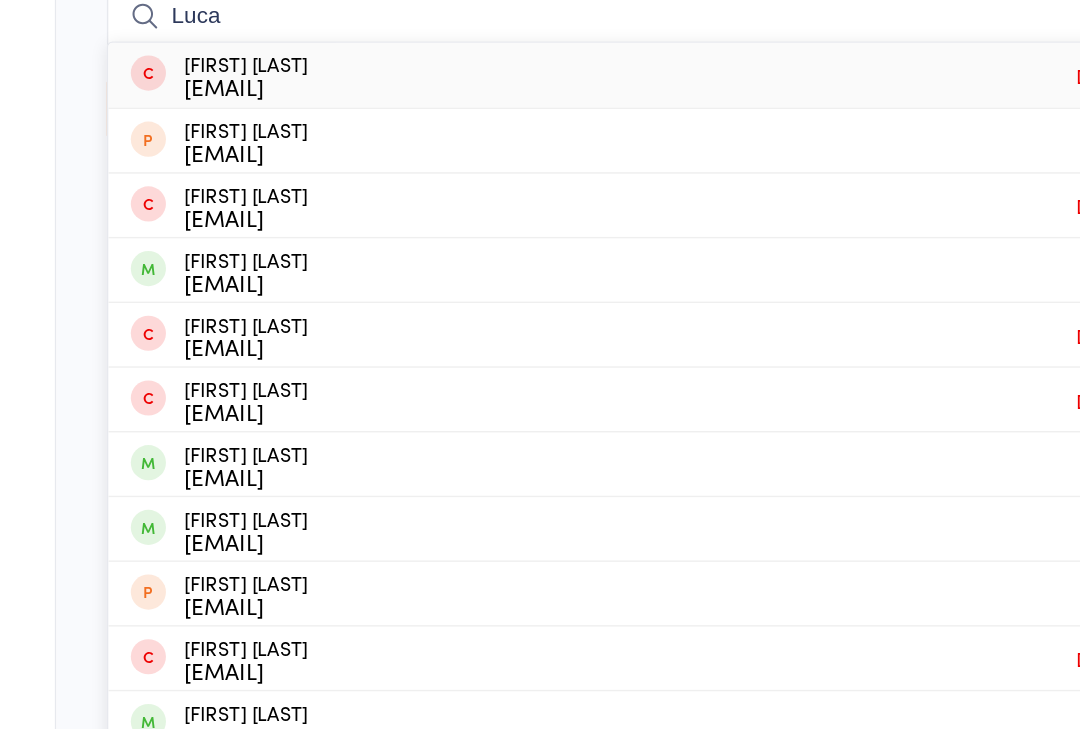 type on "Luca" 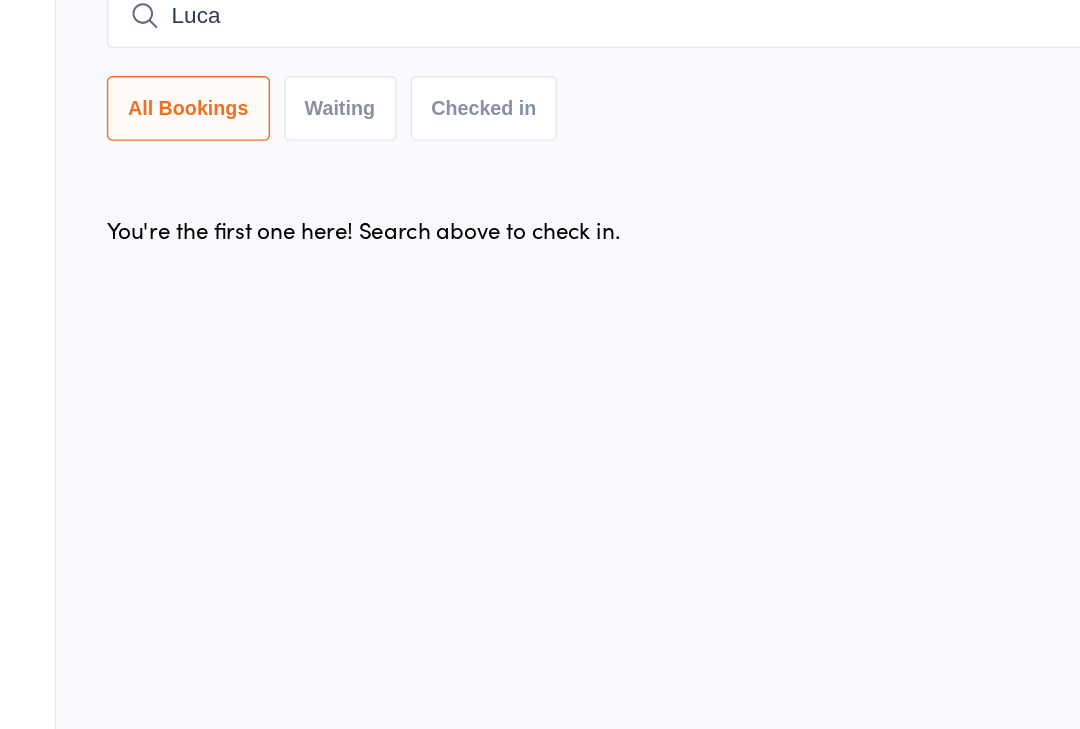 type 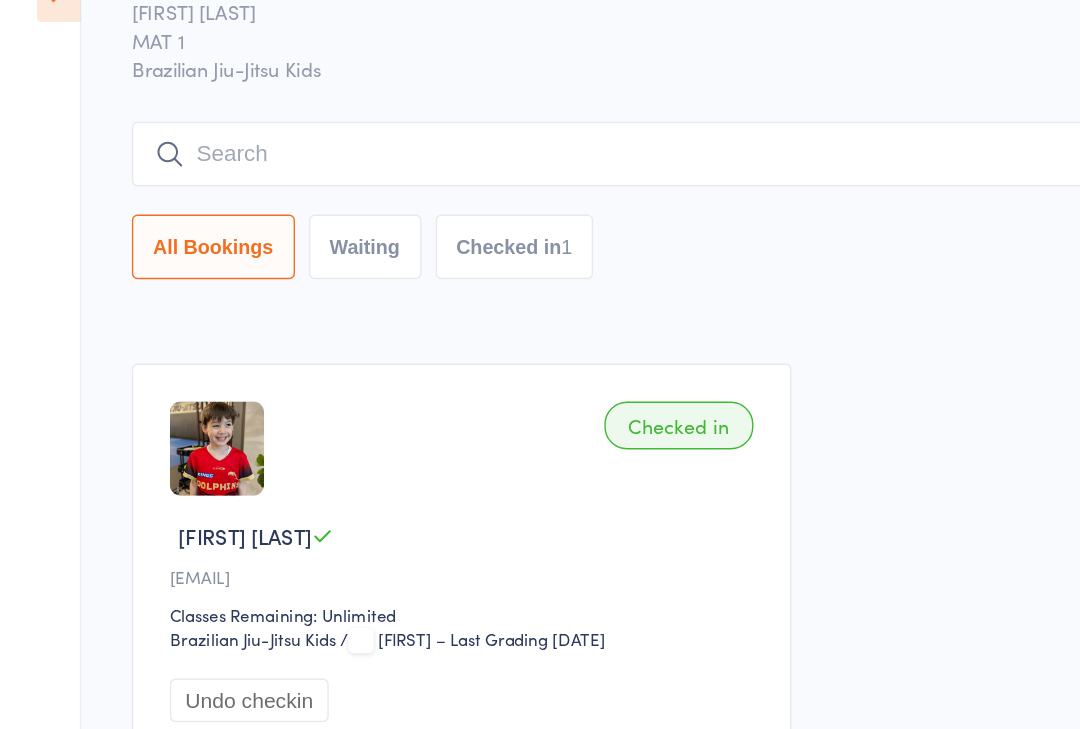 scroll, scrollTop: 0, scrollLeft: 0, axis: both 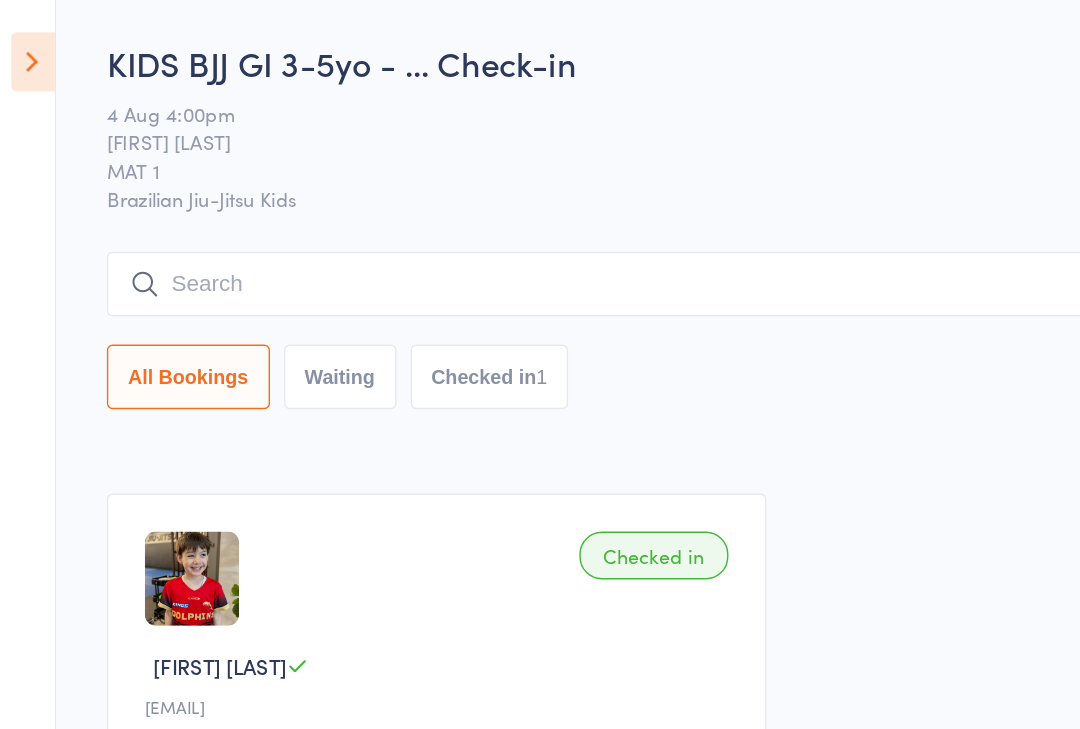 click at bounding box center (23, 44) 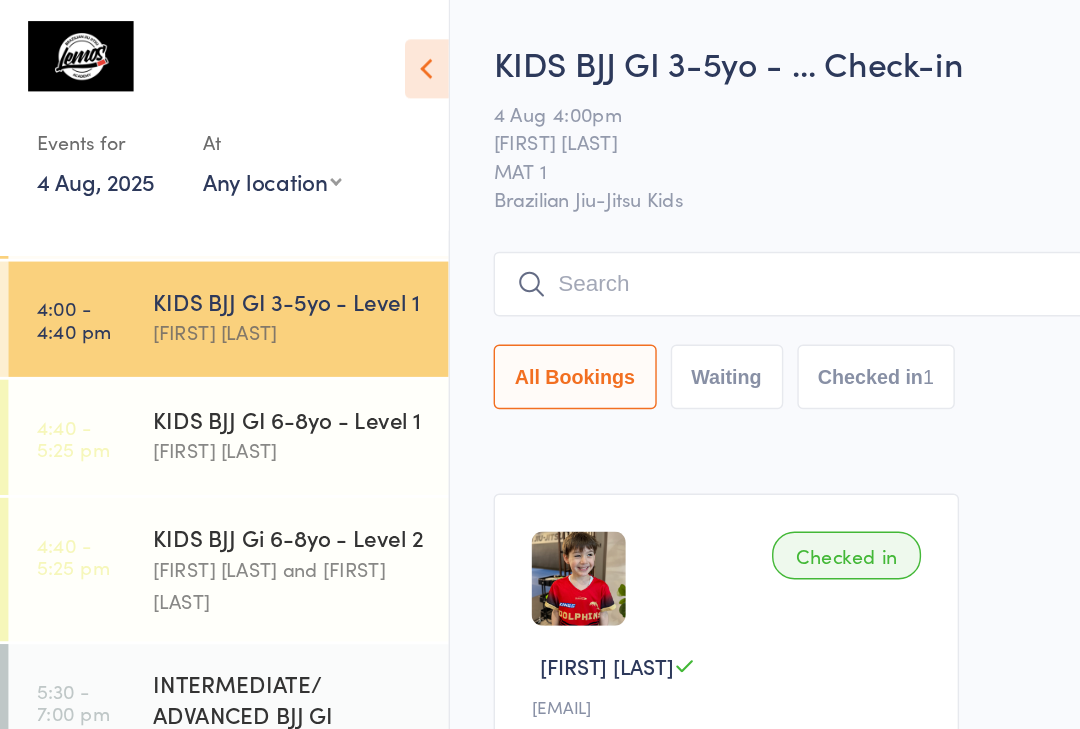 scroll, scrollTop: 445, scrollLeft: 0, axis: vertical 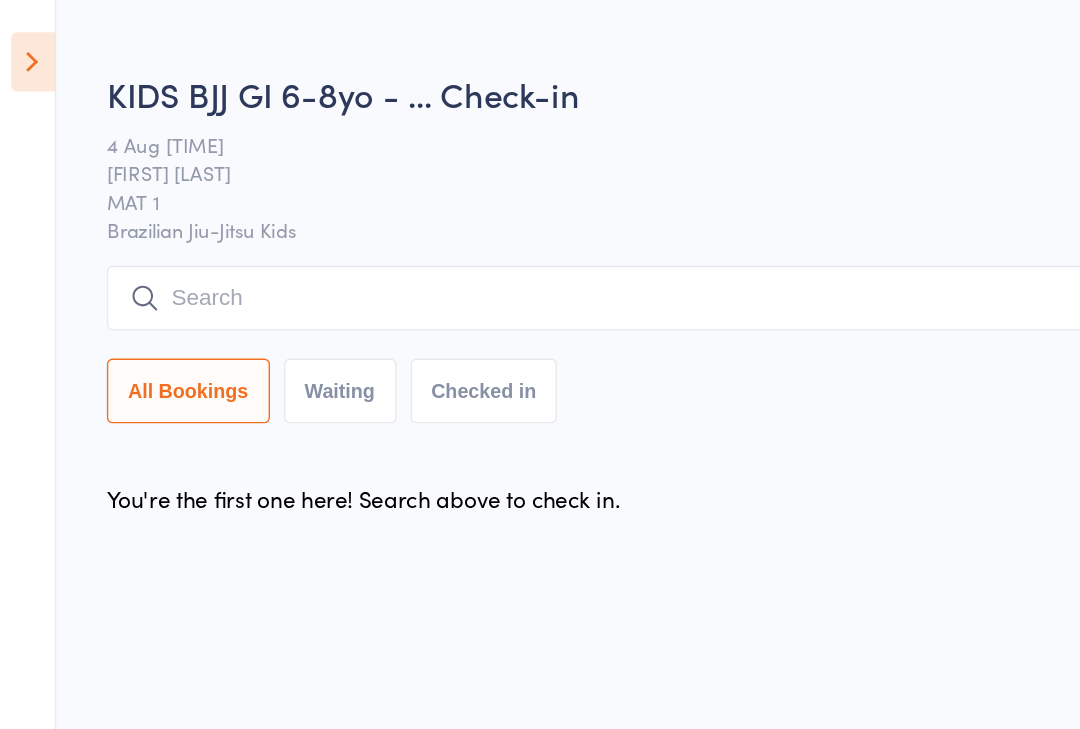 click at bounding box center [562, 212] 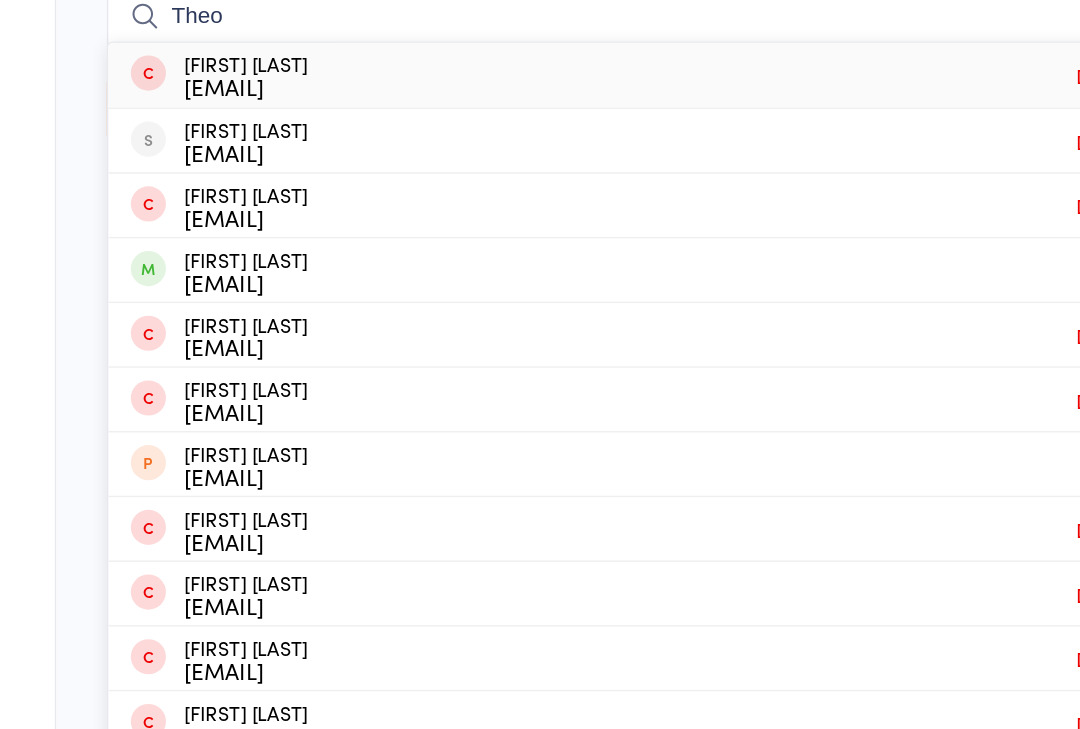 type on "Theo" 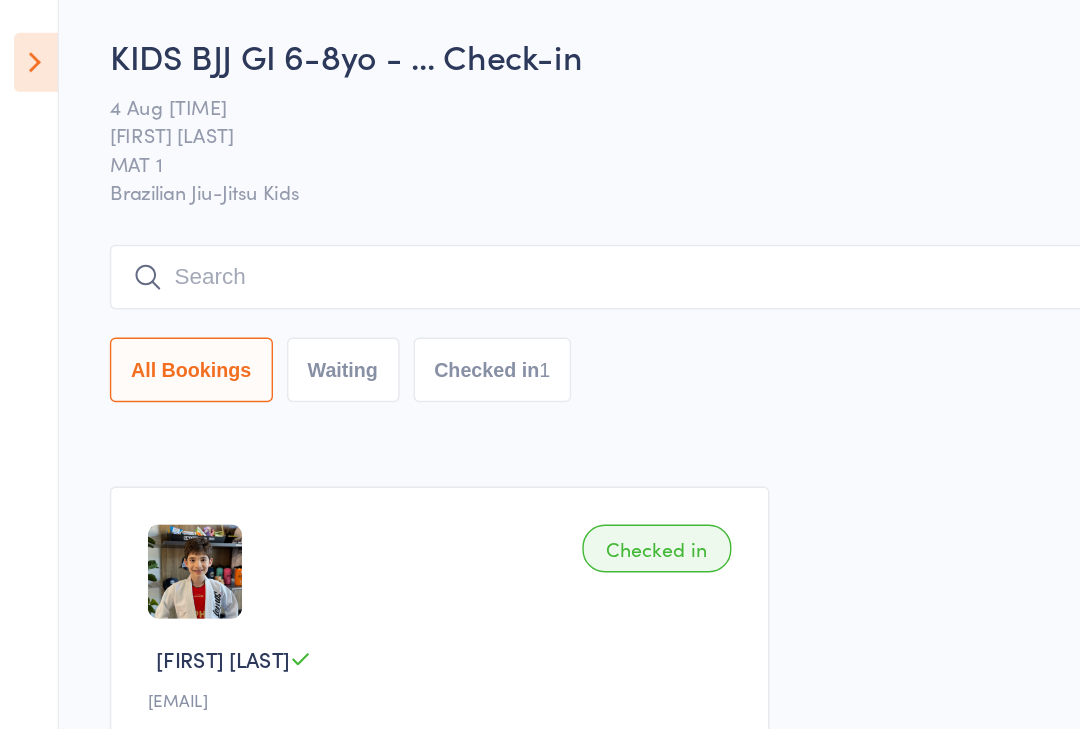 scroll, scrollTop: 0, scrollLeft: 0, axis: both 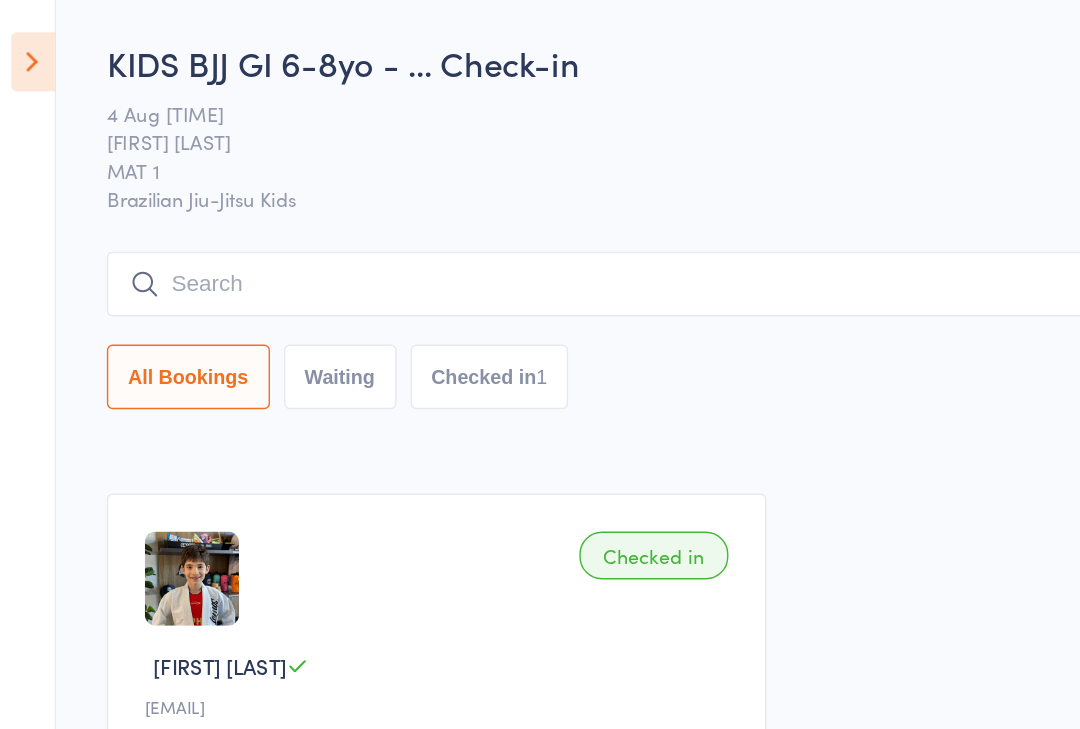 click at bounding box center (562, 202) 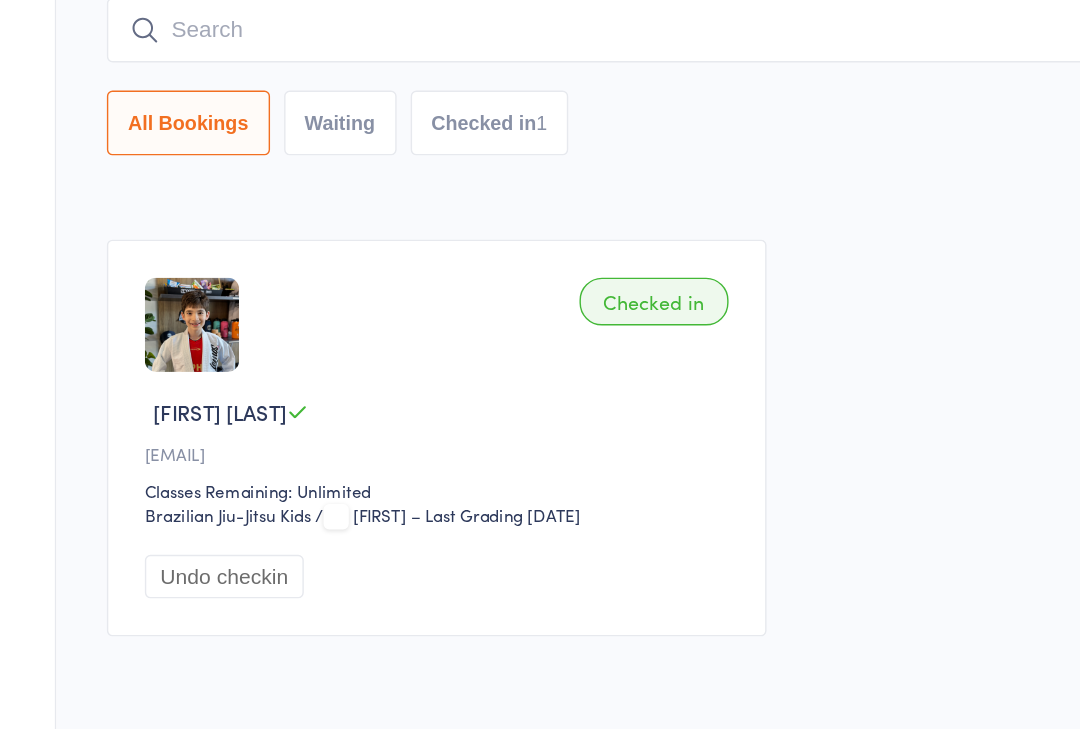 type on "H" 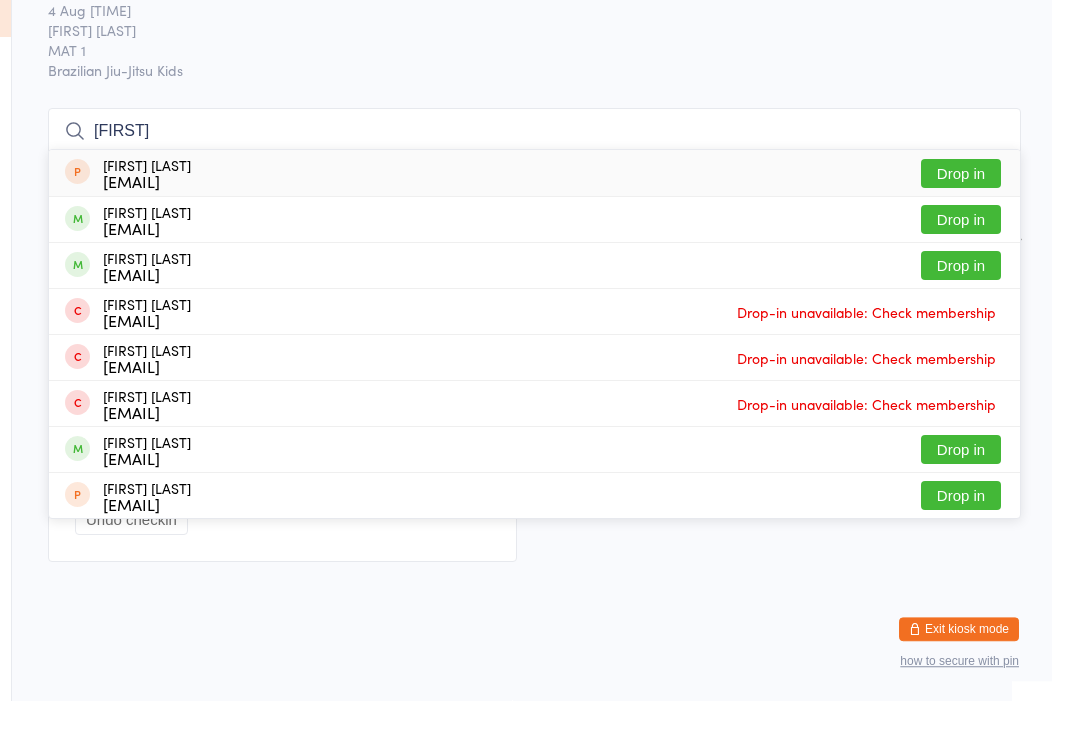 scroll, scrollTop: 0, scrollLeft: 0, axis: both 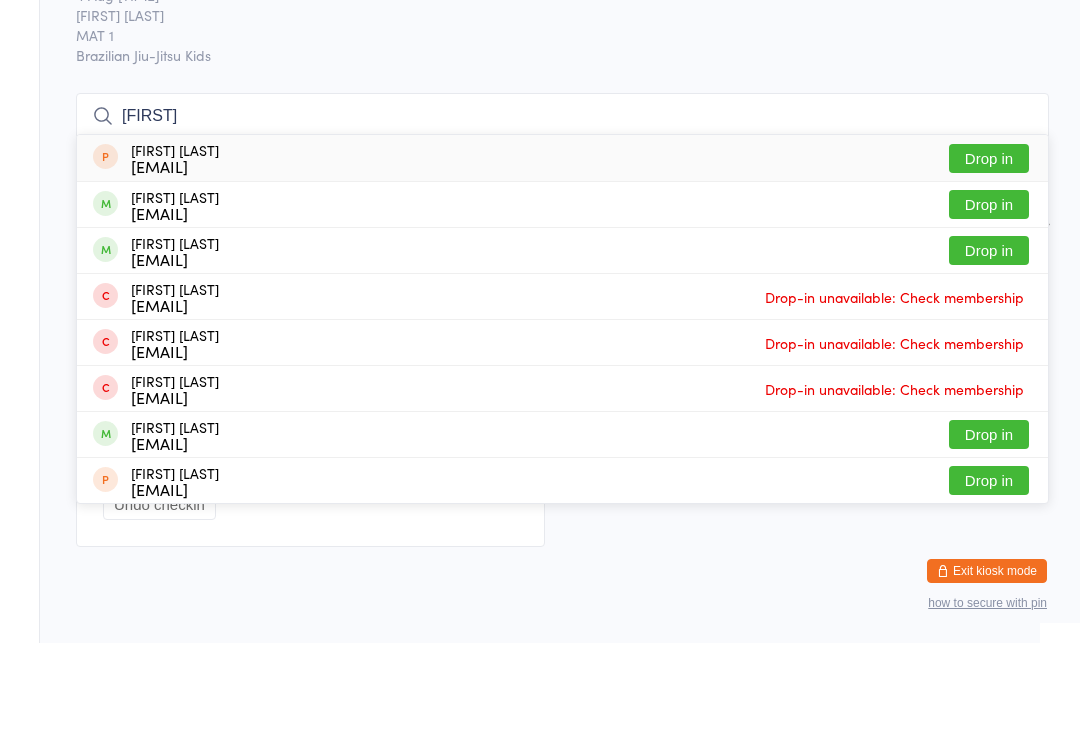 type on "[FIRST]" 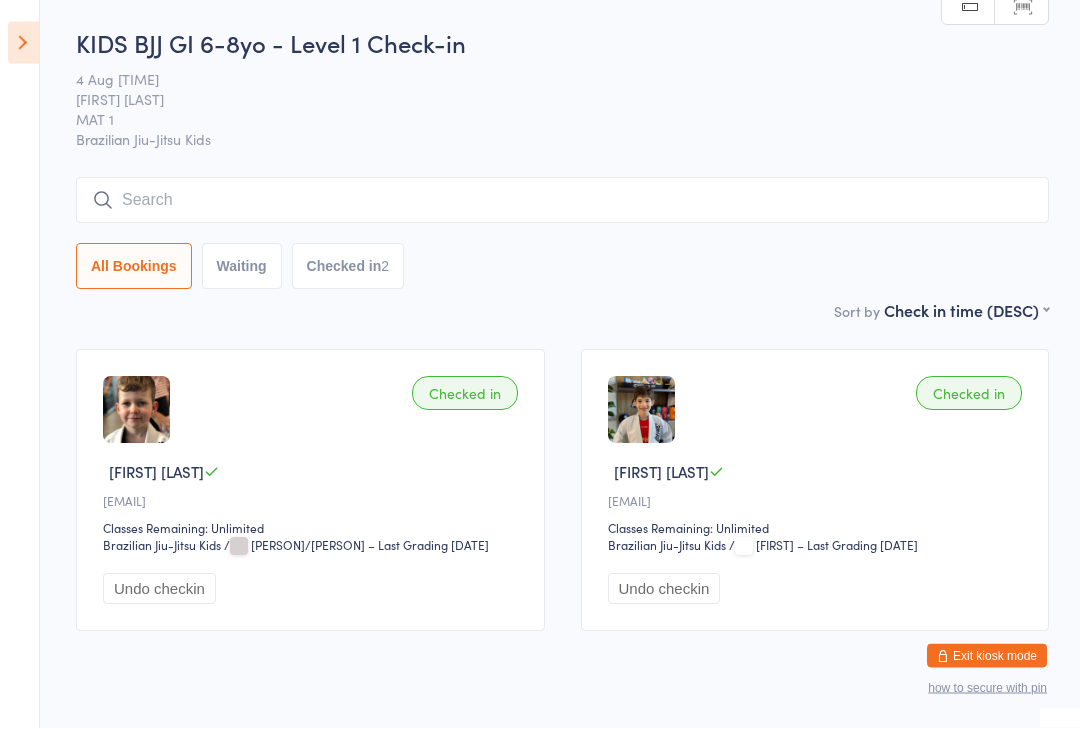 click at bounding box center [23, 44] 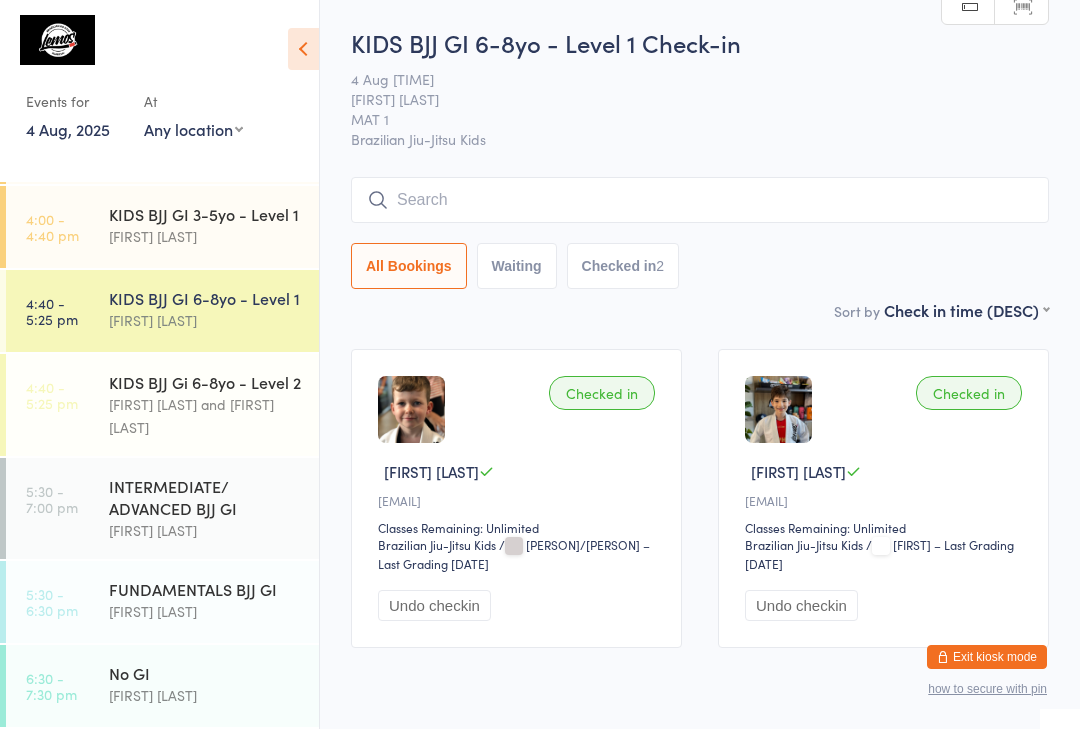 click on "[TIME]" at bounding box center (52, 227) 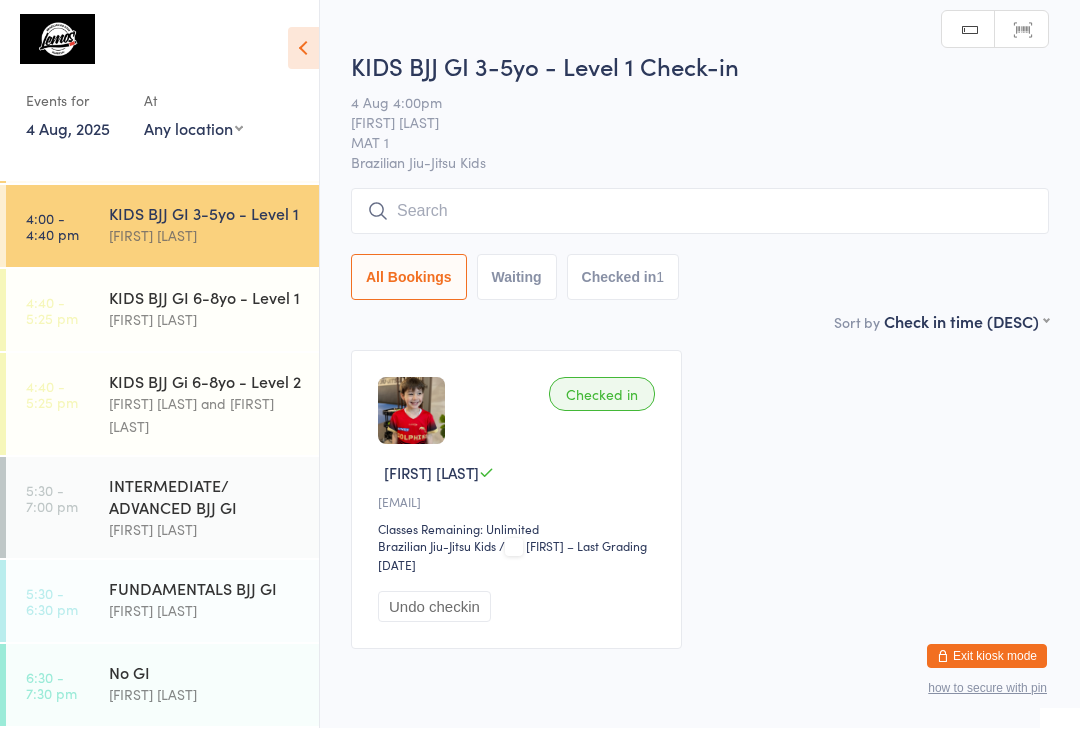 scroll, scrollTop: 1, scrollLeft: 0, axis: vertical 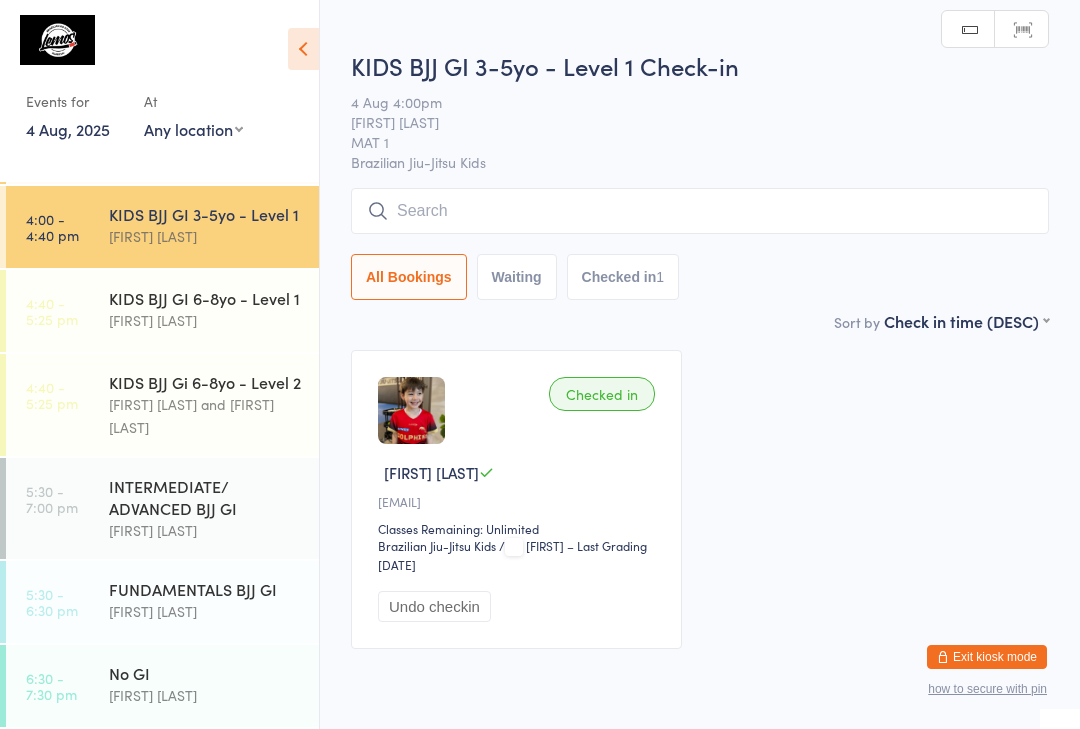 click at bounding box center (700, 211) 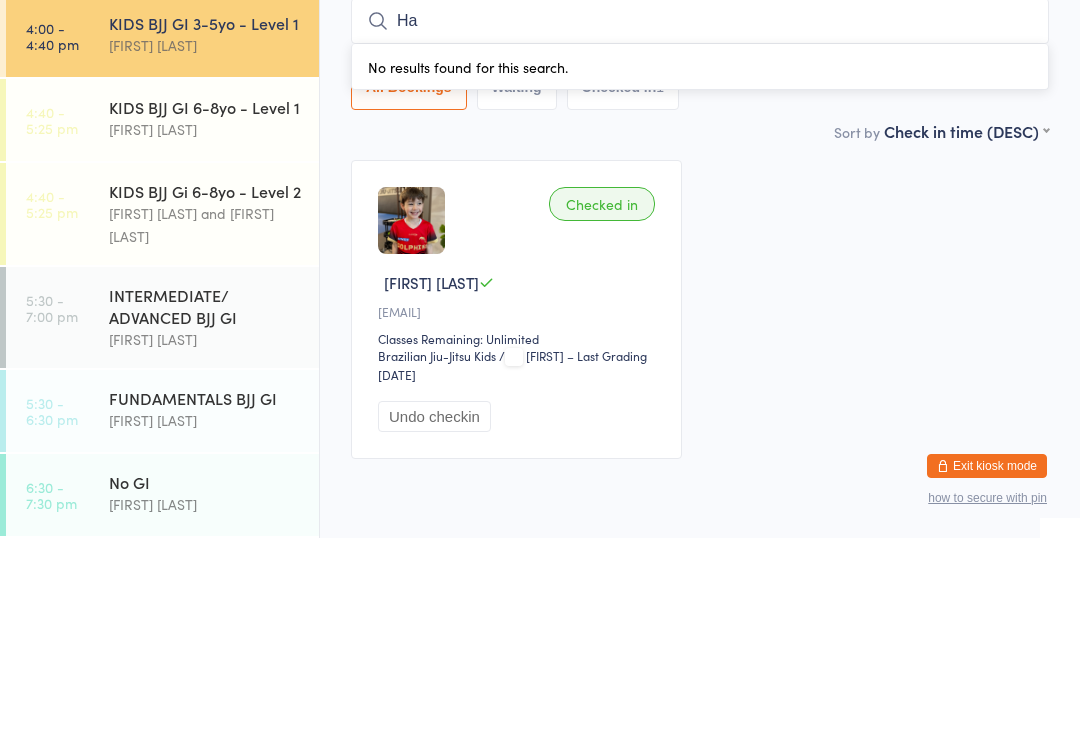 type on "H" 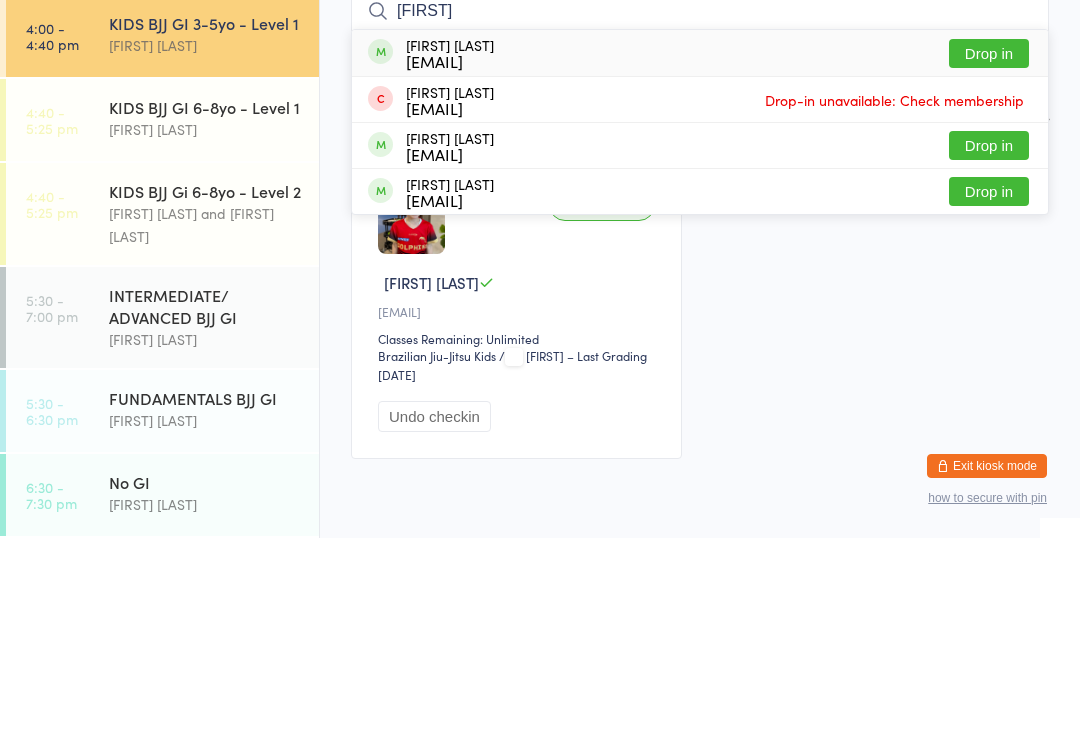 type on "[FIRST]" 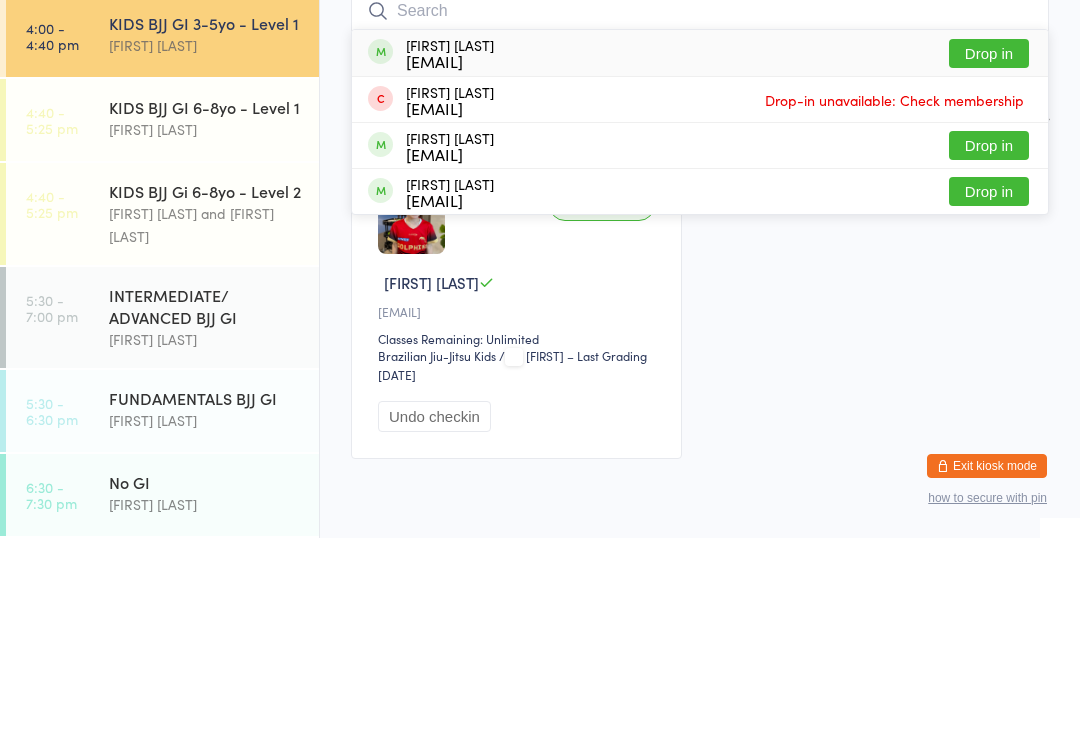 scroll, scrollTop: 86, scrollLeft: 0, axis: vertical 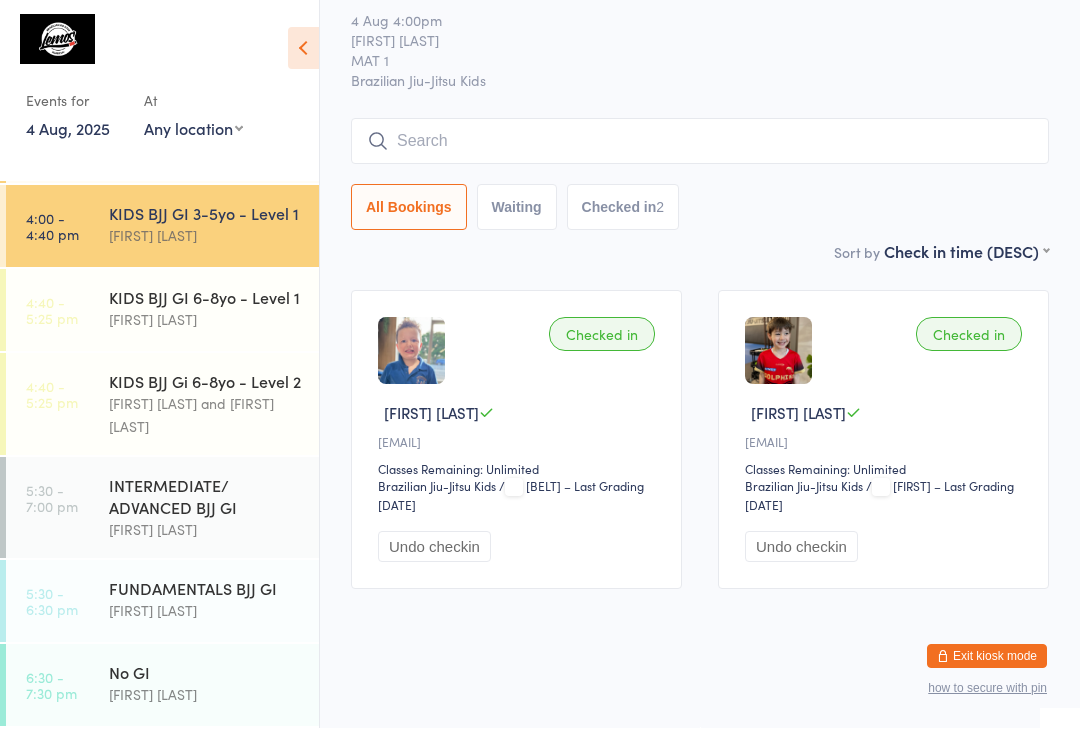 click at bounding box center (700, 142) 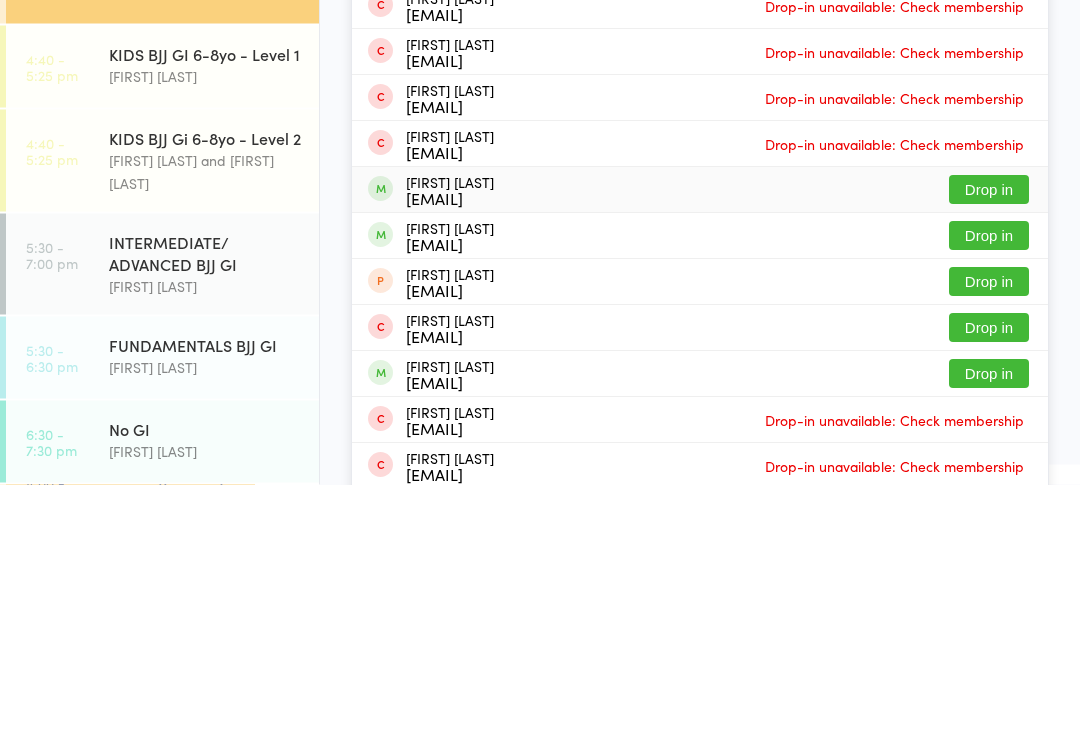 type on "Hugo" 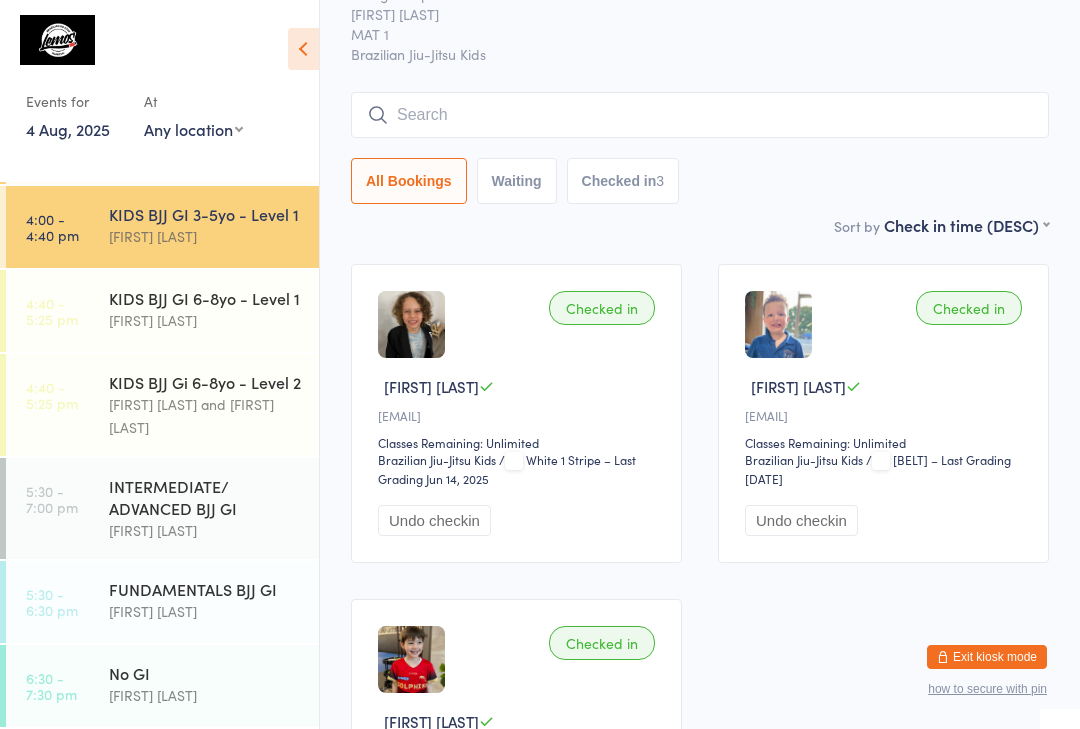 scroll, scrollTop: 137, scrollLeft: 0, axis: vertical 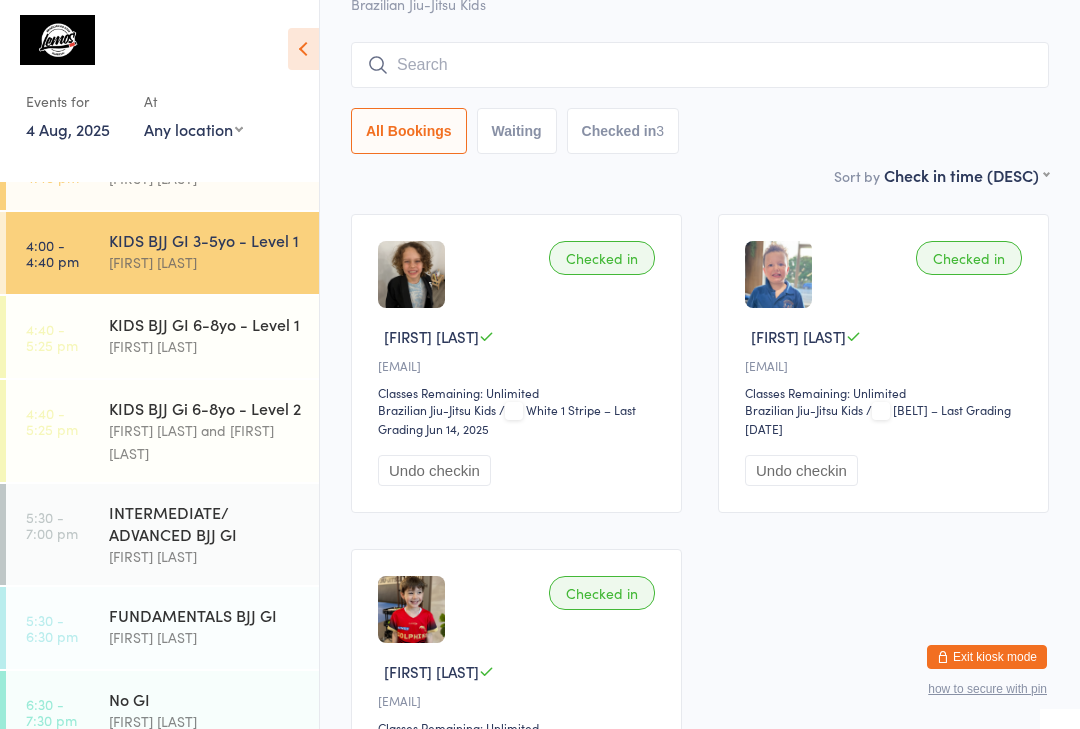 click on "Waiting" at bounding box center (517, 131) 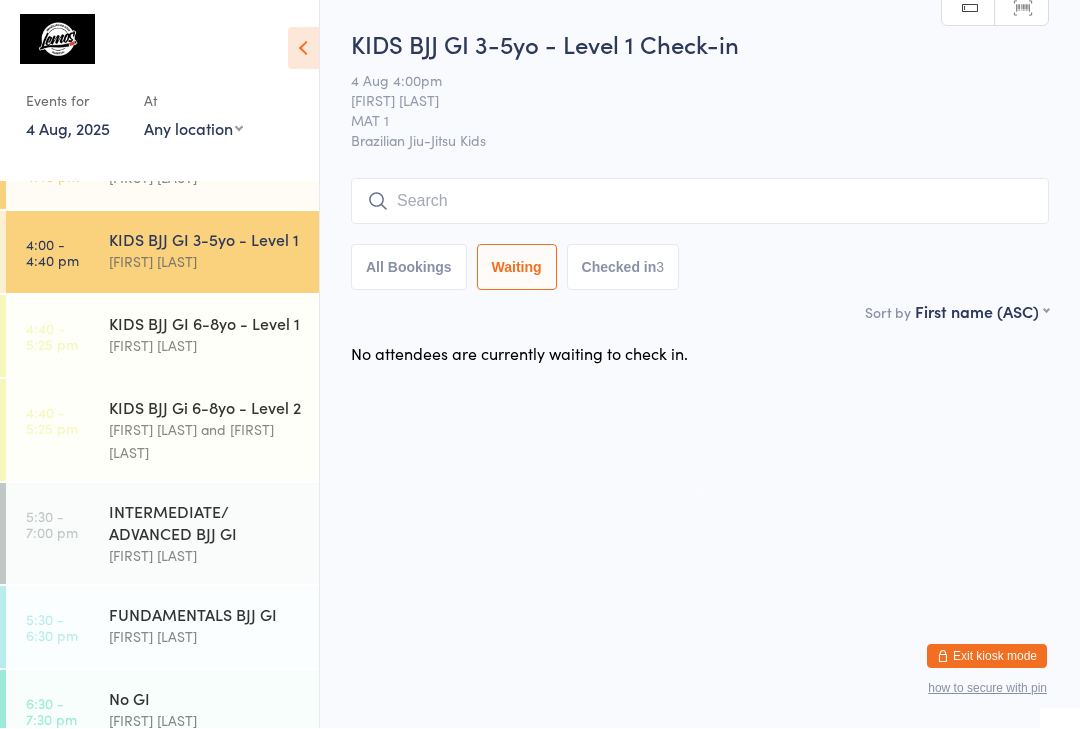 click on "All Bookings" at bounding box center [409, 268] 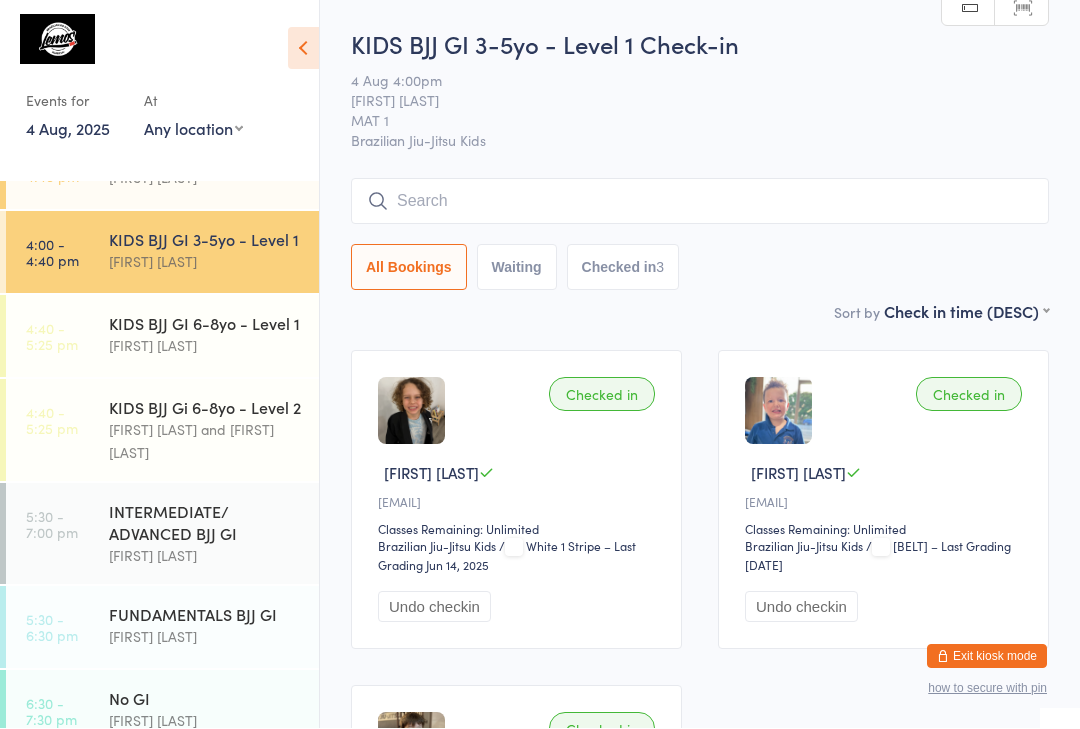 select on "5" 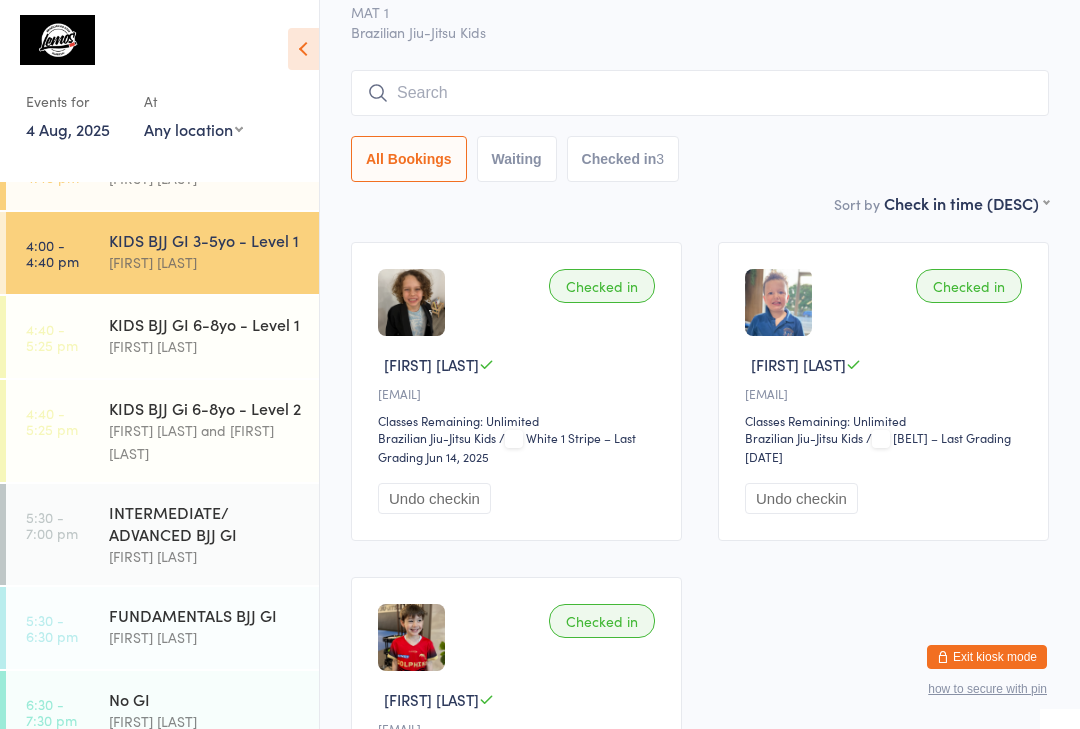 scroll, scrollTop: 0, scrollLeft: 0, axis: both 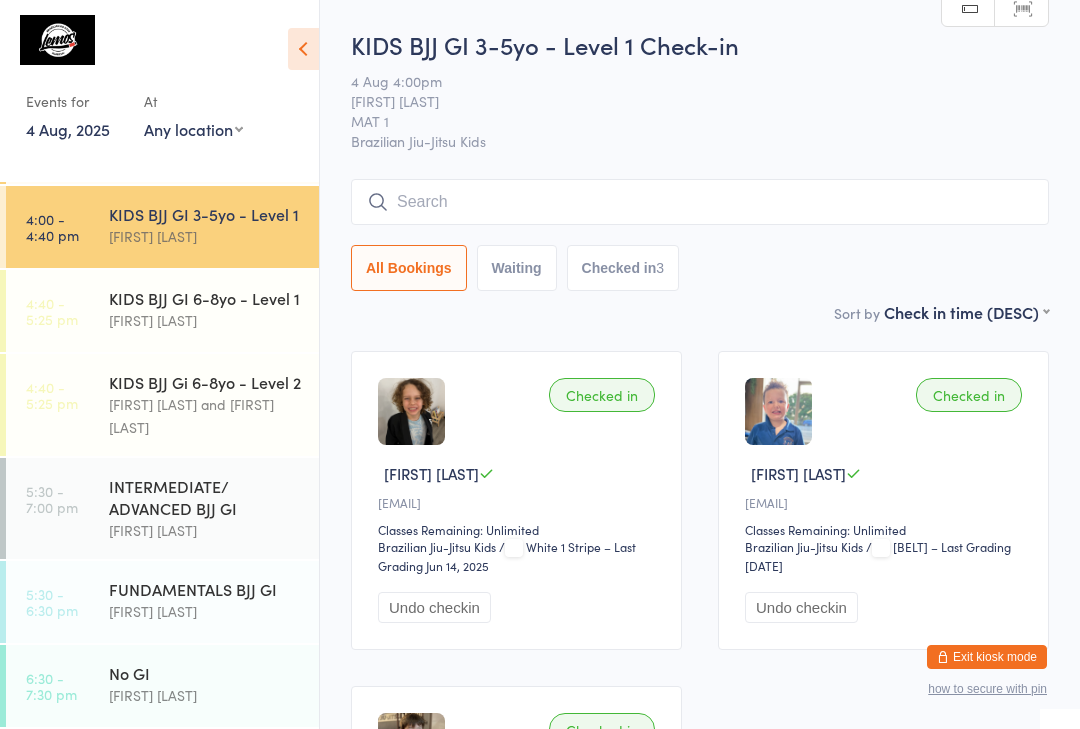 click on "[FIRST] [LAST]" at bounding box center (205, 236) 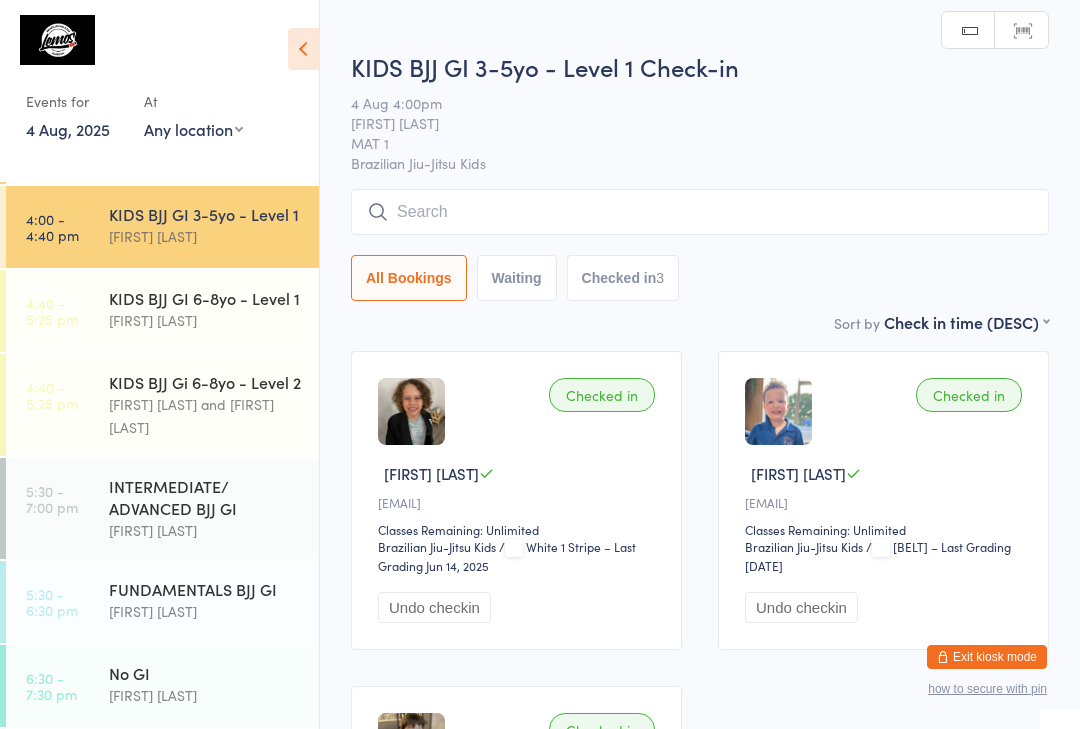 click at bounding box center (700, 212) 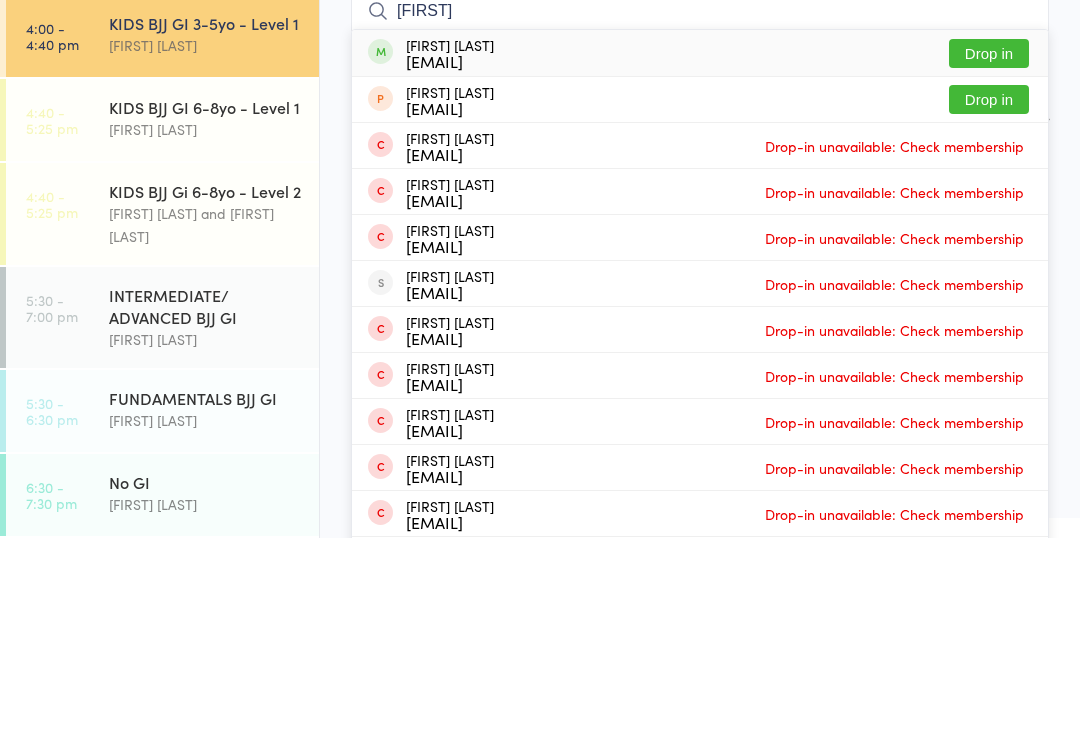type on "[FIRST]" 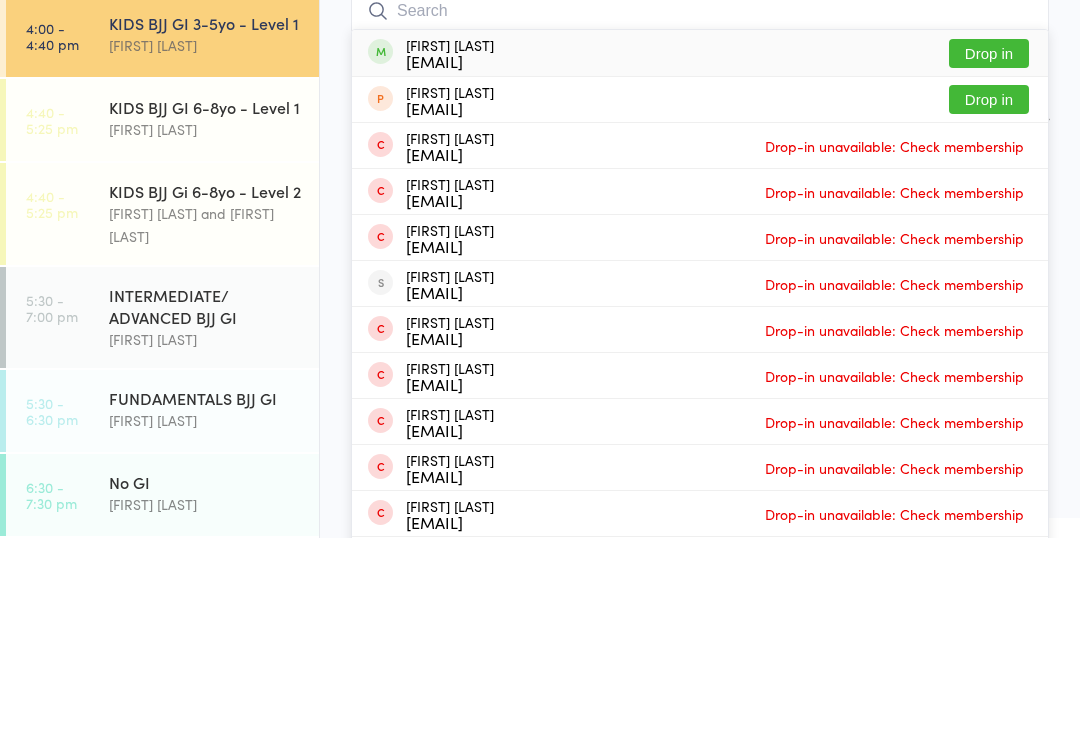 scroll, scrollTop: 191, scrollLeft: 0, axis: vertical 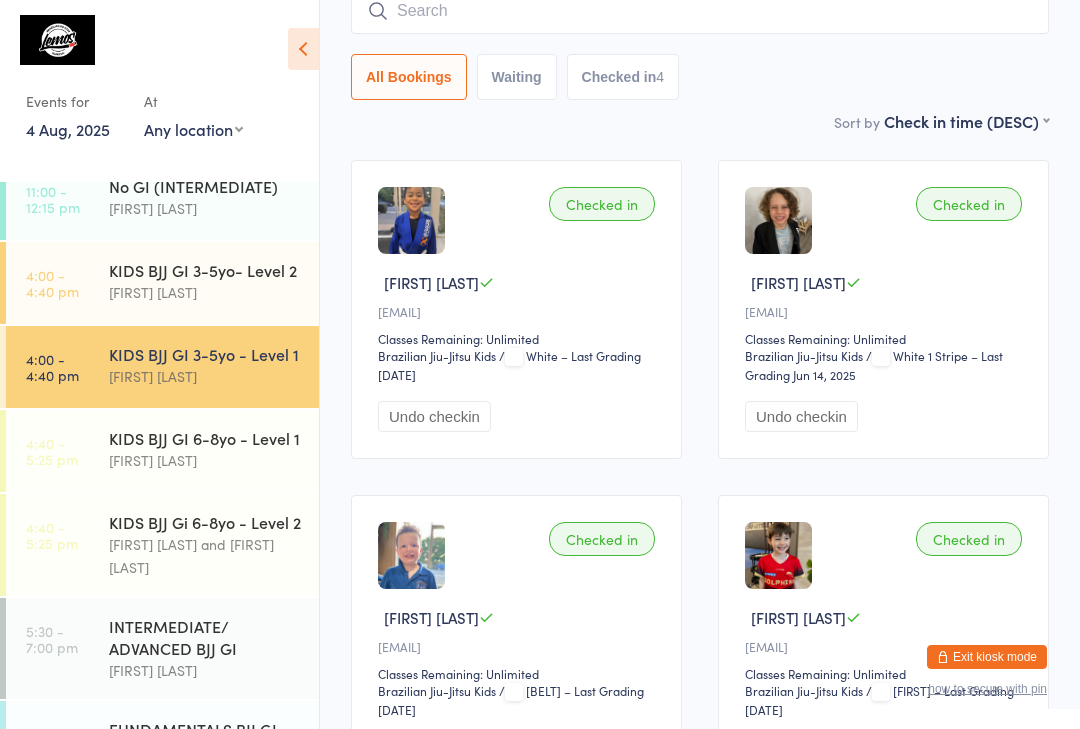 click at bounding box center (700, 11) 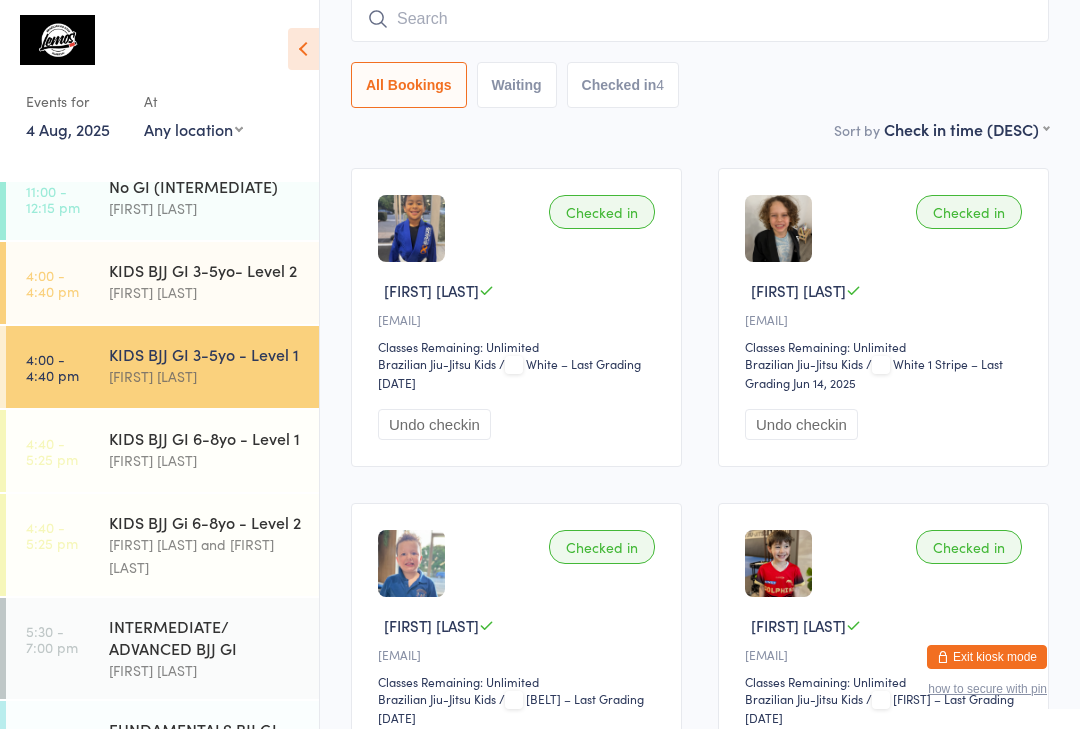 scroll, scrollTop: 181, scrollLeft: 0, axis: vertical 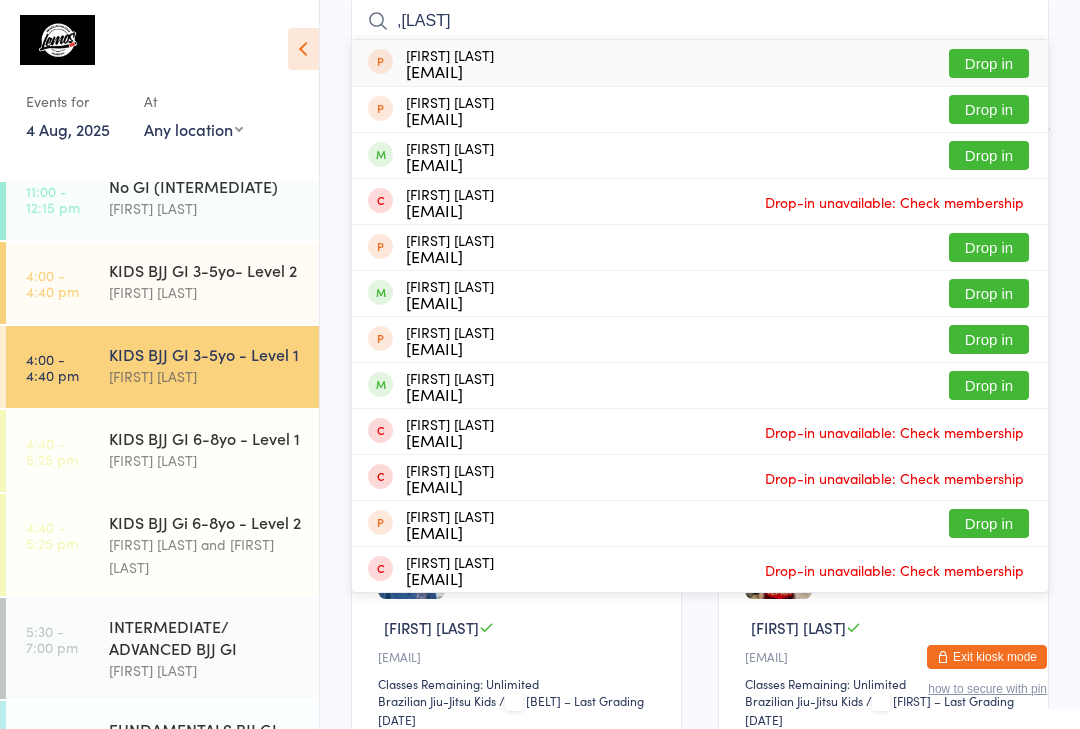 type on "," 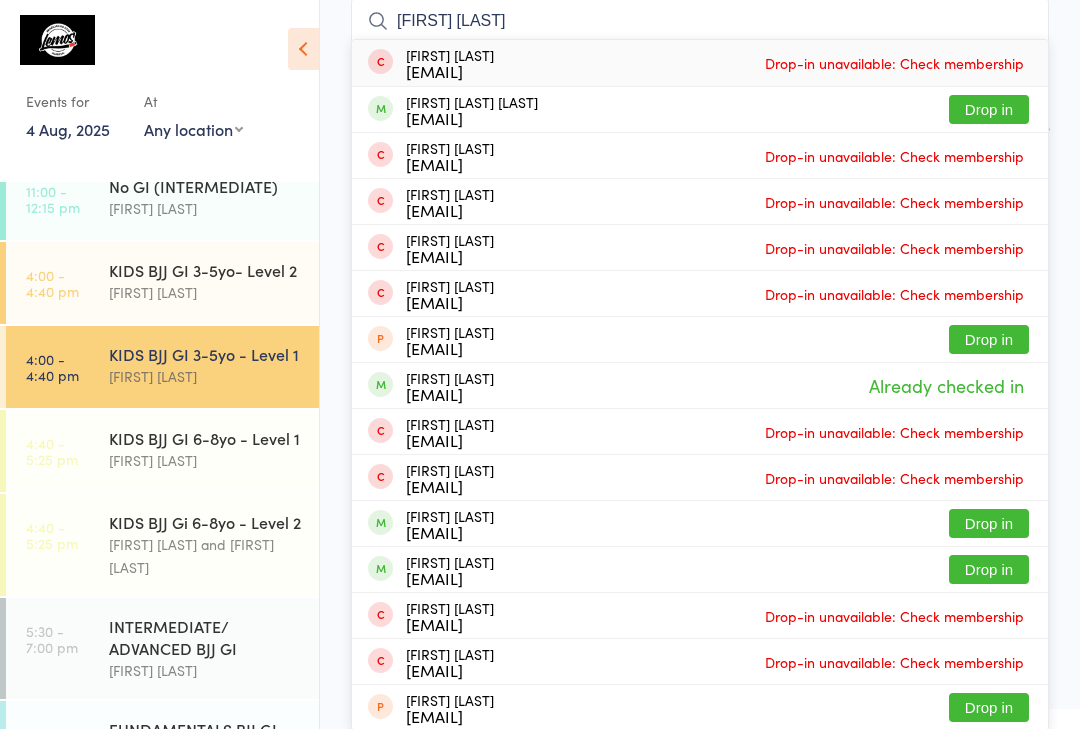 type on "[FIRST] [LAST]" 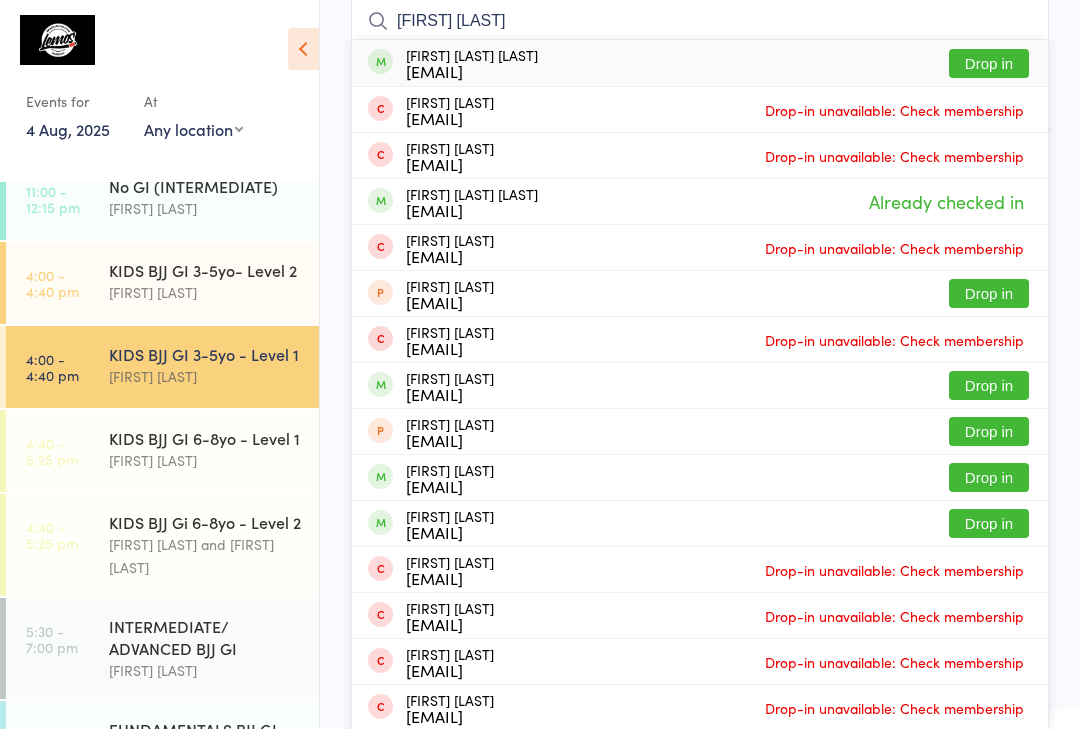 type on "[FIRST] [LAST]" 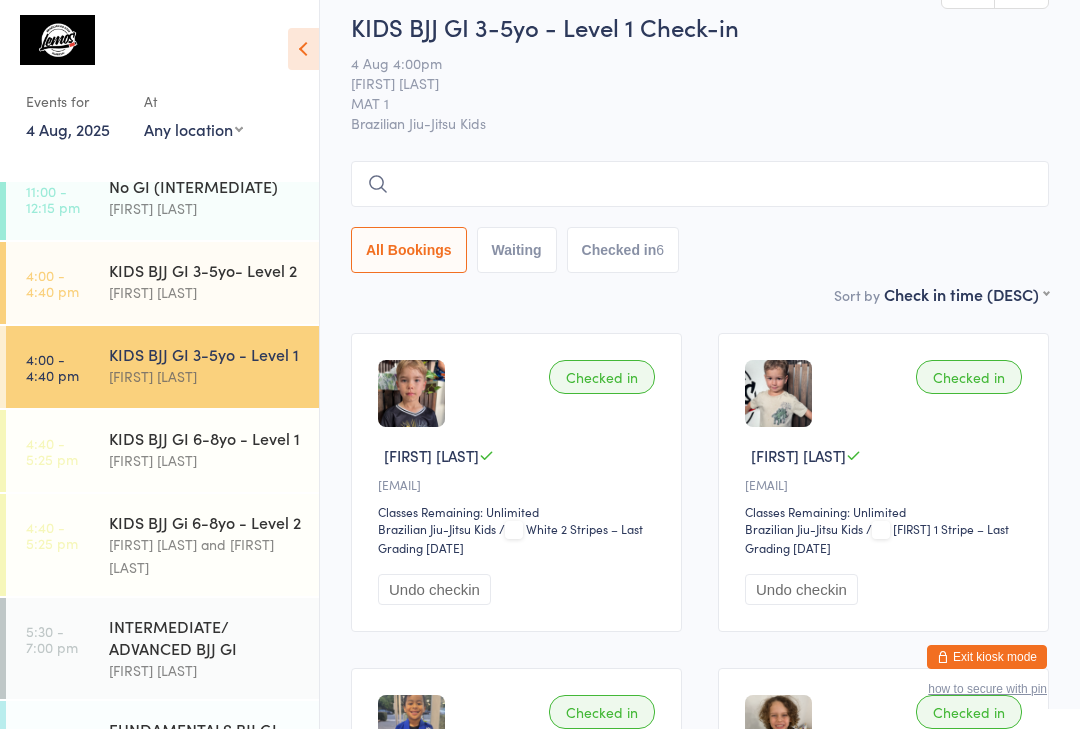 scroll, scrollTop: 0, scrollLeft: 0, axis: both 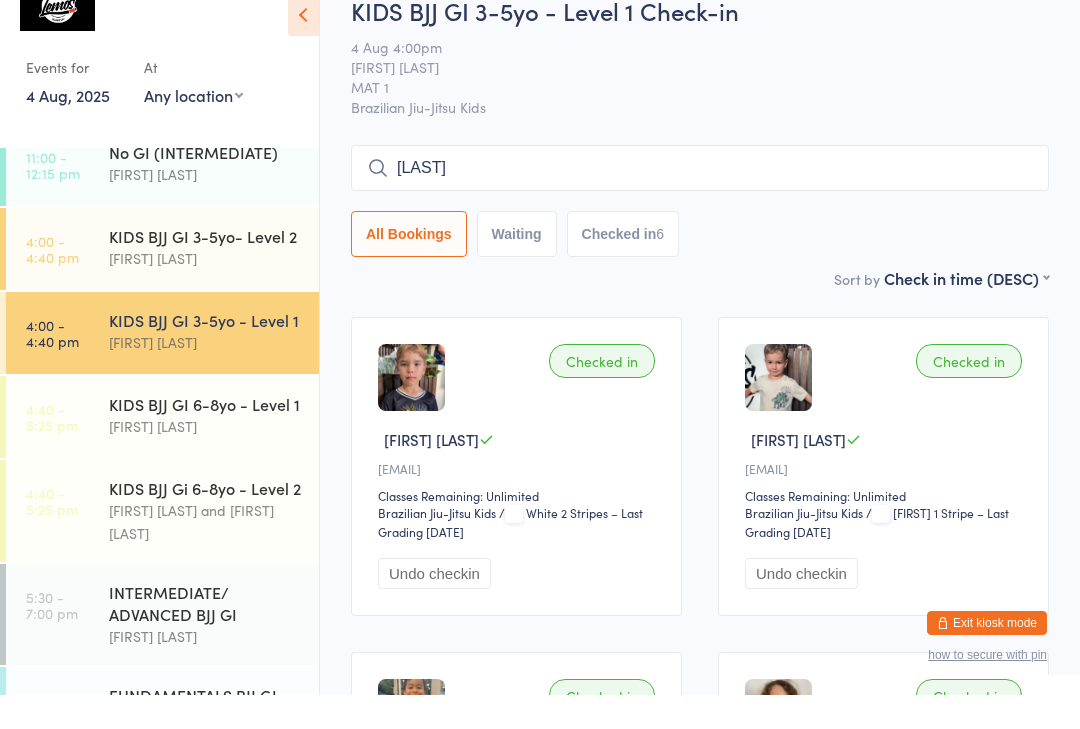 type on "[LAST]" 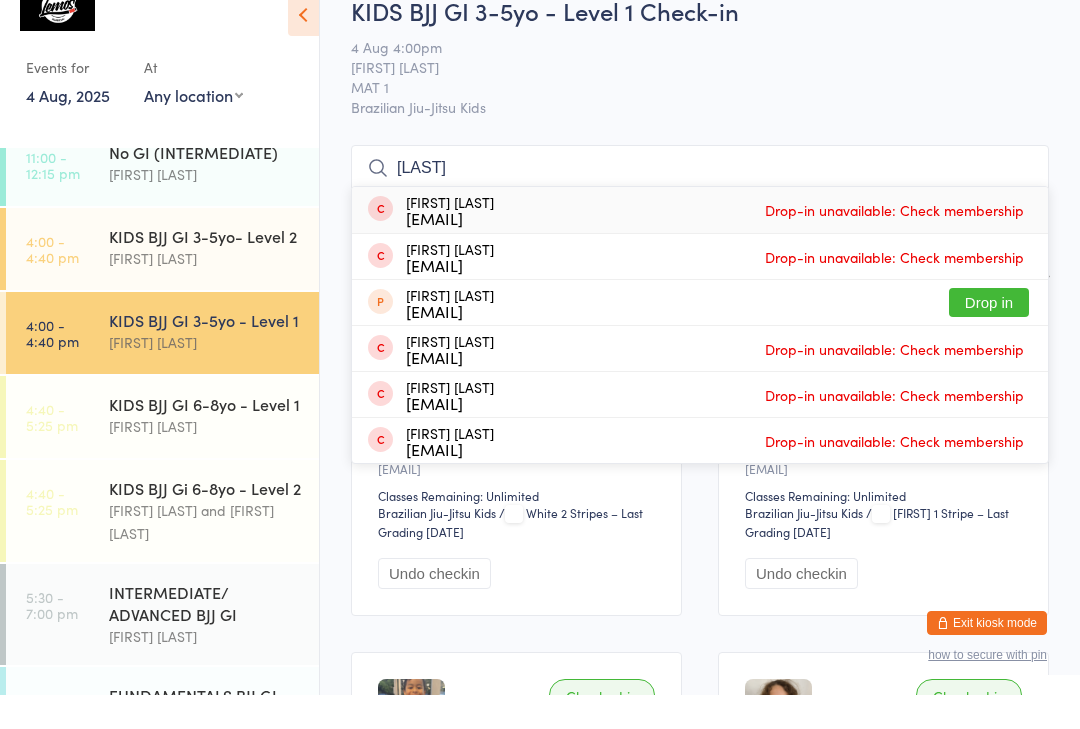 click on "[EMAIL]" at bounding box center [450, 252] 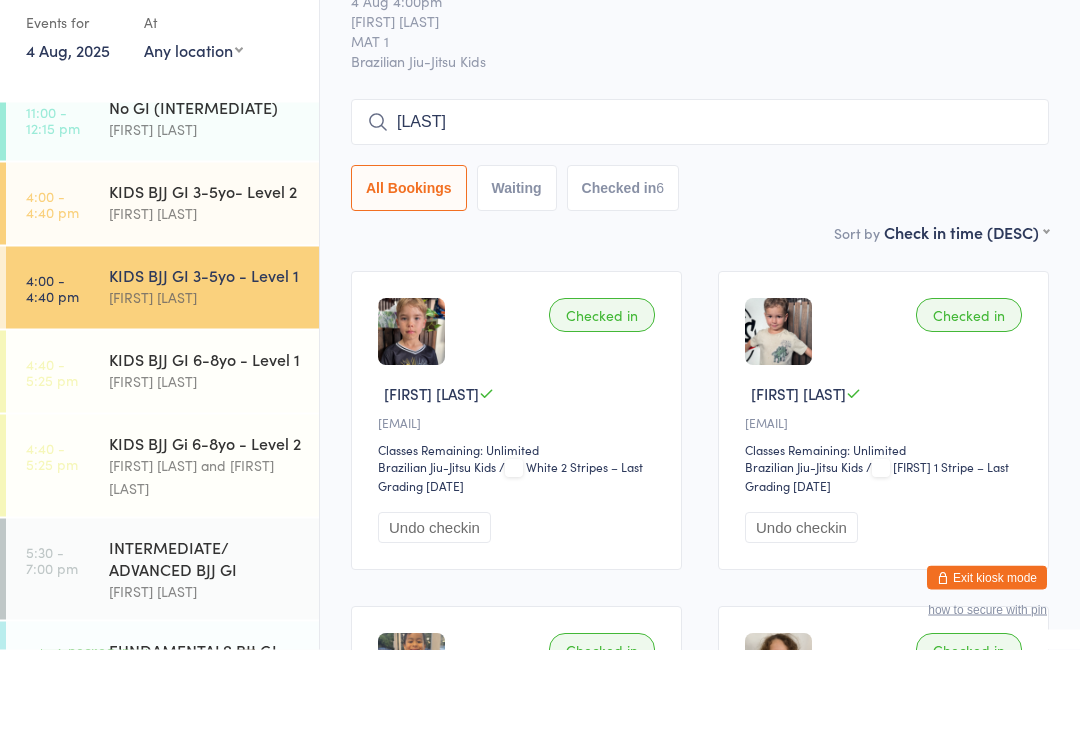 type on "[LAST]" 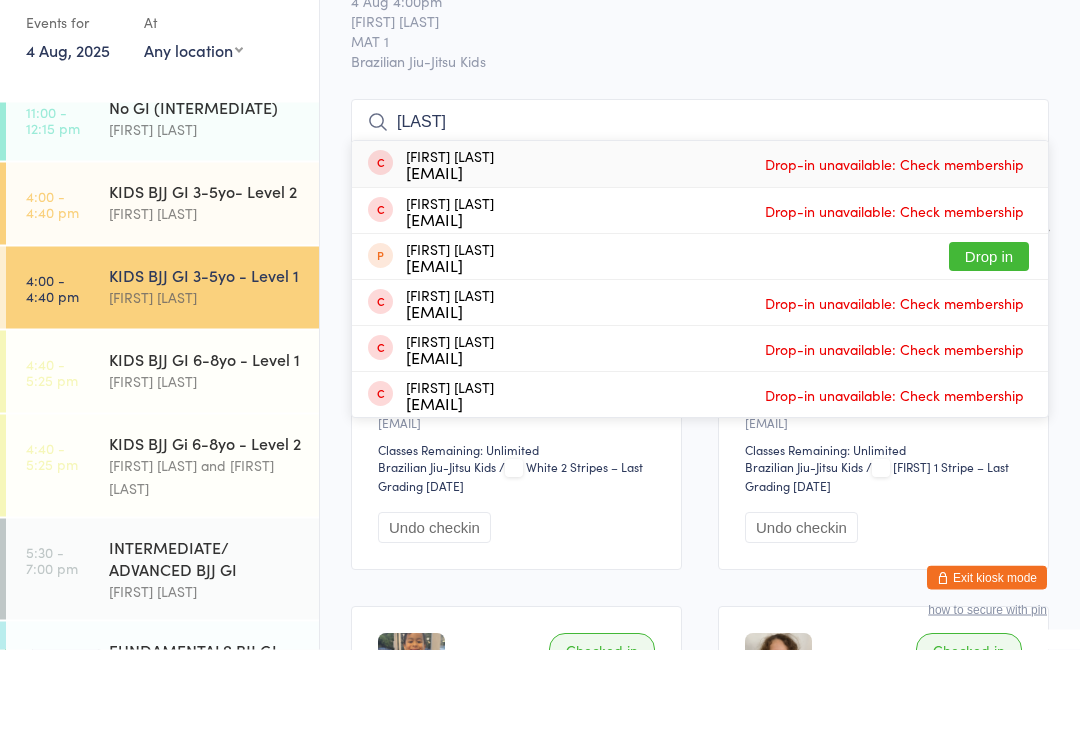 click on "[FIRST] [LAST] [EMAIL]" at bounding box center (450, 244) 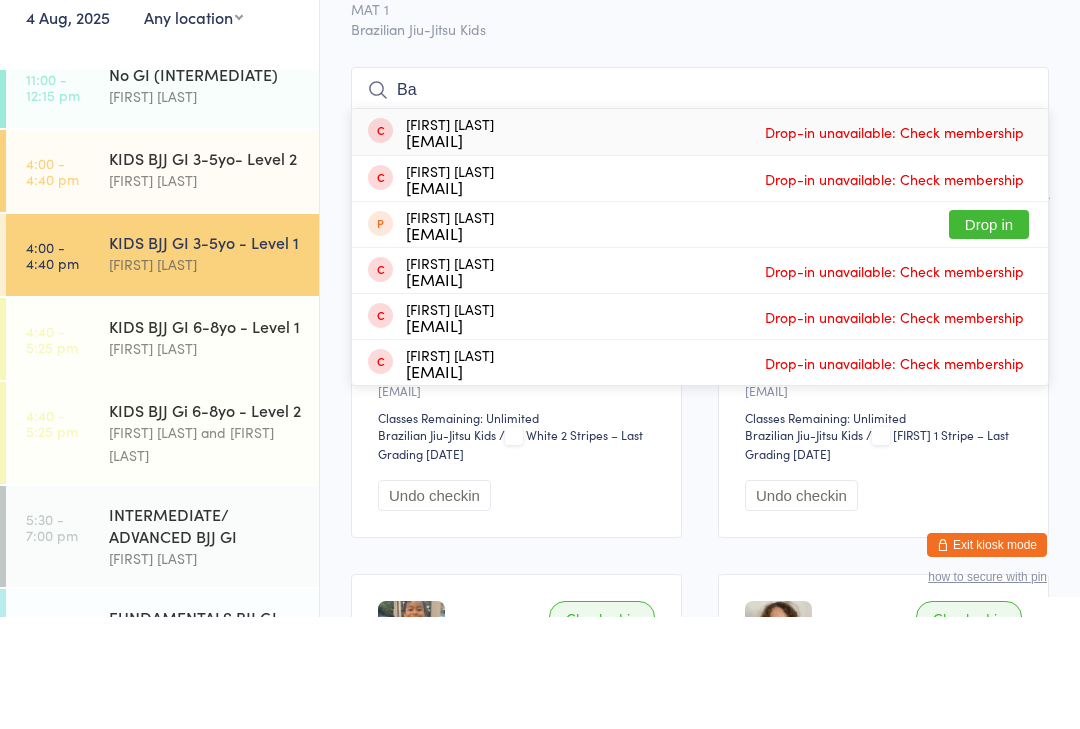 type on "B" 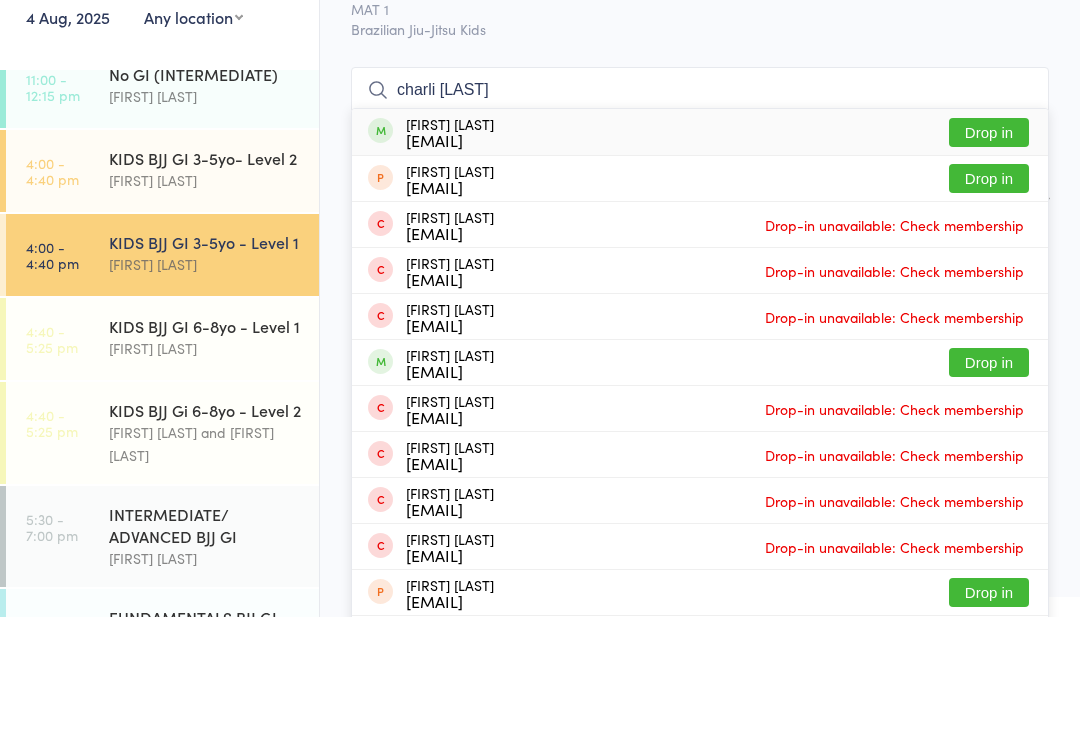 type on "charli [LAST]" 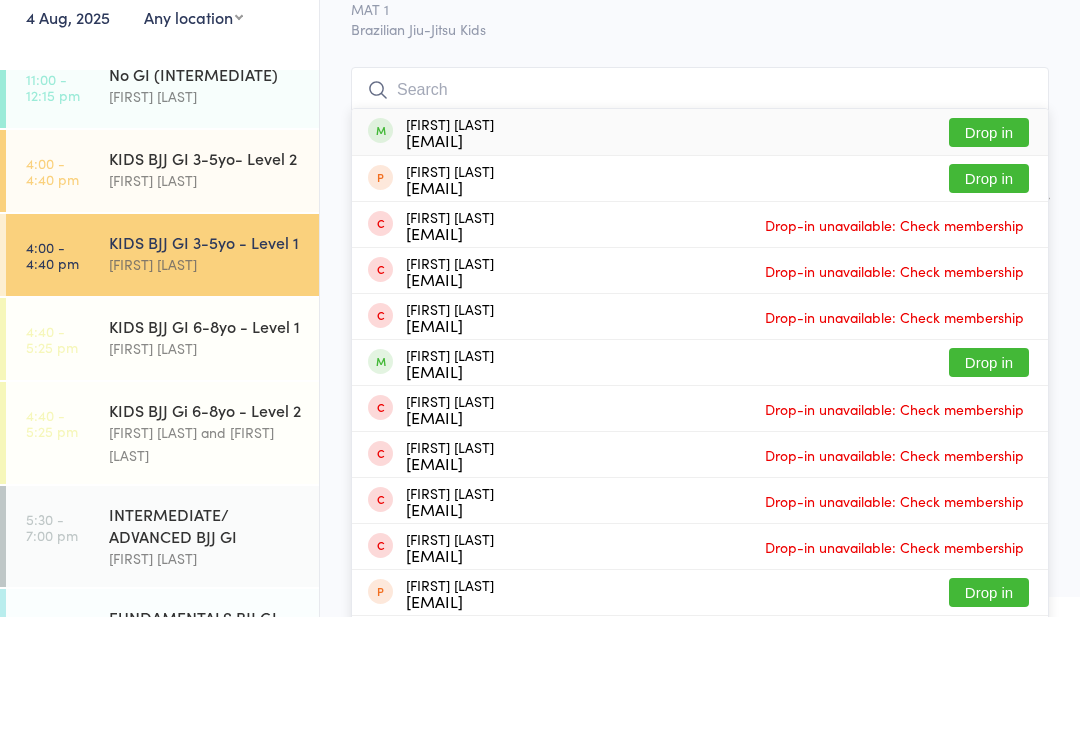 scroll, scrollTop: 112, scrollLeft: 0, axis: vertical 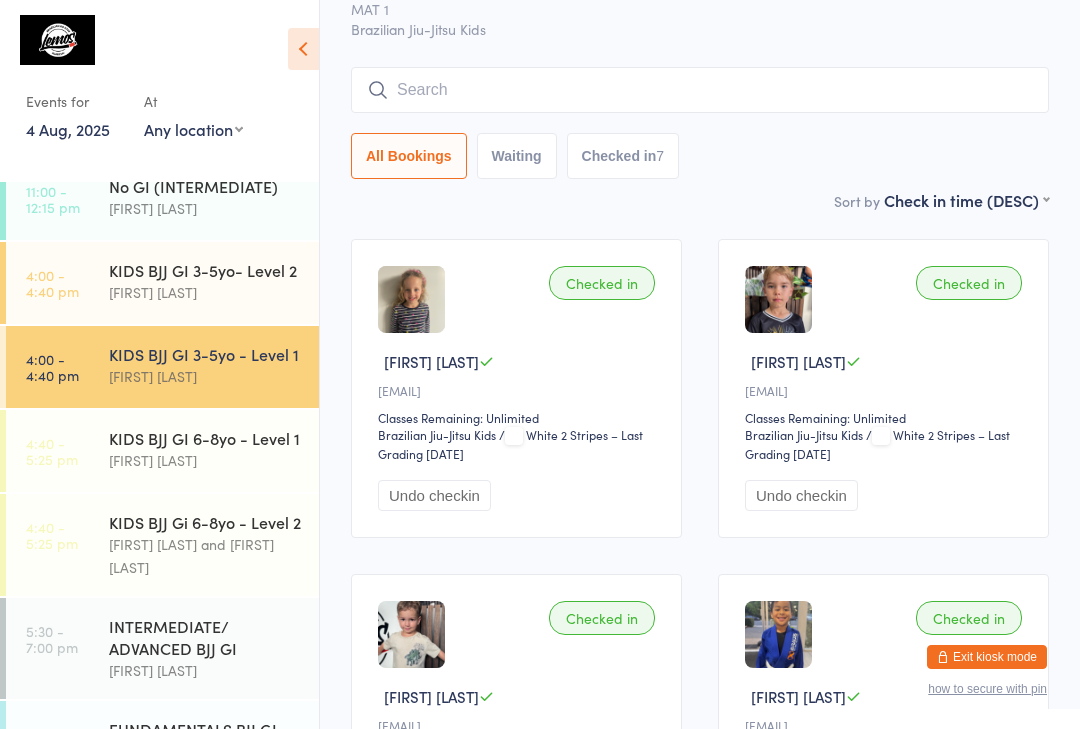 click on "[FIRST] [LAST]" at bounding box center [205, 460] 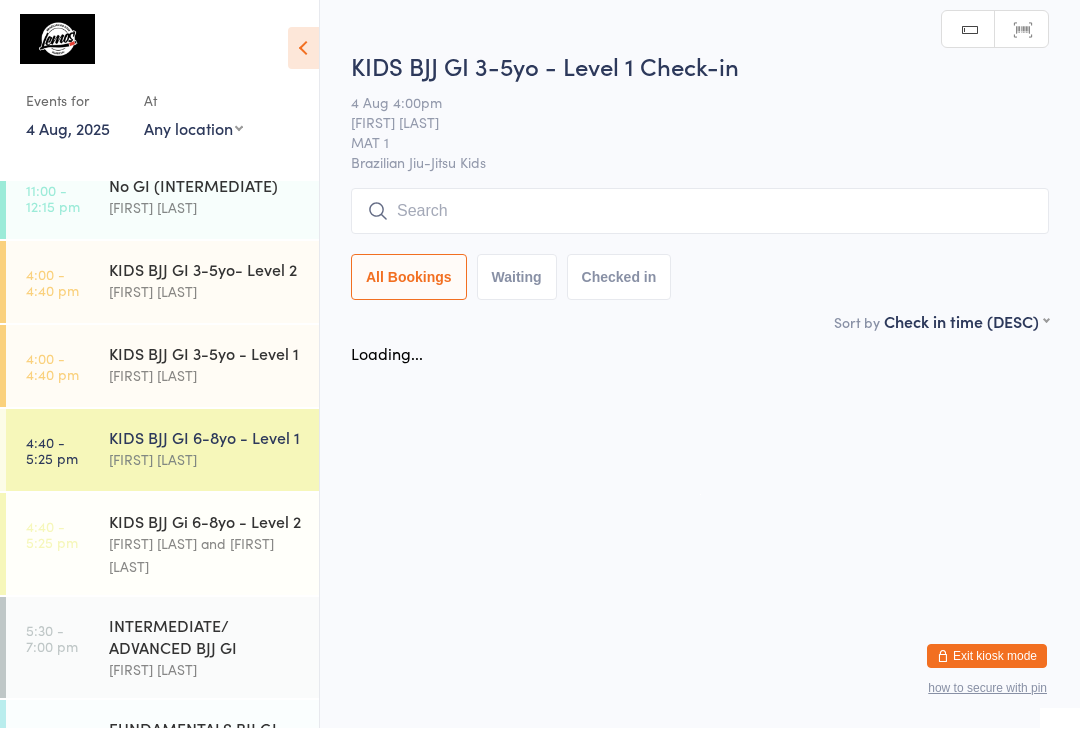 scroll, scrollTop: 1, scrollLeft: 0, axis: vertical 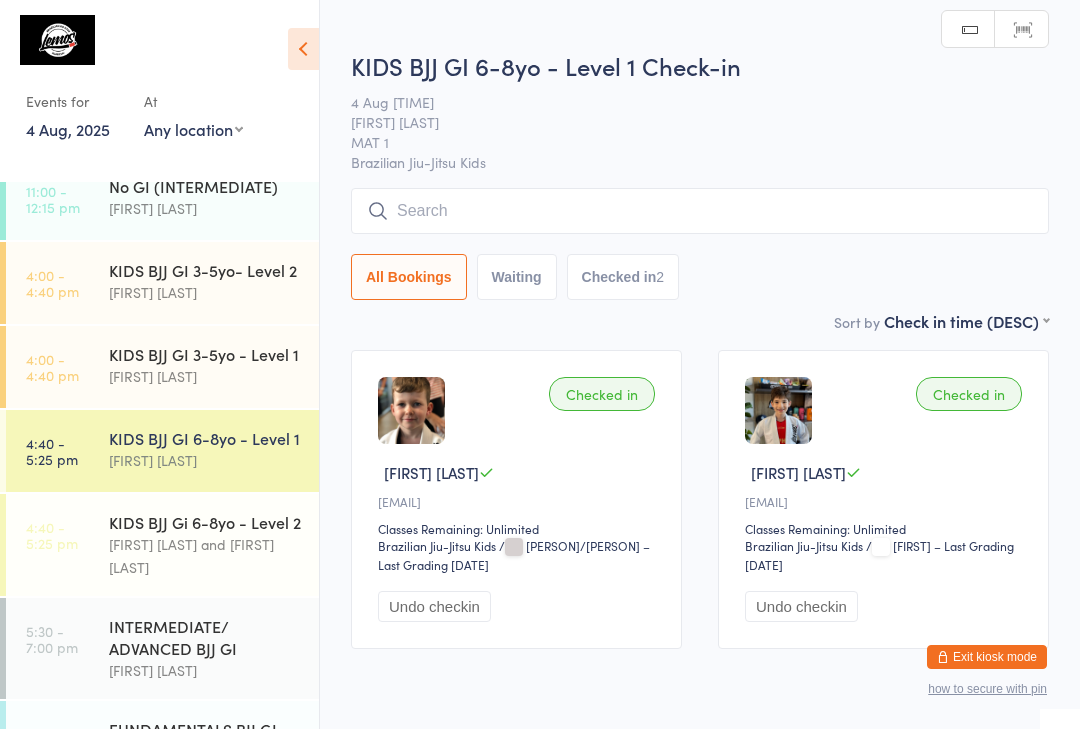click at bounding box center [700, 211] 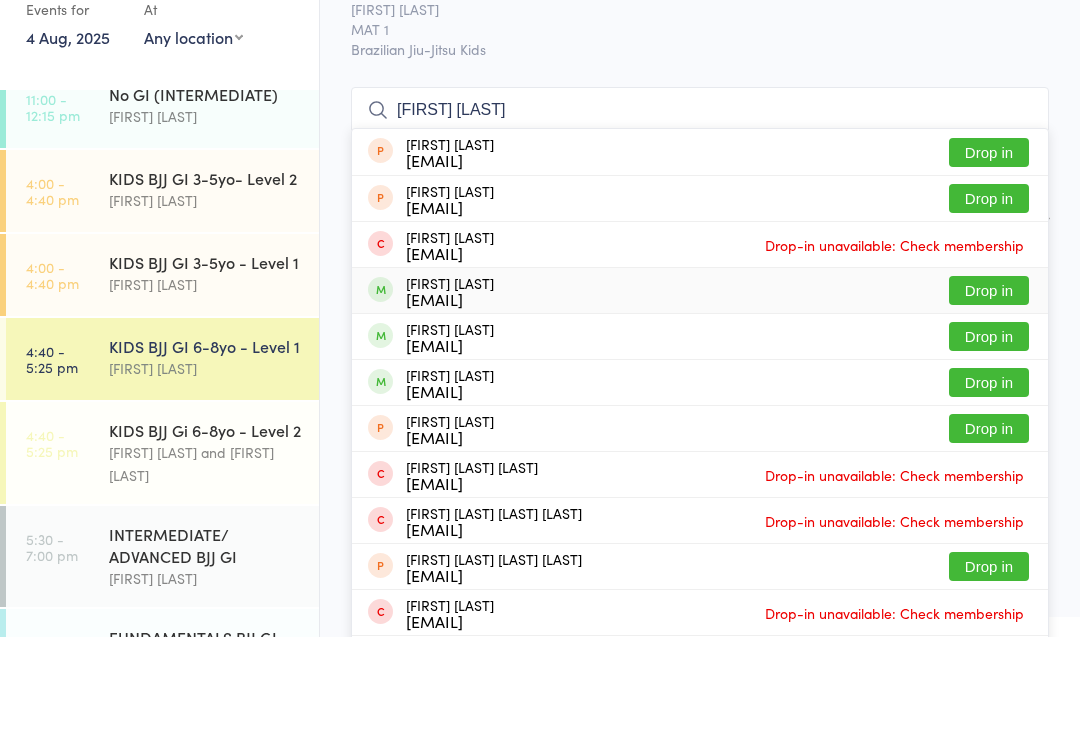 type on "[FIRST] [LAST]" 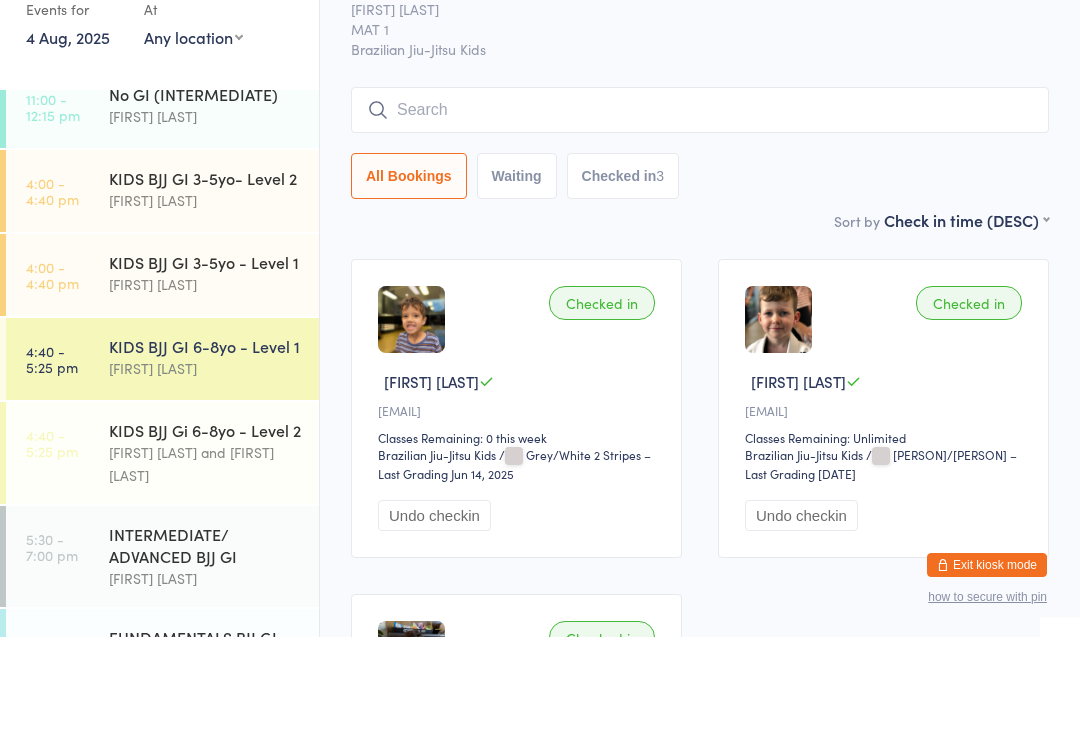click on "KIDS BJJ GI 6-8yo - Level 1 Check-in 4 Aug [TIME] [FIRST] [LAST] MAT 1 Brazilian Jiu-Jitsu Kids Manual search Scanner input All Bookings Waiting Checked in 3" at bounding box center (700, 164) 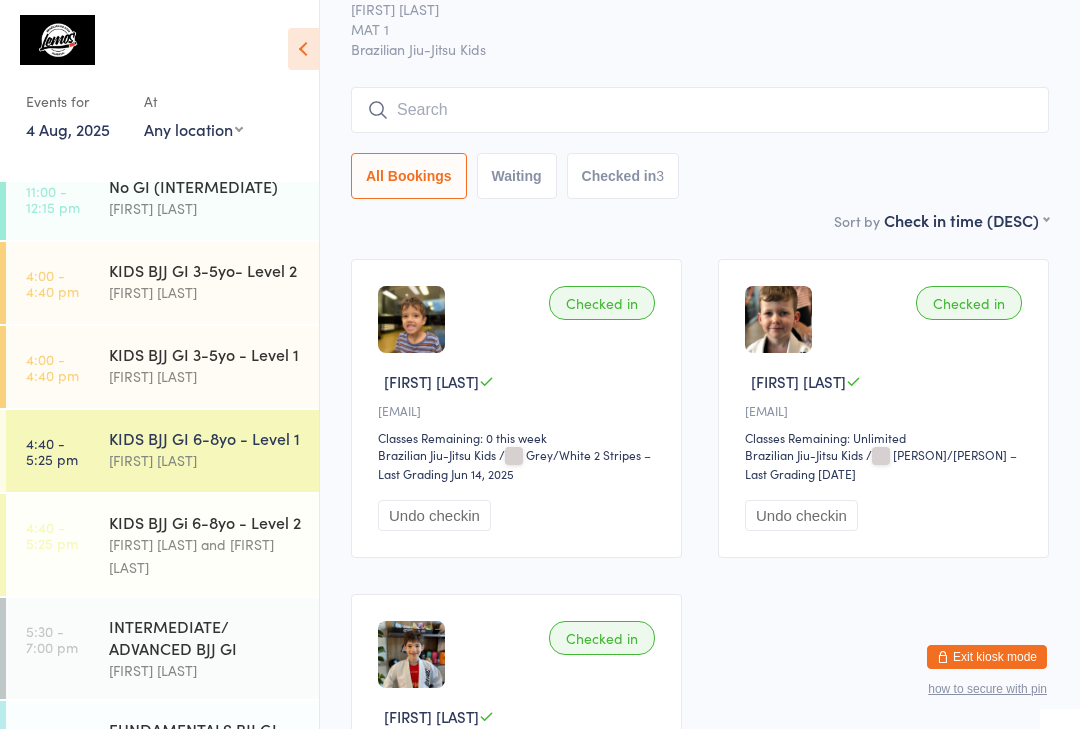 scroll, scrollTop: 91, scrollLeft: 0, axis: vertical 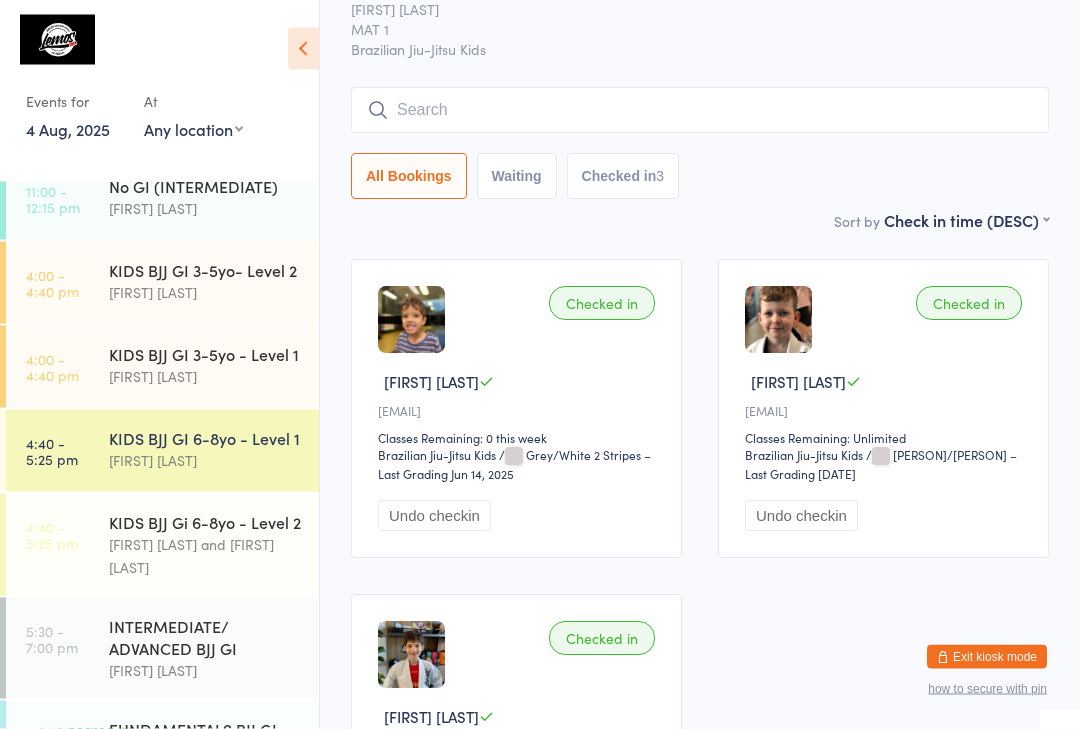 click at bounding box center (700, 111) 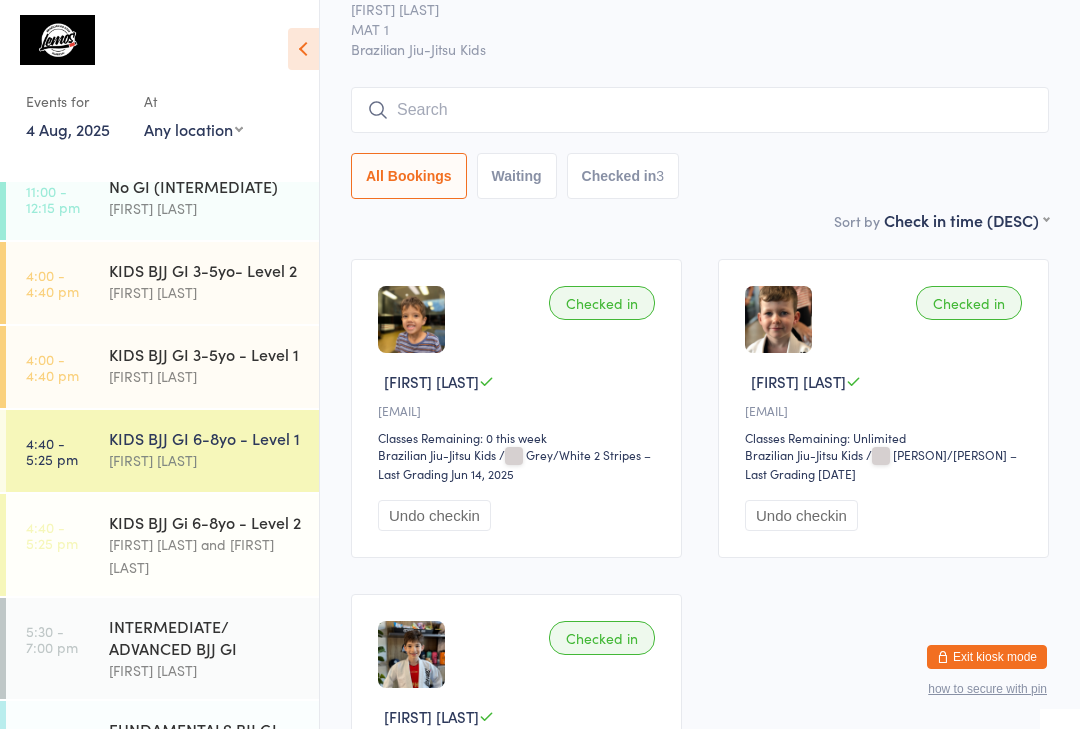 scroll, scrollTop: 91, scrollLeft: 0, axis: vertical 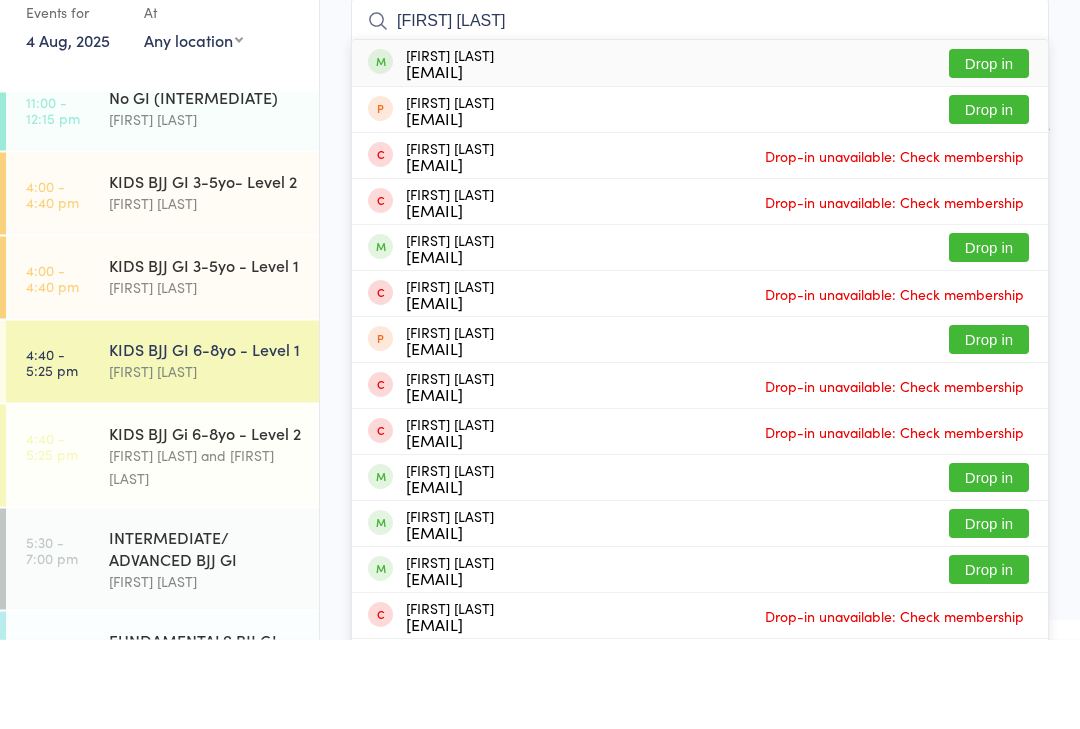 type on "[FIRST] [LAST]" 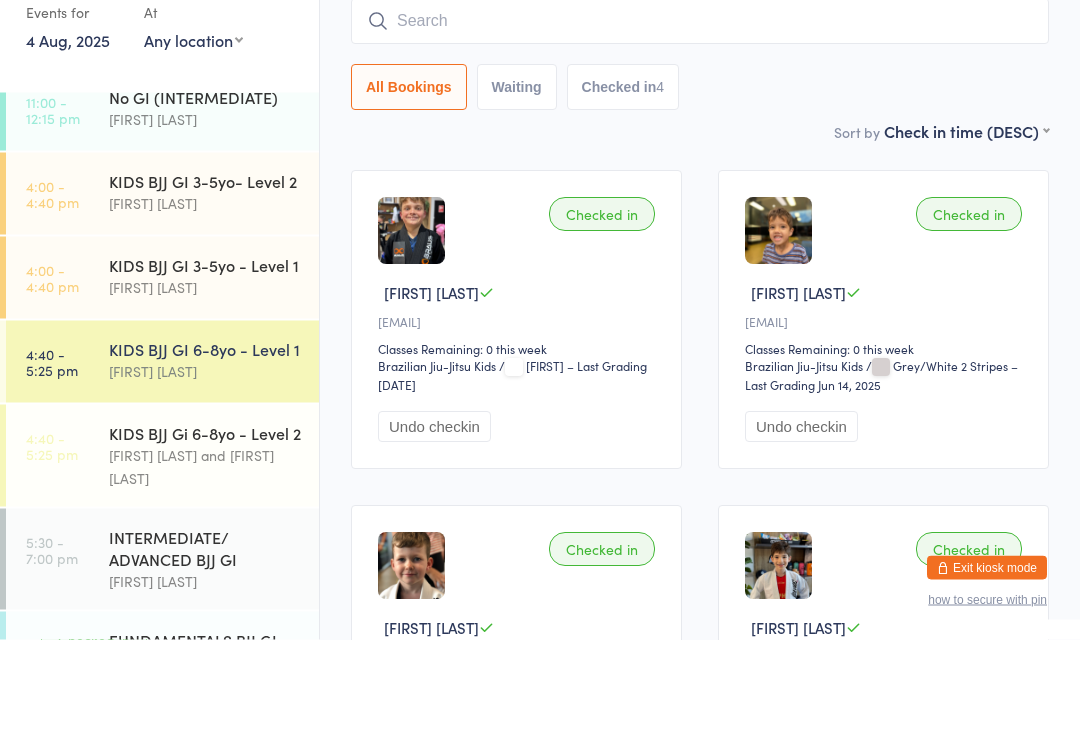 click on "Checked in" at bounding box center [602, 304] 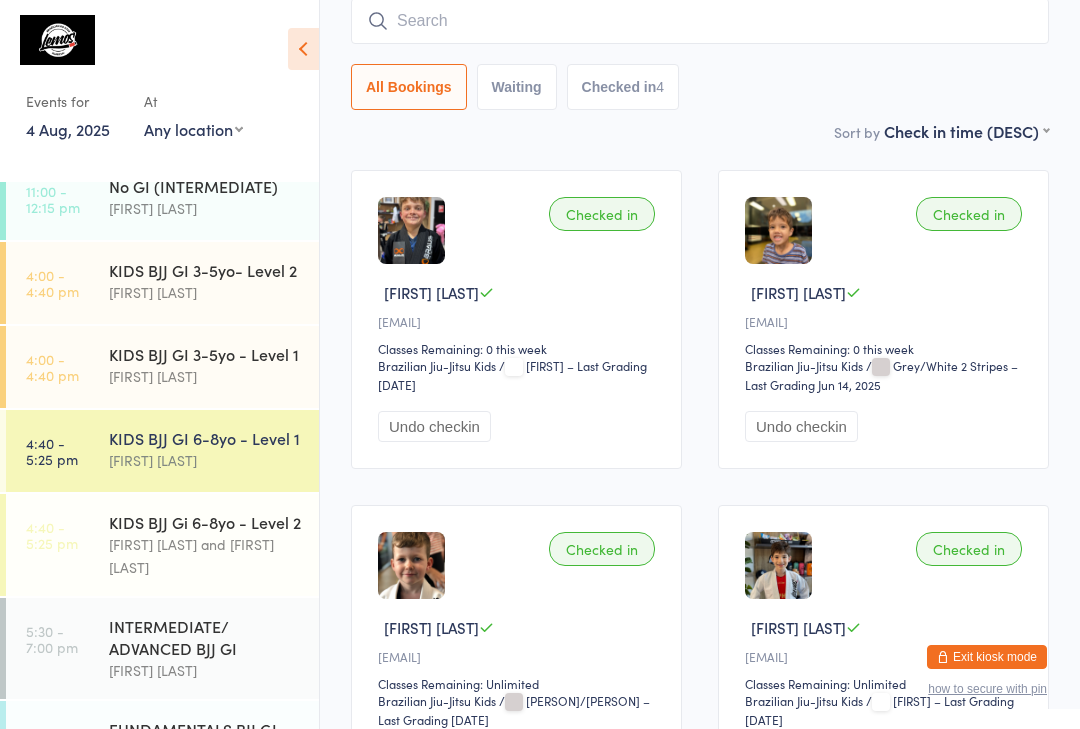 click at bounding box center (700, 21) 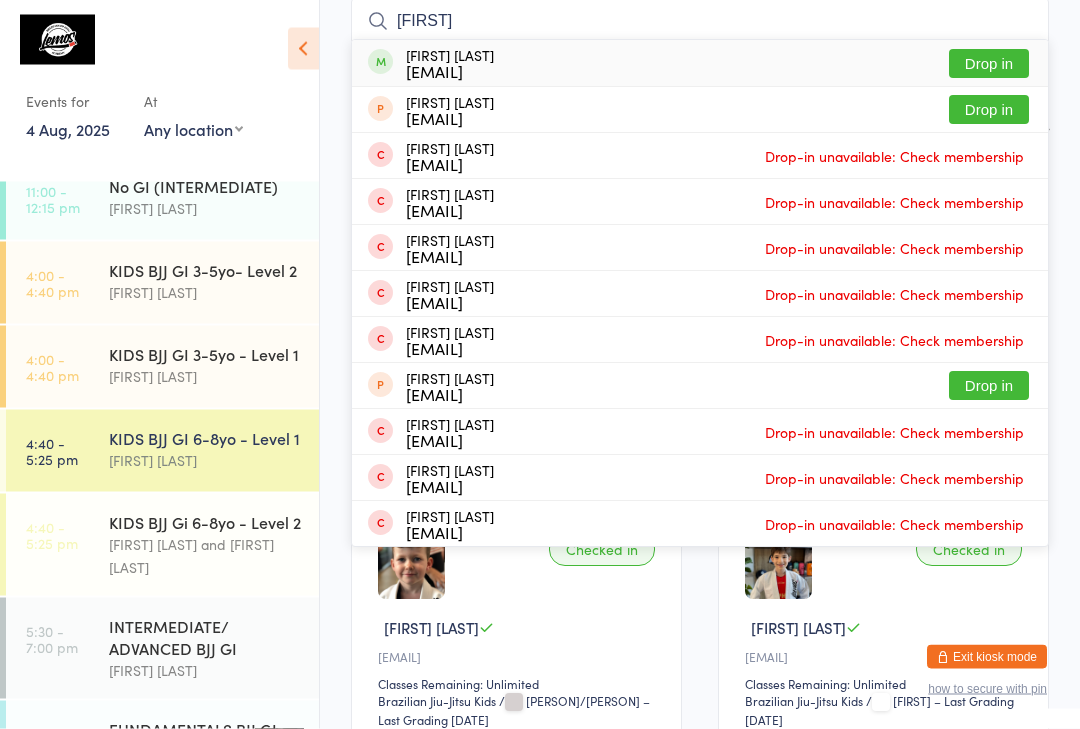 type on "[FIRST]" 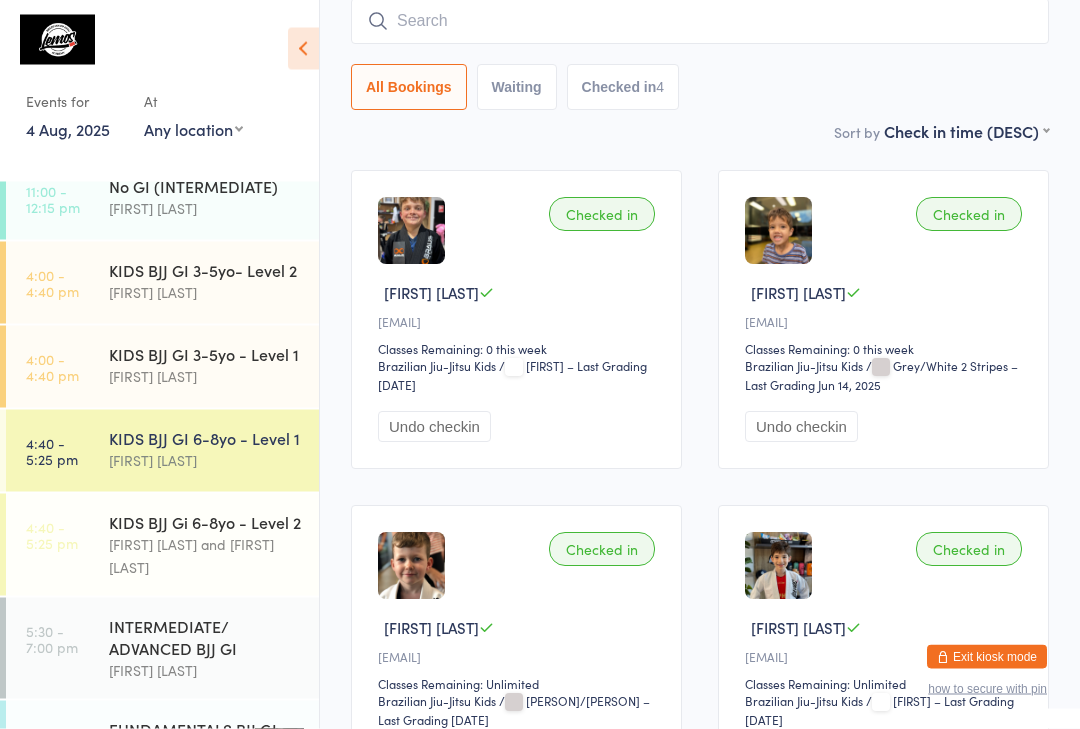 scroll, scrollTop: 181, scrollLeft: 0, axis: vertical 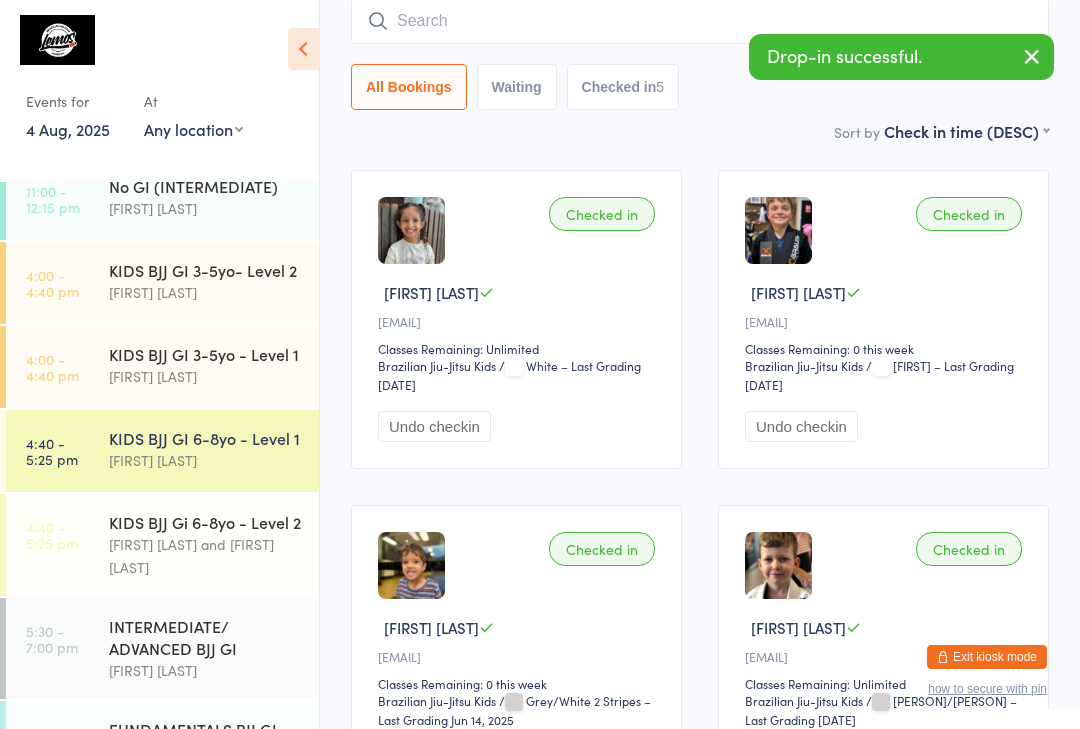 click on "[FIRST] [LAST]" at bounding box center [205, 292] 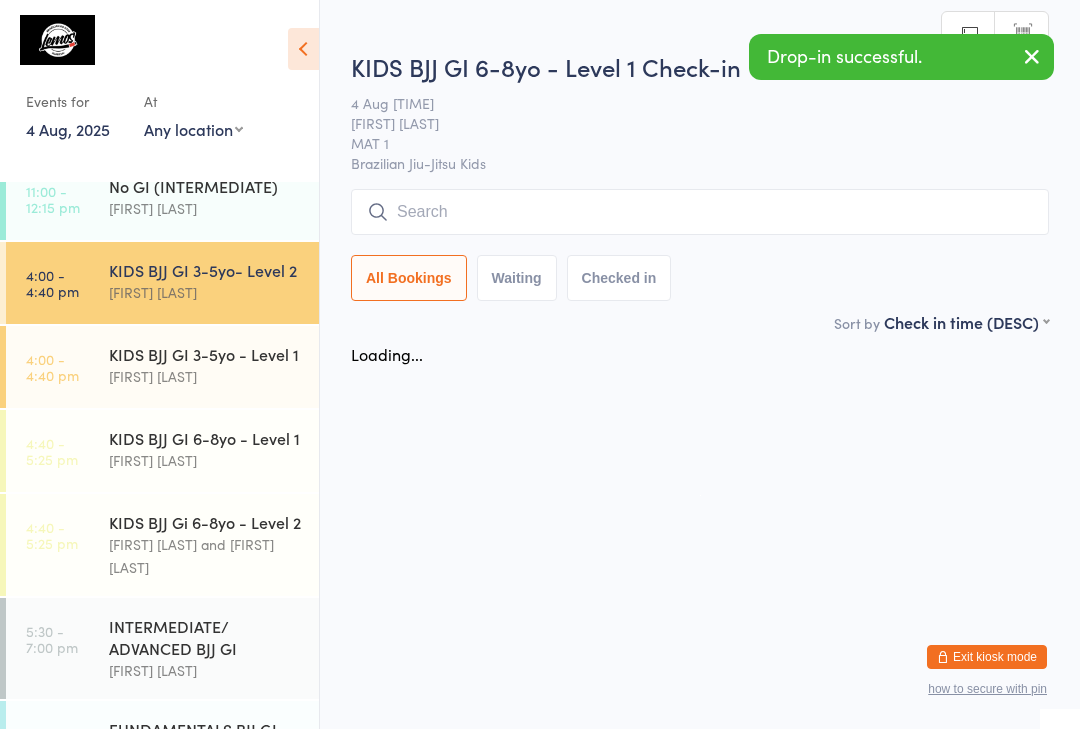 scroll, scrollTop: 0, scrollLeft: 0, axis: both 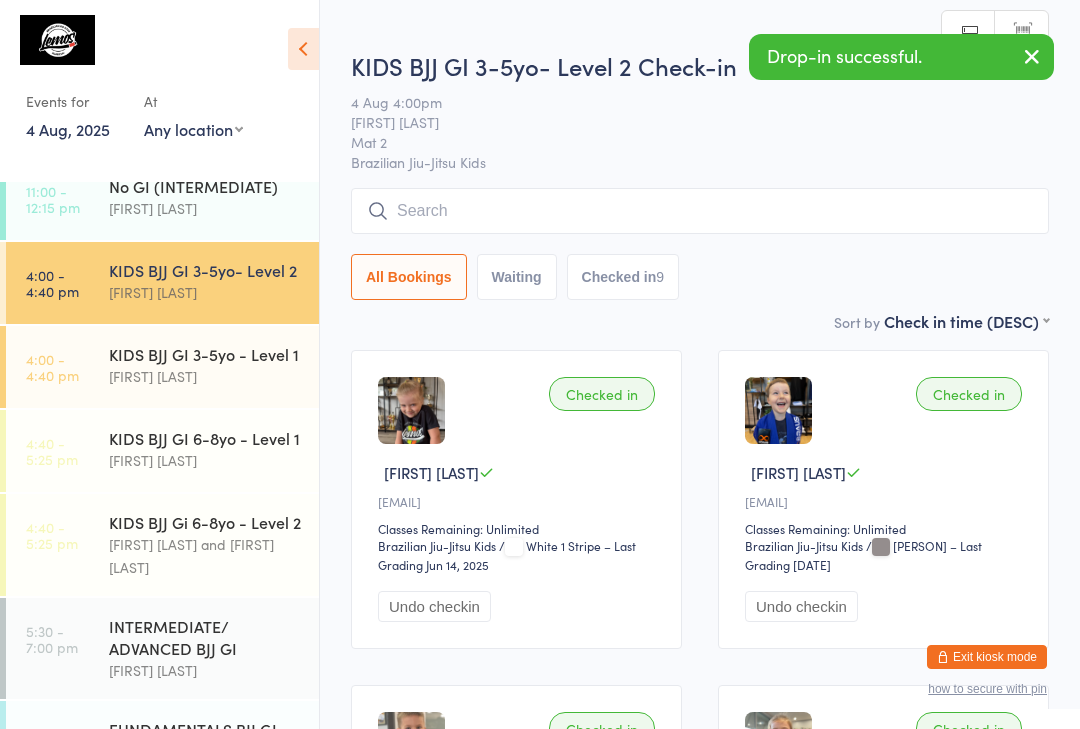 click at bounding box center [700, 211] 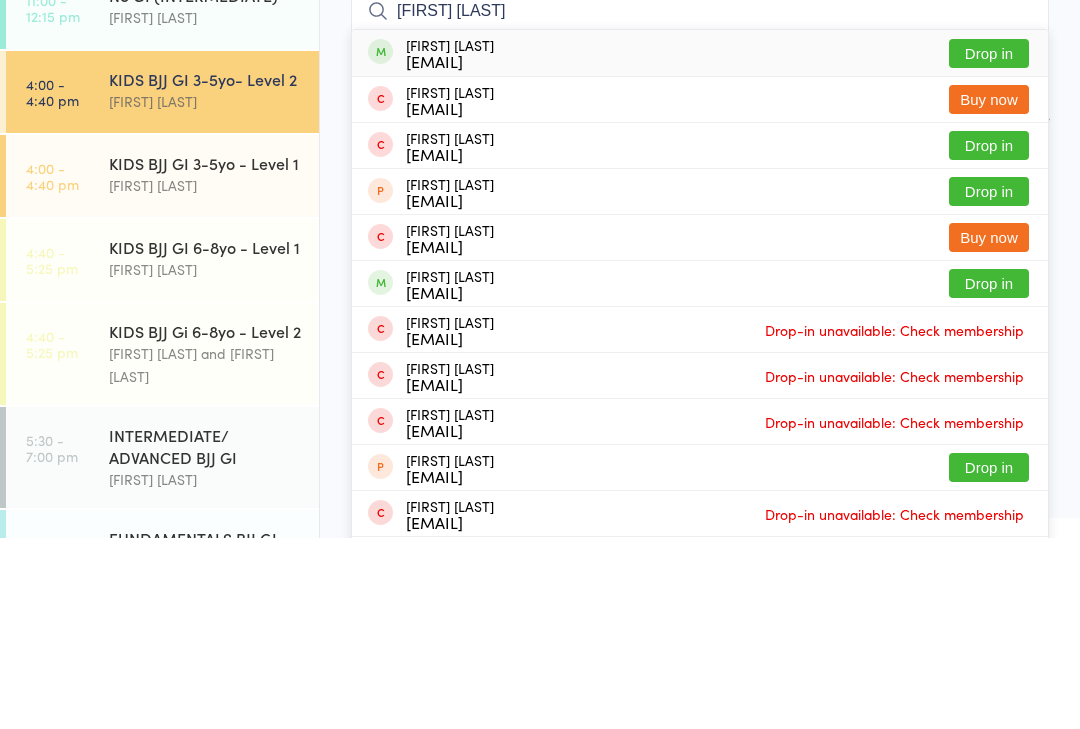 type on "[FIRST] [LAST]" 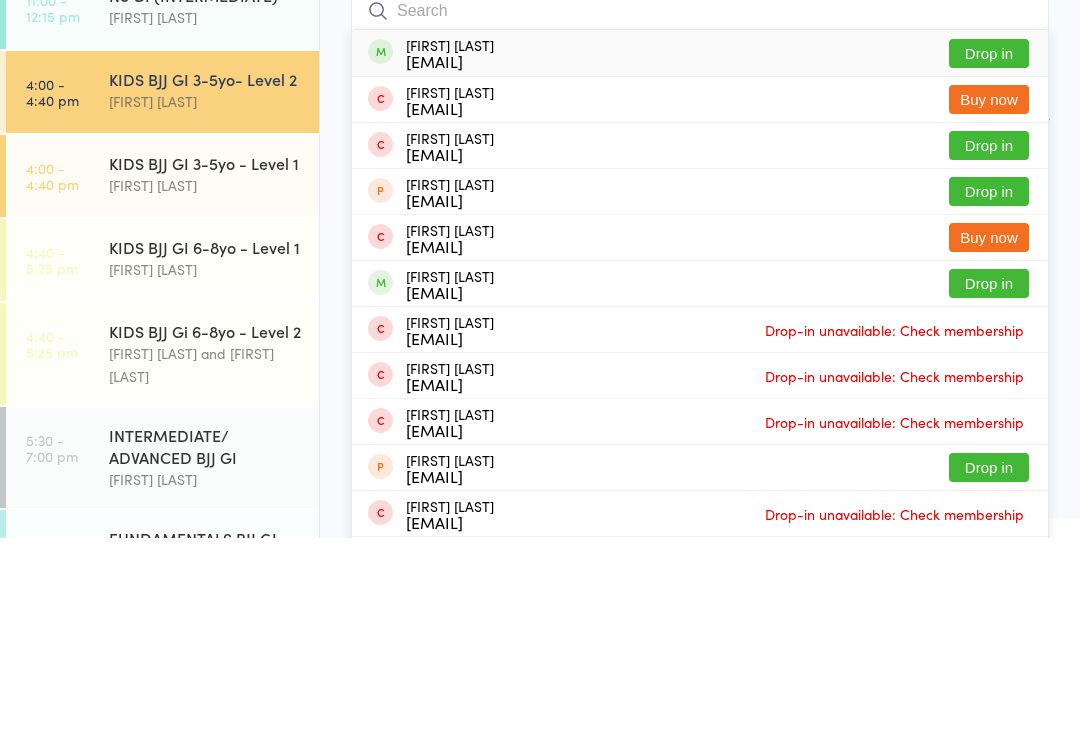 scroll, scrollTop: 191, scrollLeft: 0, axis: vertical 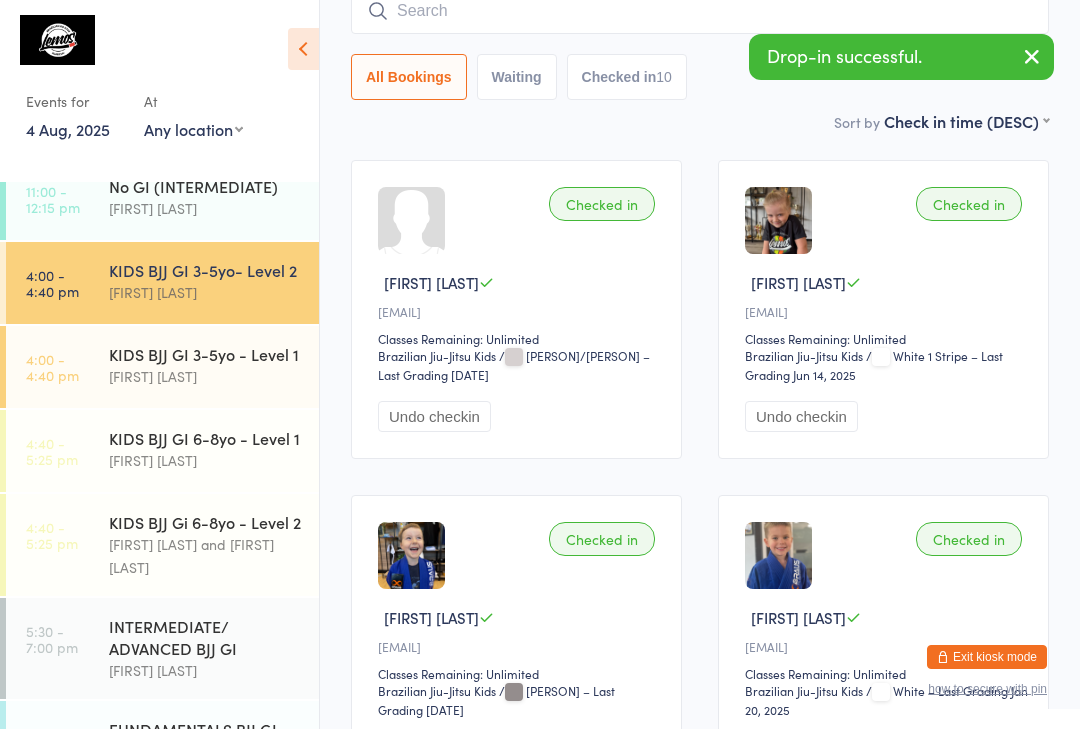 click on "[FIRST] [LAST] and [FIRST] [LAST]" at bounding box center [205, 556] 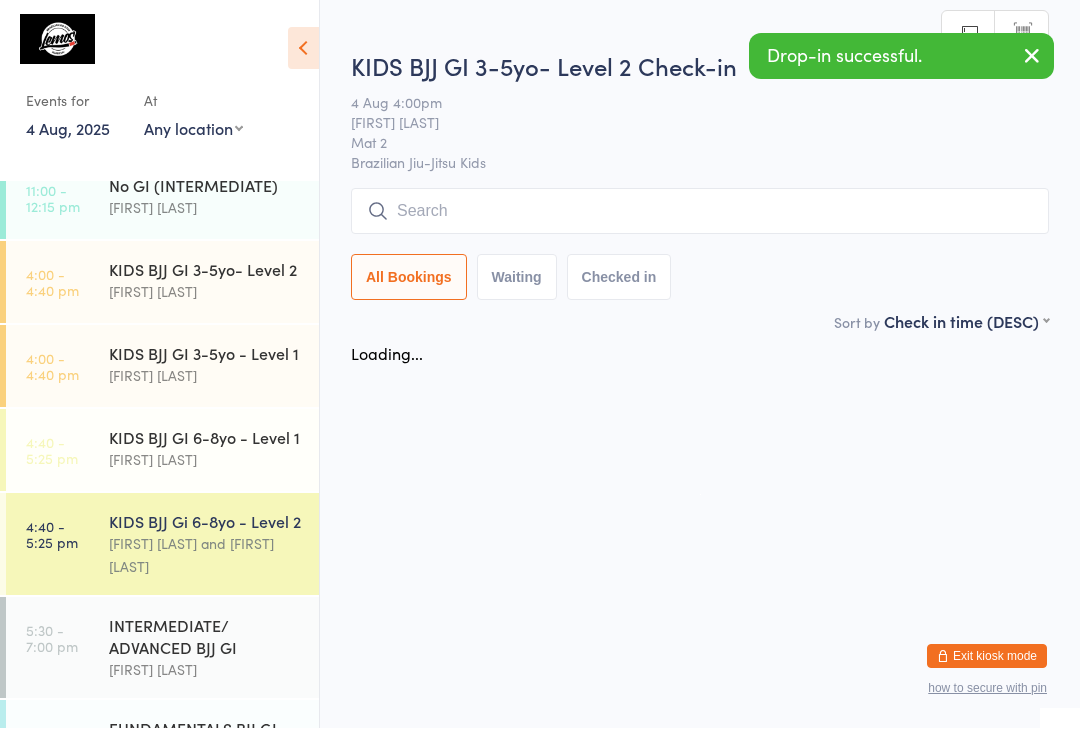 scroll, scrollTop: 1, scrollLeft: 0, axis: vertical 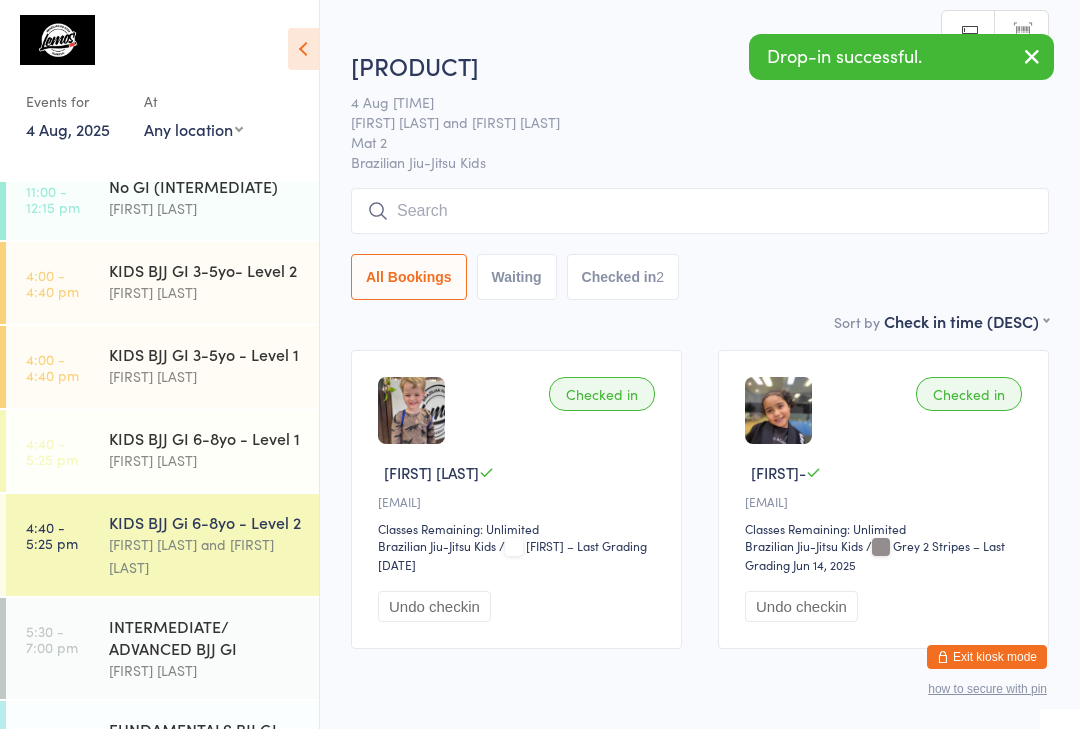 click at bounding box center [700, 211] 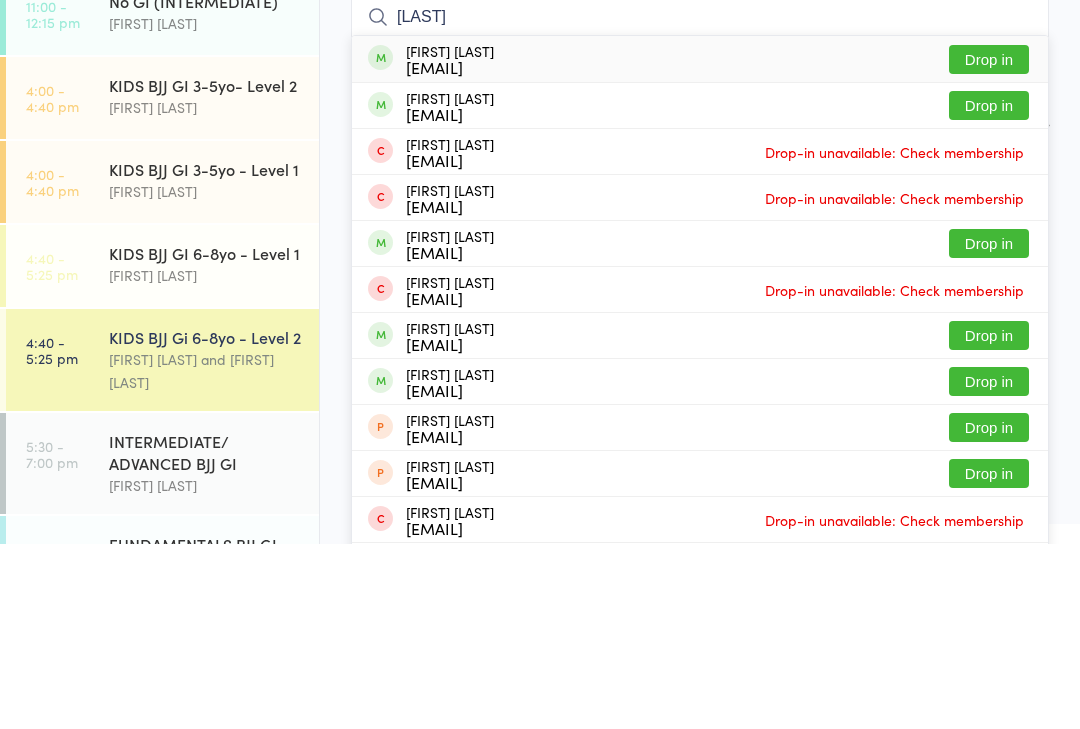type on "[LAST]" 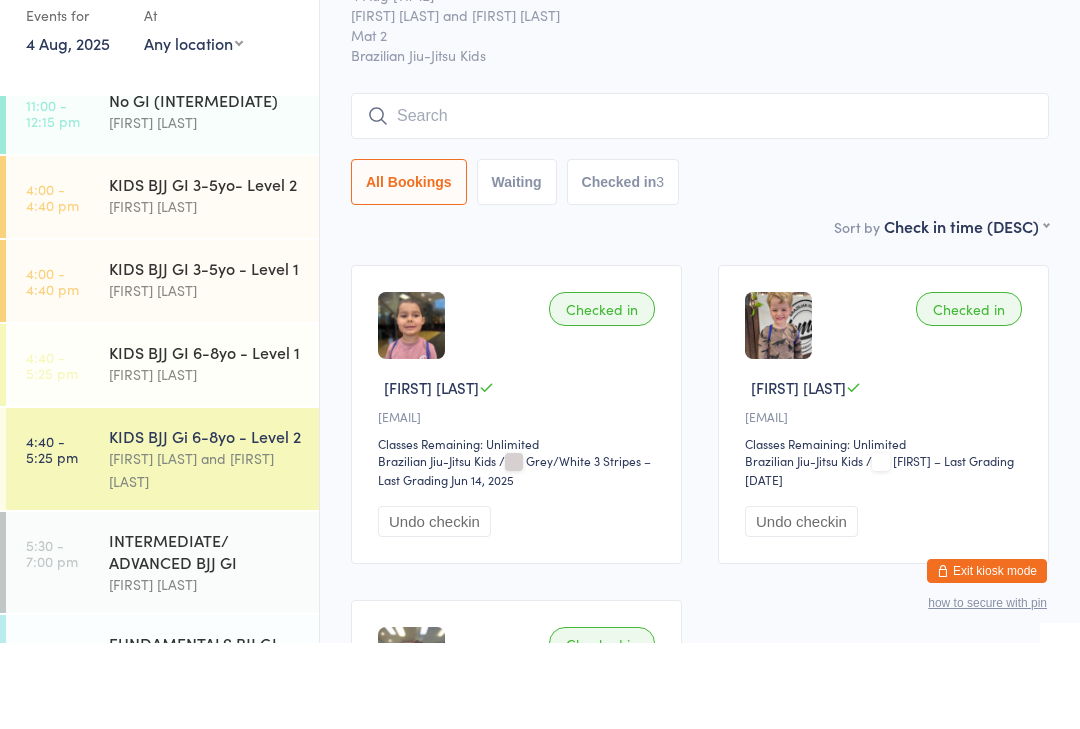 click on "[FIRST] [LAST]" at bounding box center [205, 208] 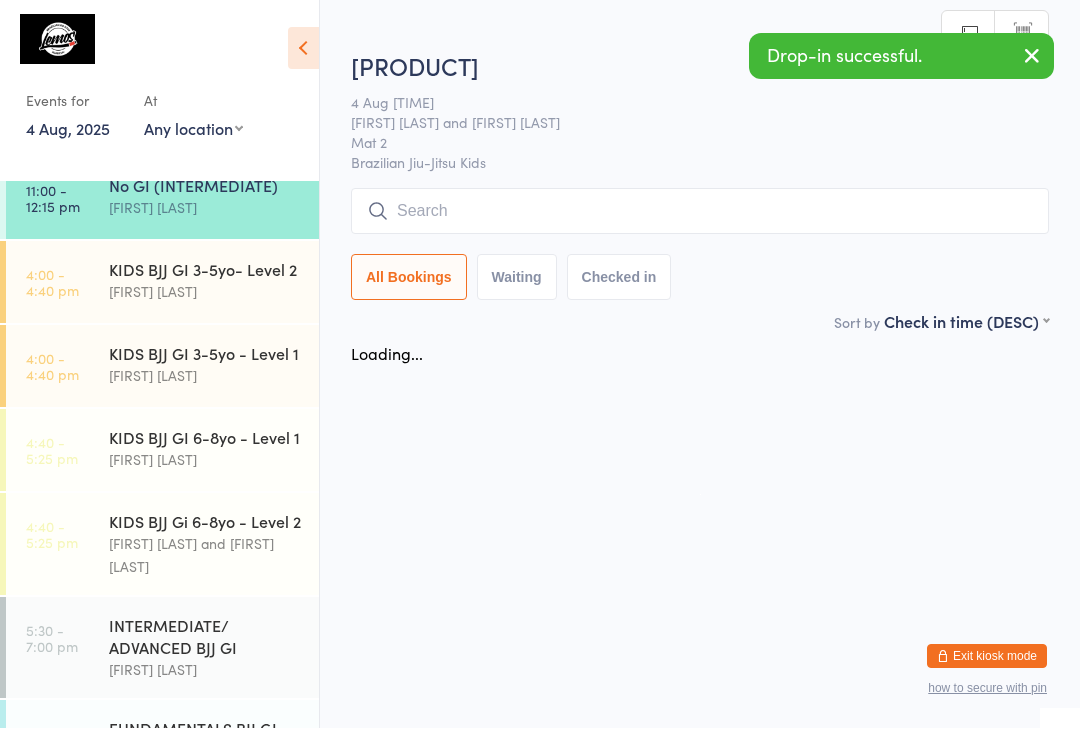 scroll, scrollTop: 1, scrollLeft: 0, axis: vertical 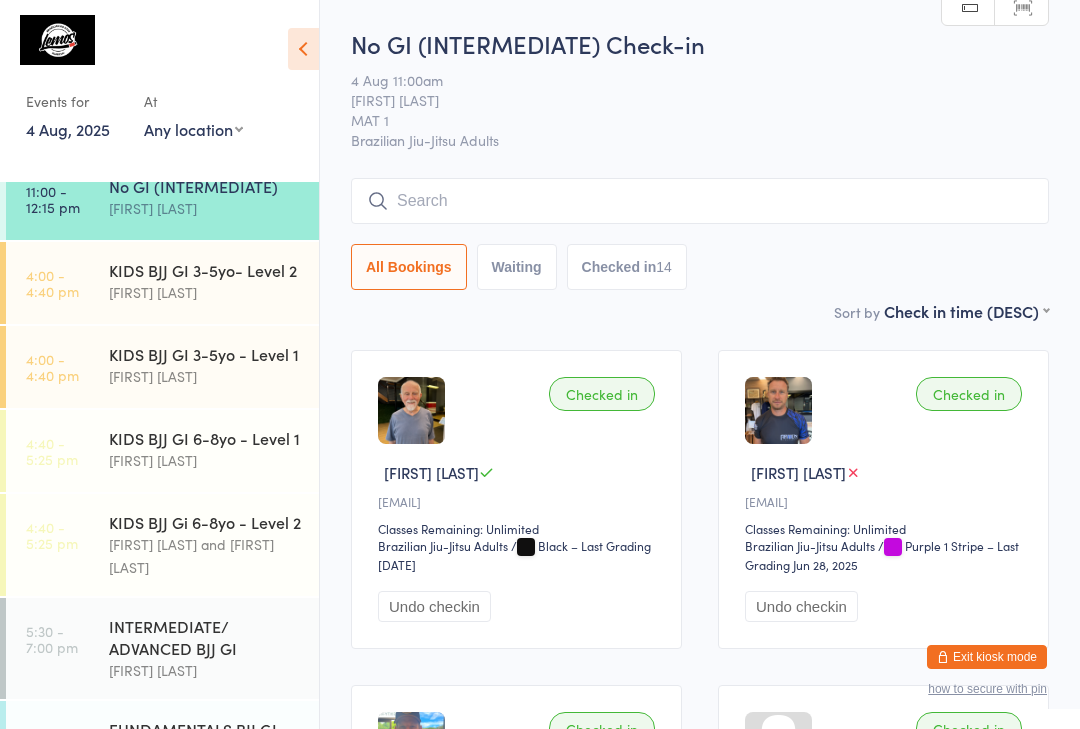 click on "KIDS BJJ GI 3-5yo - Level 1" at bounding box center [205, 354] 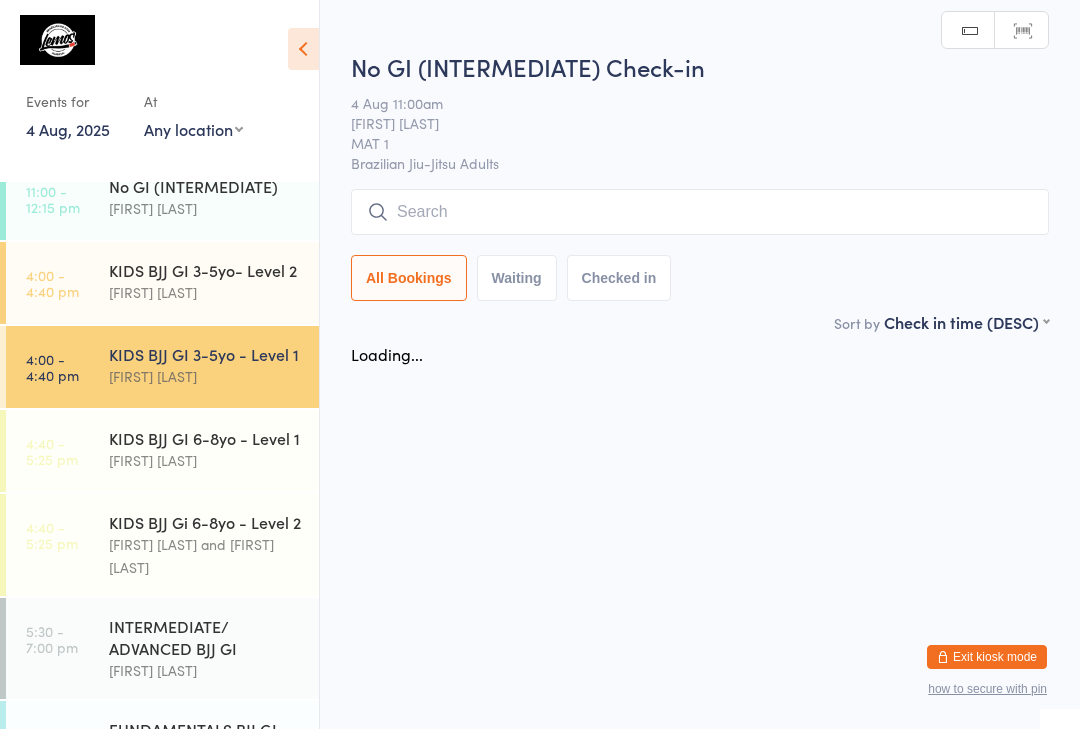 scroll, scrollTop: 0, scrollLeft: 0, axis: both 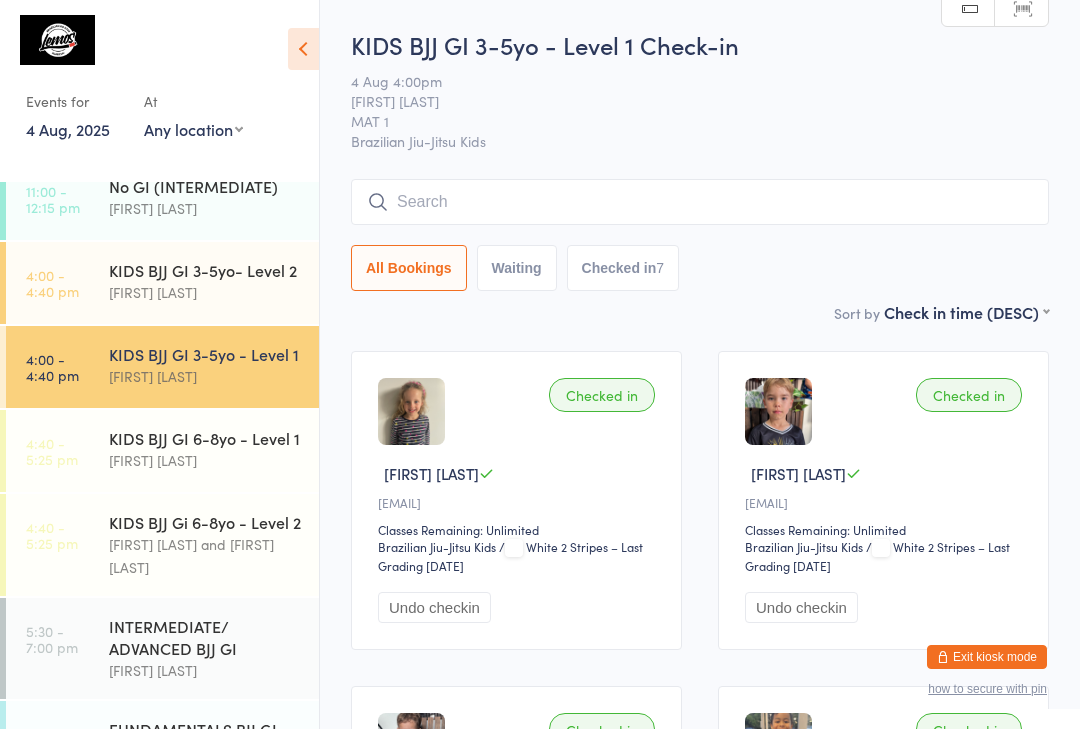 click at bounding box center (700, 202) 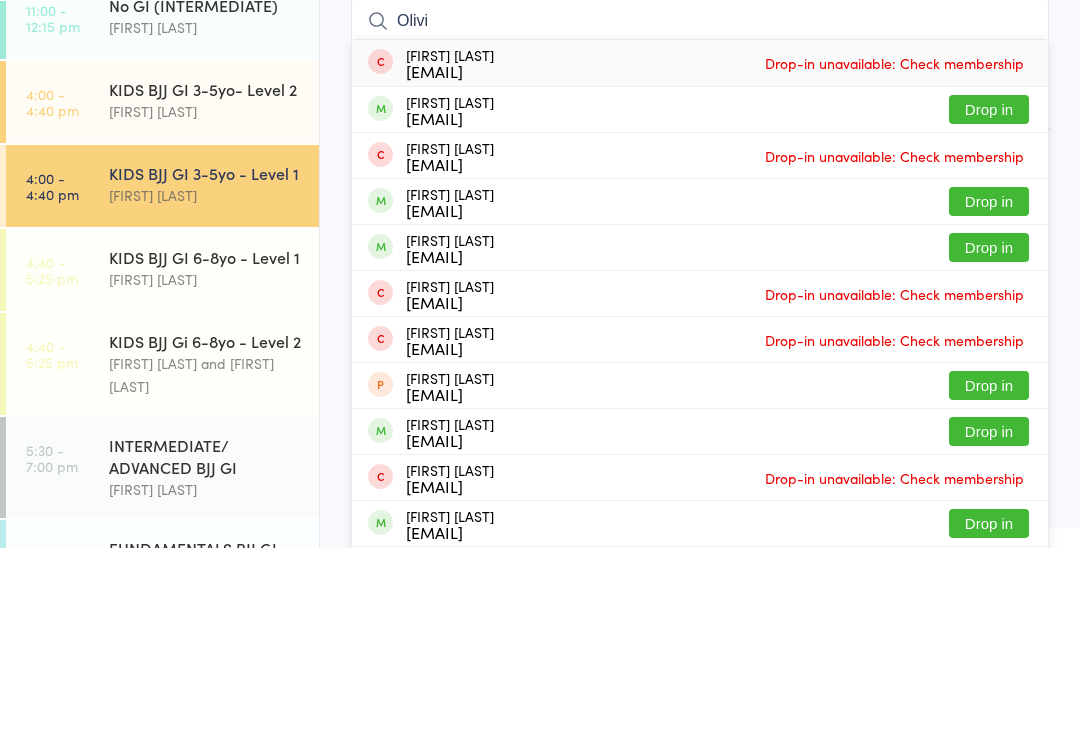 type on "Olivi" 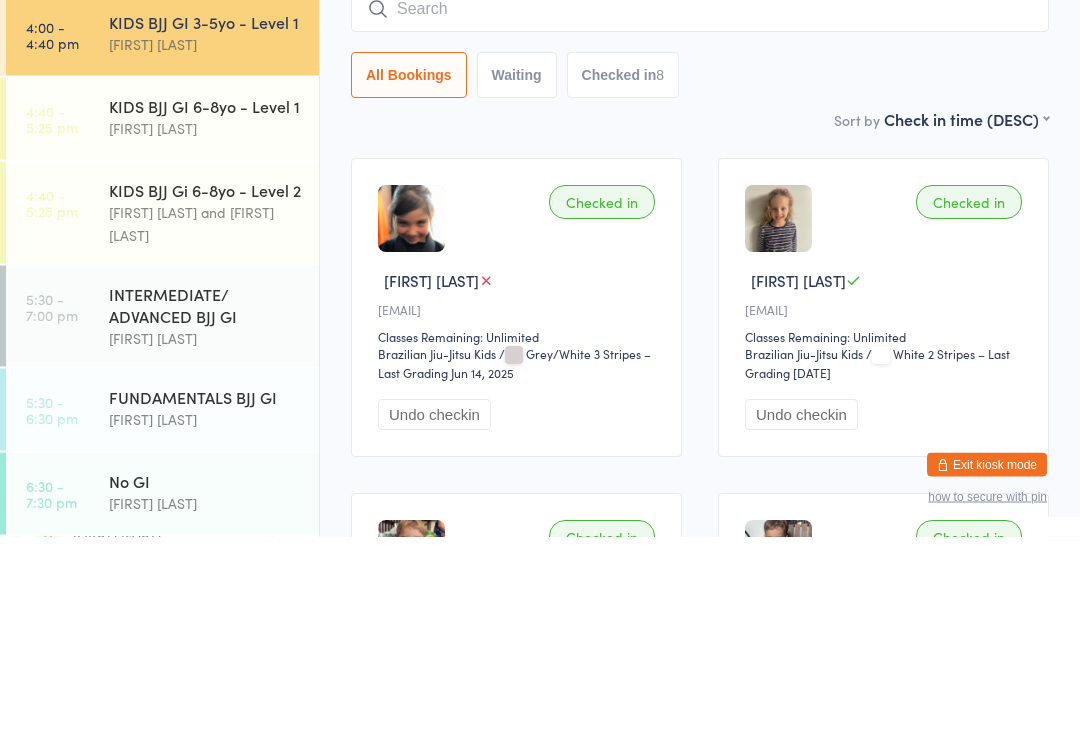 scroll, scrollTop: 409, scrollLeft: 0, axis: vertical 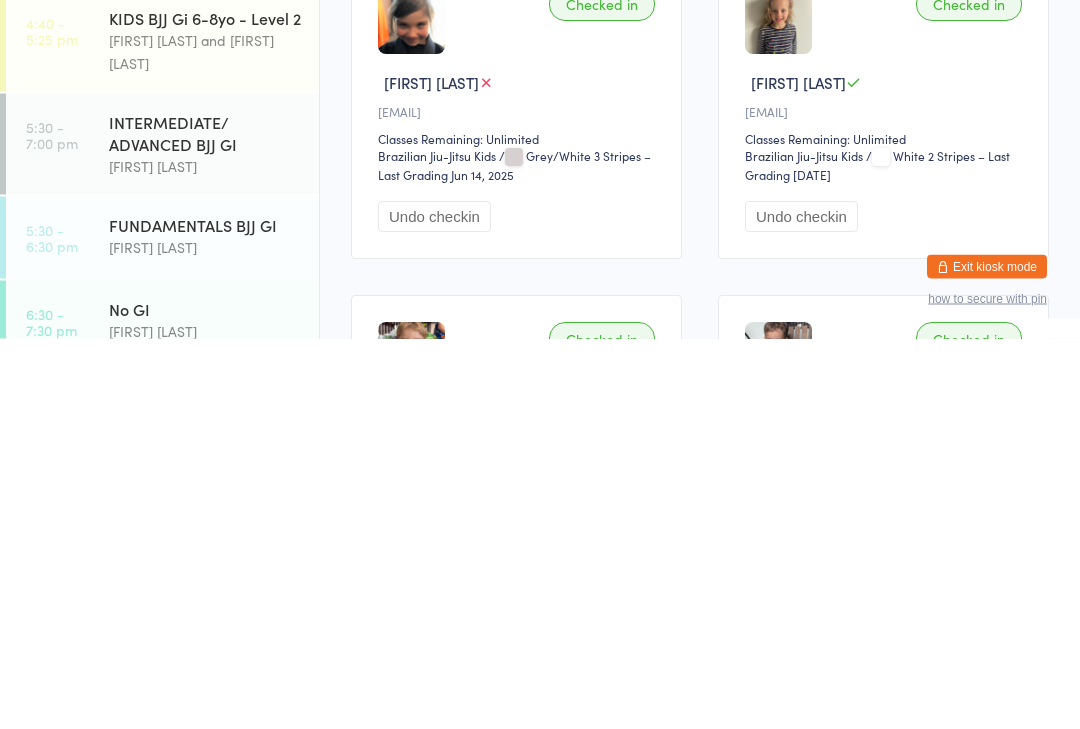 click on "[FIRST] [LAST]" at bounding box center [205, 637] 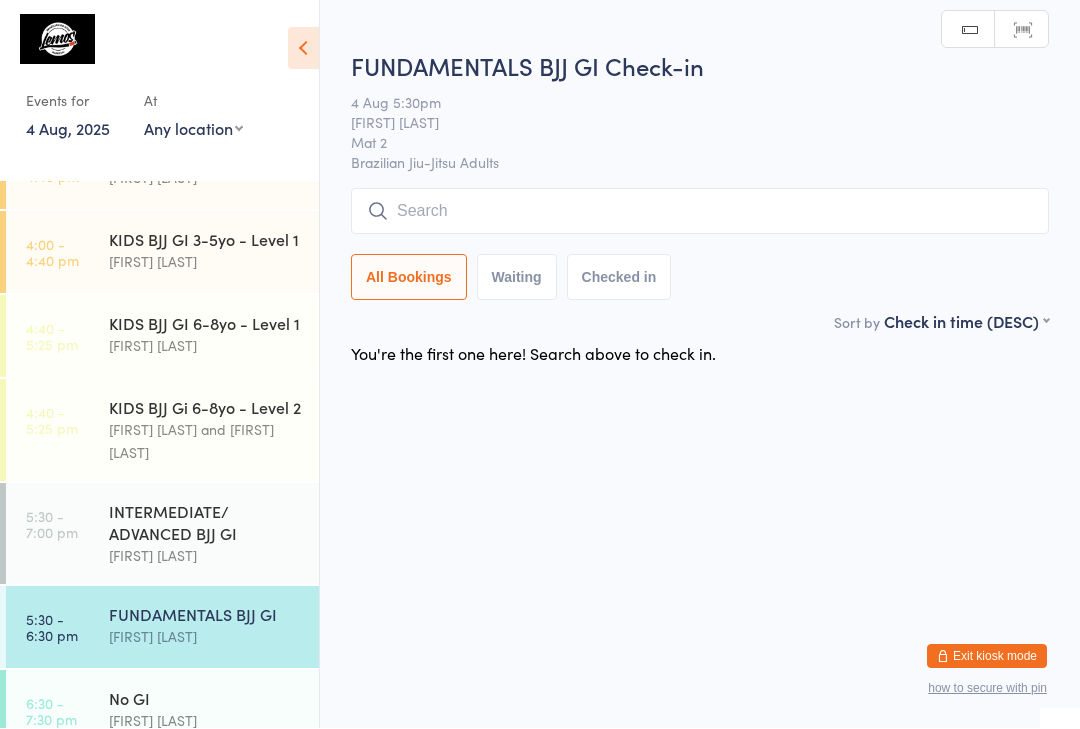 click at bounding box center (700, 212) 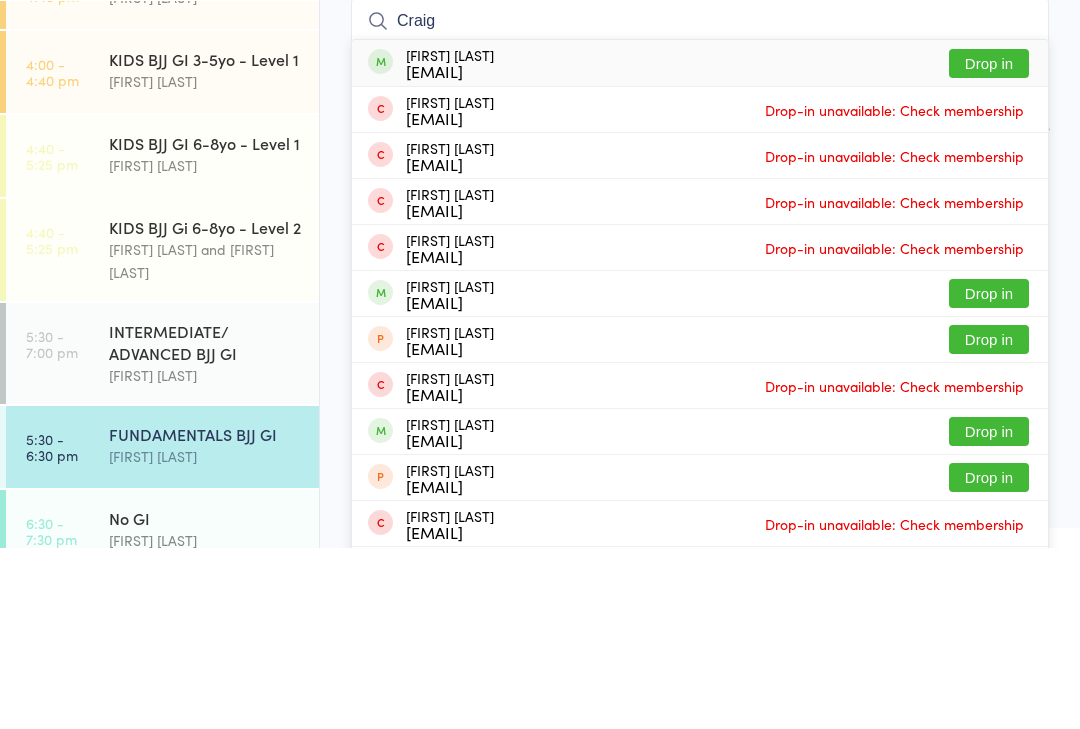type on "Craig" 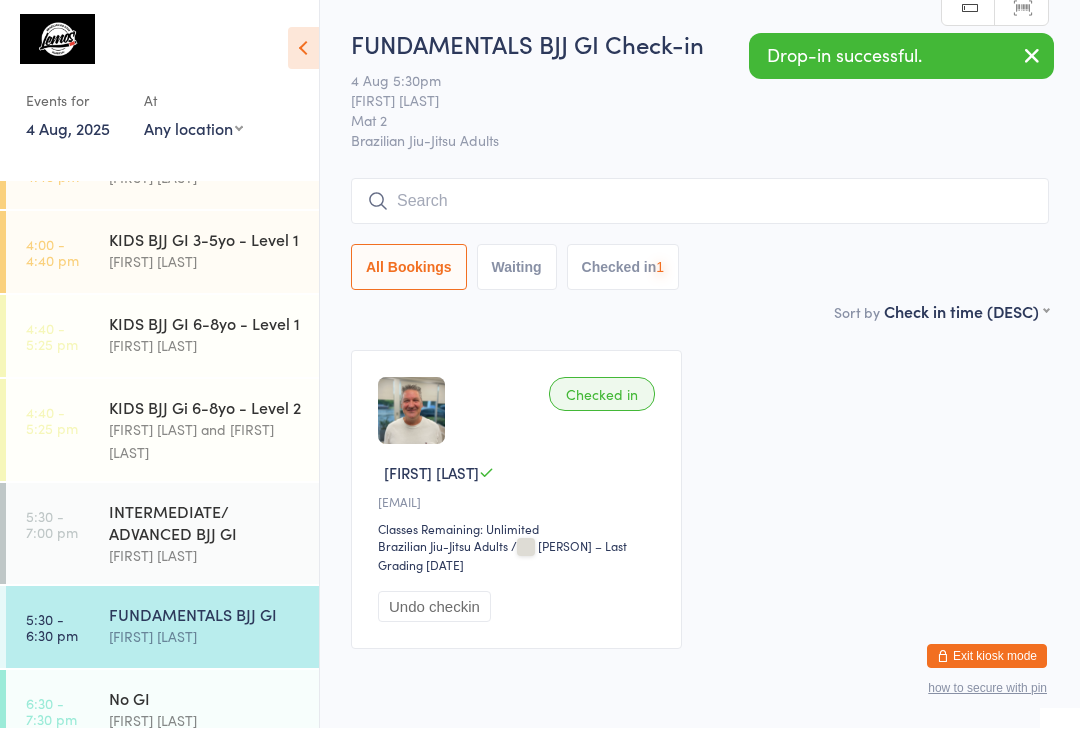 scroll, scrollTop: 1, scrollLeft: 0, axis: vertical 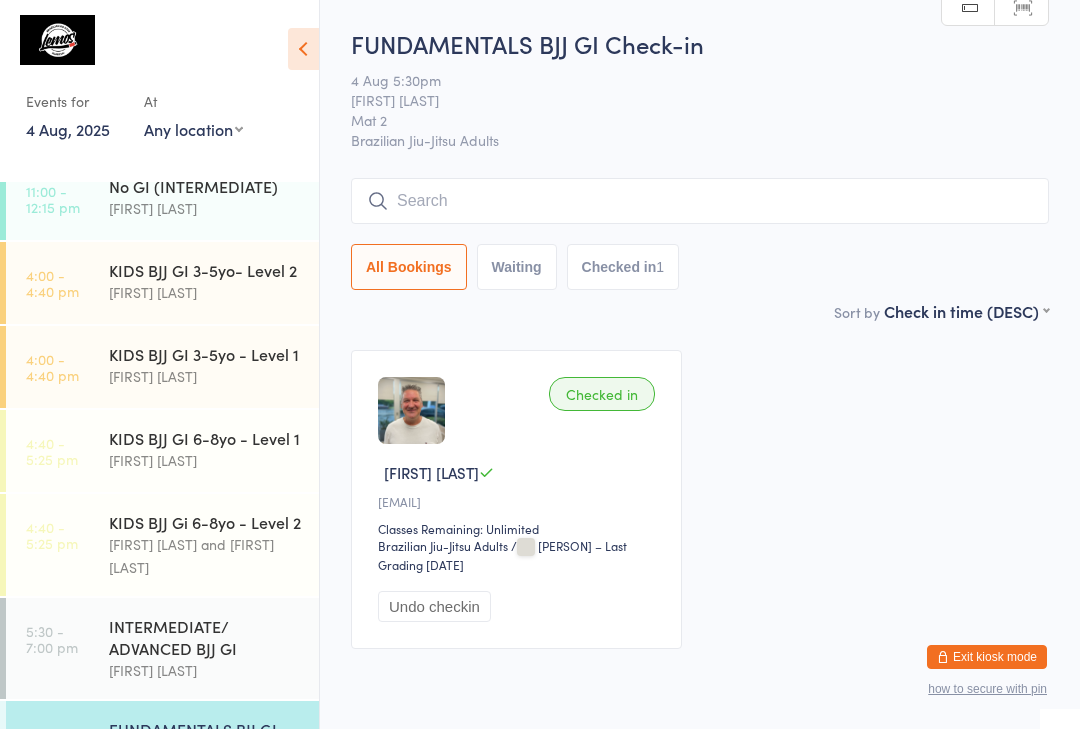 click on "[FIRST] [LAST]" at bounding box center (205, 376) 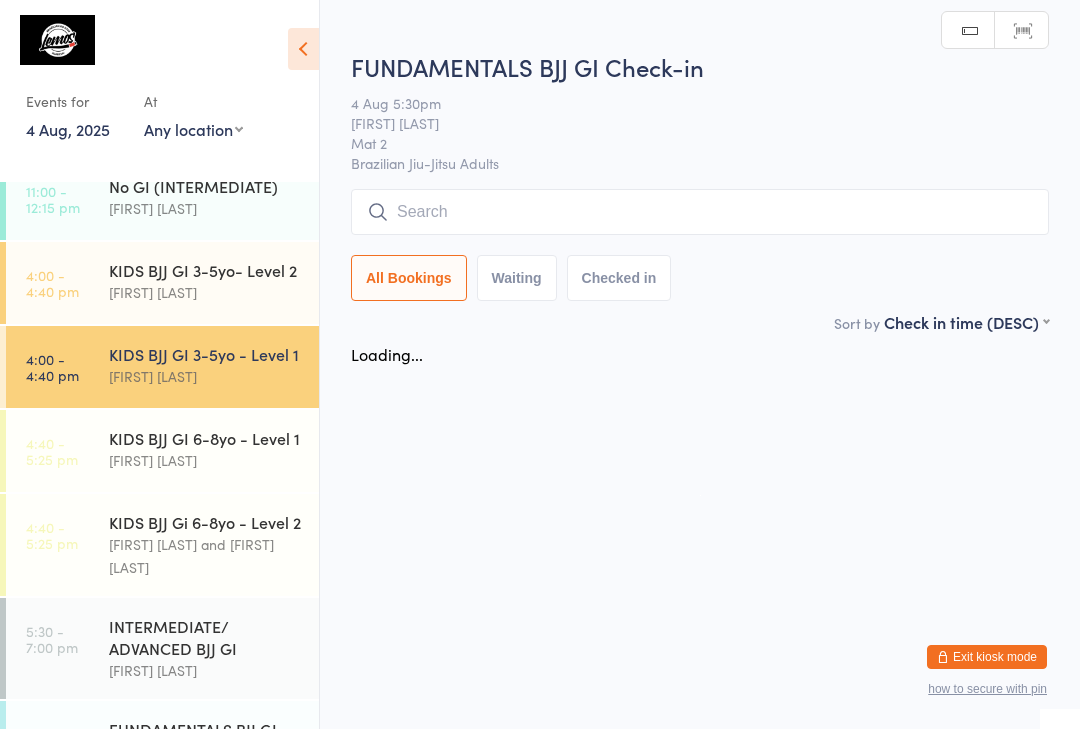 scroll, scrollTop: 0, scrollLeft: 0, axis: both 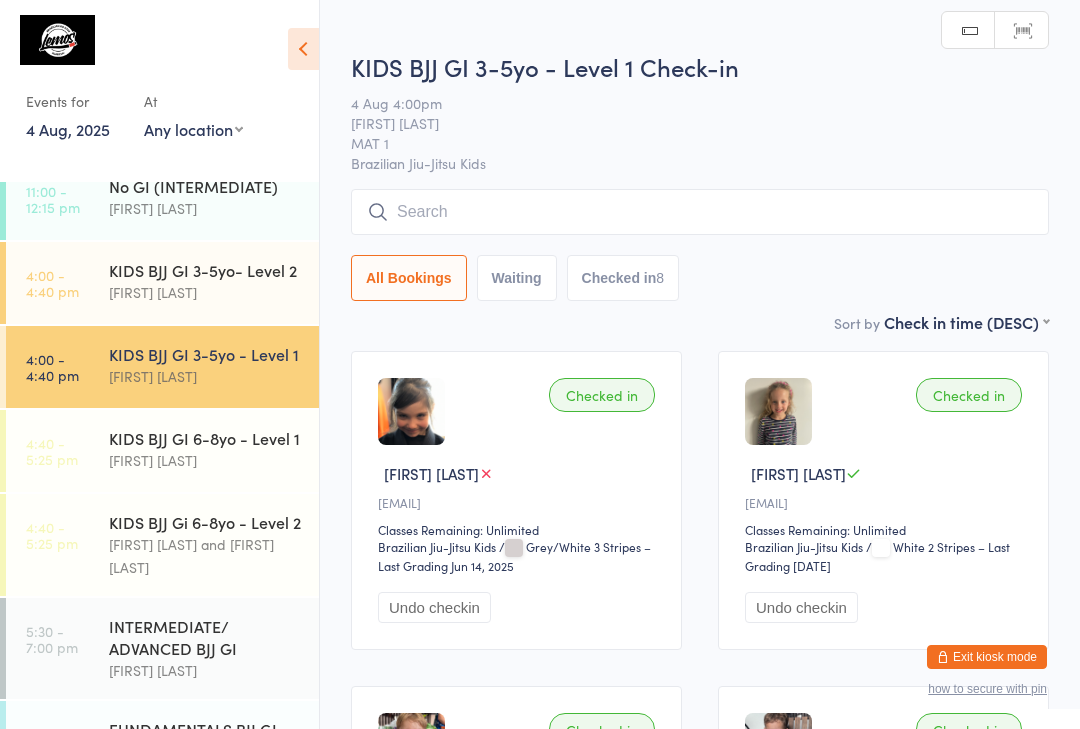 click at bounding box center (700, 212) 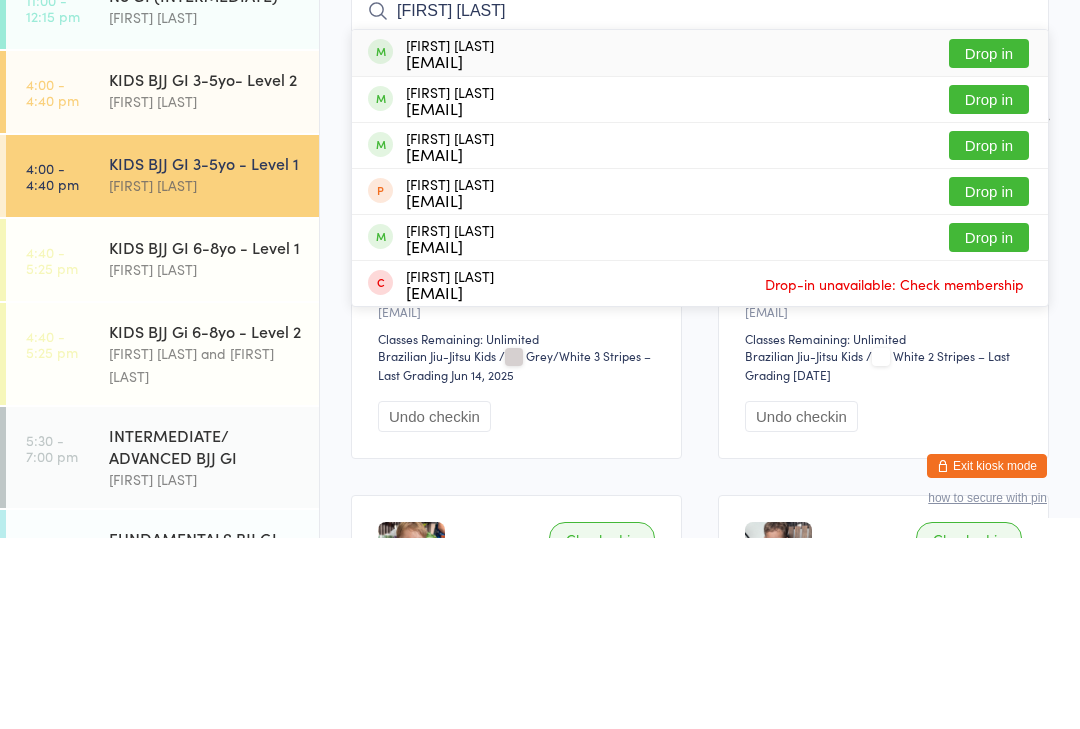 type on "[FIRST] [LAST]" 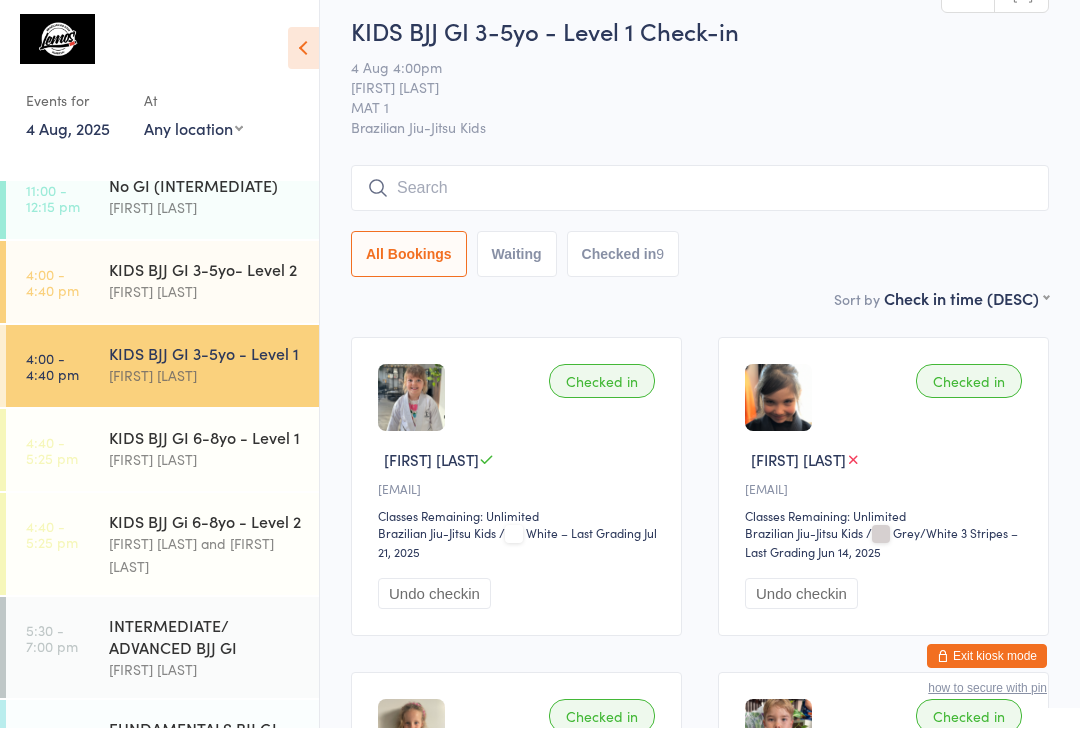 scroll, scrollTop: 13, scrollLeft: 0, axis: vertical 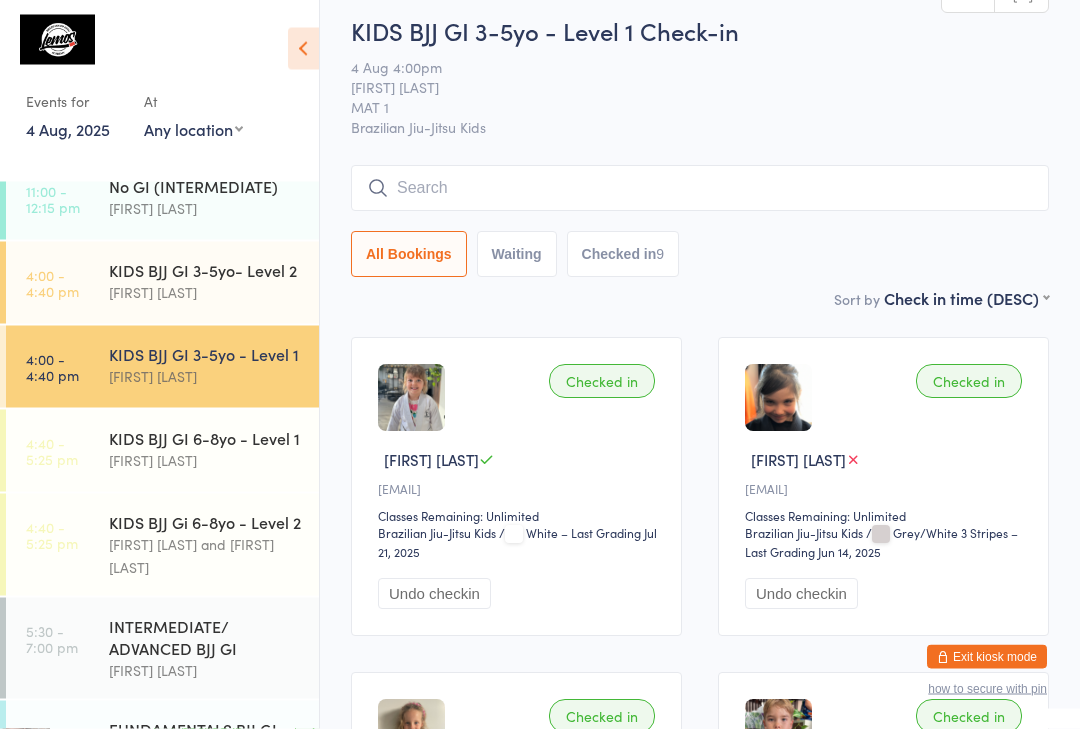 click at bounding box center [700, 189] 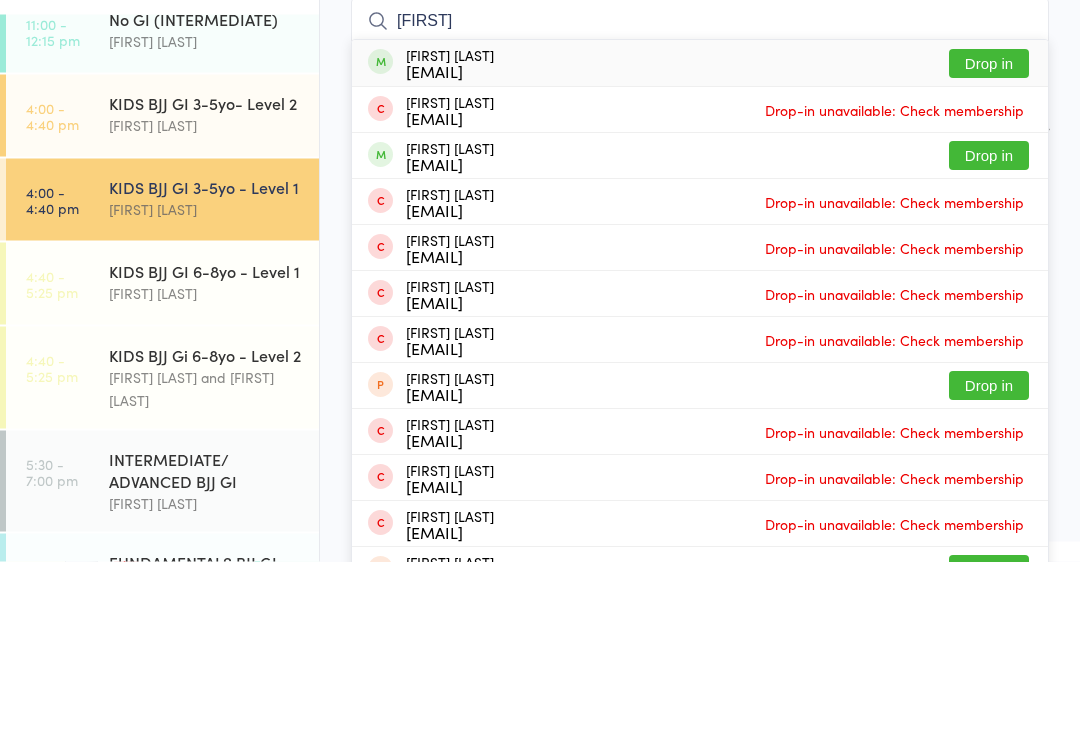 type on "[FIRST]" 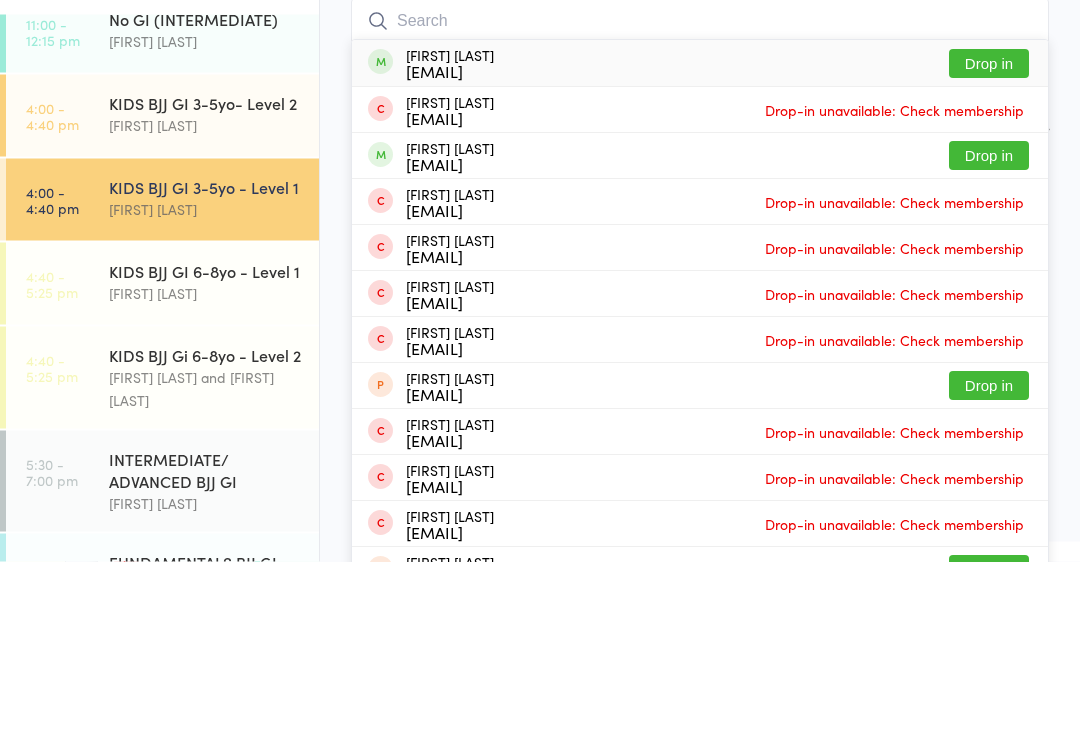 scroll, scrollTop: 181, scrollLeft: 0, axis: vertical 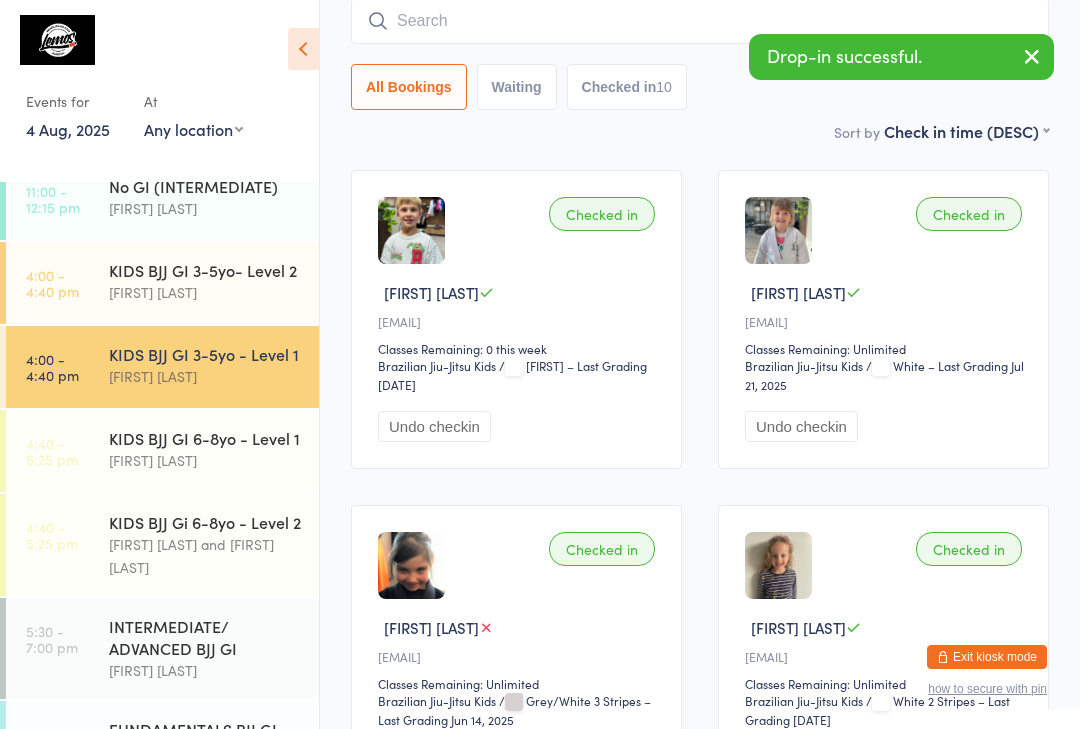 click at bounding box center [700, 21] 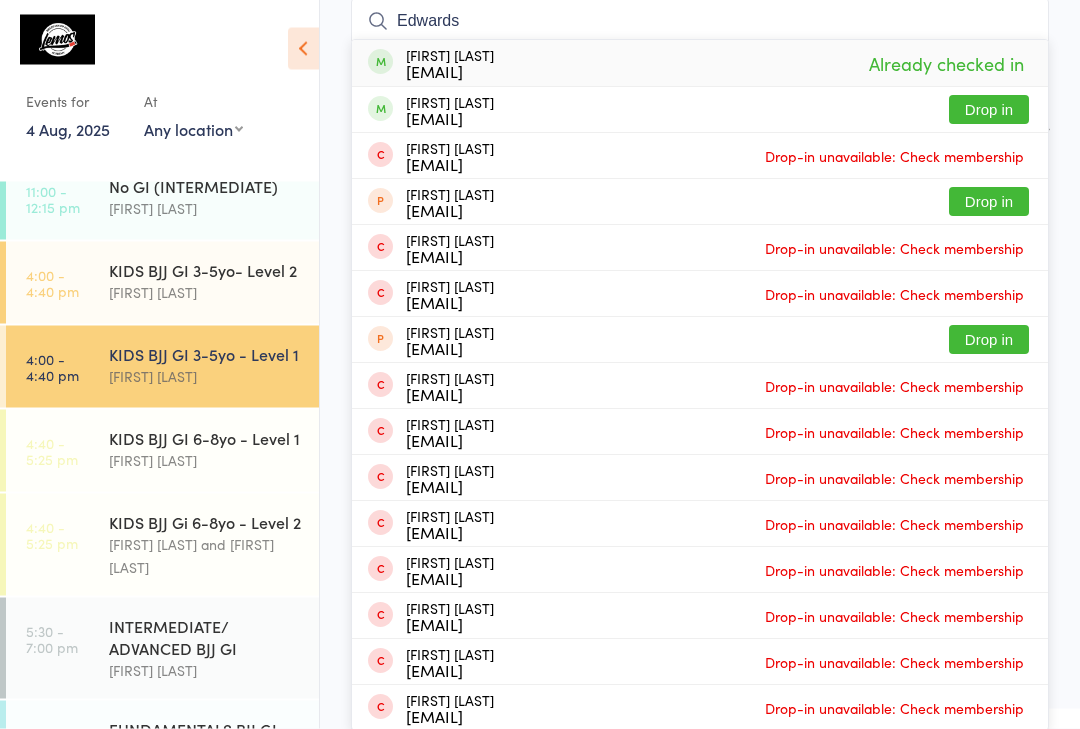 type on "Edwards" 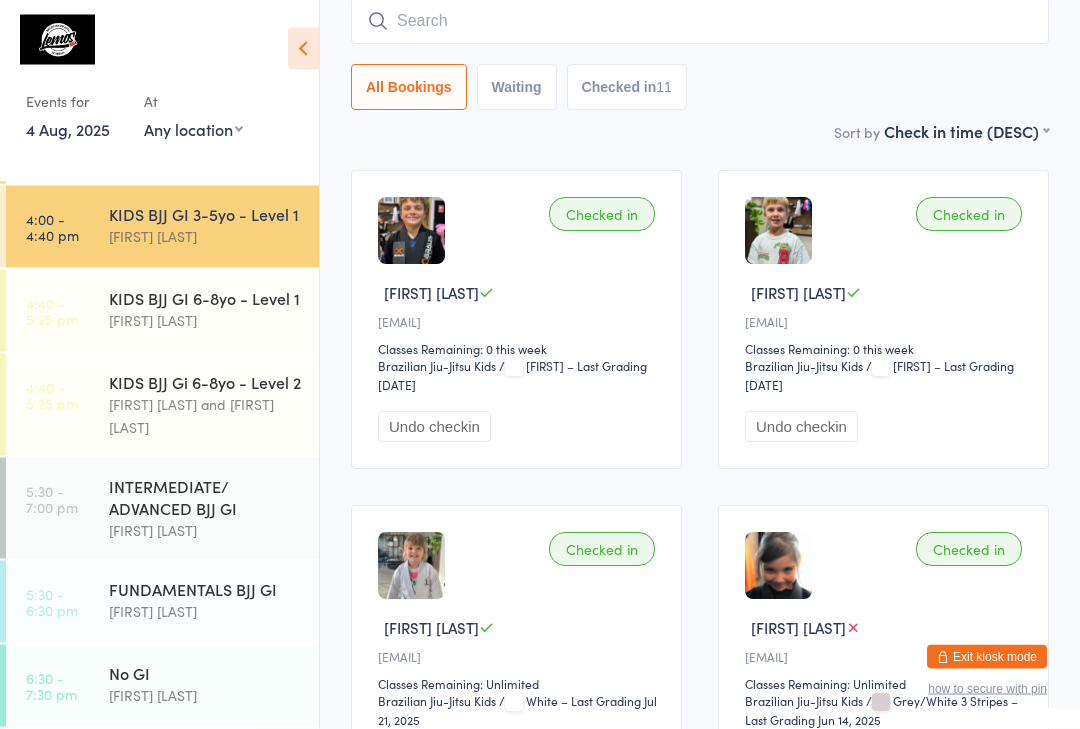 scroll, scrollTop: 445, scrollLeft: 0, axis: vertical 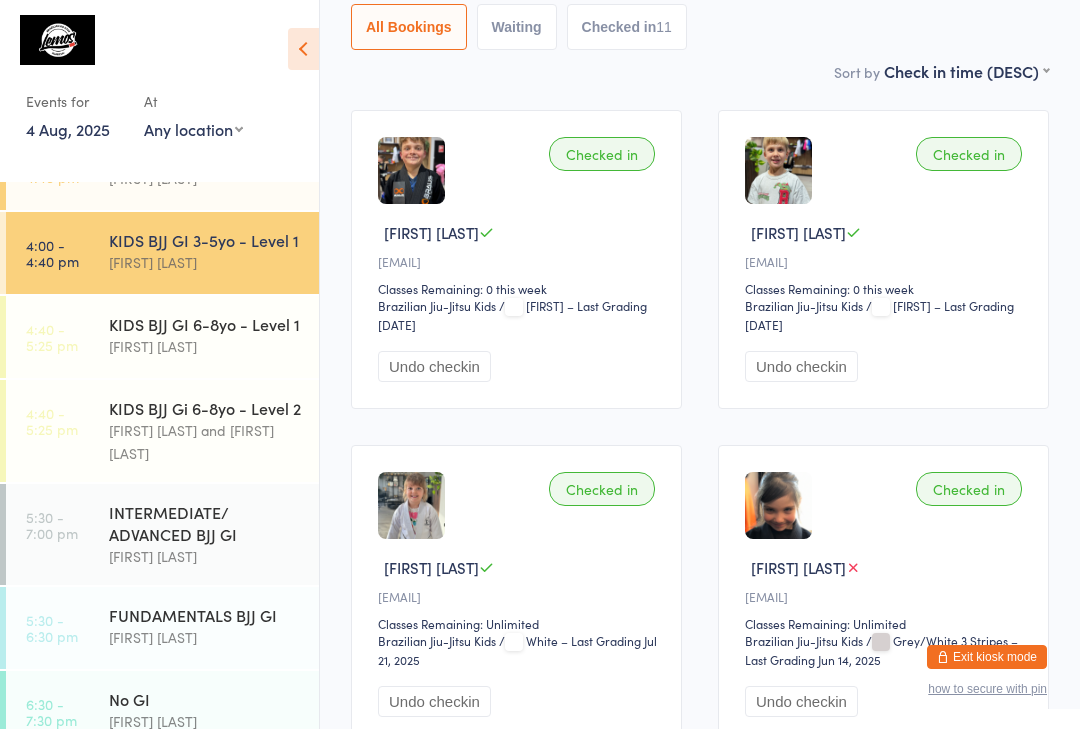 click on "KIDS BJJ GI 6-8yo - Level 1" at bounding box center [205, 324] 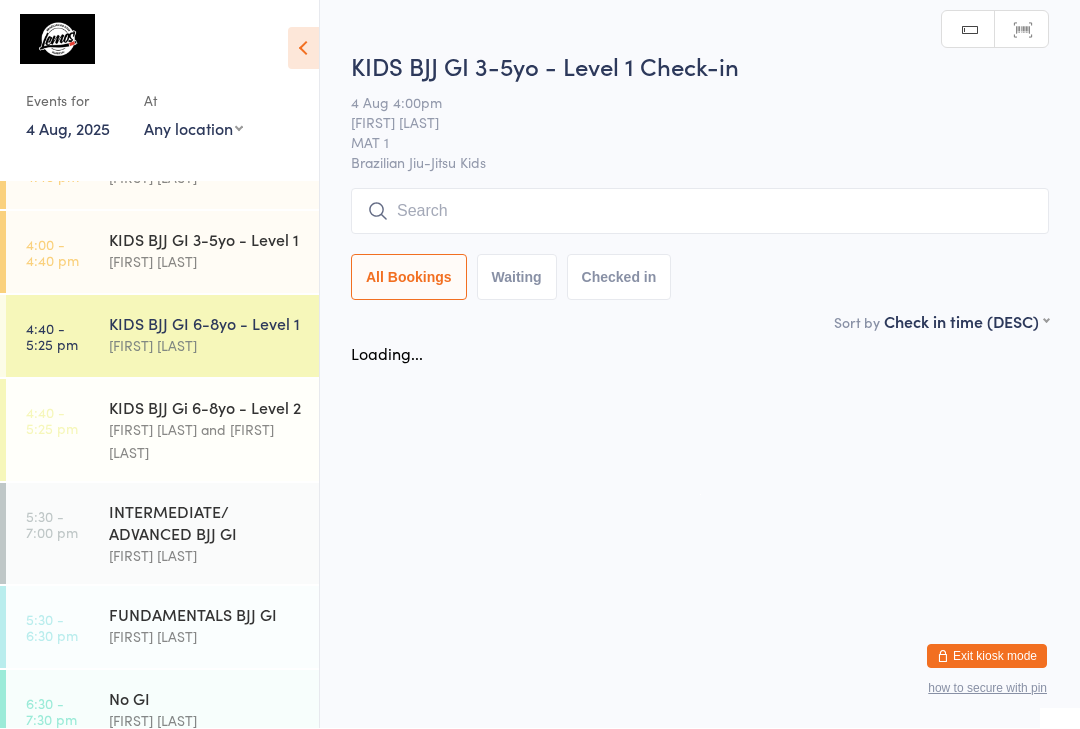 scroll, scrollTop: 1, scrollLeft: 0, axis: vertical 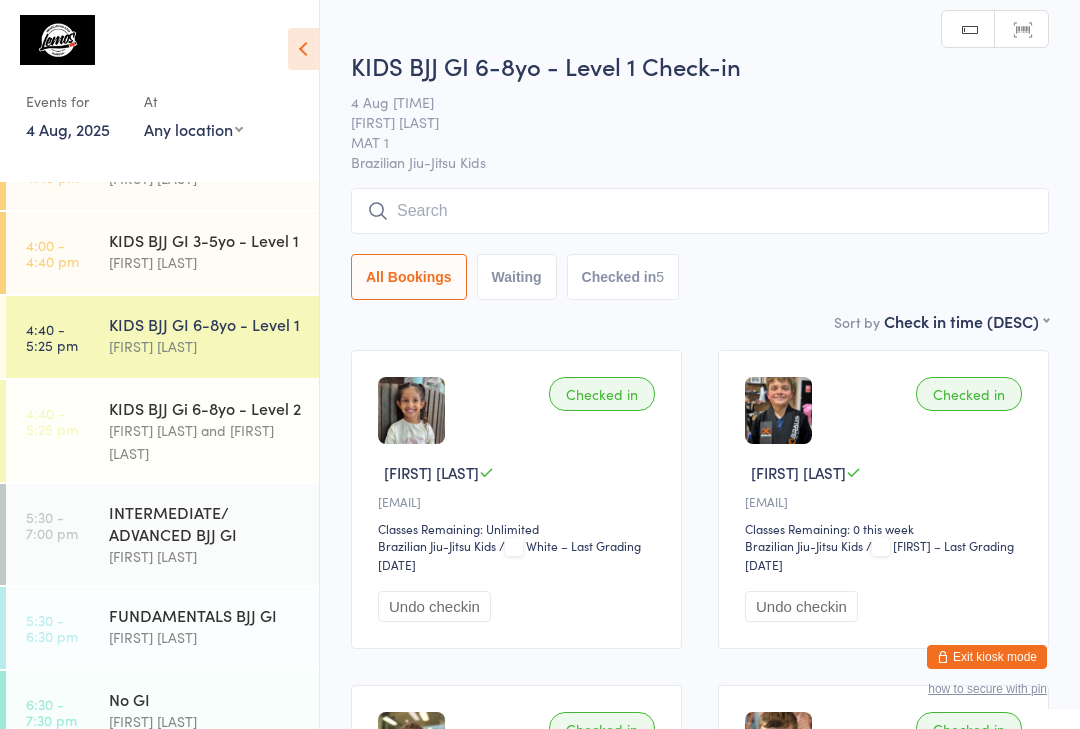 click at bounding box center [700, 211] 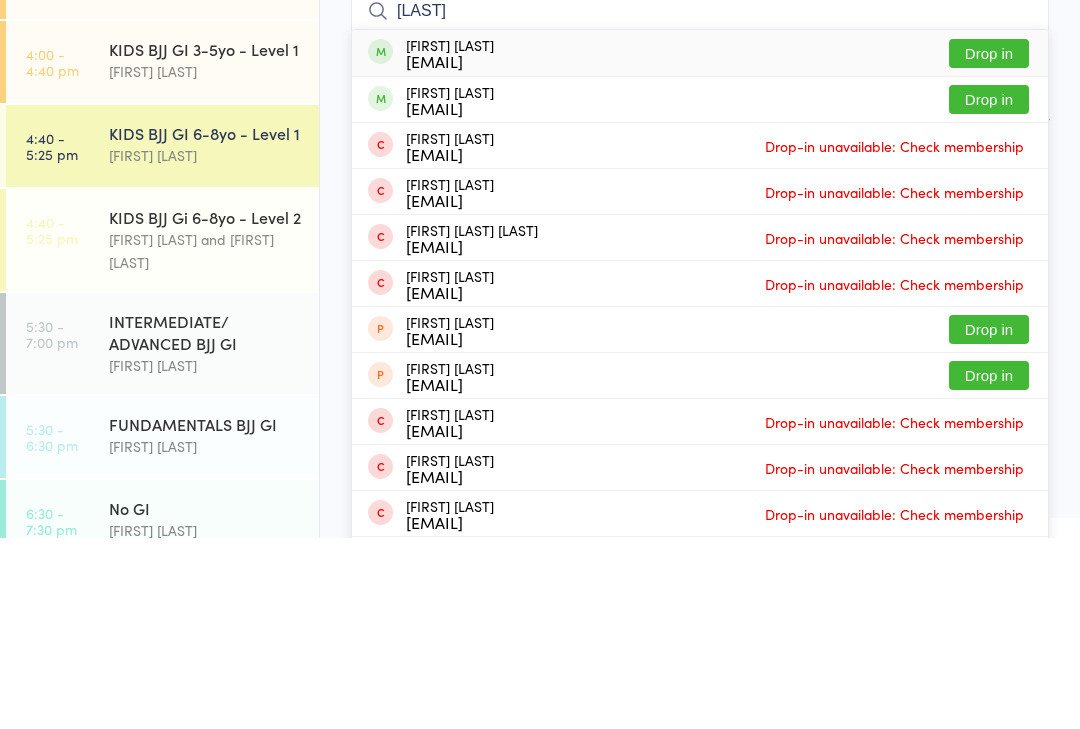 type on "[LAST]" 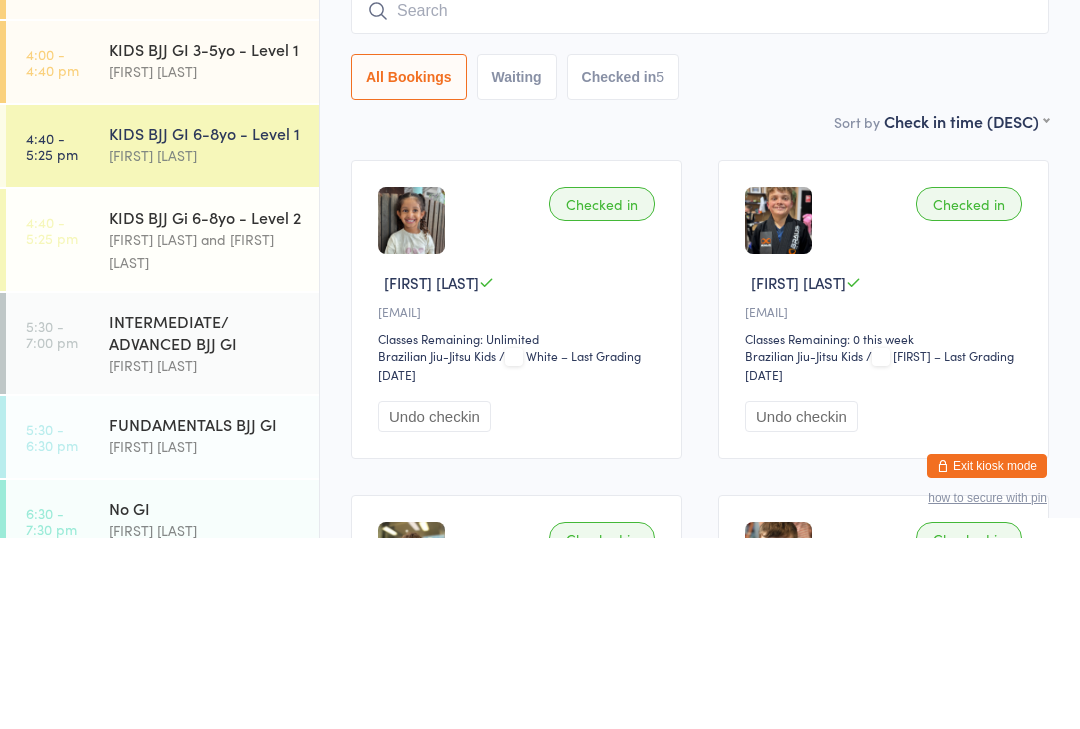 scroll, scrollTop: 191, scrollLeft: 0, axis: vertical 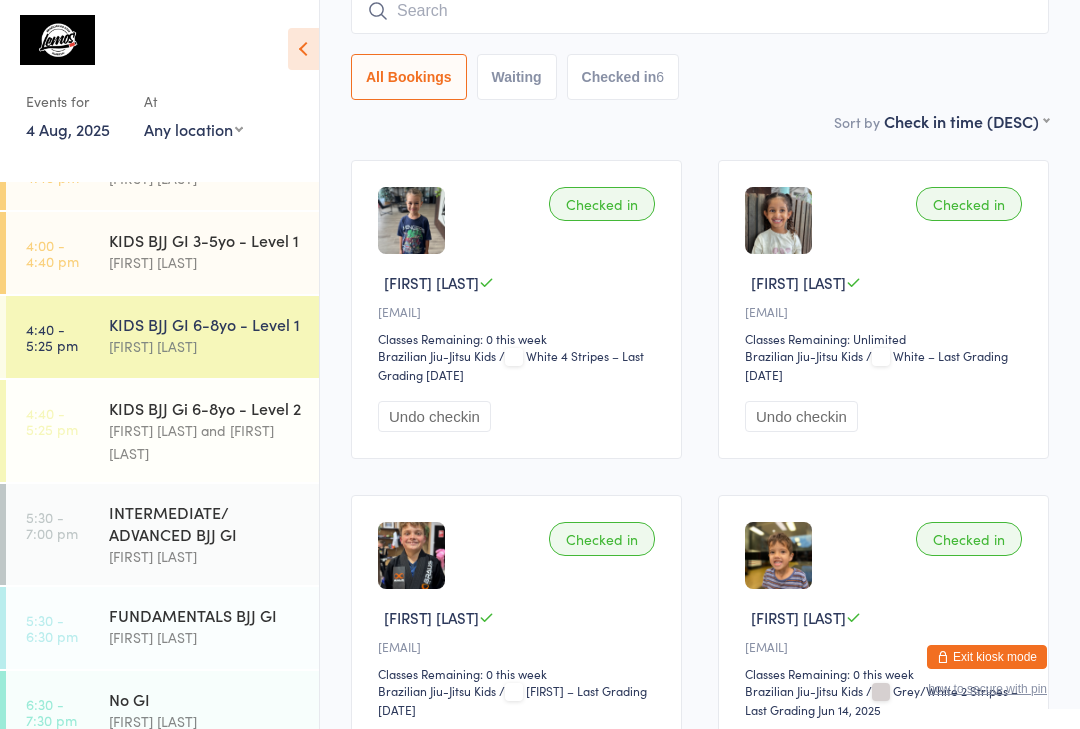 click at bounding box center (700, 11) 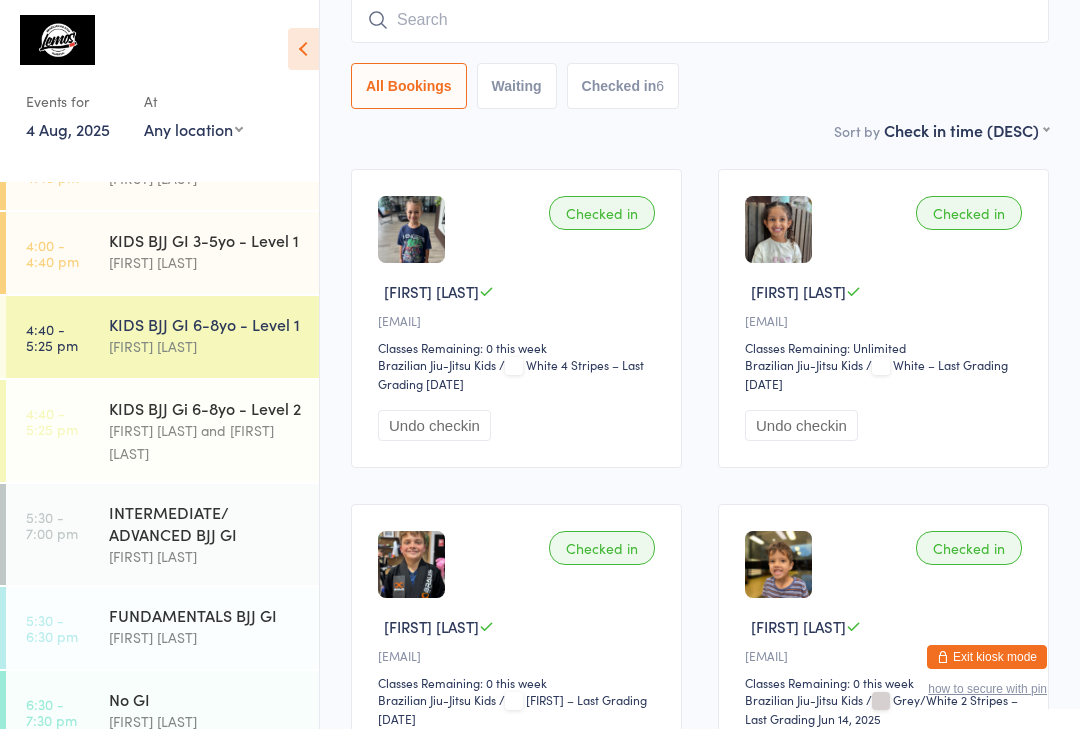 scroll, scrollTop: 181, scrollLeft: 0, axis: vertical 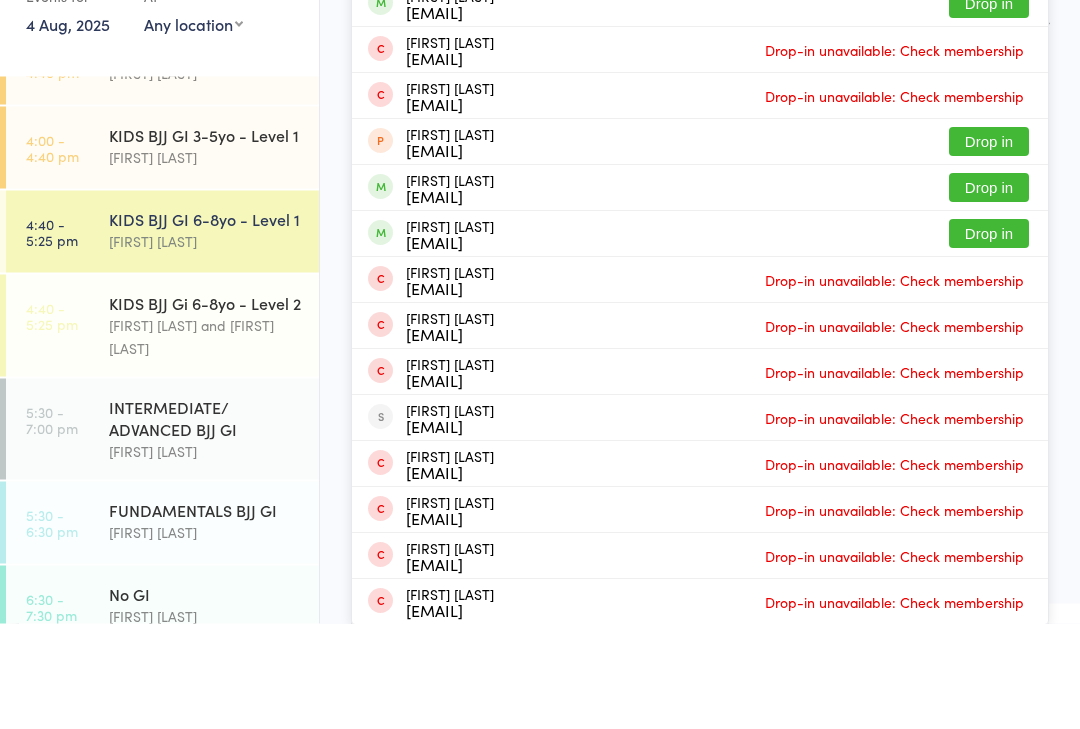 type on "[FIRST]" 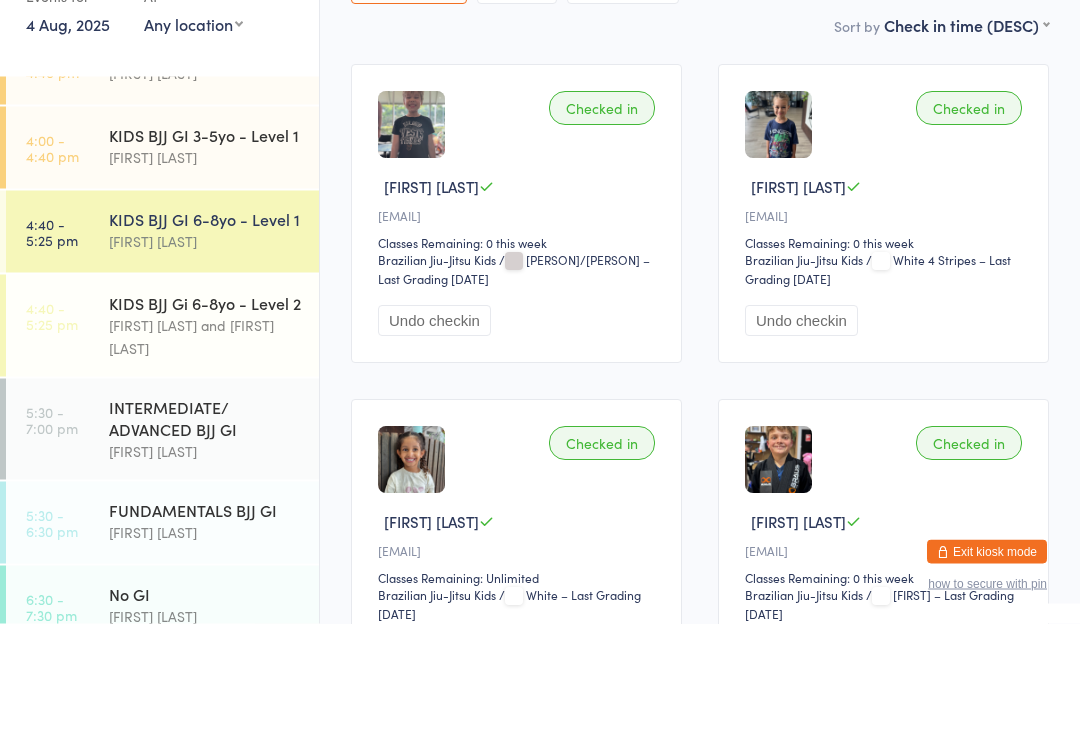 scroll, scrollTop: 26, scrollLeft: 0, axis: vertical 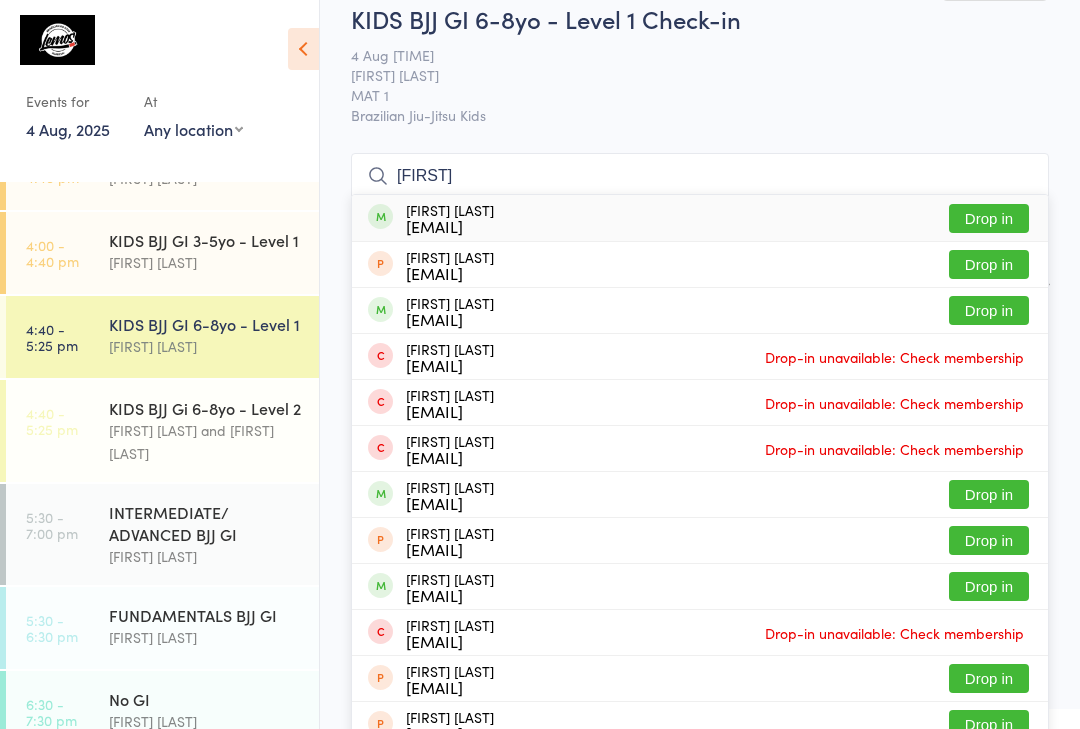 type on "[FIRST]" 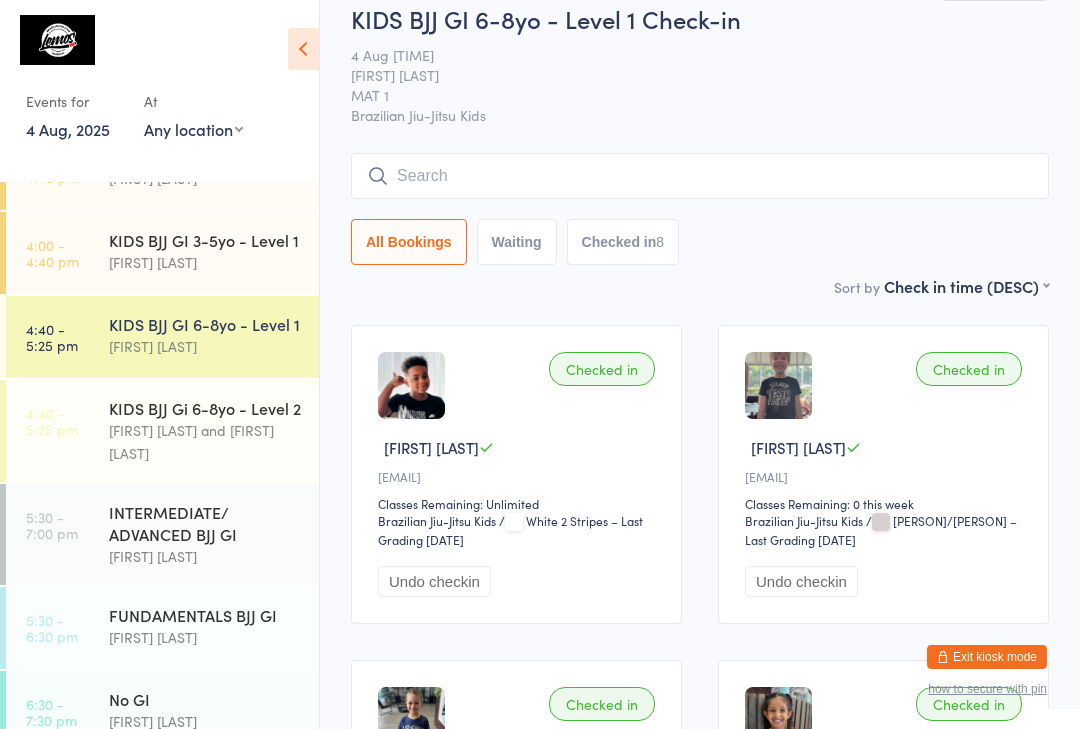 click at bounding box center [700, 176] 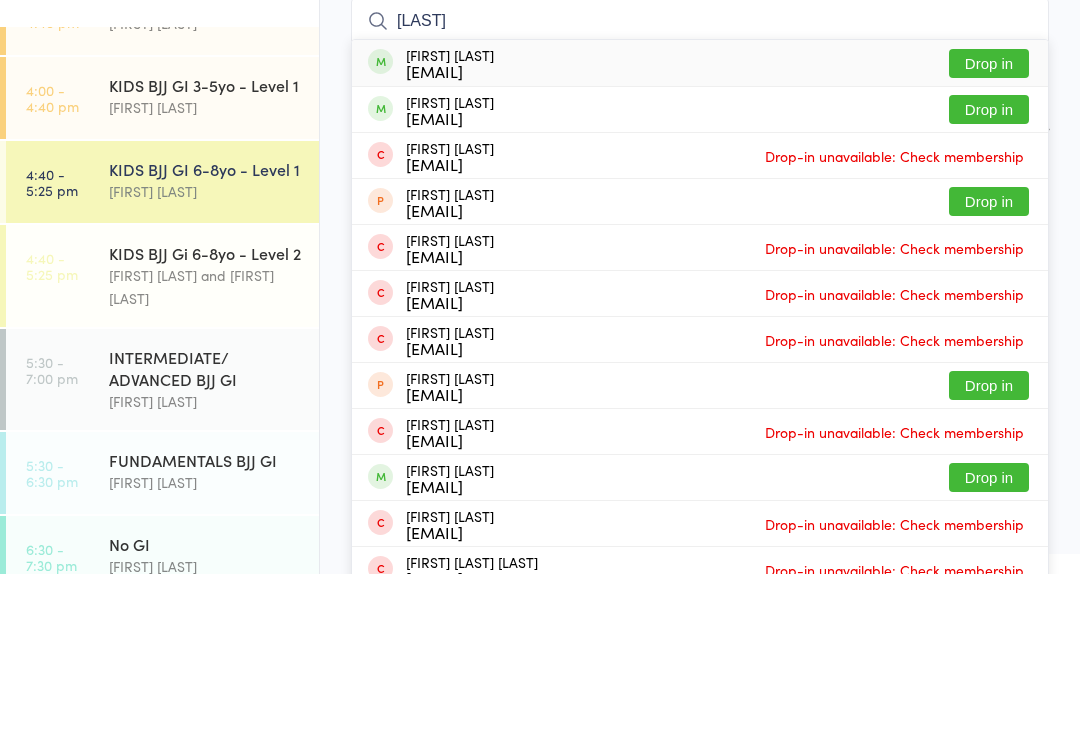 click on "[LAST]" at bounding box center [700, 176] 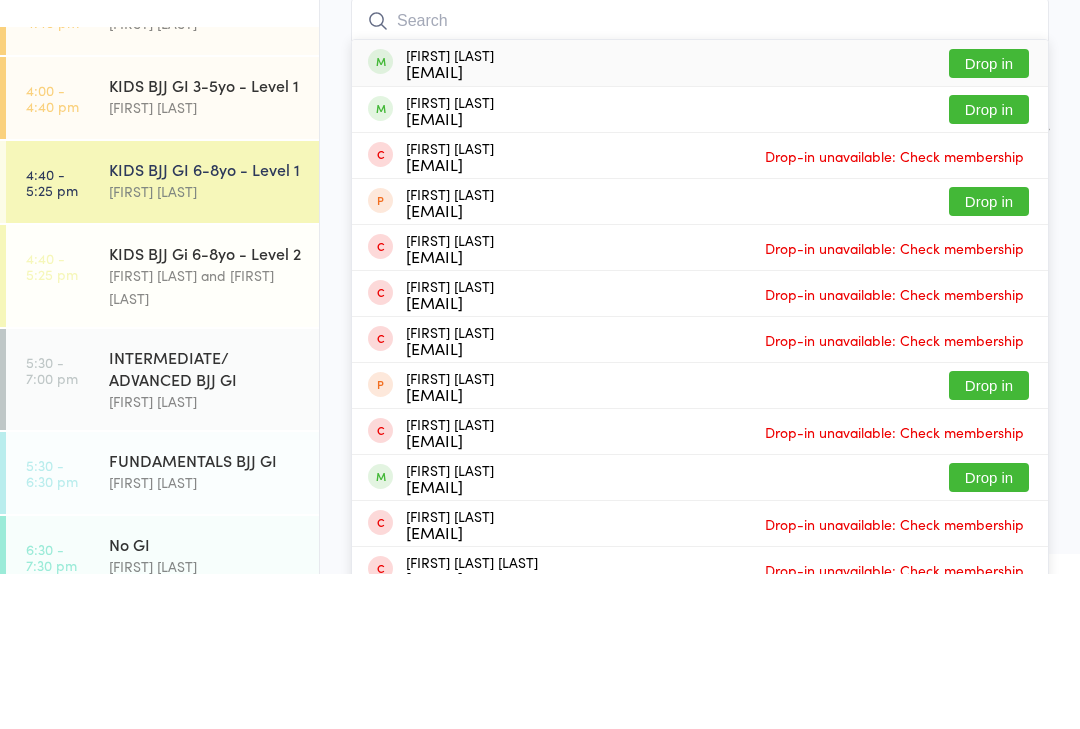 scroll, scrollTop: 181, scrollLeft: 0, axis: vertical 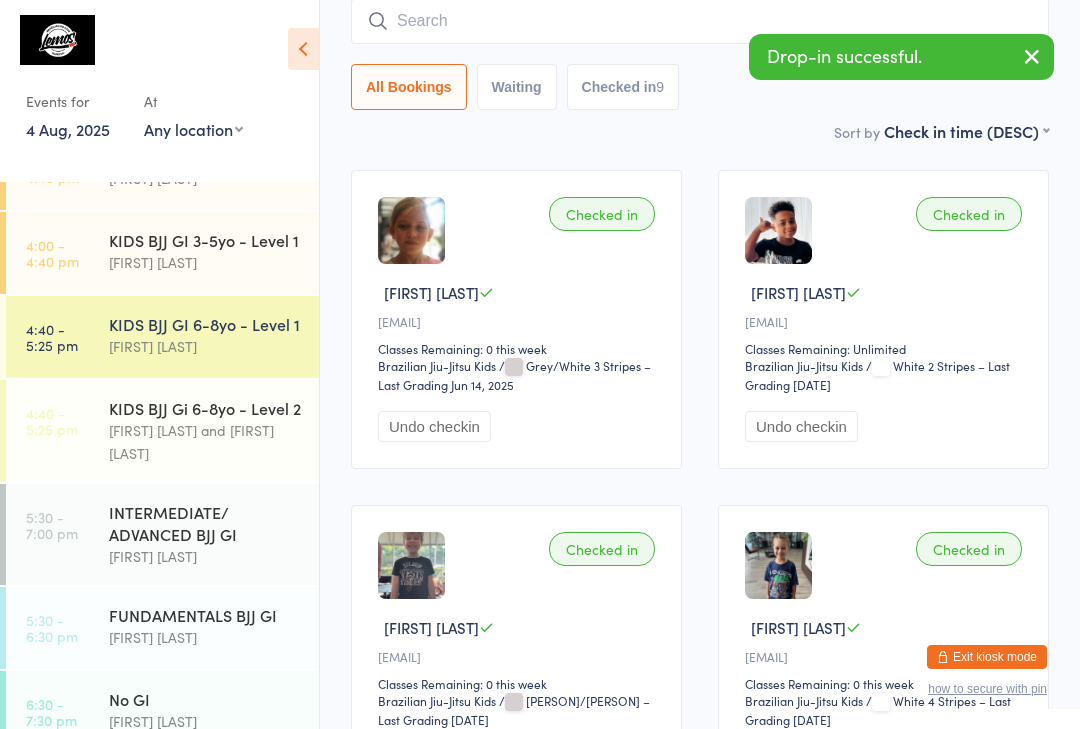 click at bounding box center (700, 21) 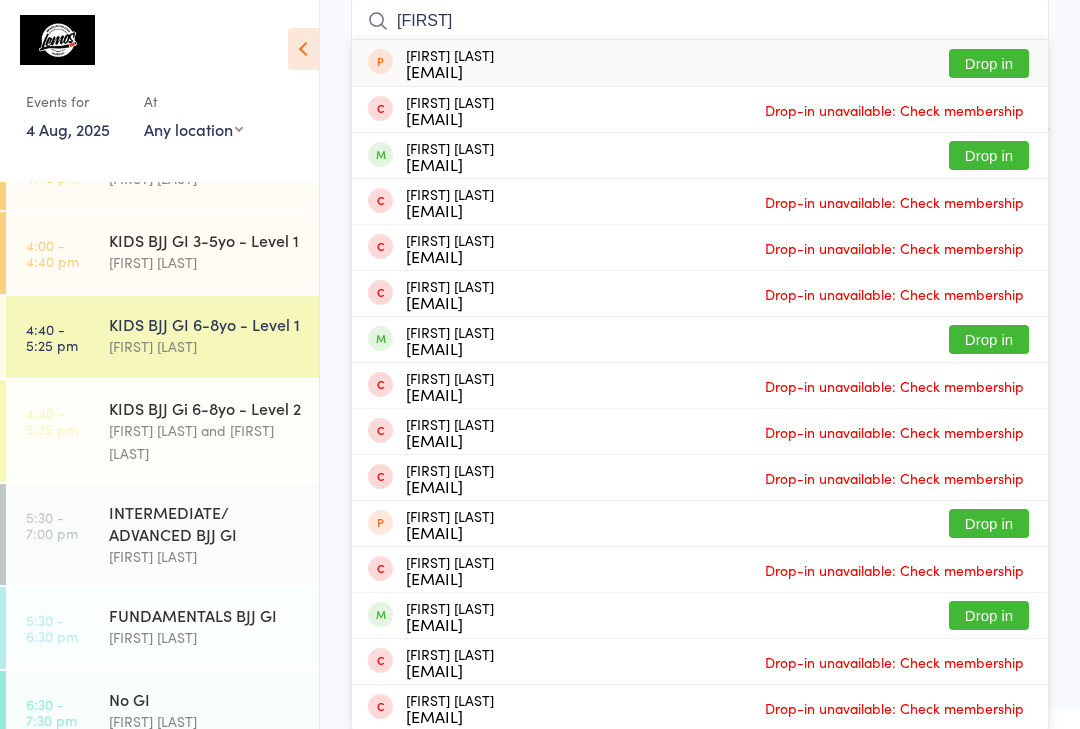 type on "[FIRST]" 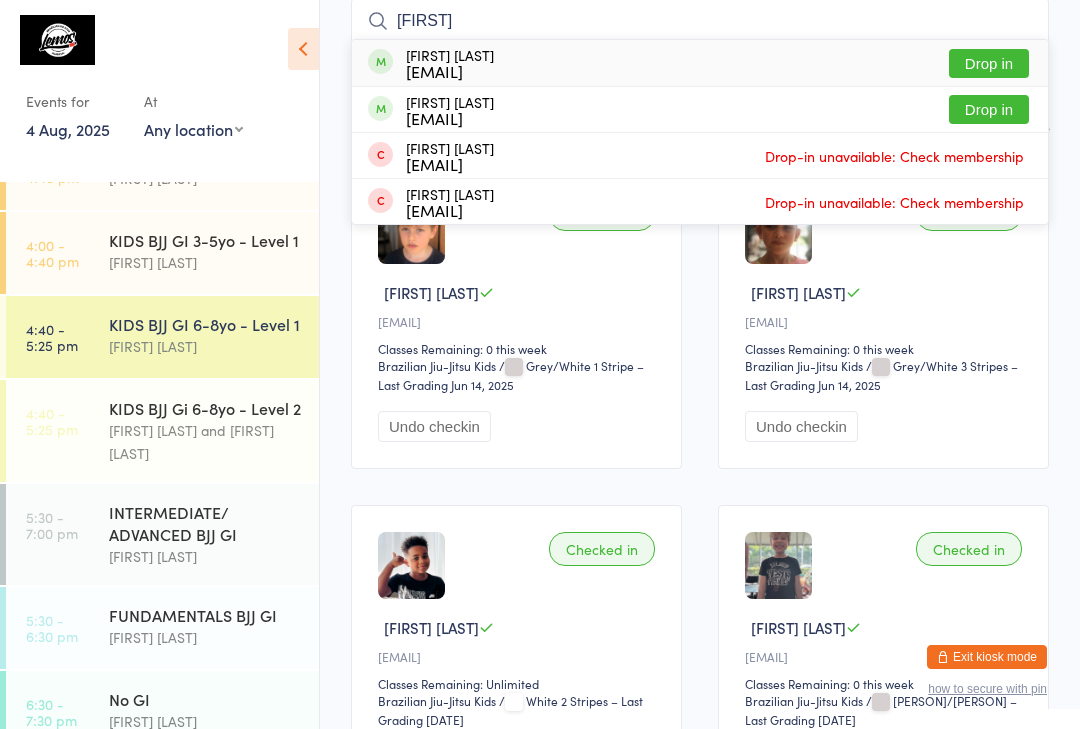 type on "[FIRST]" 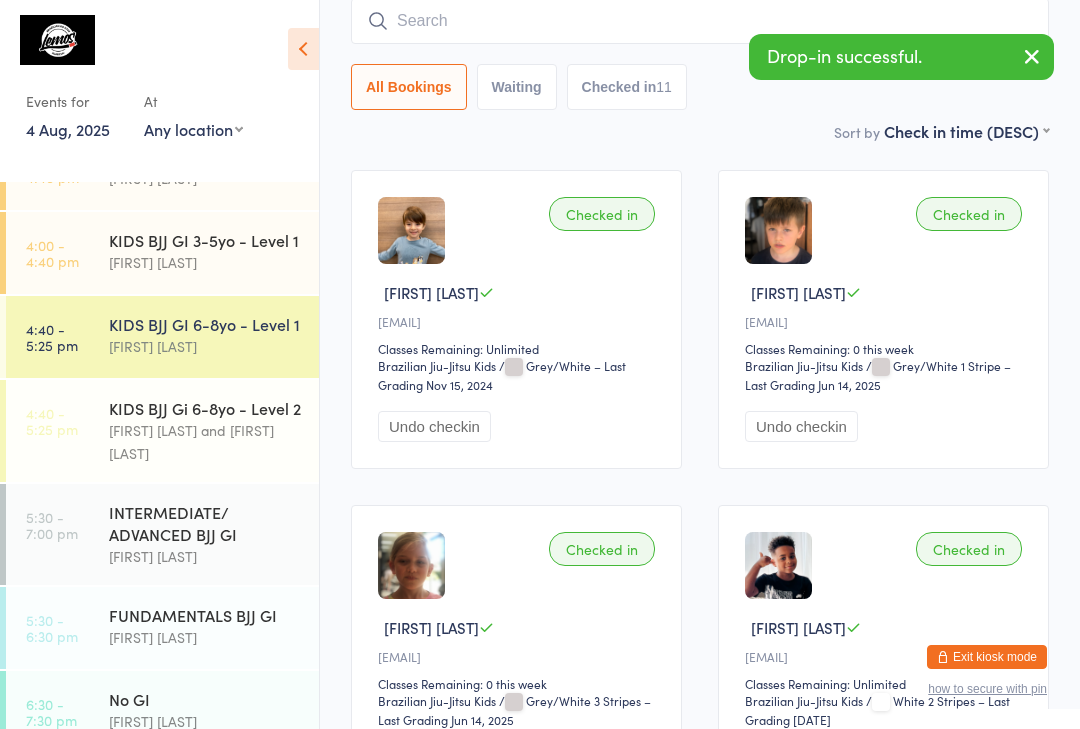 click at bounding box center [700, 21] 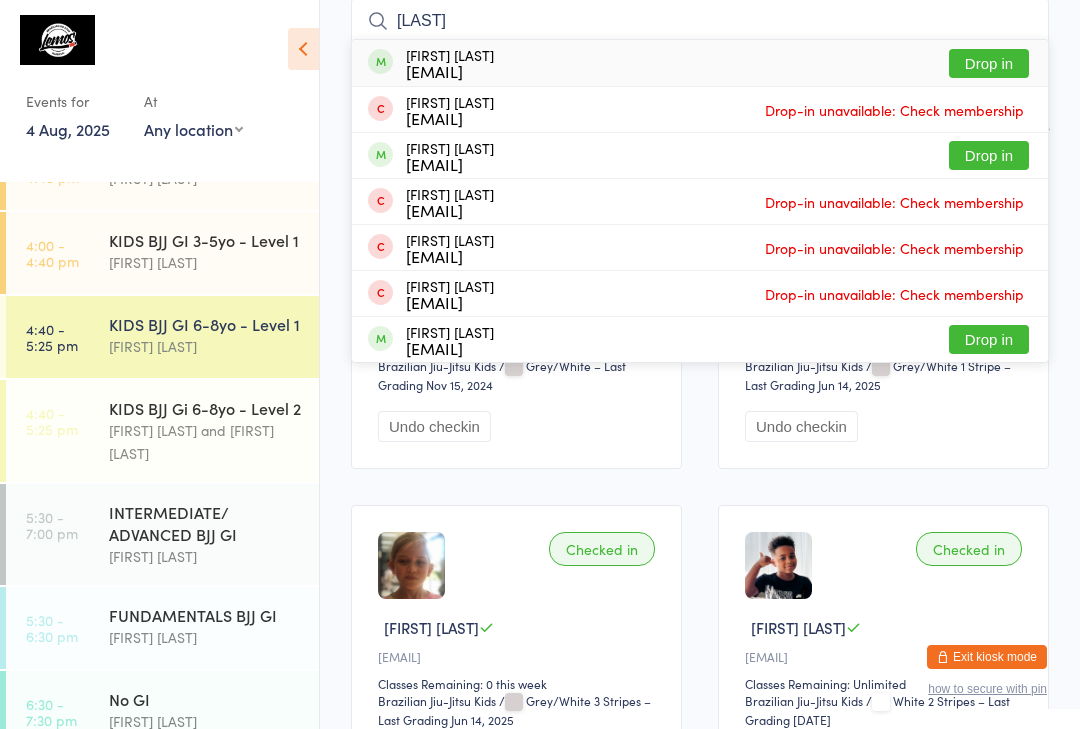 type on "[LAST]" 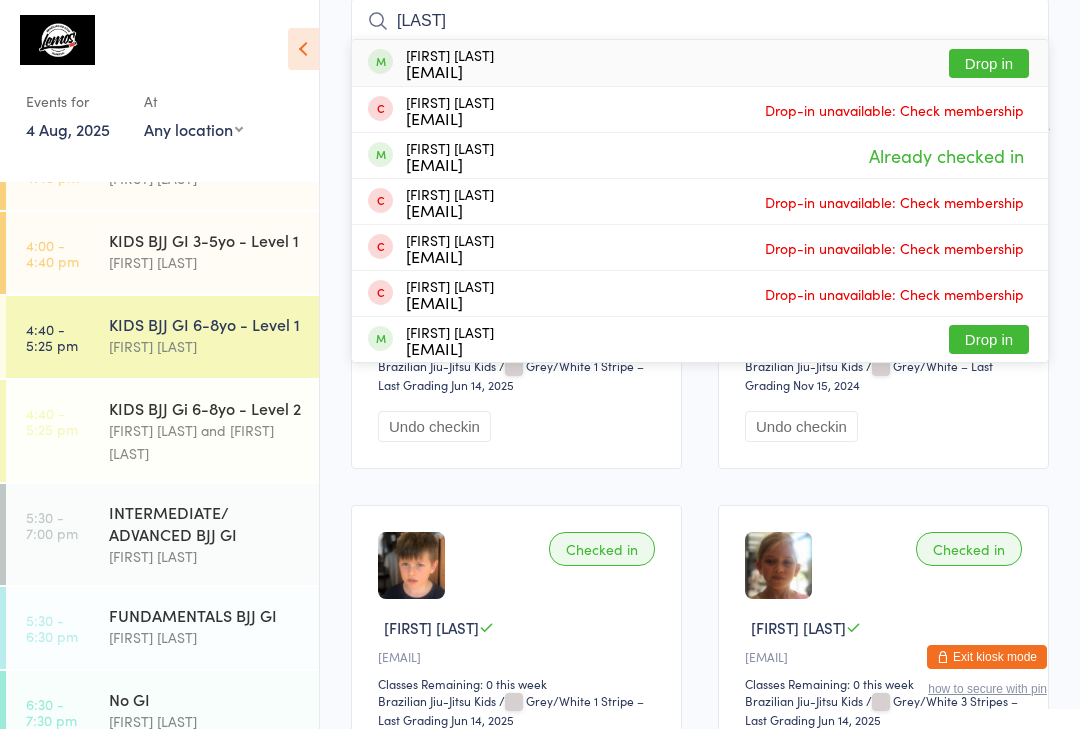 type on "[LAST]" 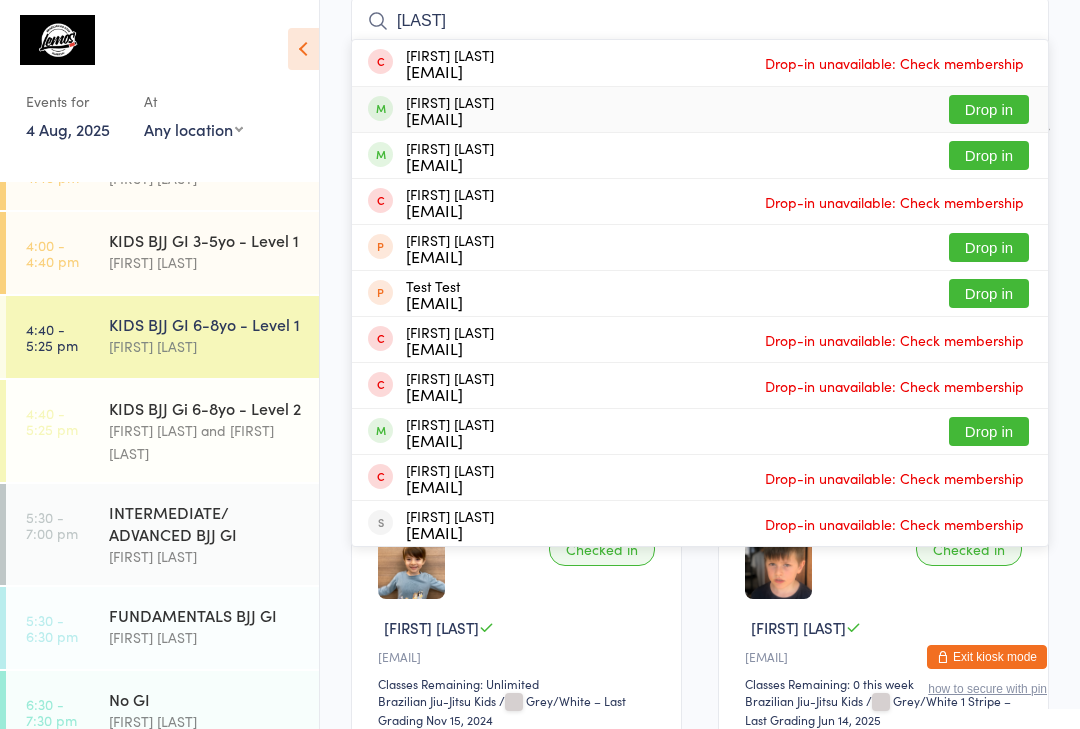 type on "[LAST]" 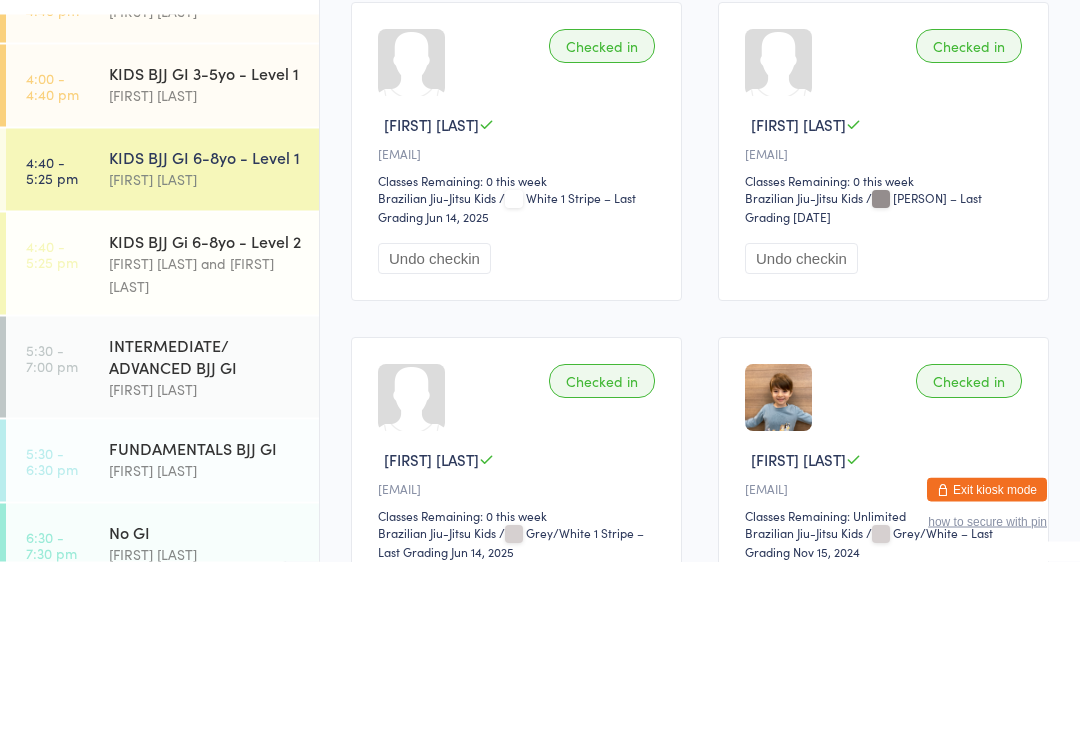 click on "[FIRST] [LAST] and [FIRST] [LAST]" at bounding box center (205, 442) 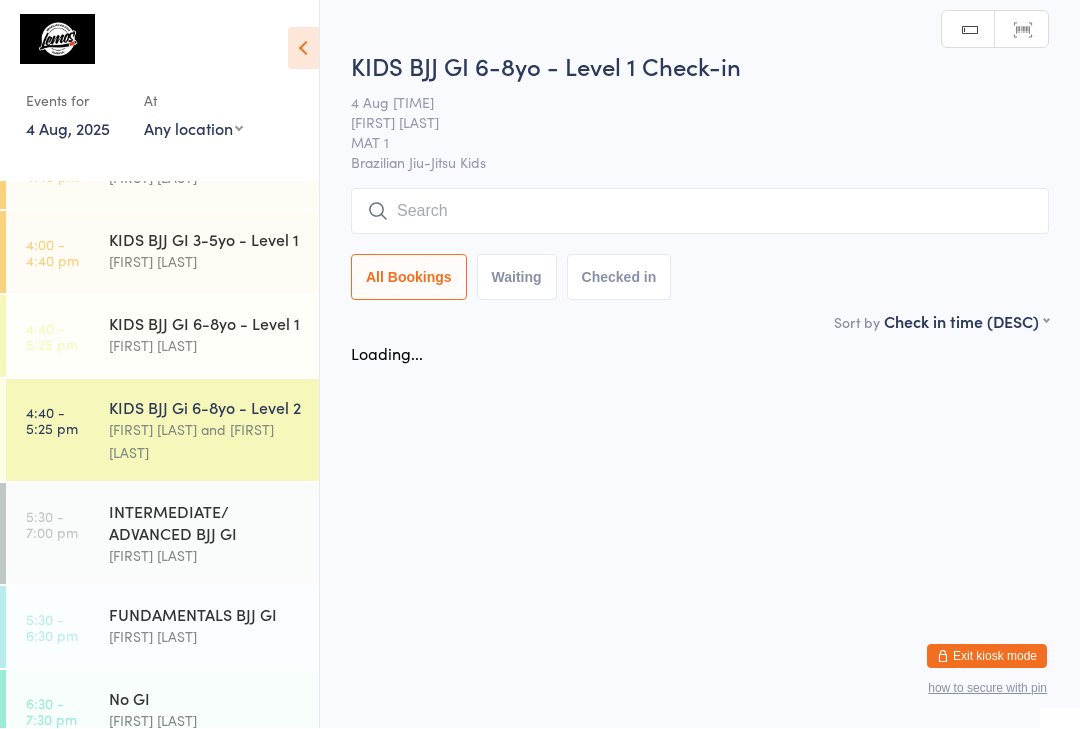 scroll, scrollTop: 1, scrollLeft: 0, axis: vertical 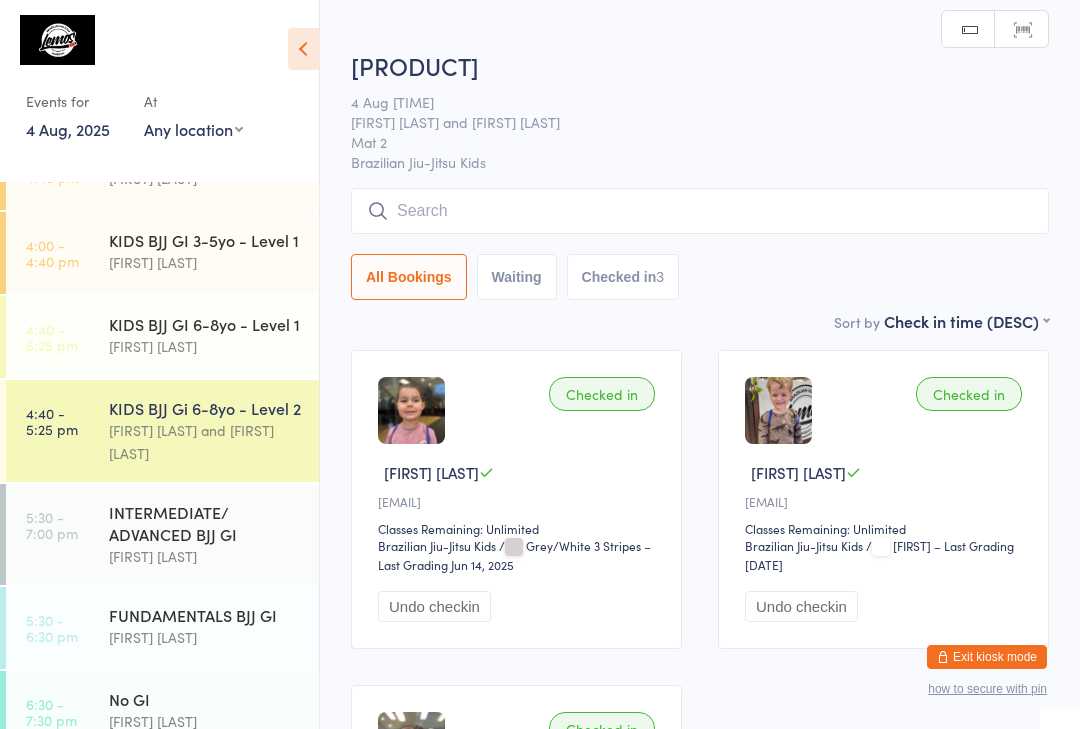 click at bounding box center (700, 211) 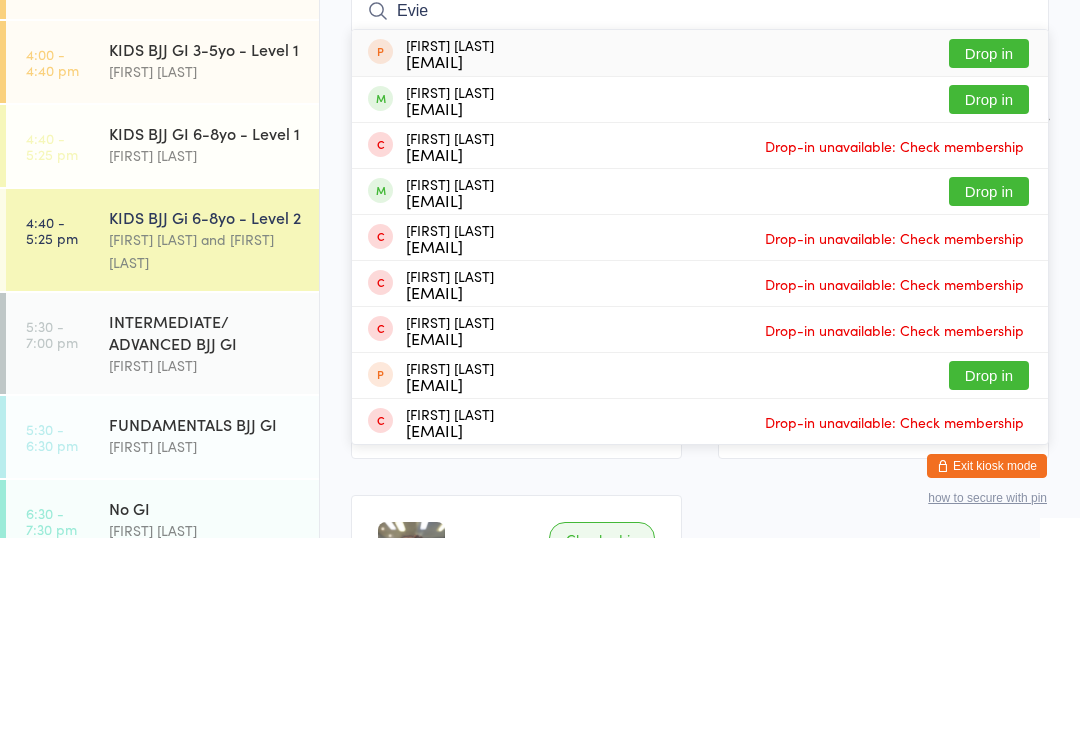 type on "Evie" 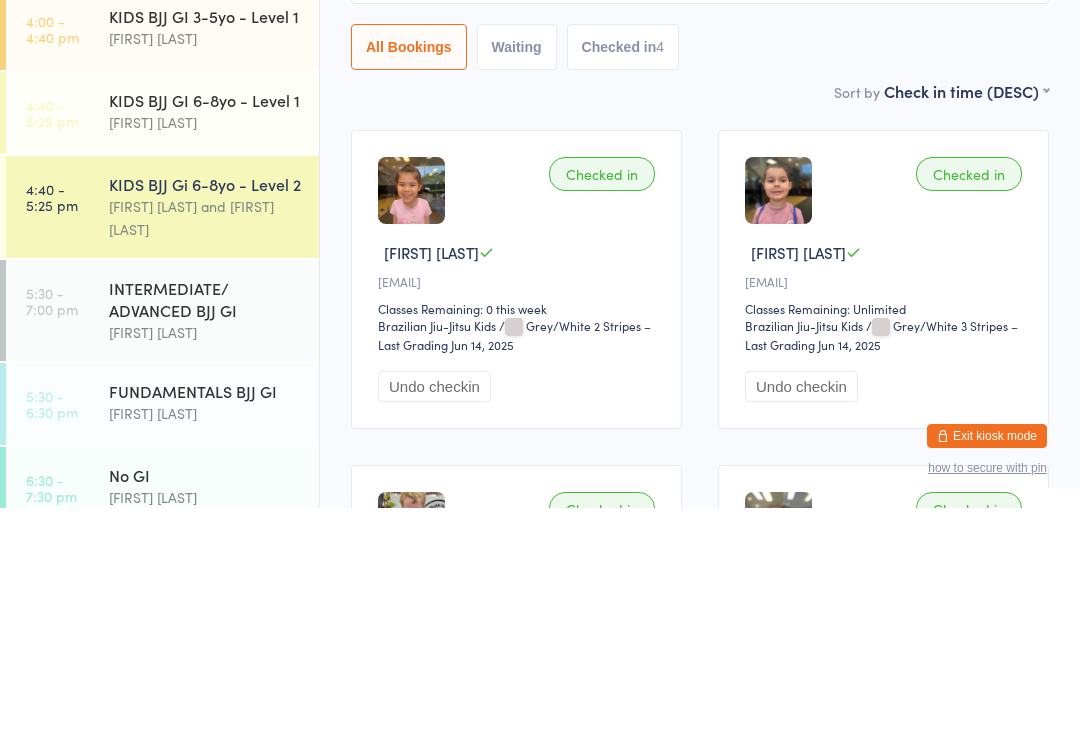 scroll, scrollTop: 409, scrollLeft: 0, axis: vertical 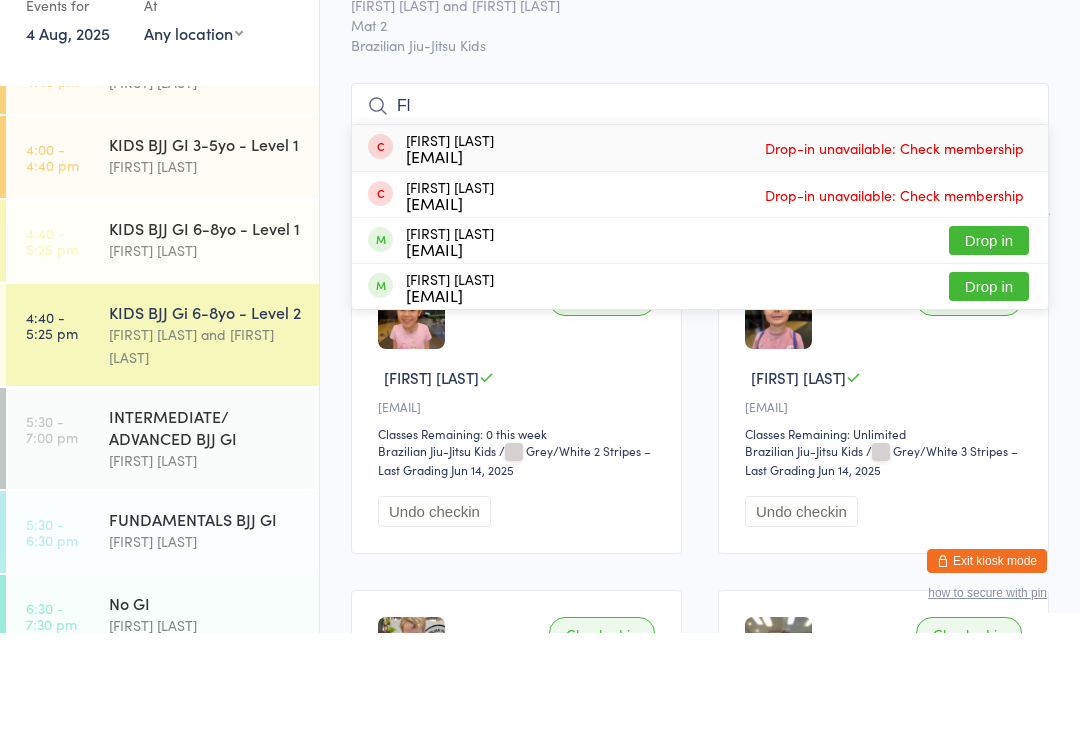 type on "Fl" 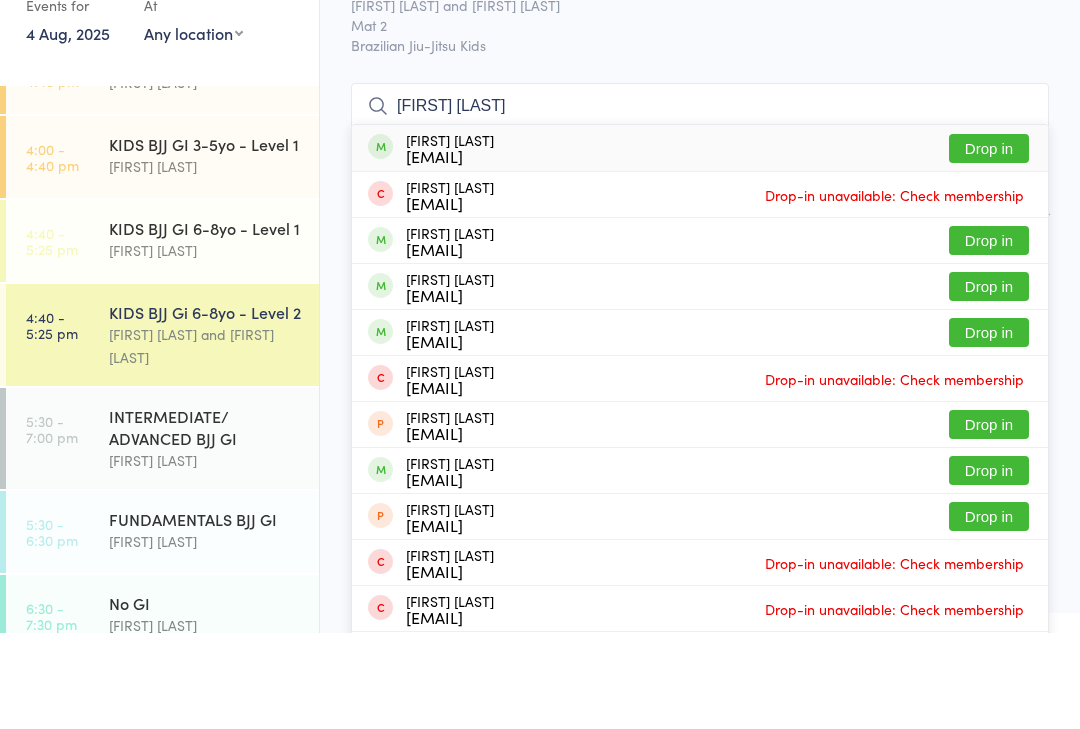 type on "[FIRST] [LAST]" 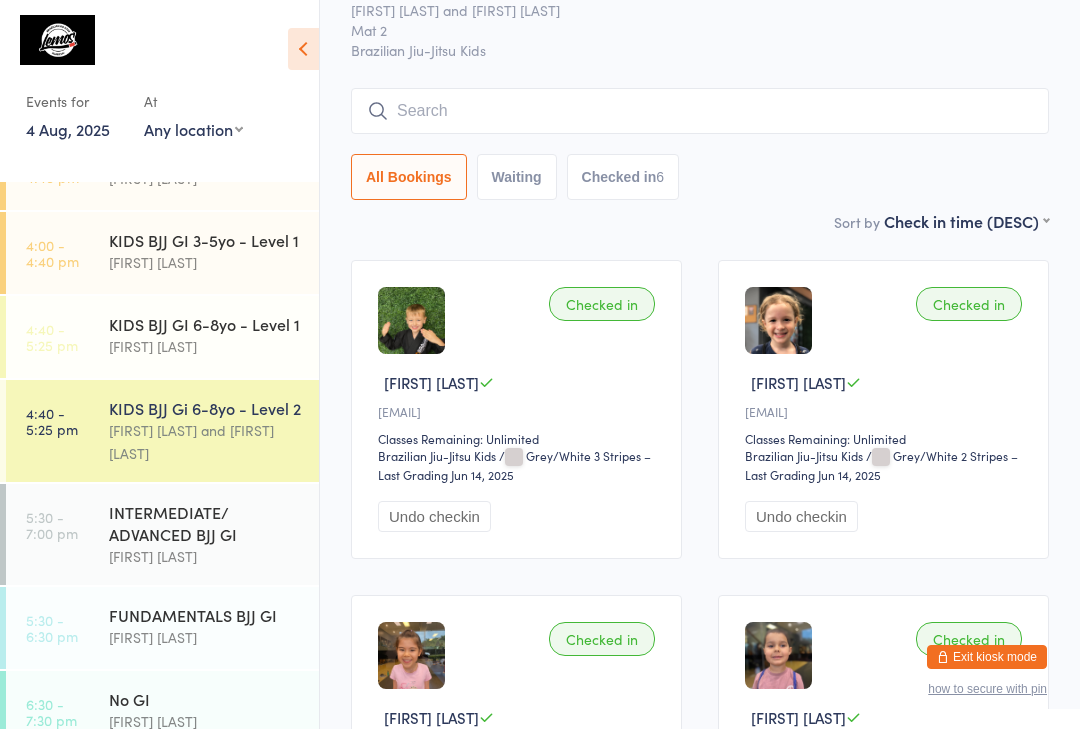 scroll, scrollTop: 0, scrollLeft: 0, axis: both 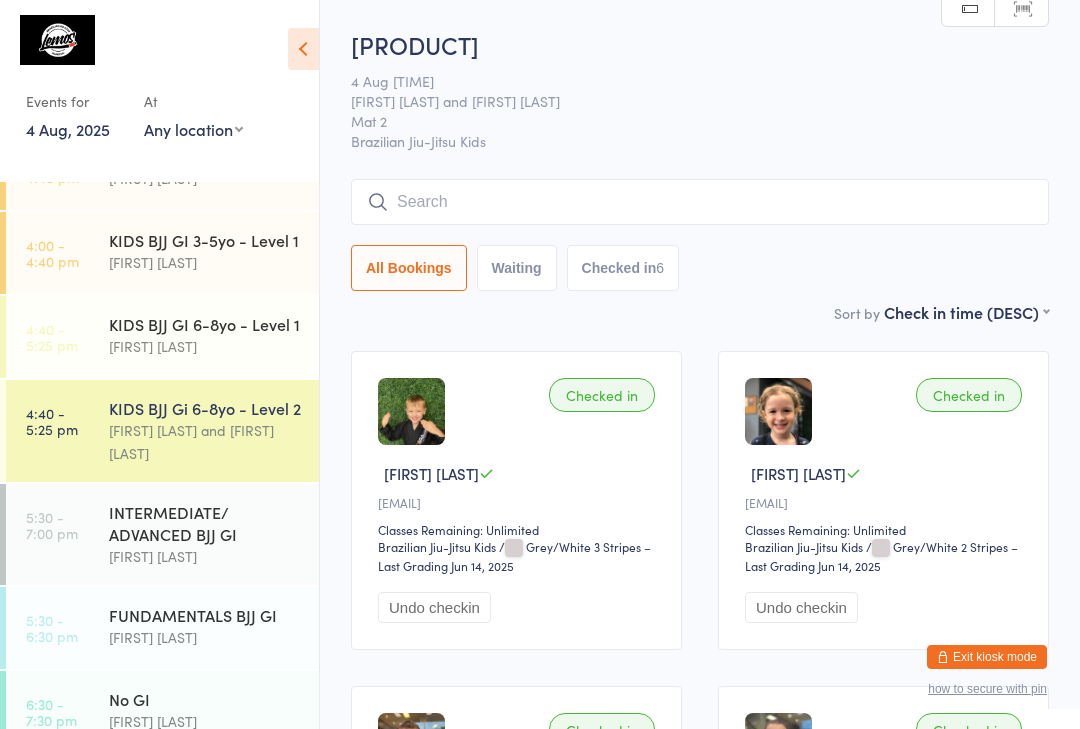click at bounding box center (700, 202) 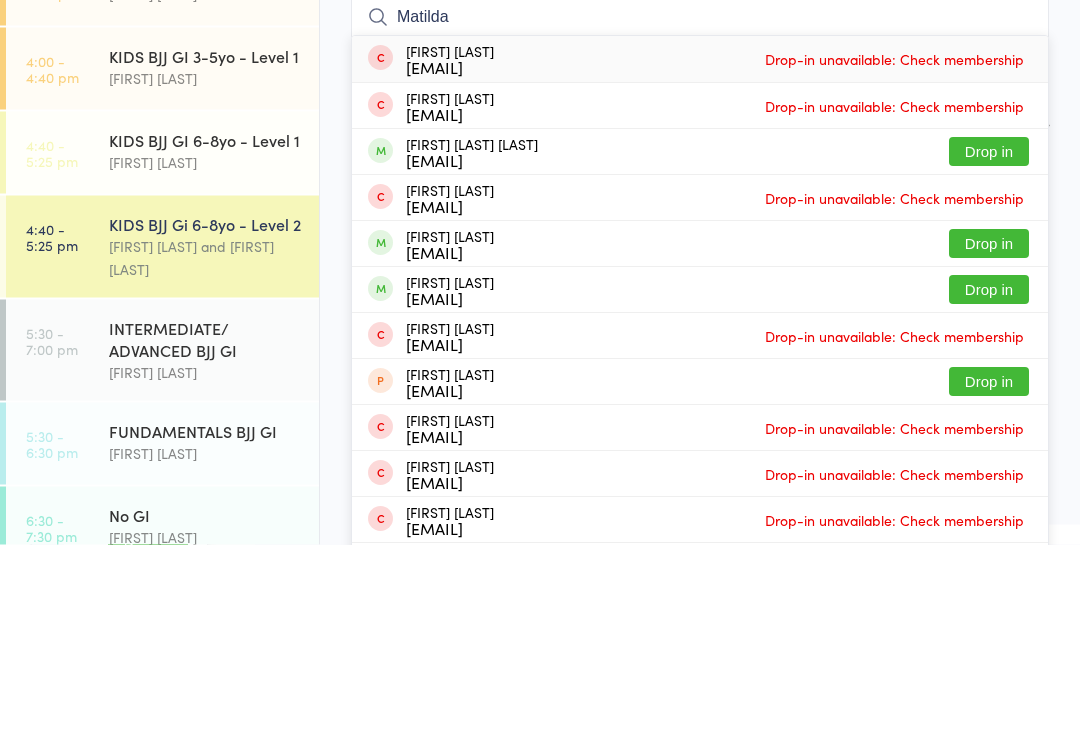 type on "Matilda" 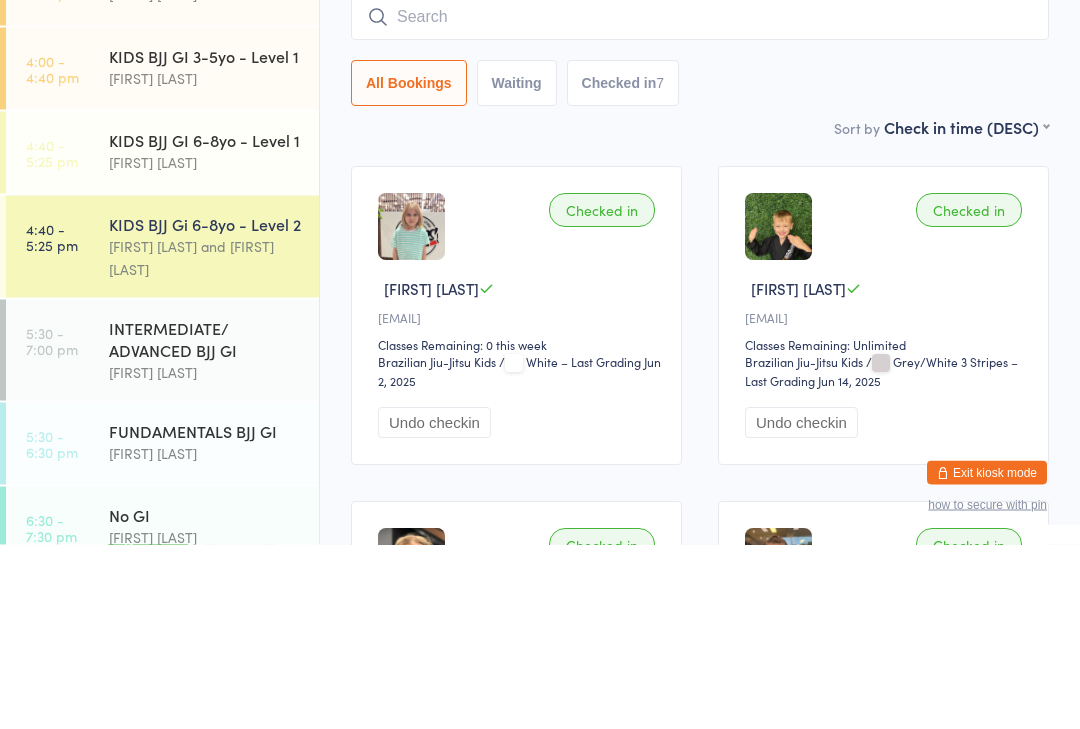 click on "[FIRST] [LAST]" at bounding box center (205, 346) 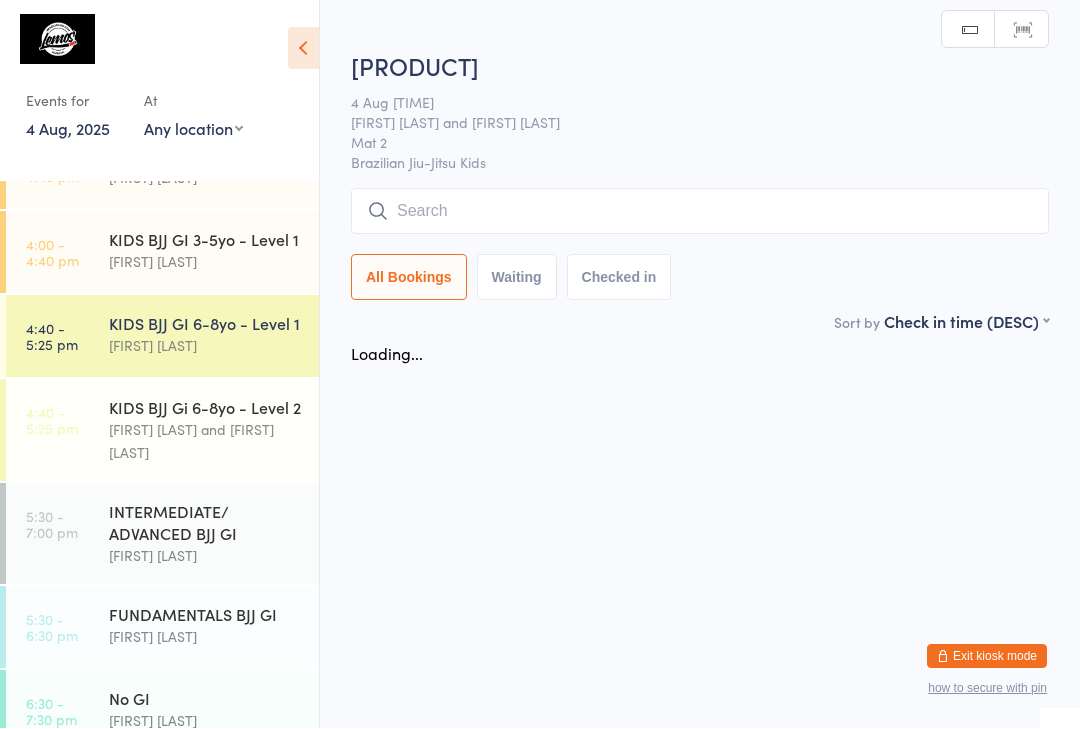 scroll, scrollTop: 1, scrollLeft: 0, axis: vertical 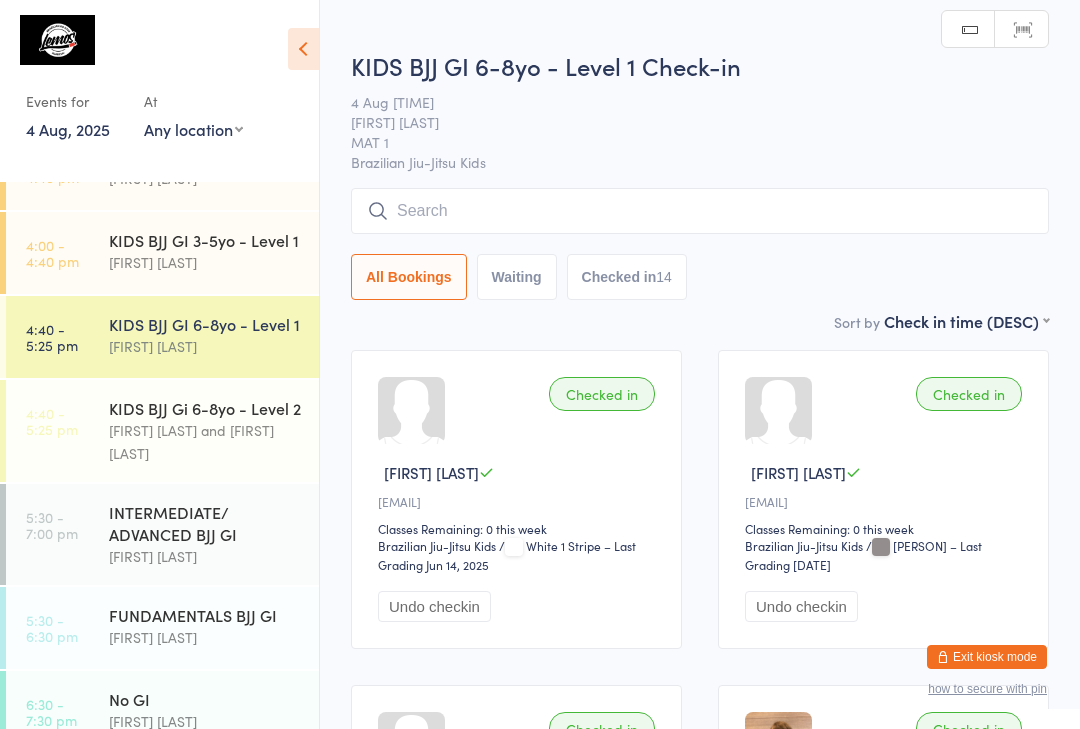 click at bounding box center [700, 211] 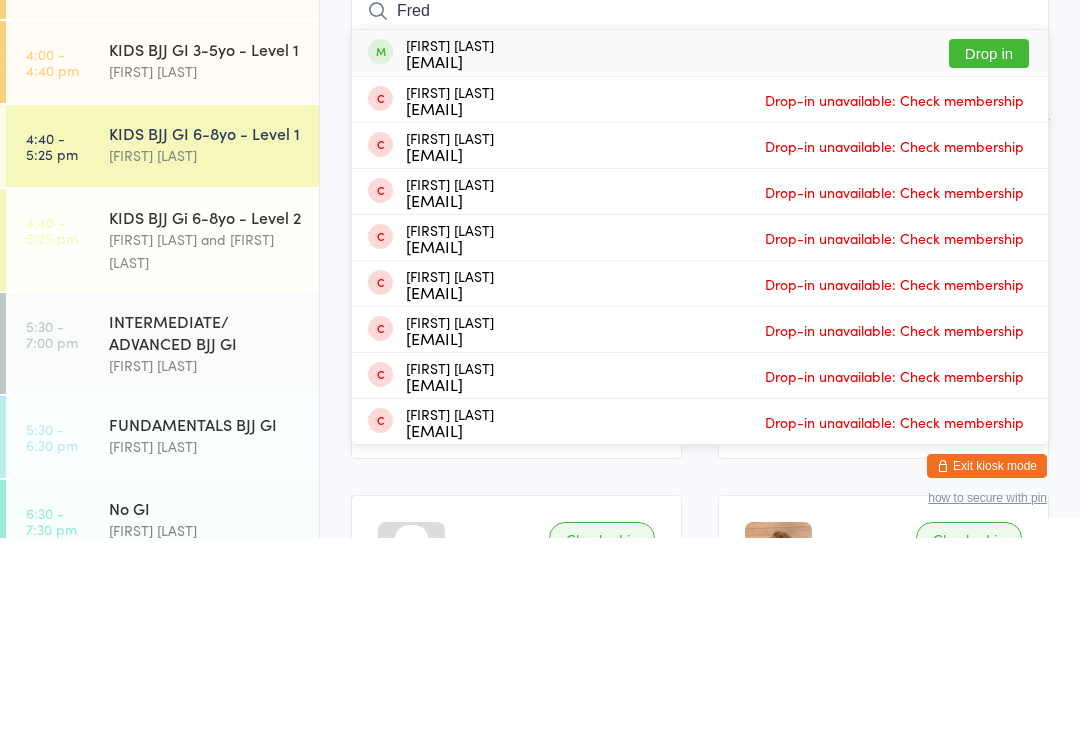 type on "Fred" 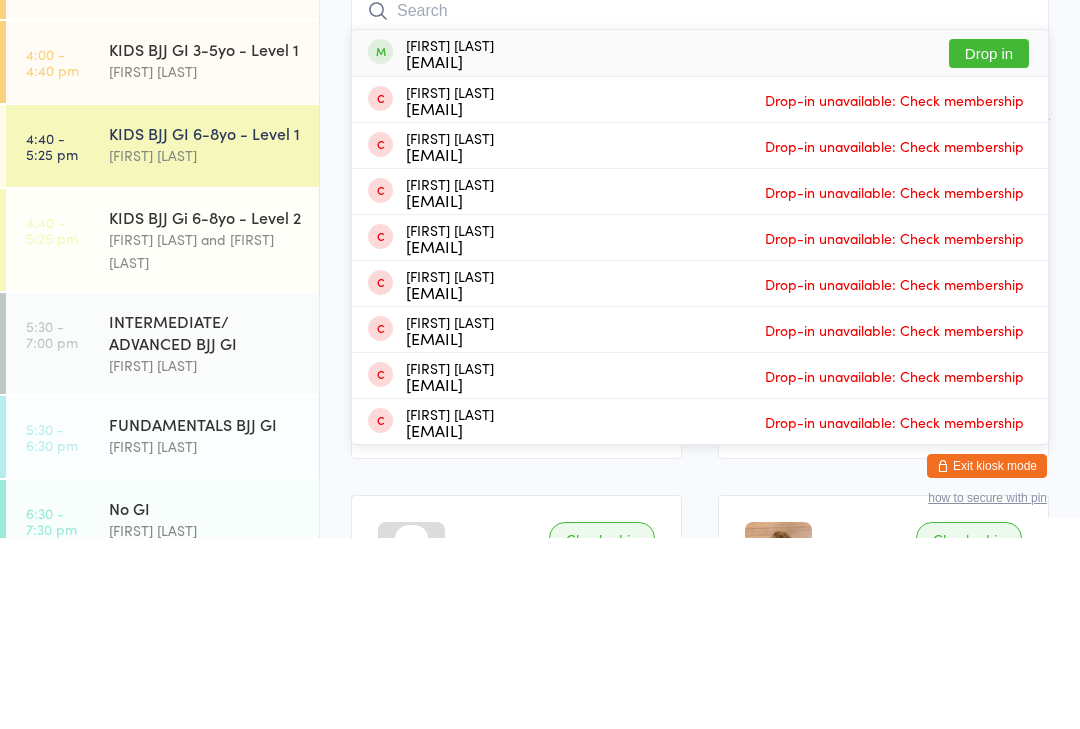 scroll, scrollTop: 191, scrollLeft: 0, axis: vertical 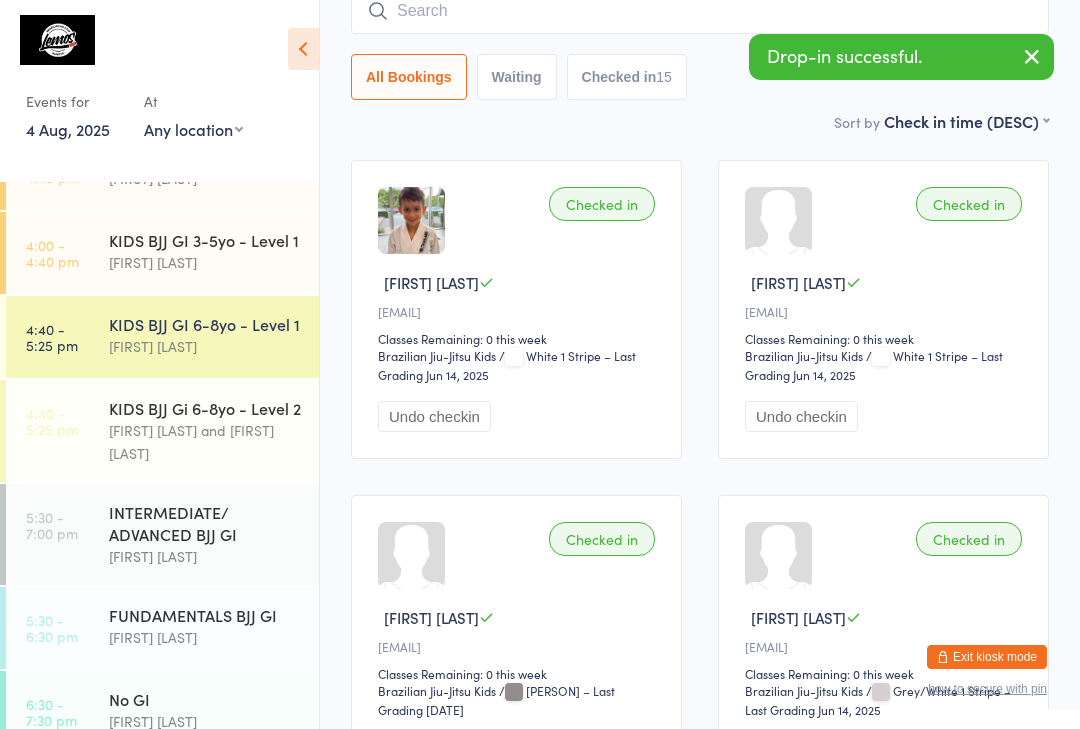 click on "Drop-in successful." at bounding box center [901, 57] 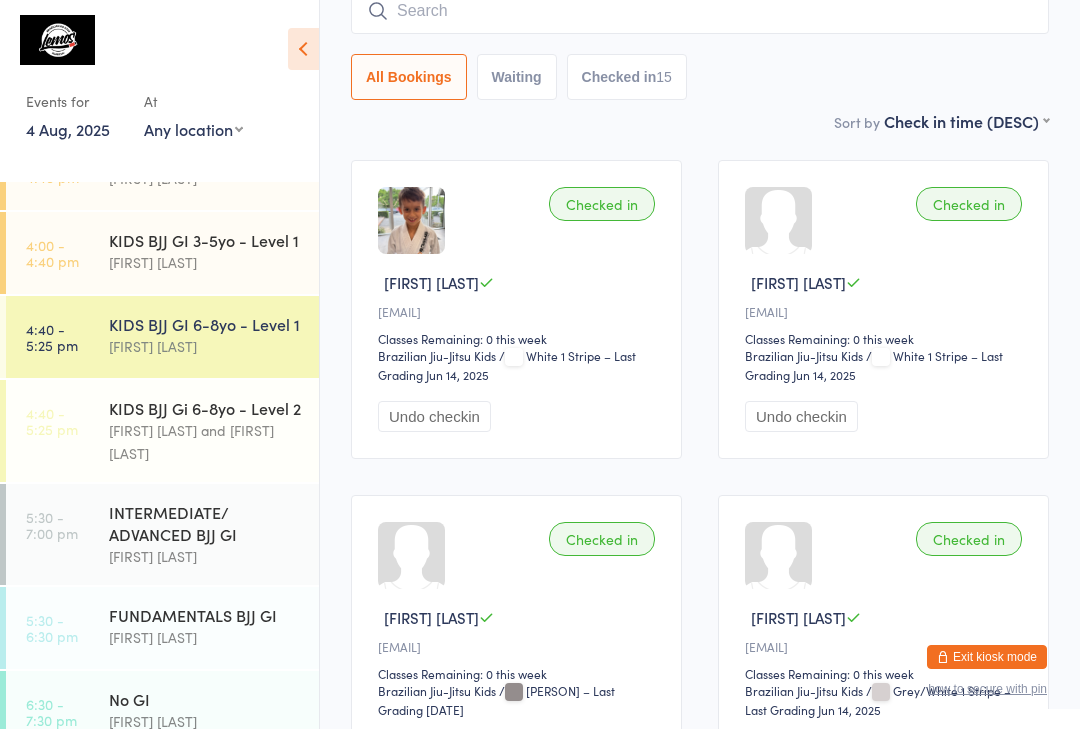 click on "All Bookings Waiting  Checked in  15" at bounding box center [700, 44] 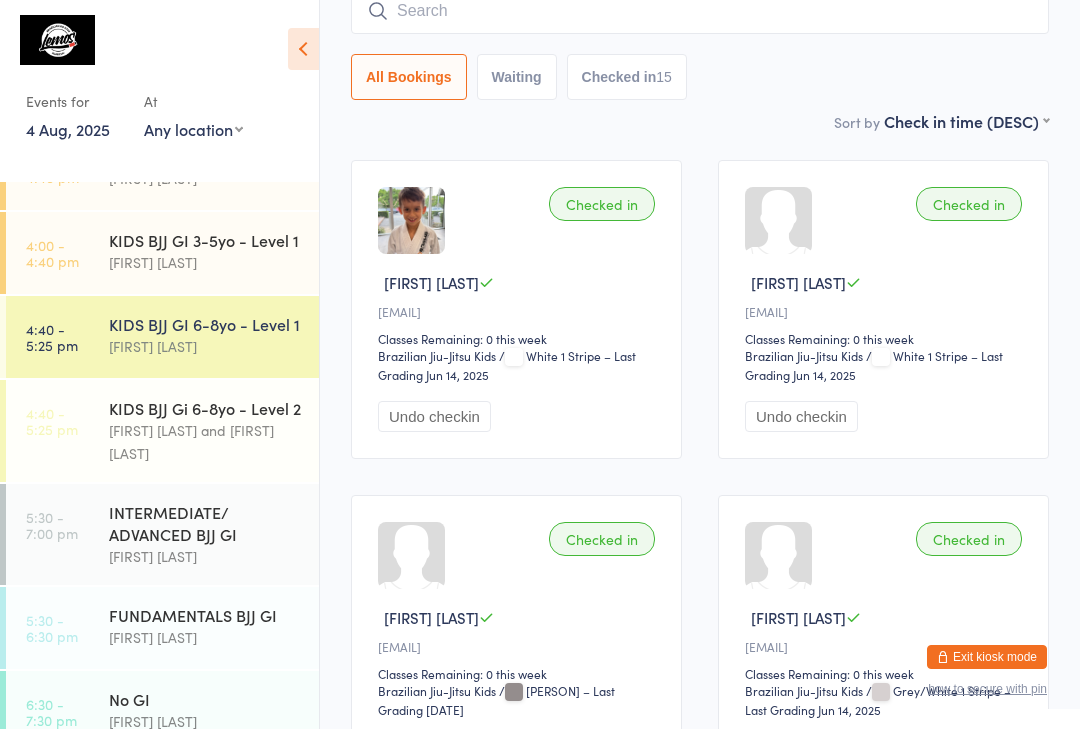 click on "Checked in" at bounding box center [602, 204] 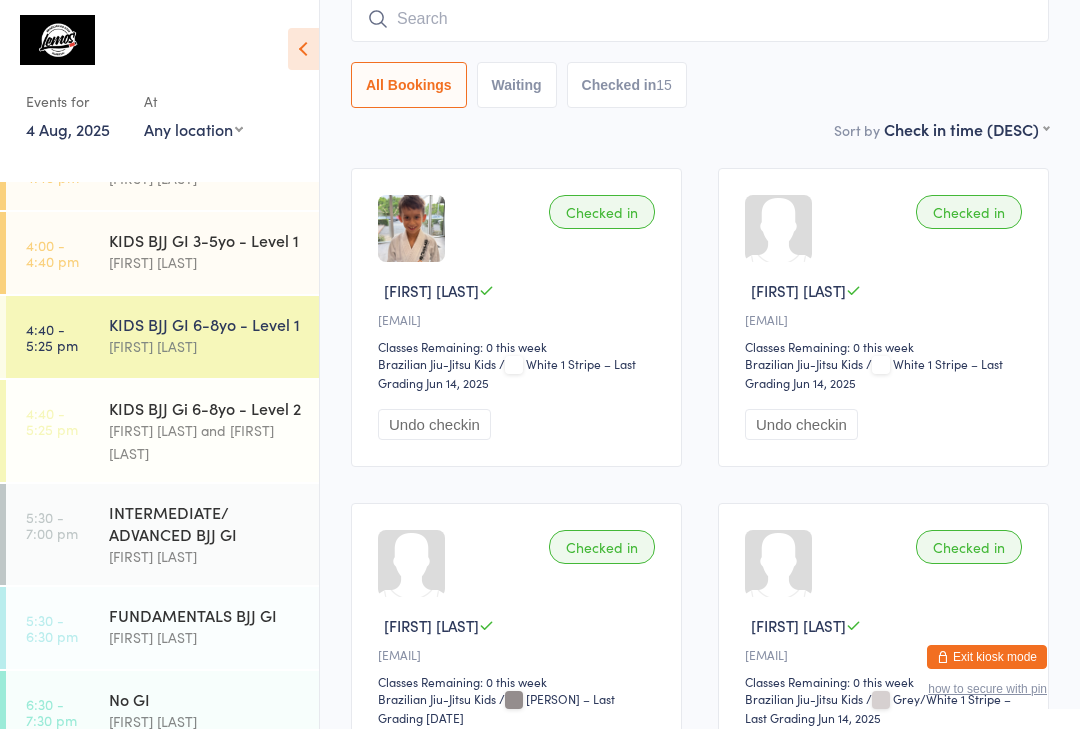 scroll, scrollTop: 181, scrollLeft: 0, axis: vertical 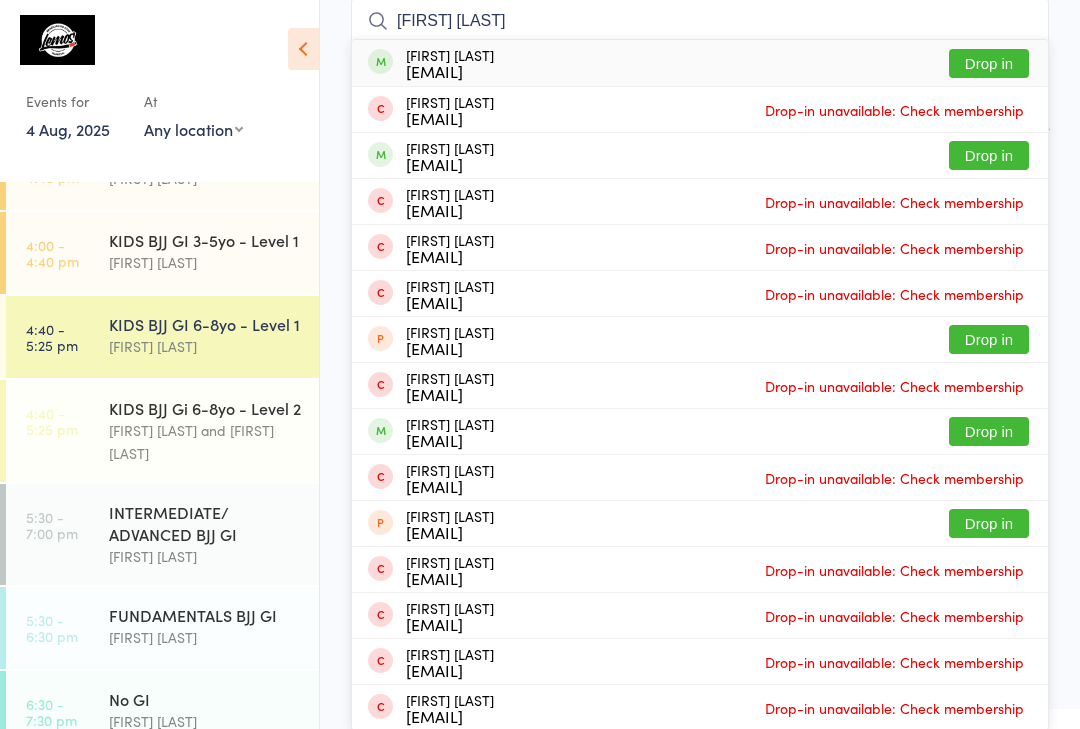 type on "[FIRST] [LAST]" 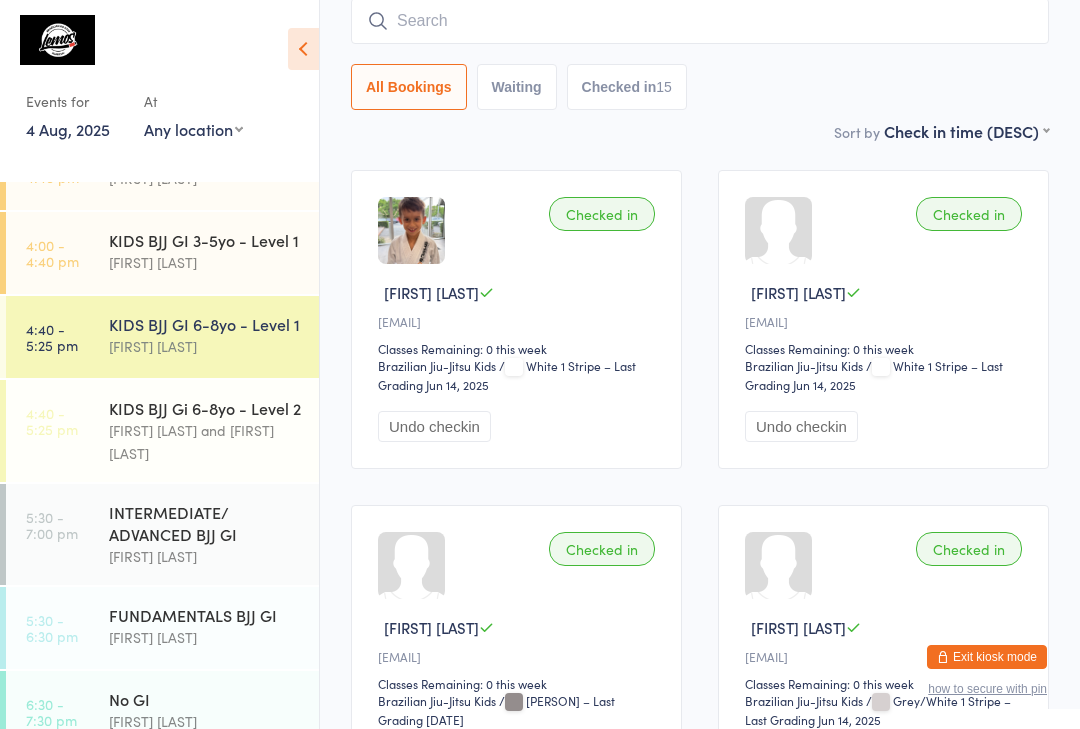 click at bounding box center [700, 21] 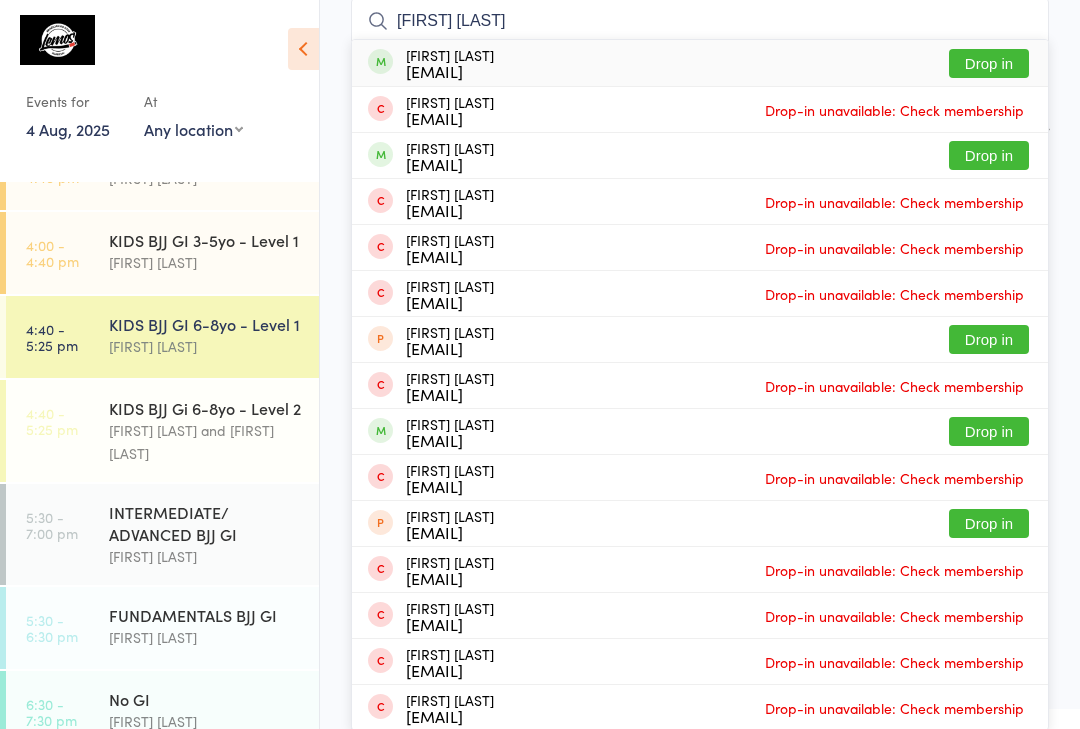 type on "[FIRST] [LAST]" 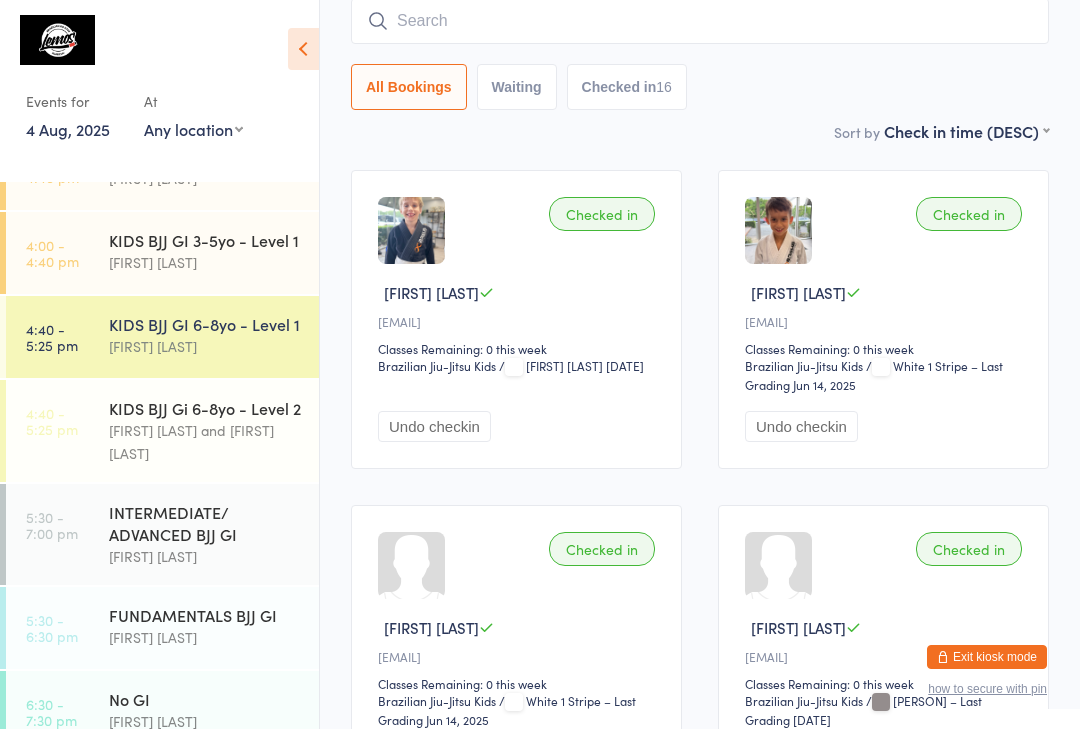 click on "4:40 - 5:25 pm KIDS BJJ Gi 6-8yo - Level 2 [FIRST] [LAST] and [FIRST] [LAST]" at bounding box center [162, 431] 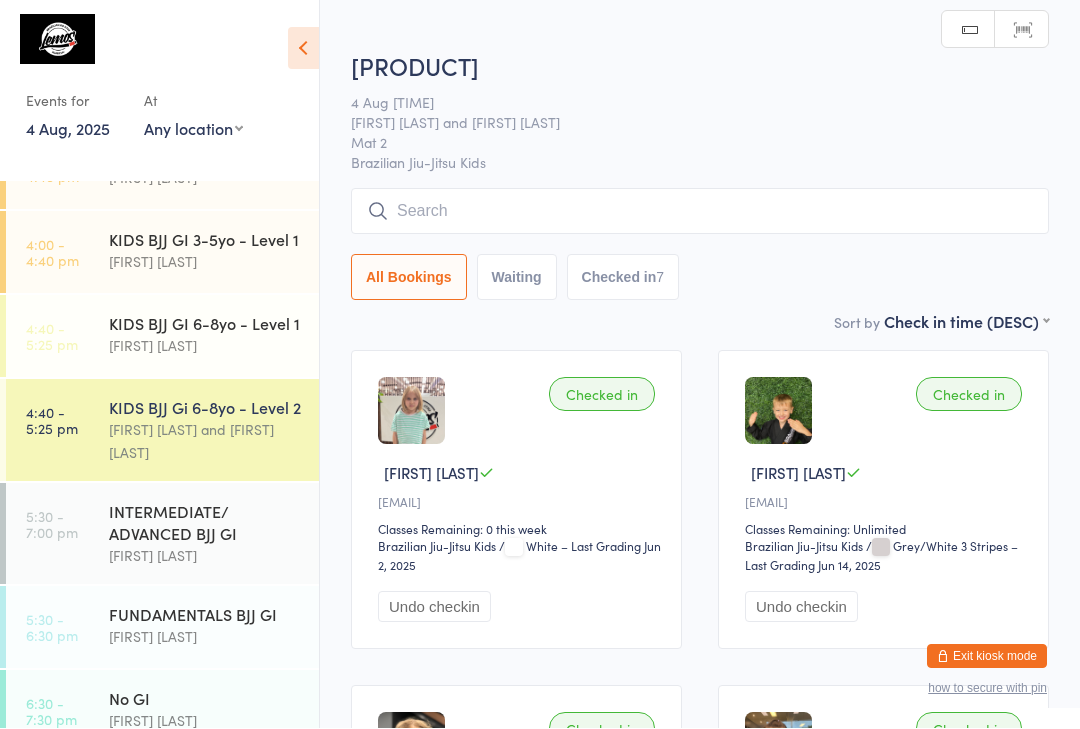 scroll, scrollTop: 1, scrollLeft: 0, axis: vertical 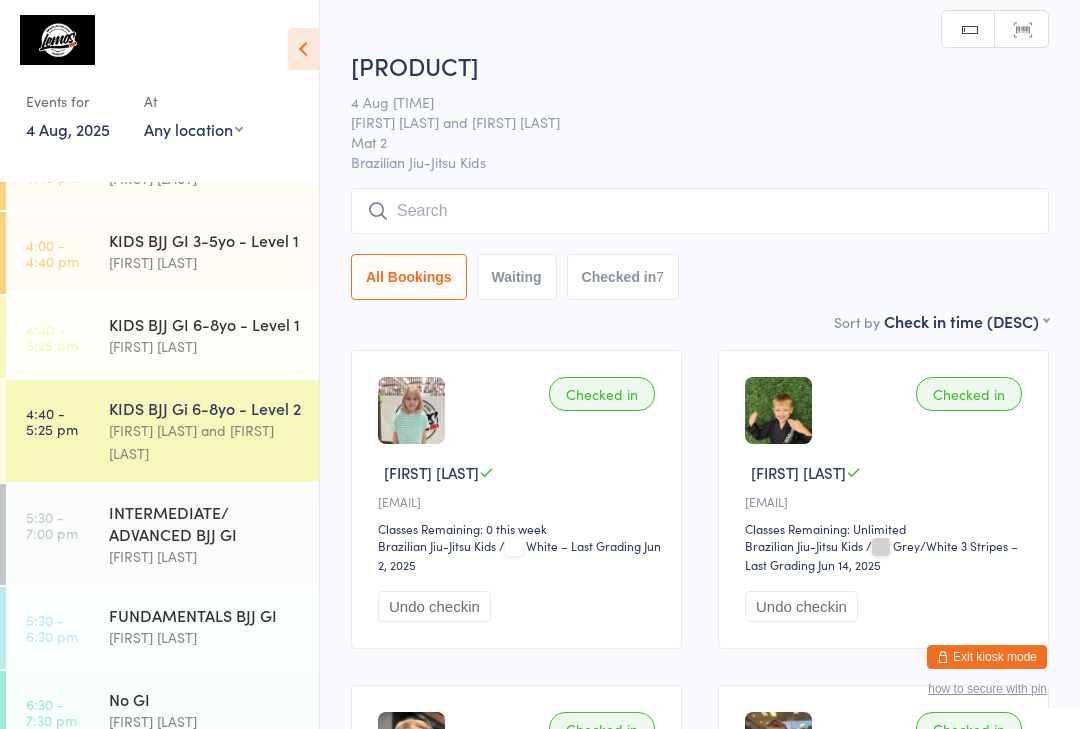 click at bounding box center [700, 211] 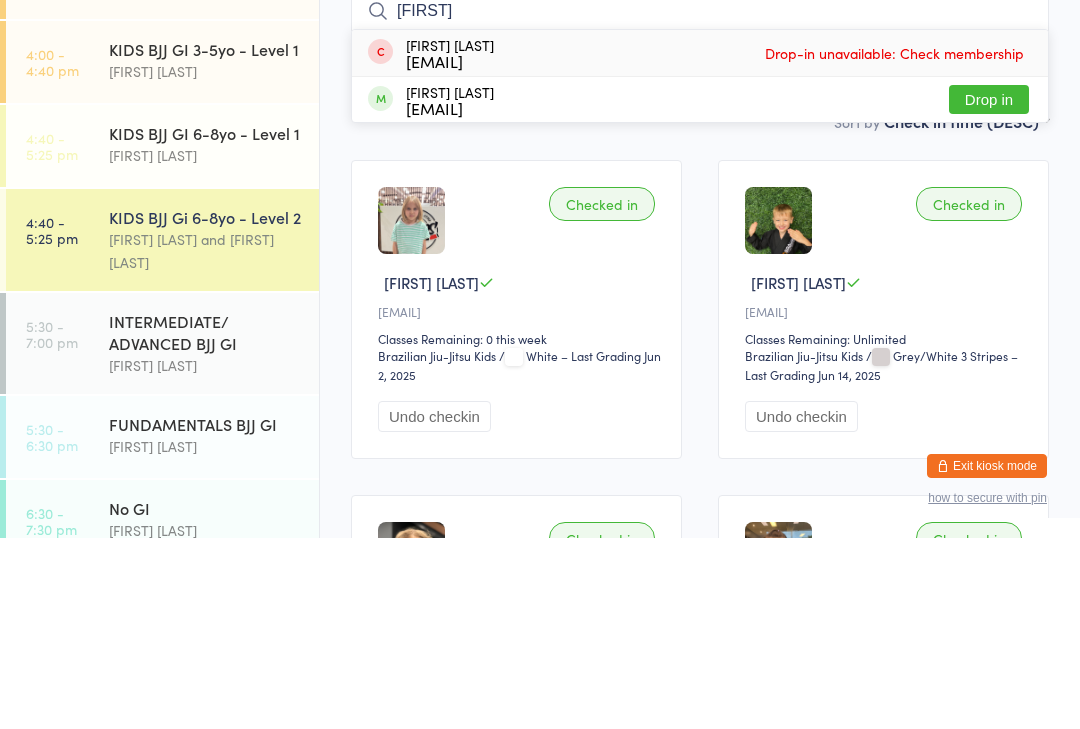 type on "[FIRST]" 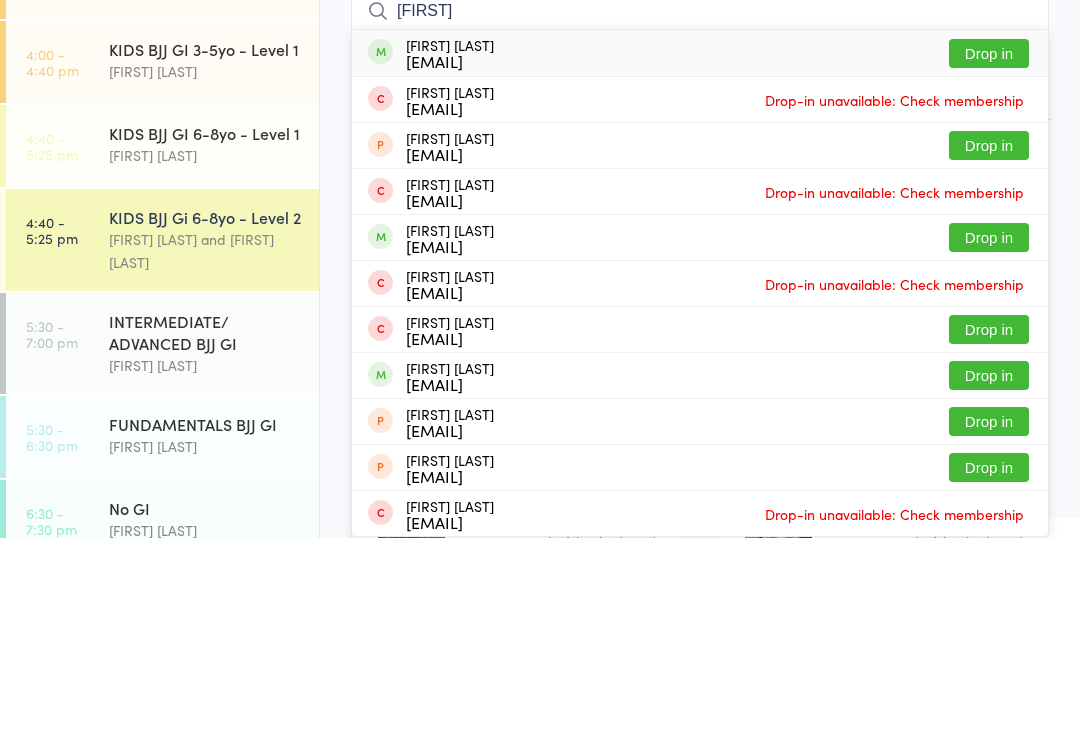 type on "[FIRST]" 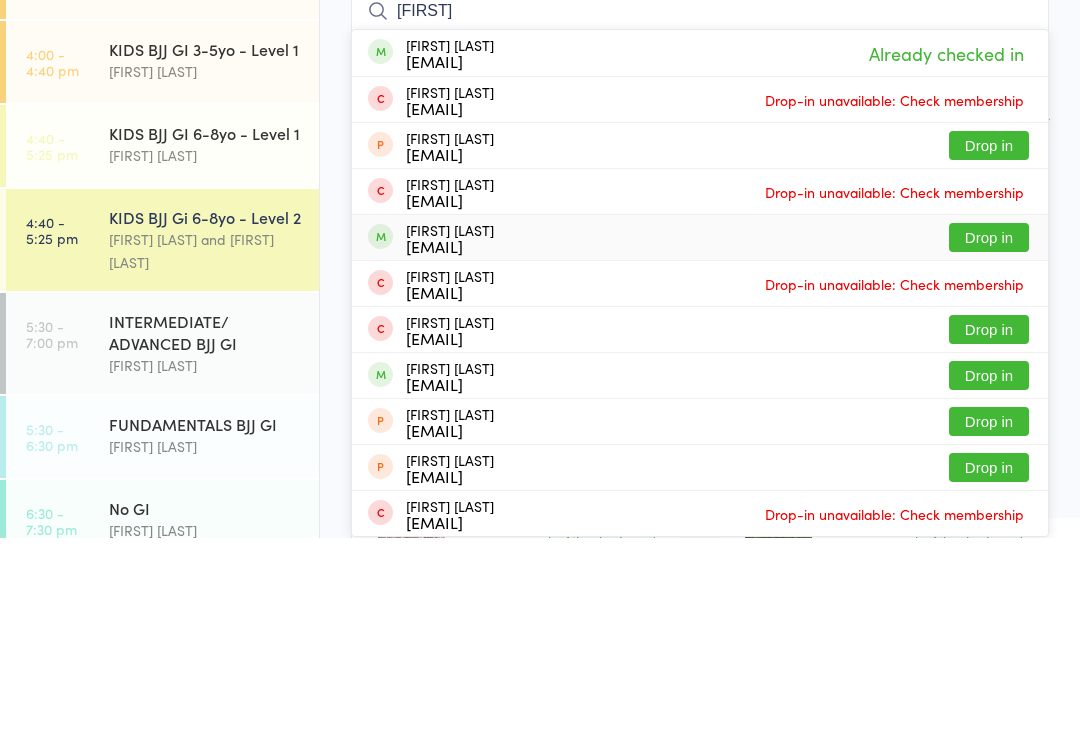 type on "[FIRST]" 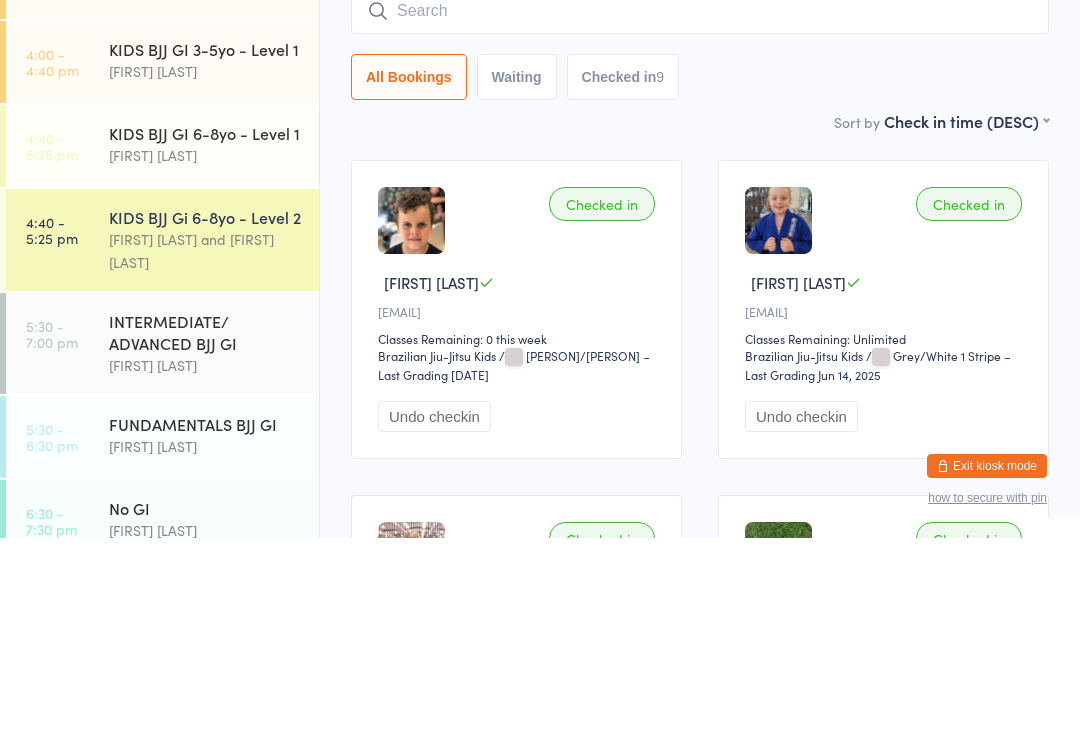 scroll, scrollTop: 191, scrollLeft: 0, axis: vertical 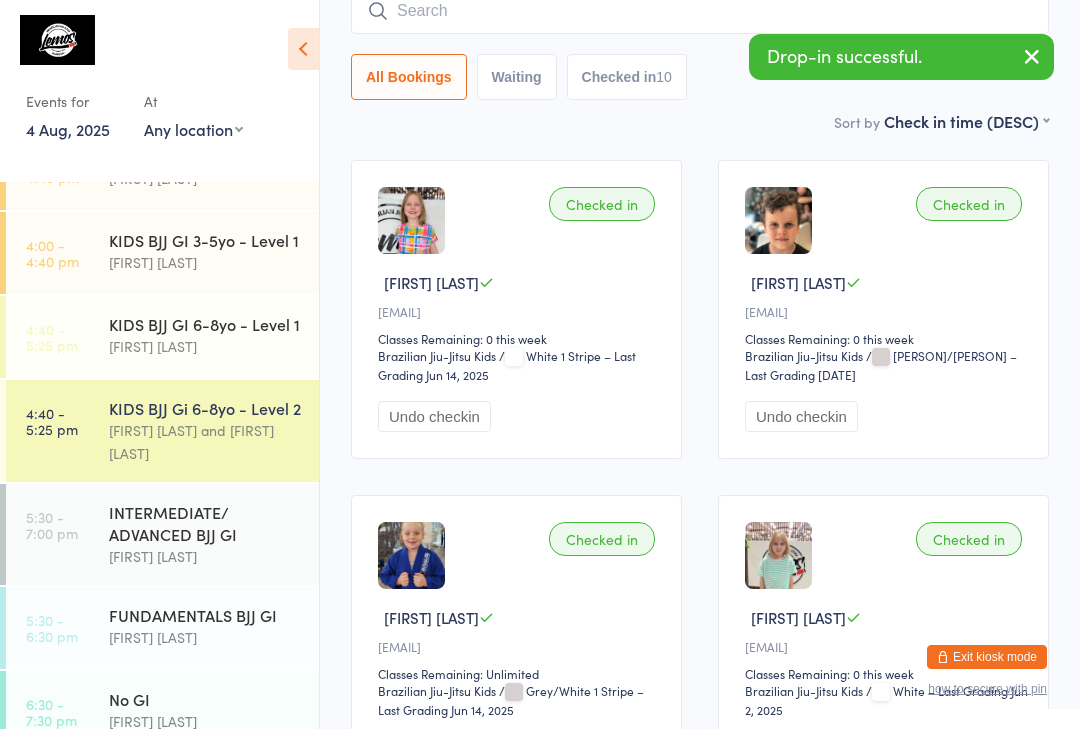 click at bounding box center (700, 11) 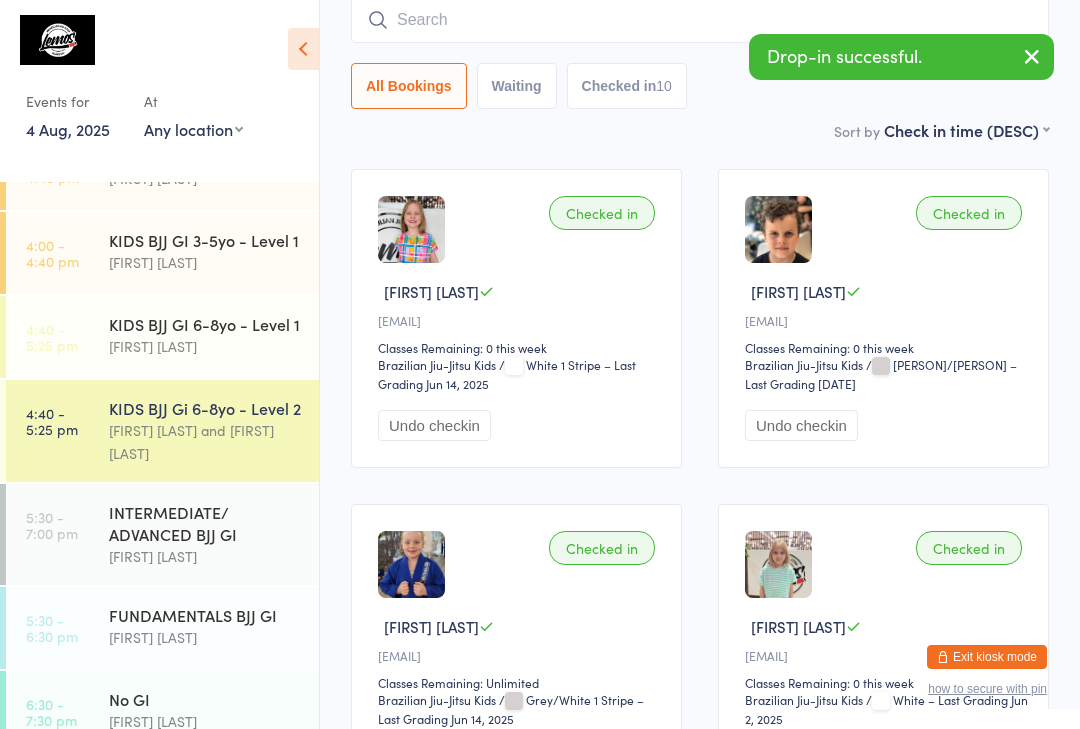 scroll, scrollTop: 181, scrollLeft: 0, axis: vertical 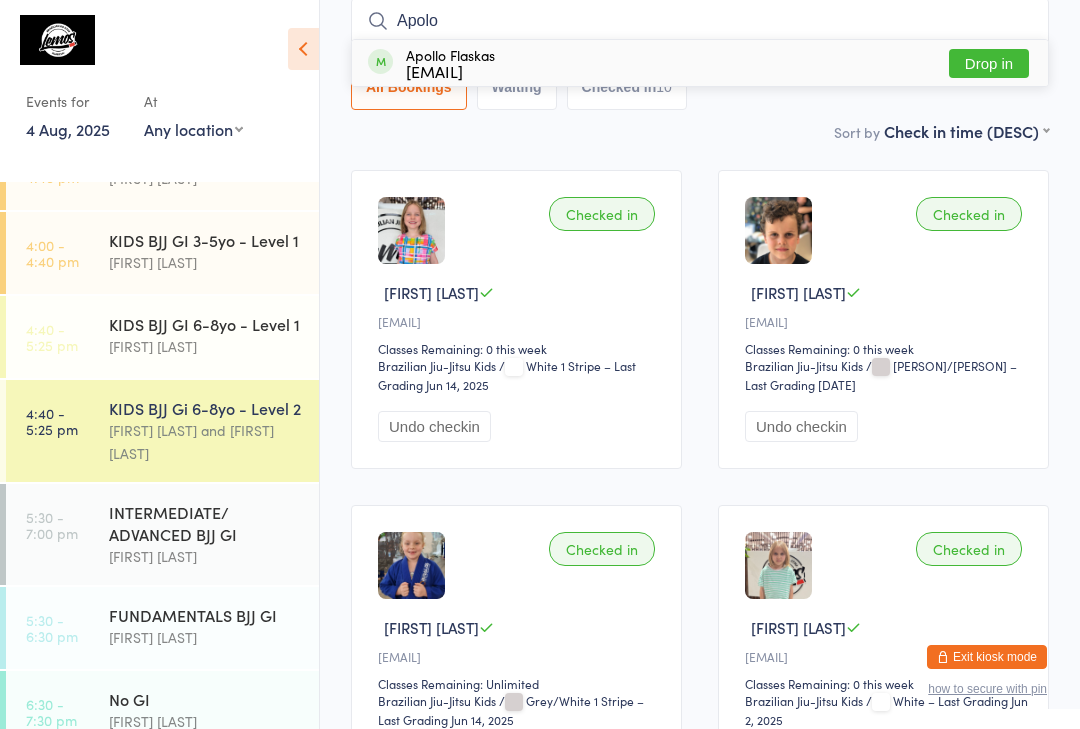 type on "Apolo" 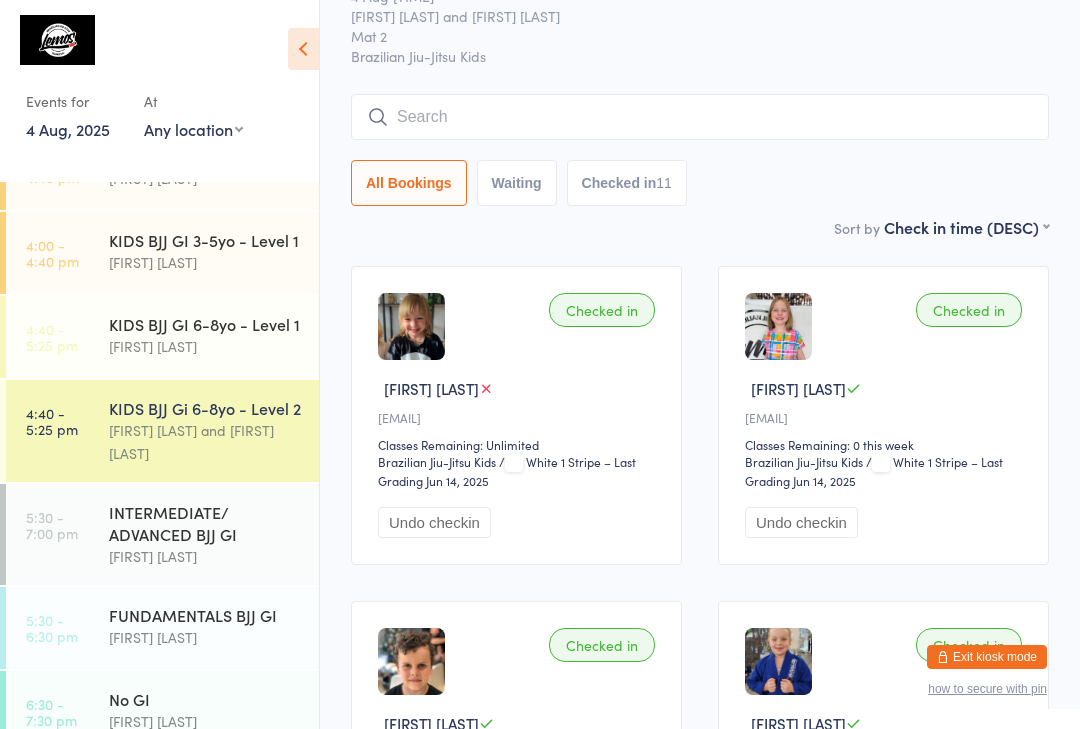 scroll, scrollTop: 78, scrollLeft: 0, axis: vertical 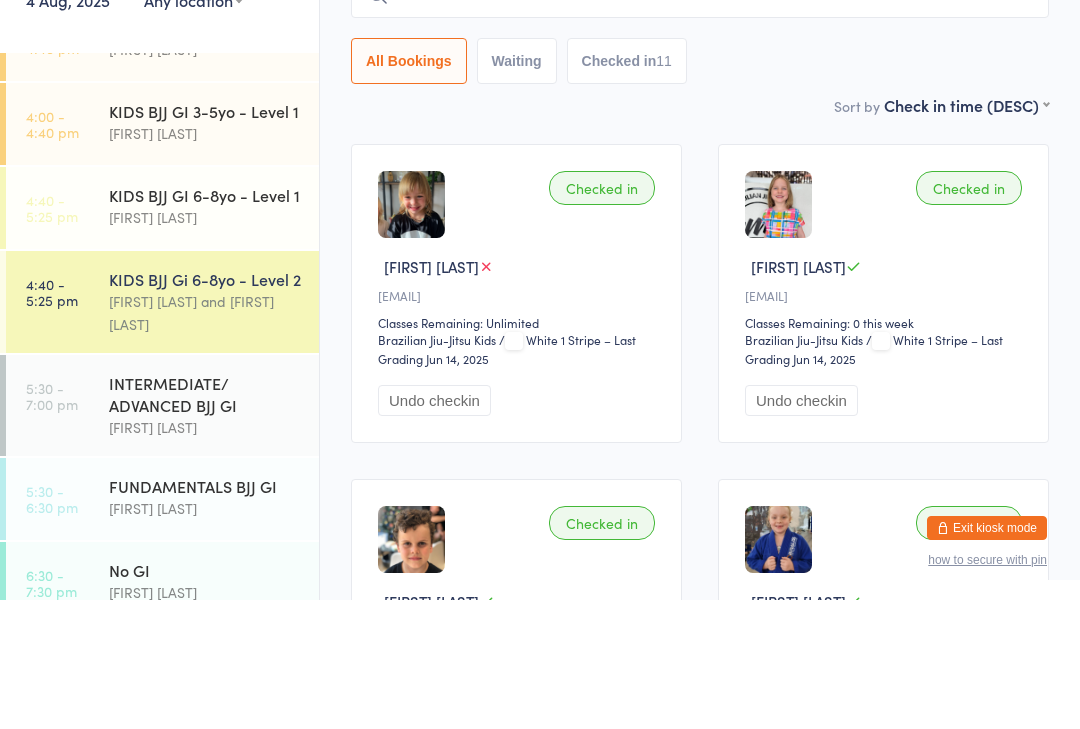 click at bounding box center [411, 333] 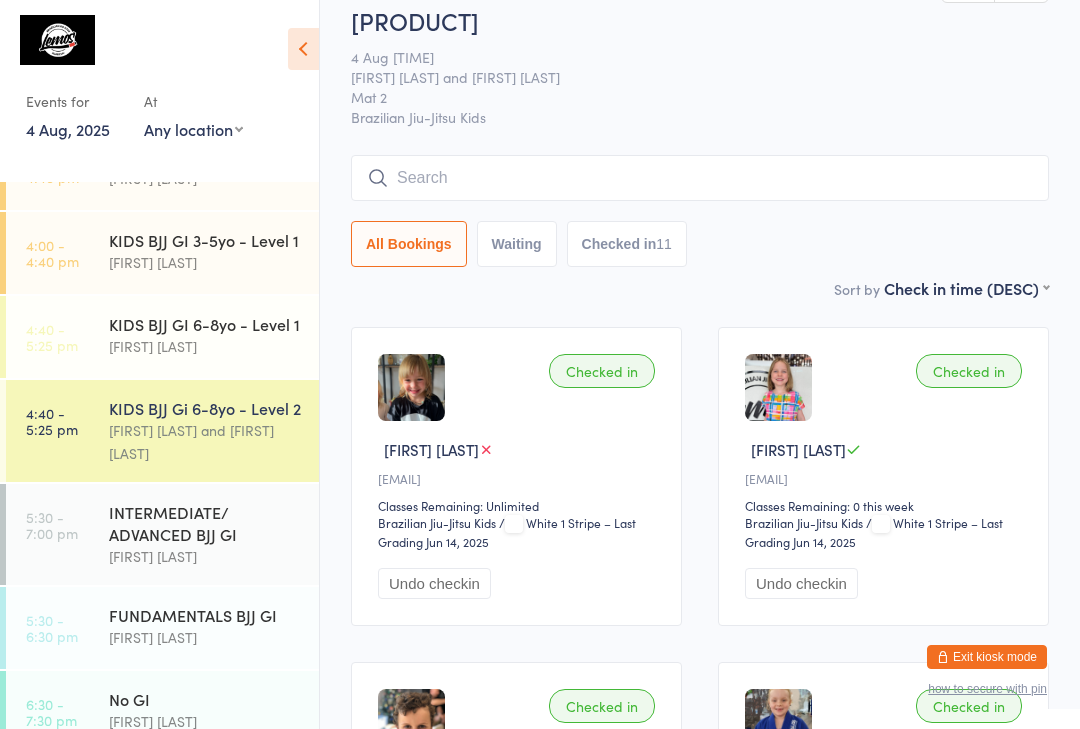 scroll, scrollTop: 0, scrollLeft: 0, axis: both 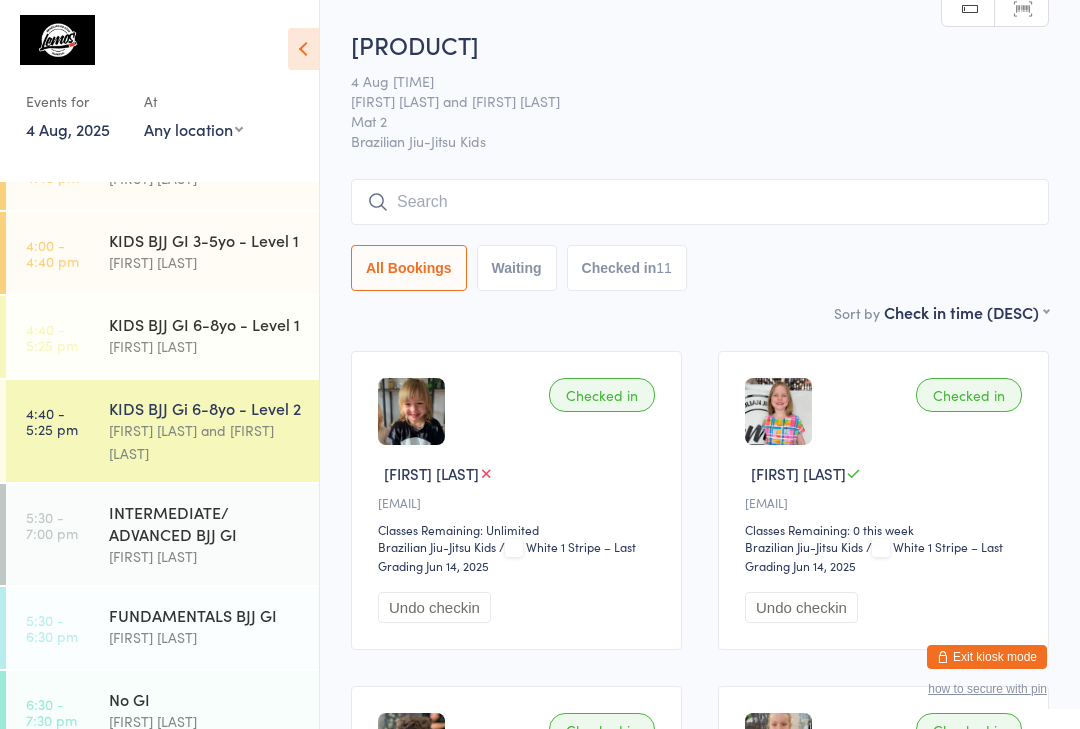 click at bounding box center (700, 202) 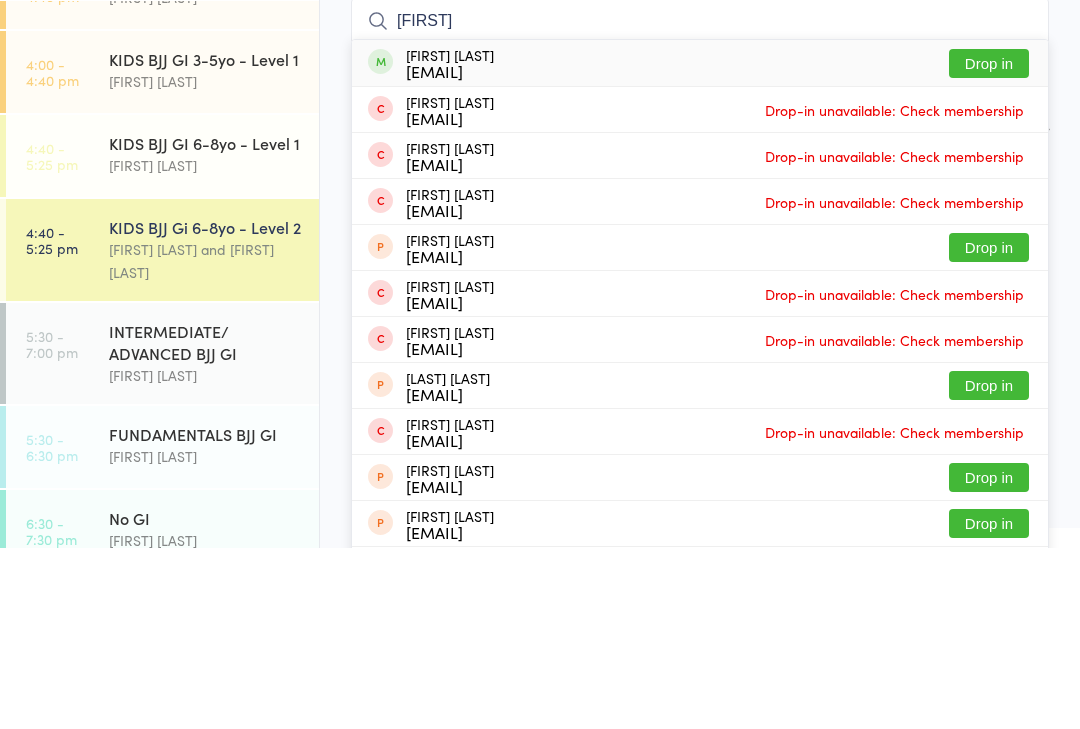 type on "[FIRST]" 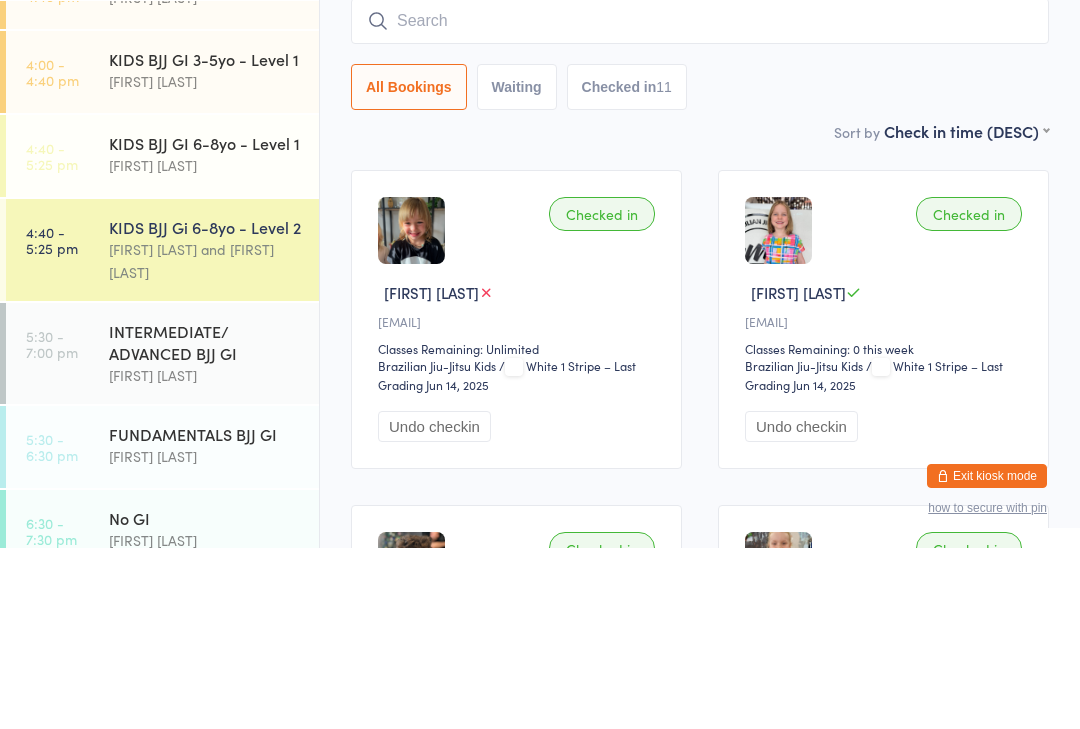 scroll, scrollTop: 181, scrollLeft: 0, axis: vertical 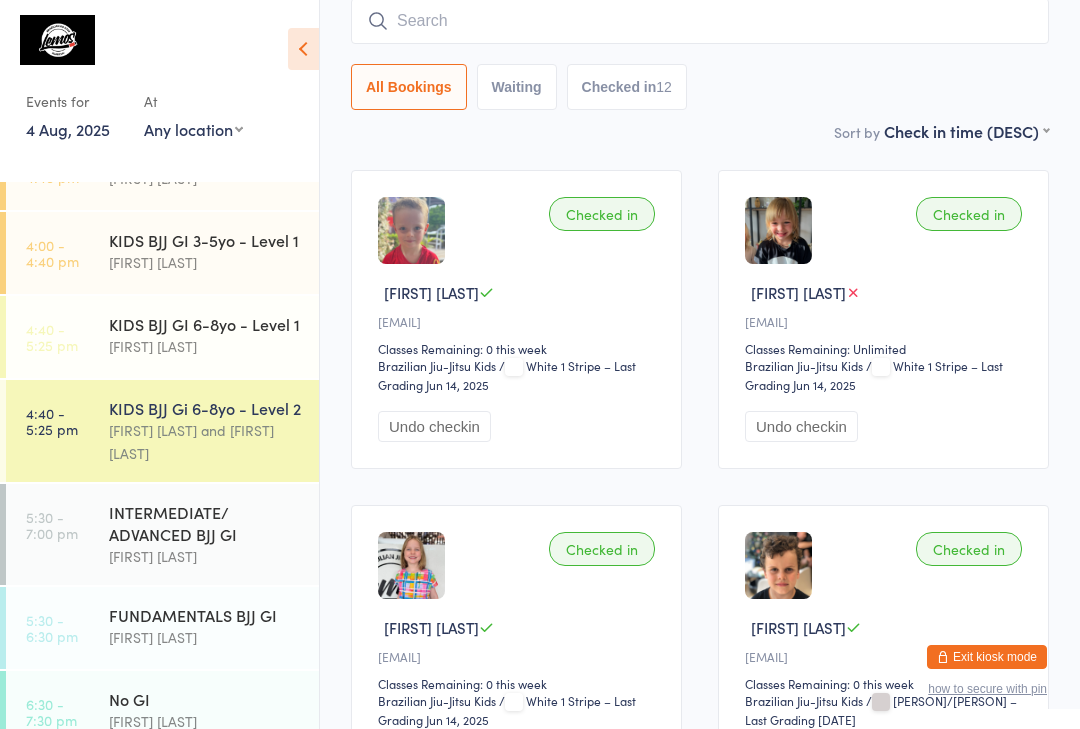 click at bounding box center [700, 21] 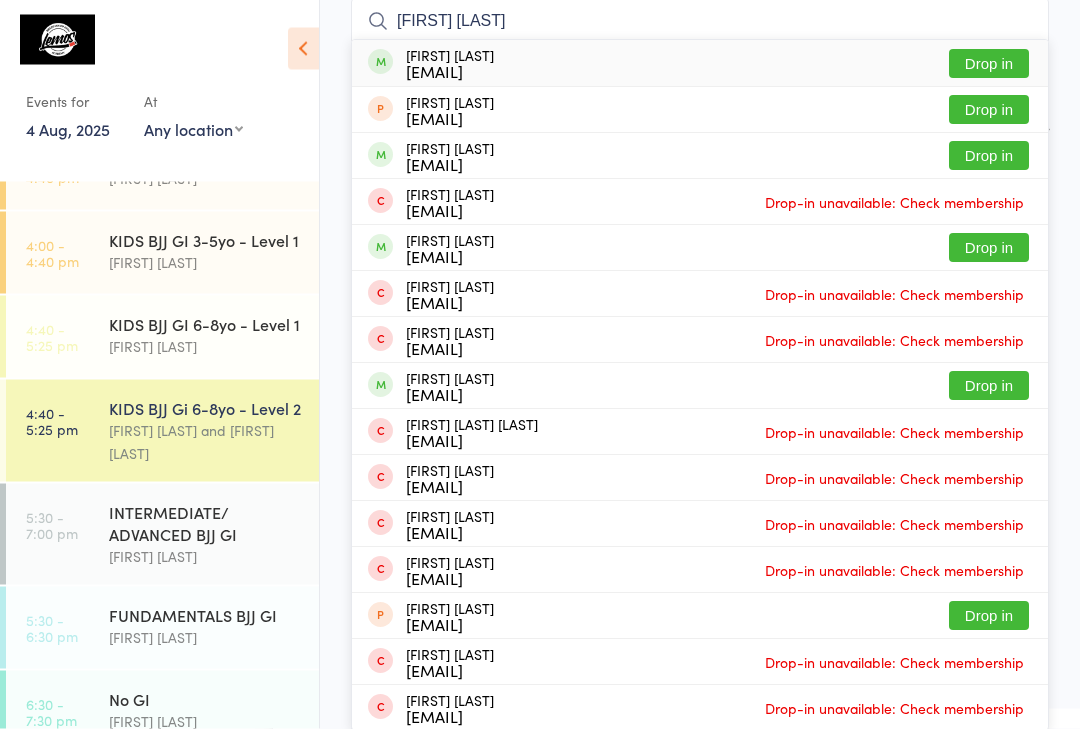 type on "[FIRST] [LAST]" 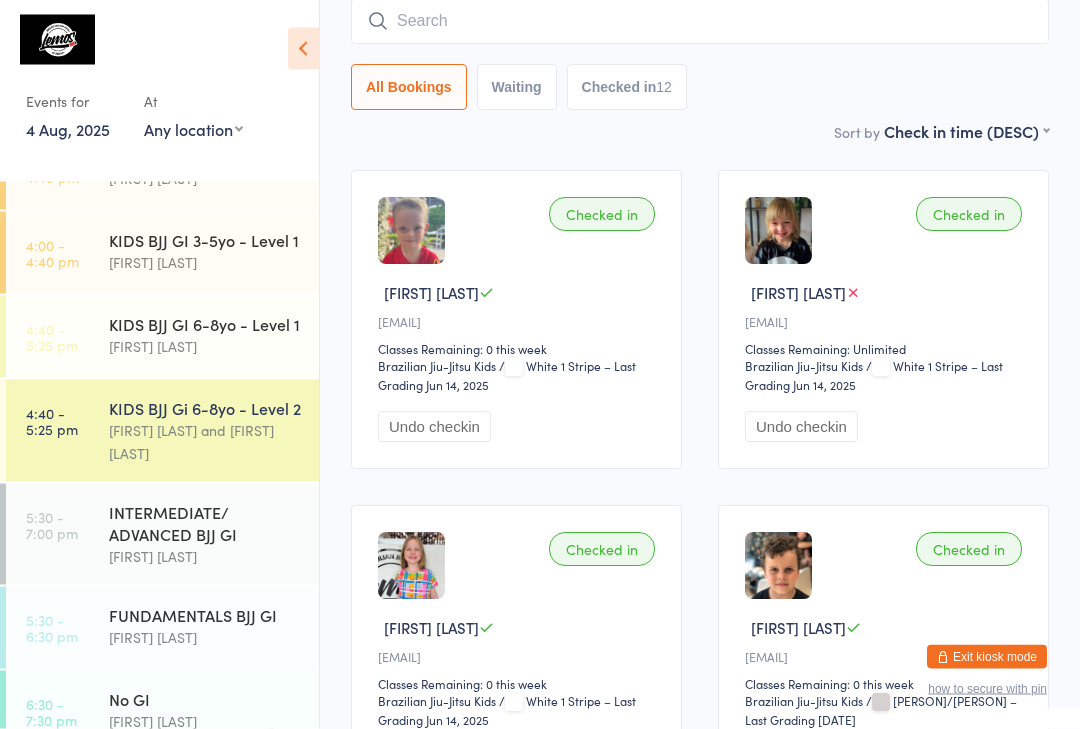 scroll, scrollTop: 181, scrollLeft: 0, axis: vertical 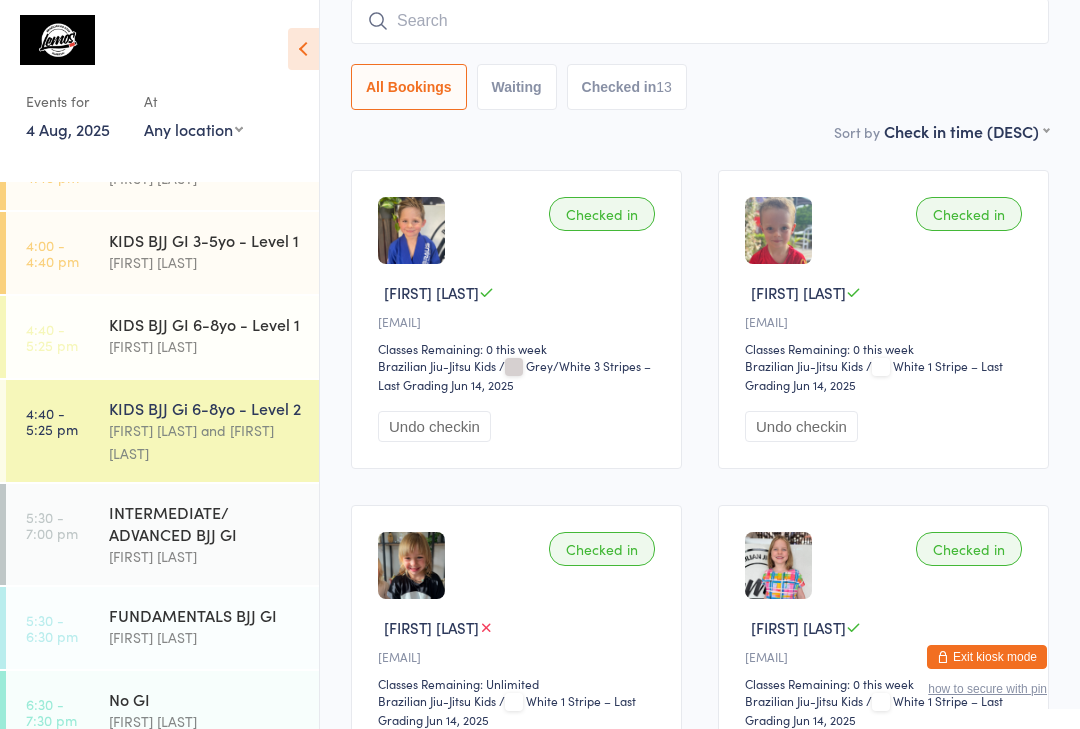 click at bounding box center (700, 21) 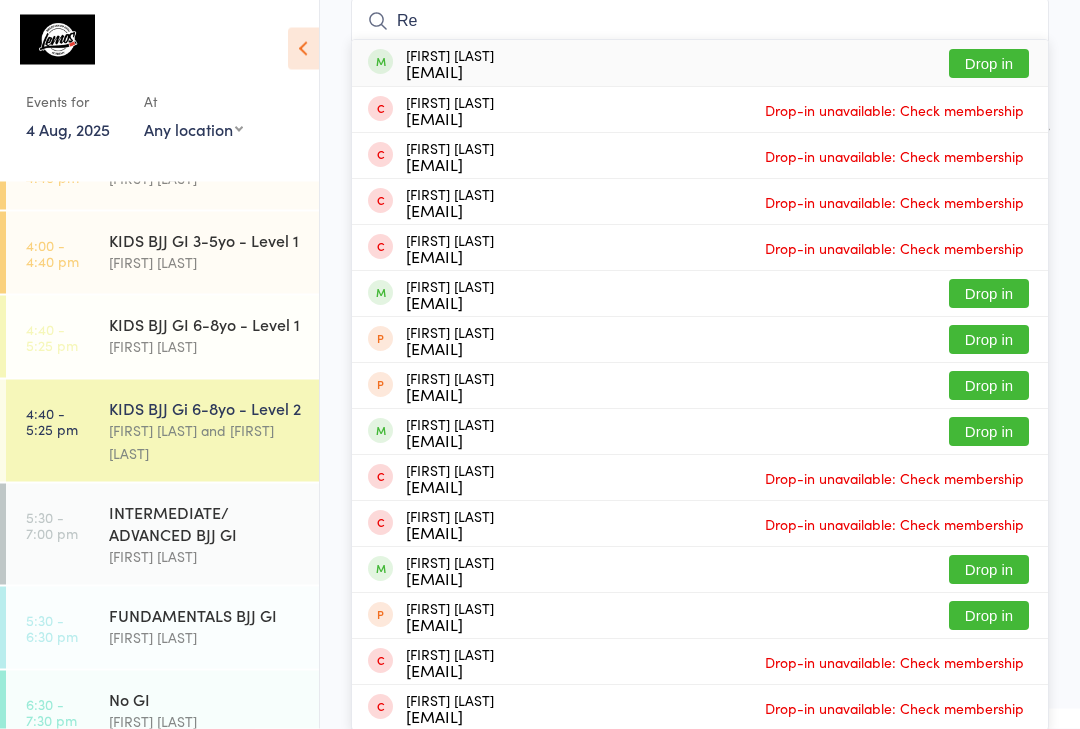 type on "R" 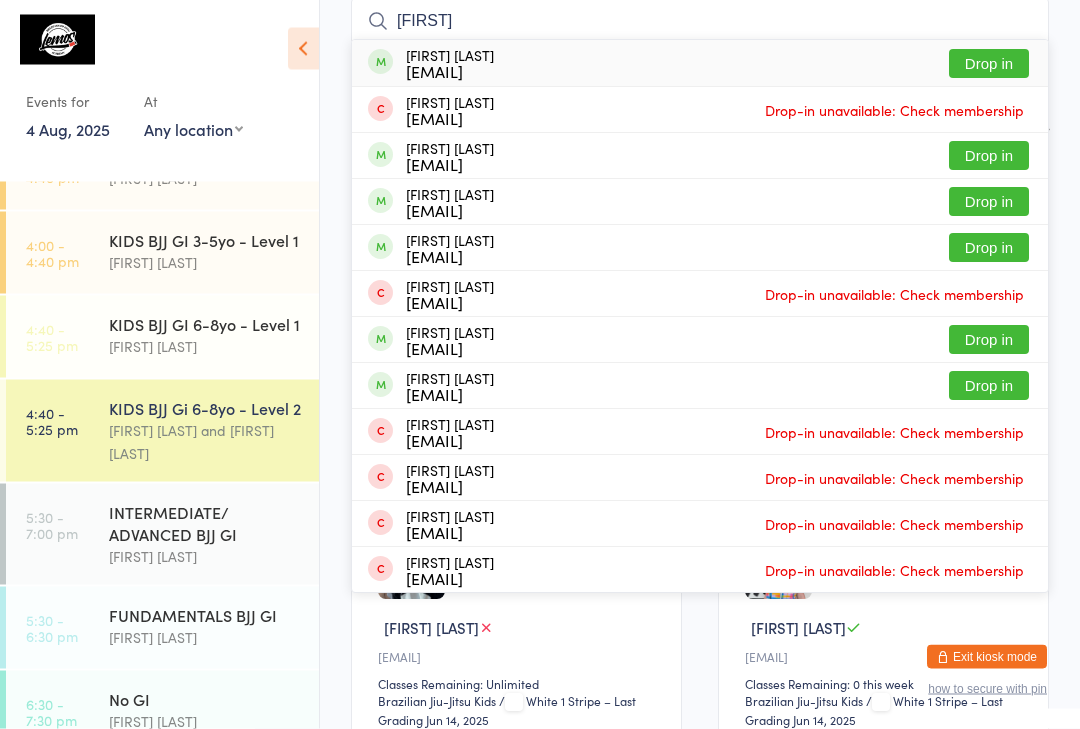 type on "[FIRST]" 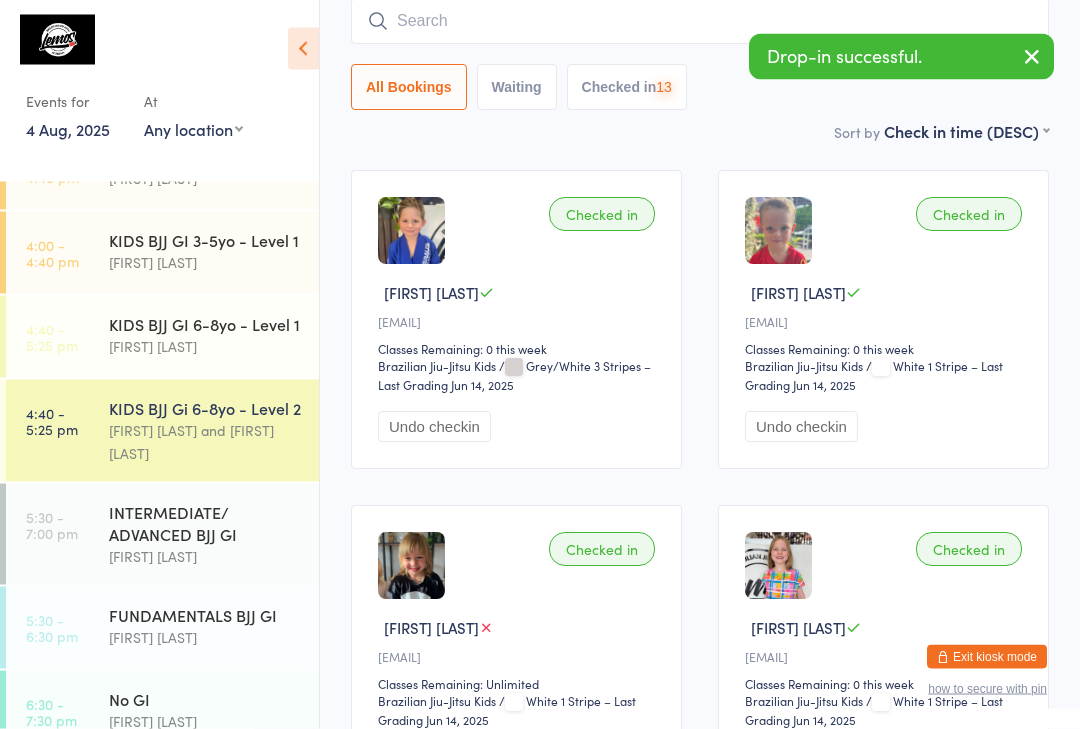 scroll, scrollTop: 181, scrollLeft: 0, axis: vertical 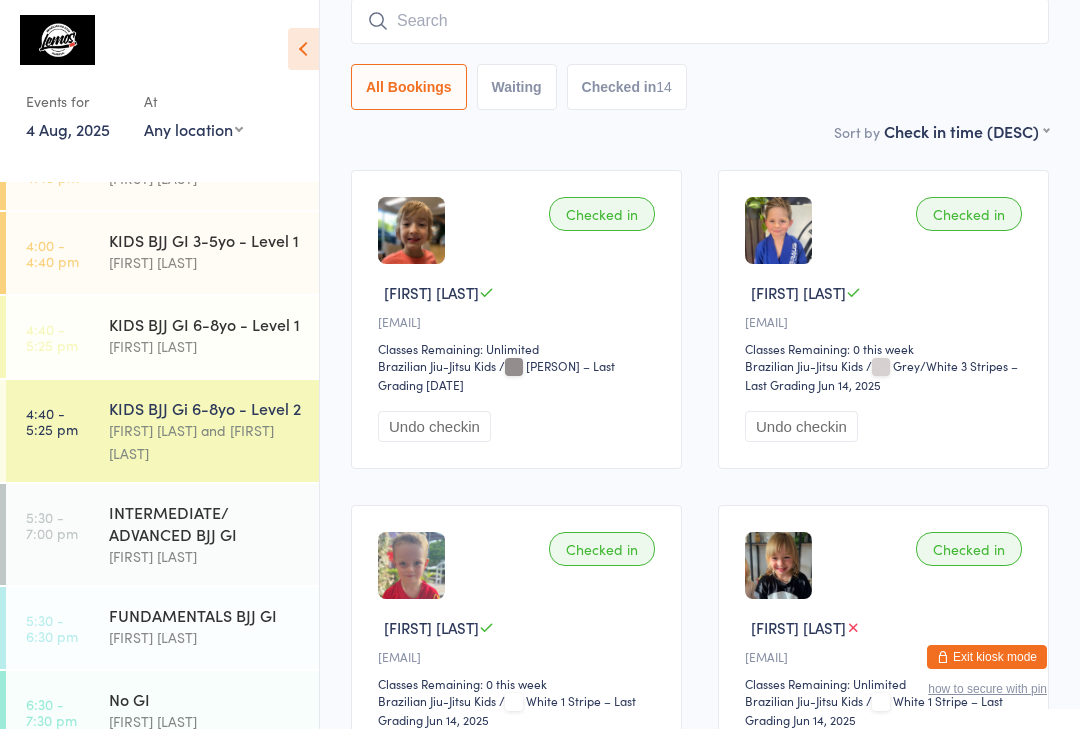 click at bounding box center [700, 21] 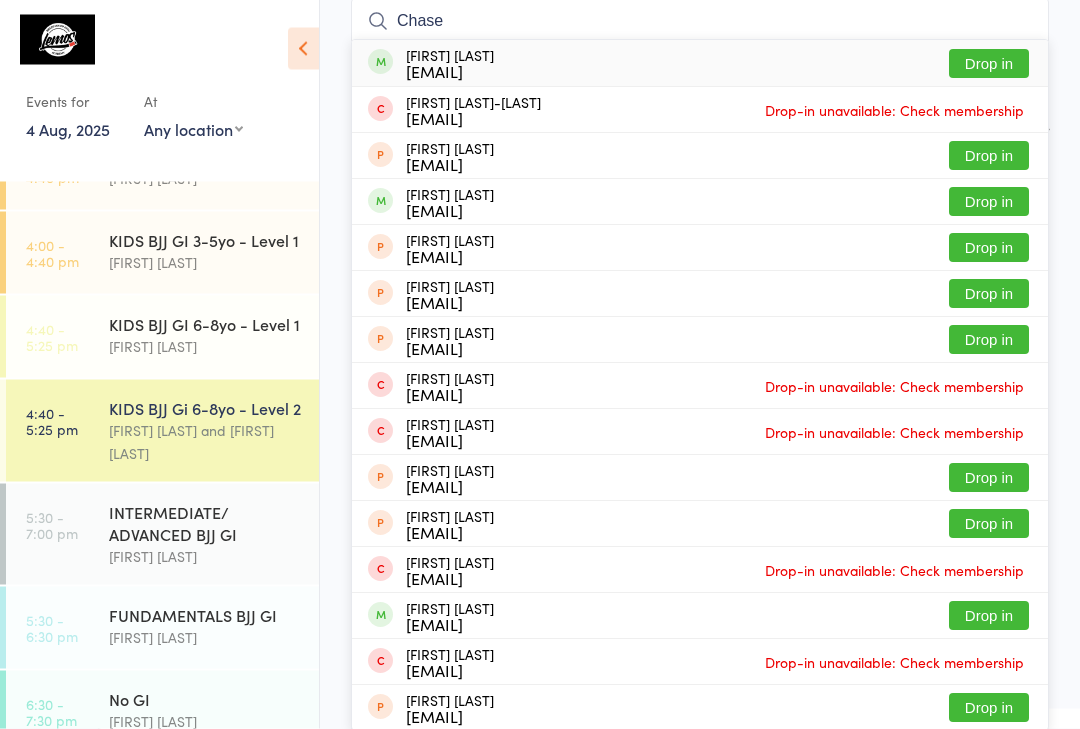type on "Chase" 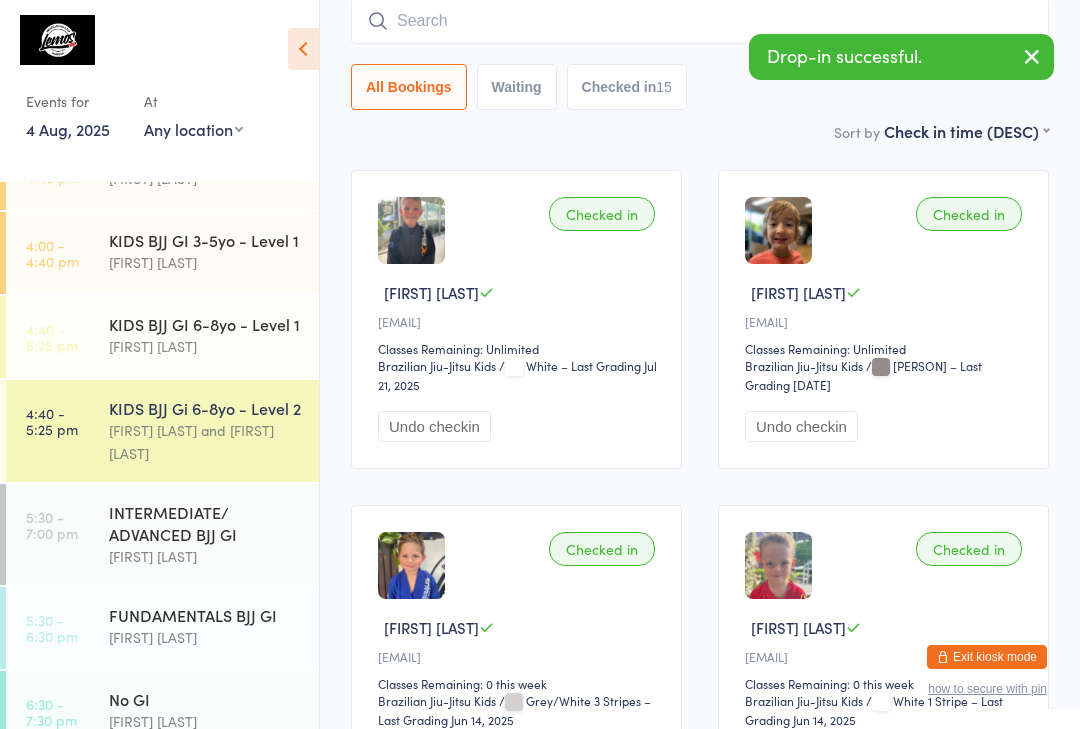 click at bounding box center (700, 21) 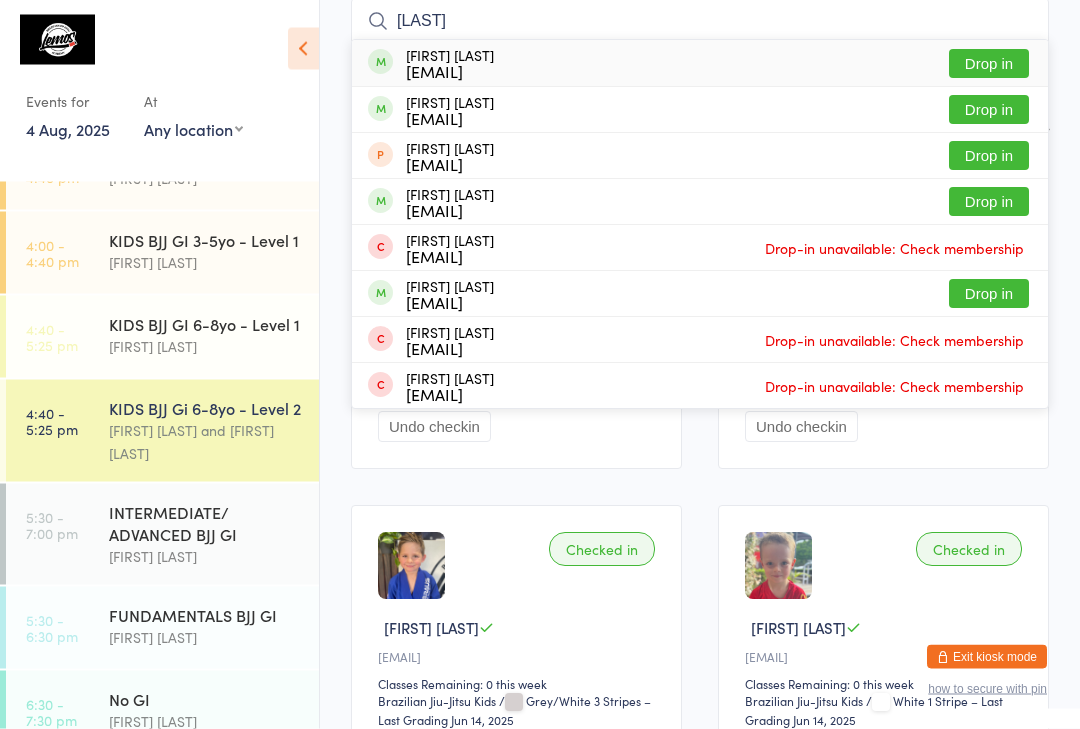 type on "[LAST]" 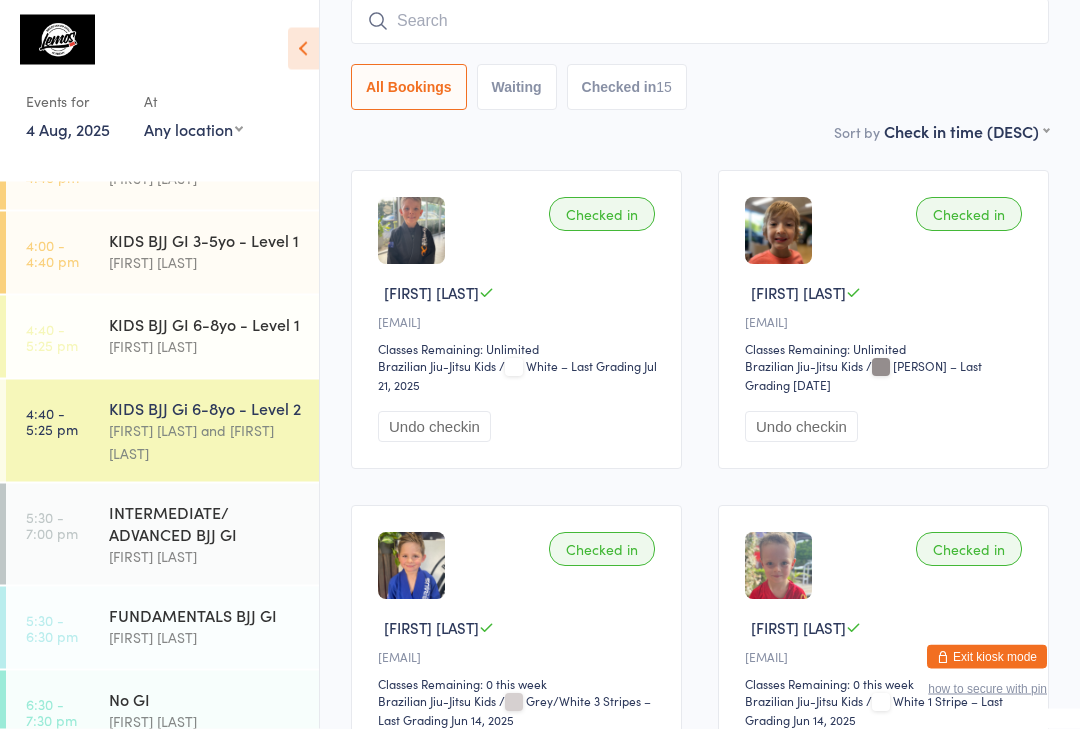 scroll, scrollTop: 181, scrollLeft: 0, axis: vertical 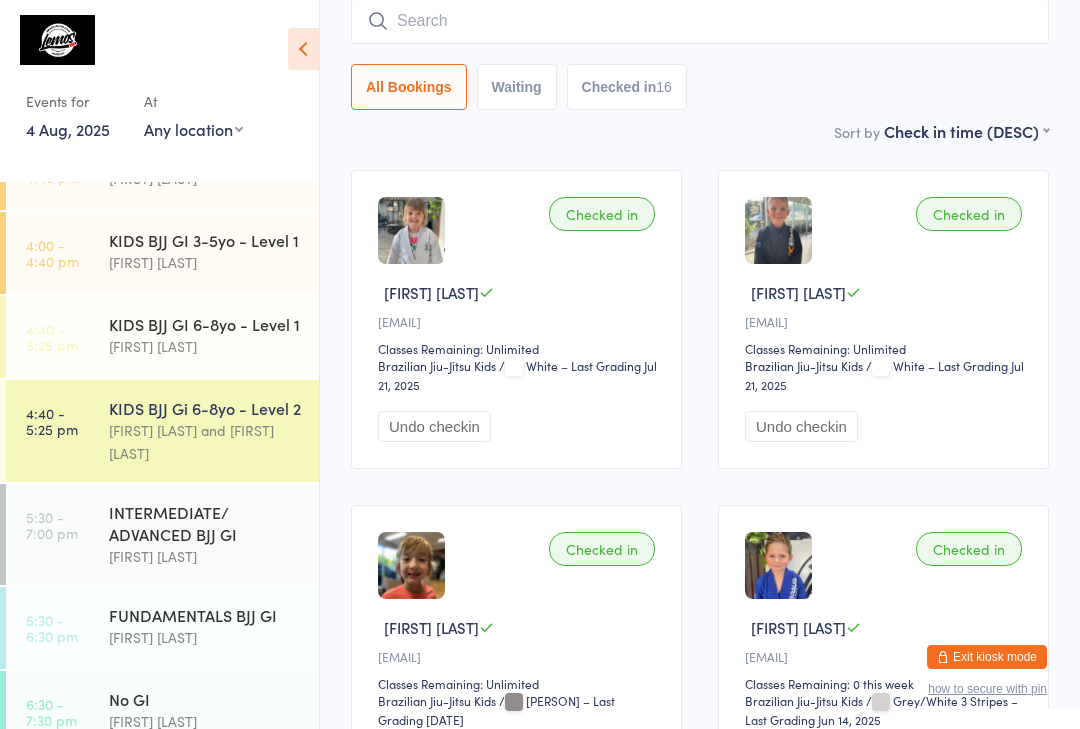 click at bounding box center [700, 21] 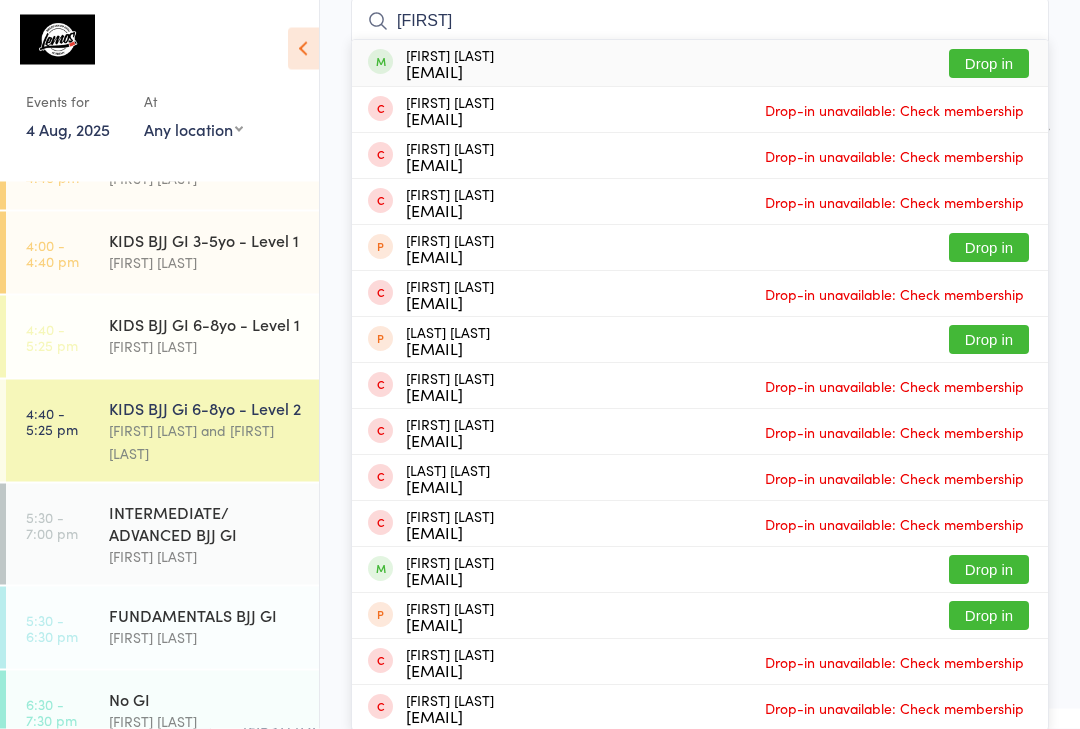type on "[FIRST]" 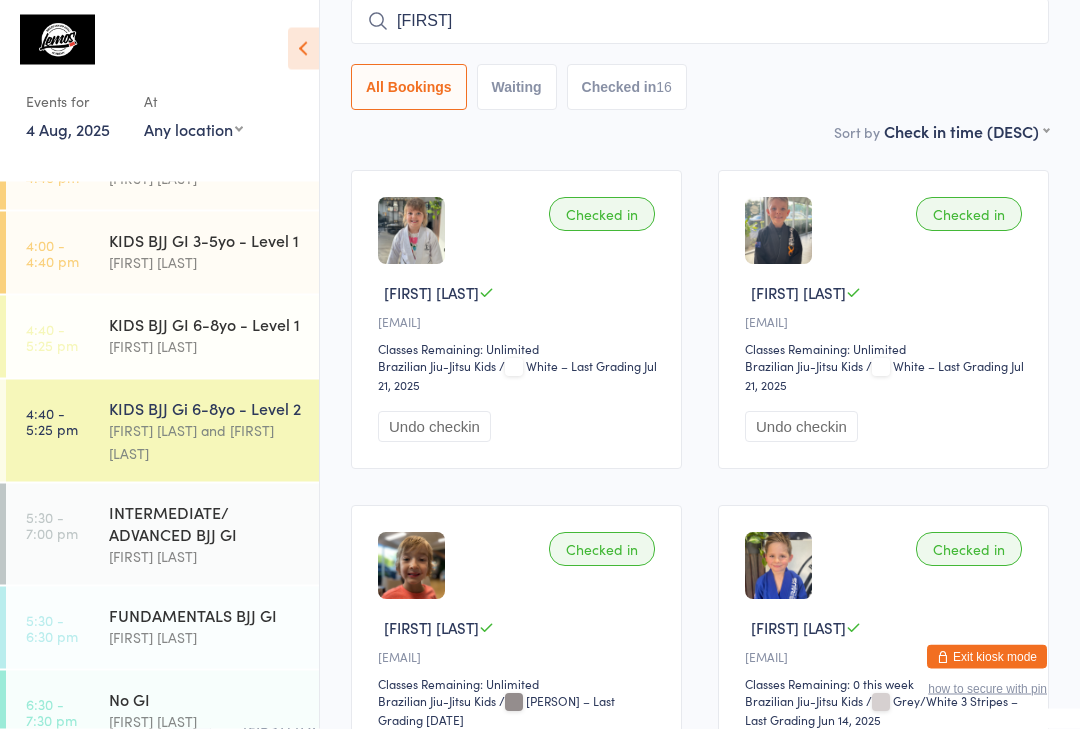 type 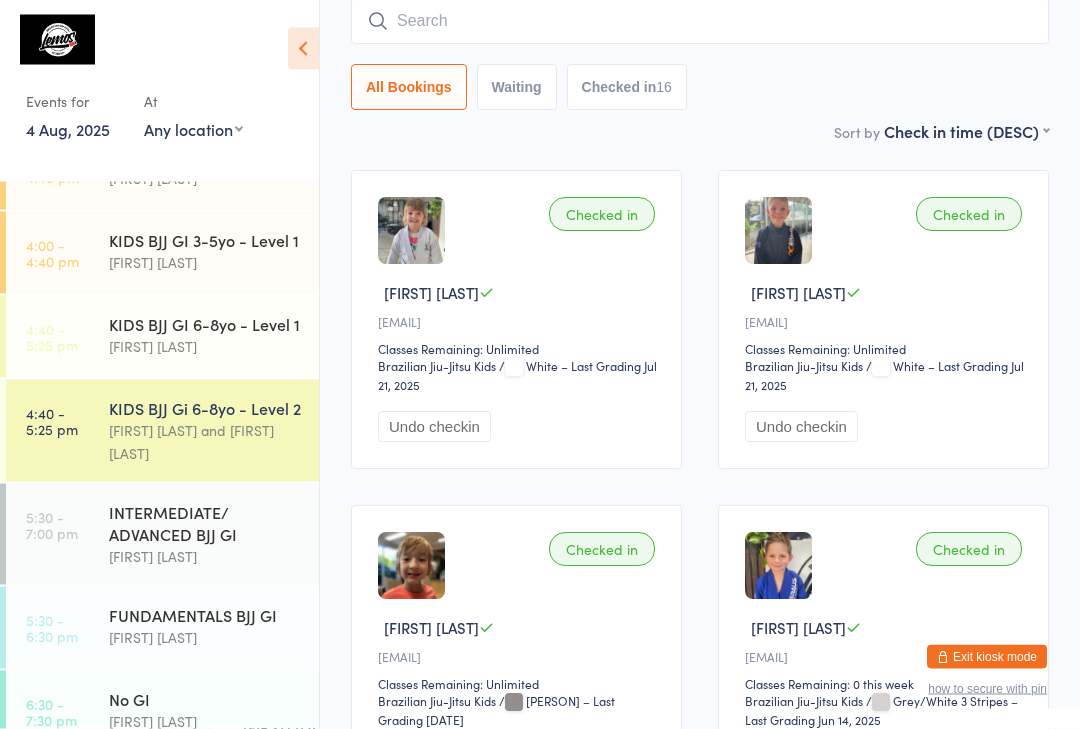 scroll, scrollTop: 181, scrollLeft: 0, axis: vertical 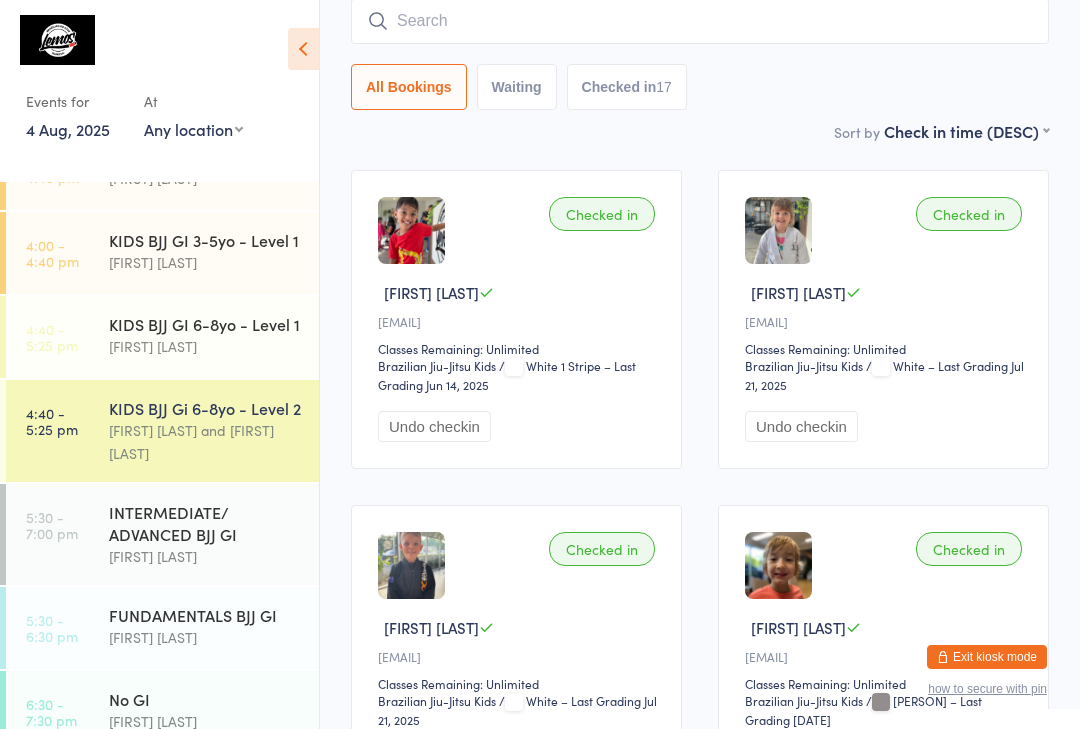 click at bounding box center [700, 21] 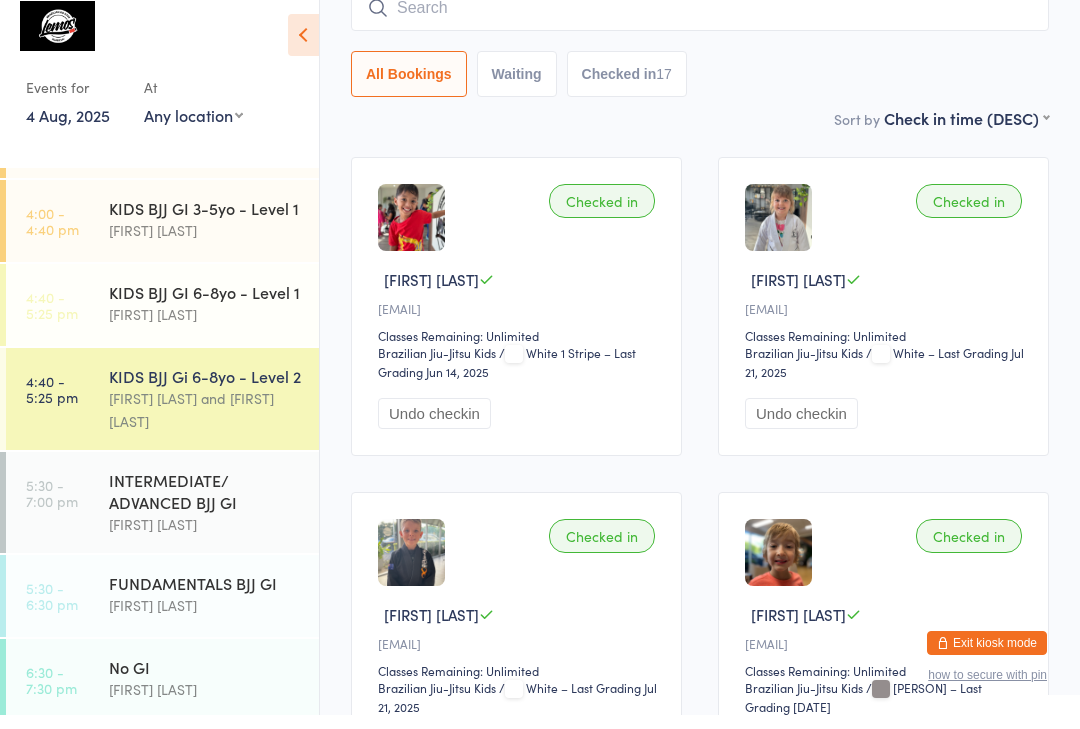 scroll, scrollTop: 409, scrollLeft: 0, axis: vertical 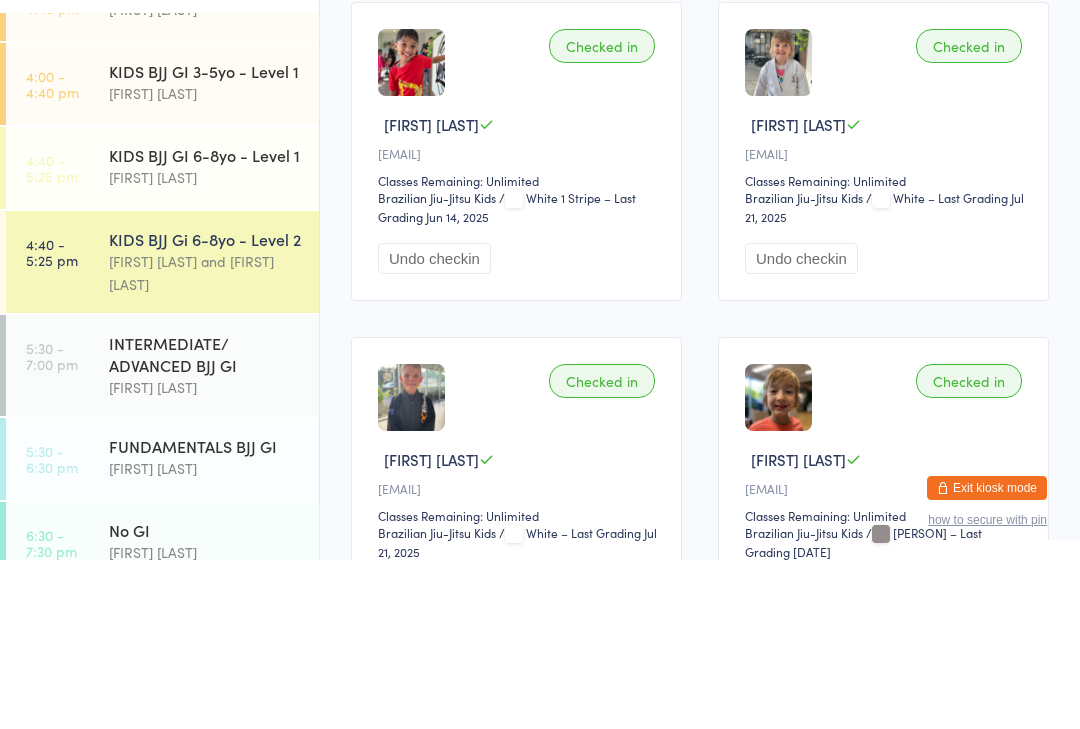 click on "KIDS BJJ Gi 6-8yo - Level 2" at bounding box center (205, 408) 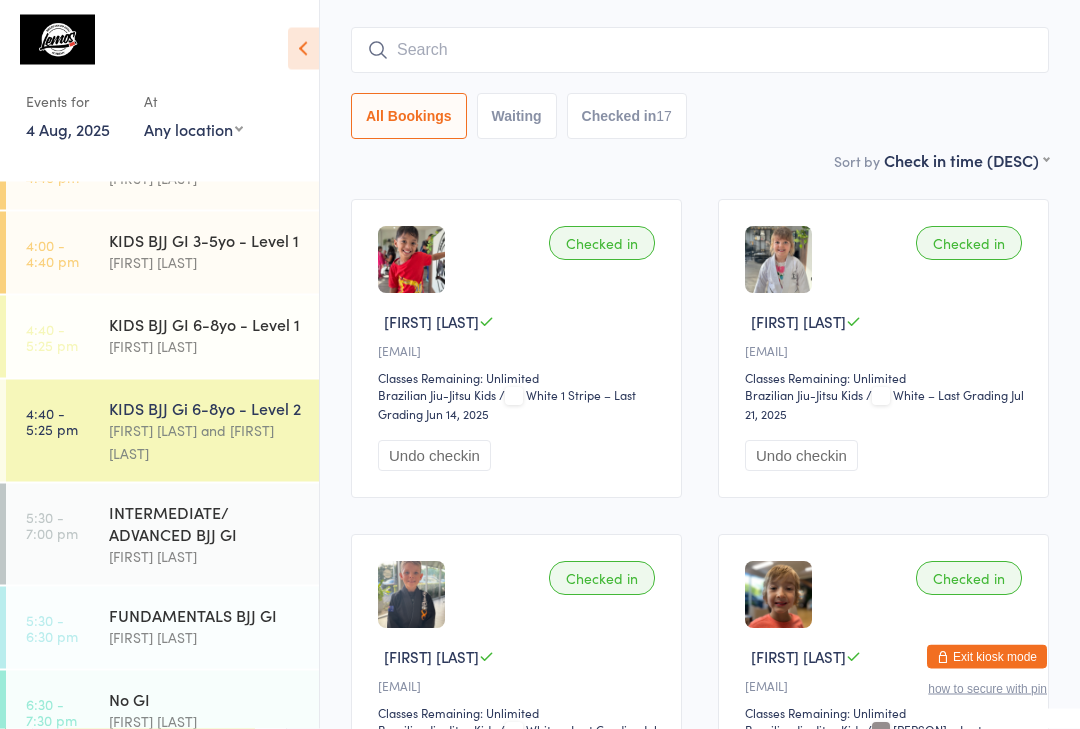 scroll, scrollTop: 0, scrollLeft: 0, axis: both 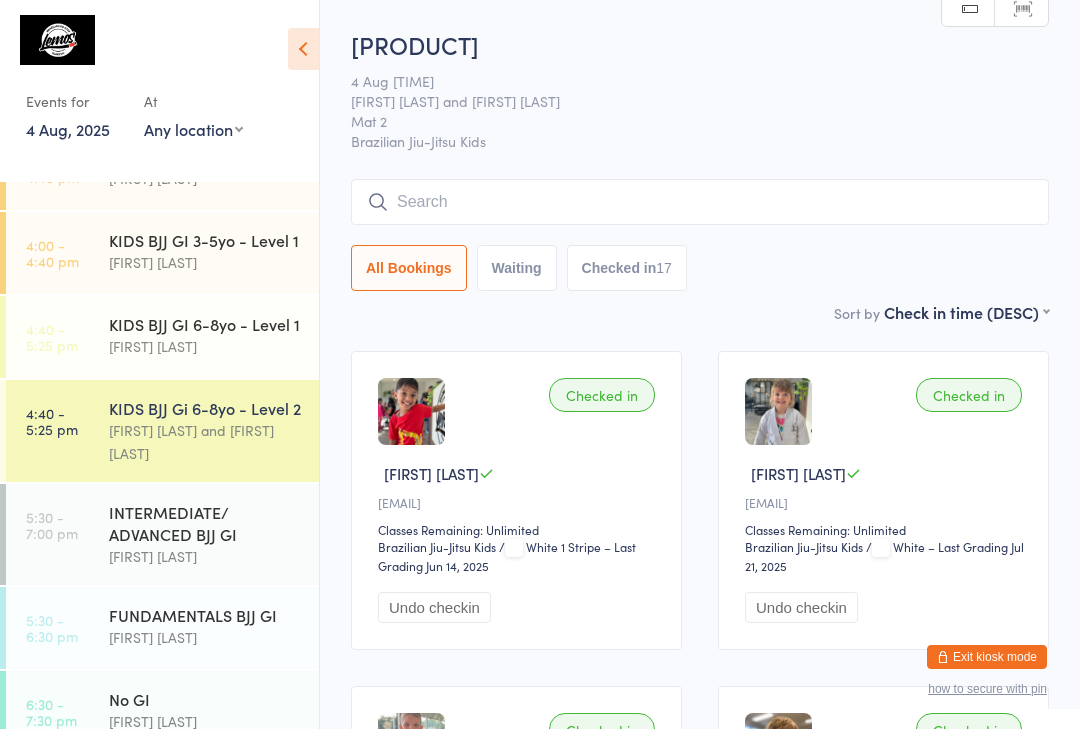 click at bounding box center (700, 202) 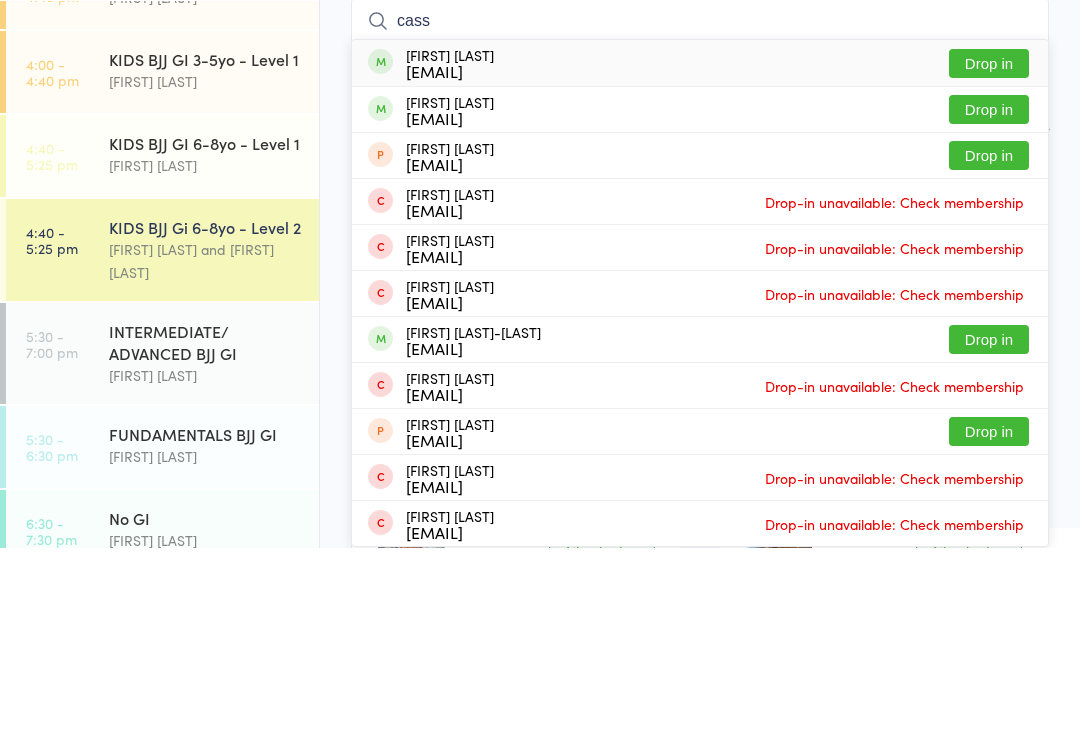 type on "cass" 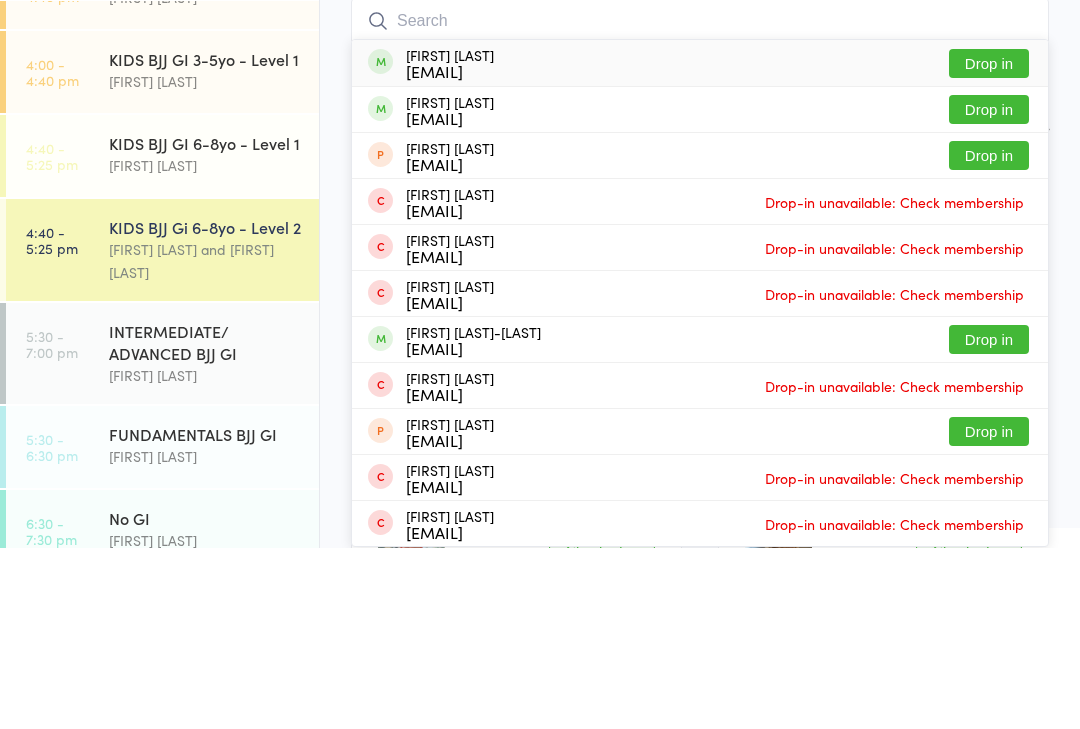 scroll, scrollTop: 181, scrollLeft: 0, axis: vertical 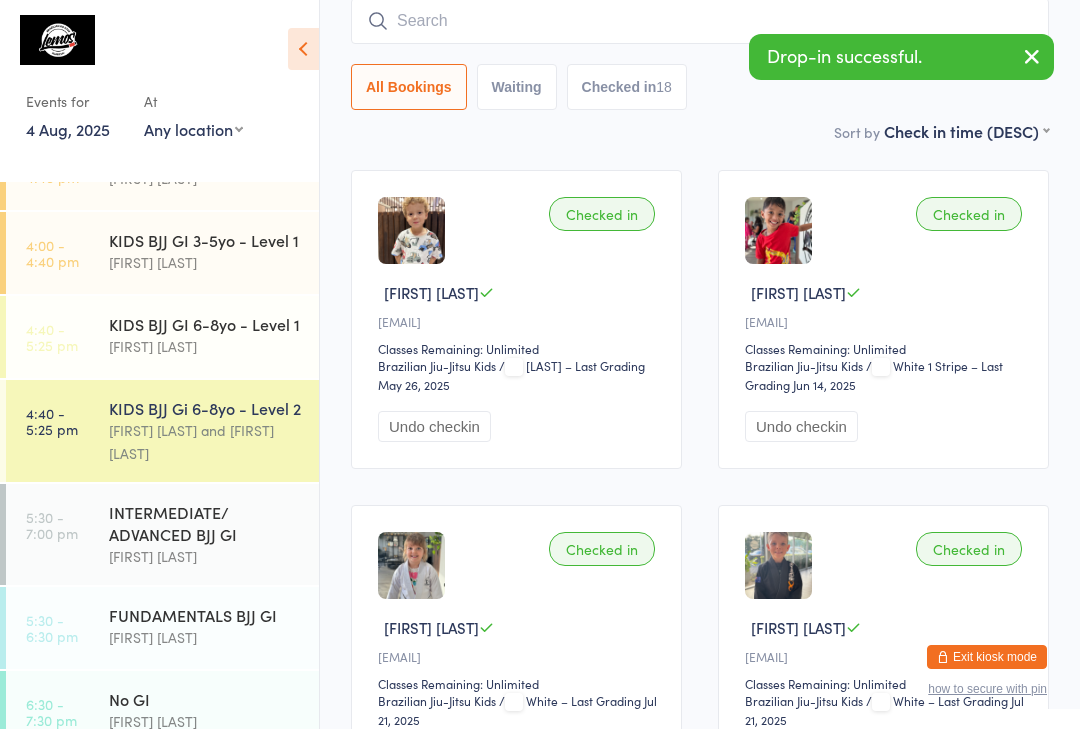 click at bounding box center [700, 21] 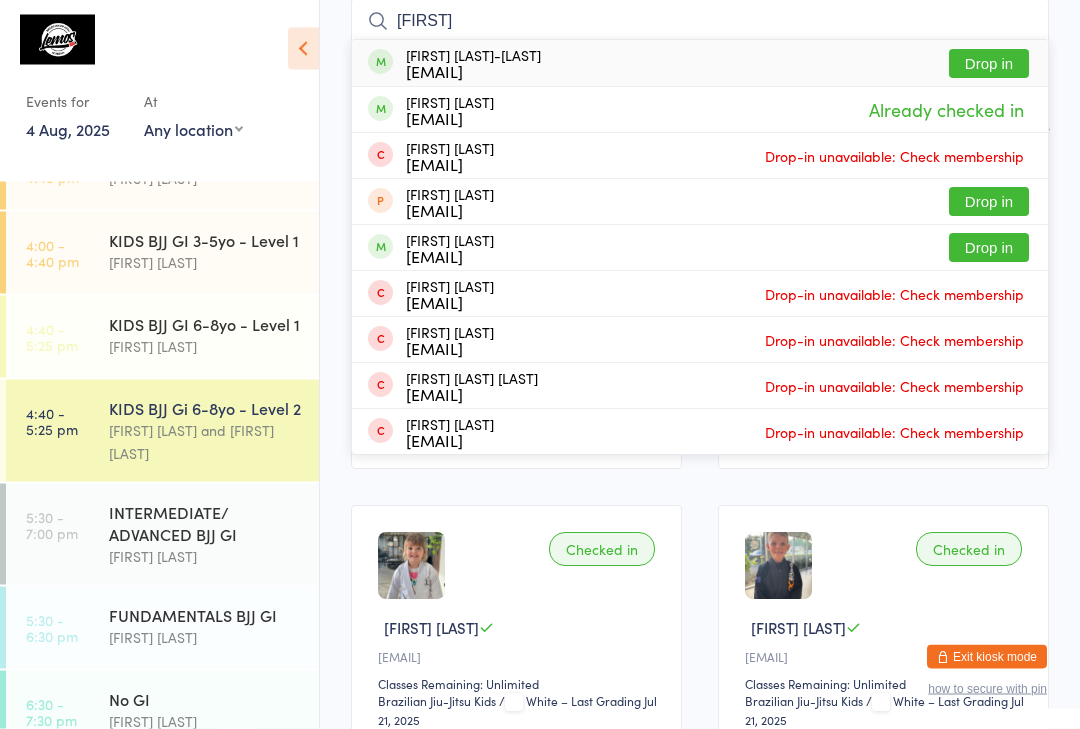 type on "[FIRST]" 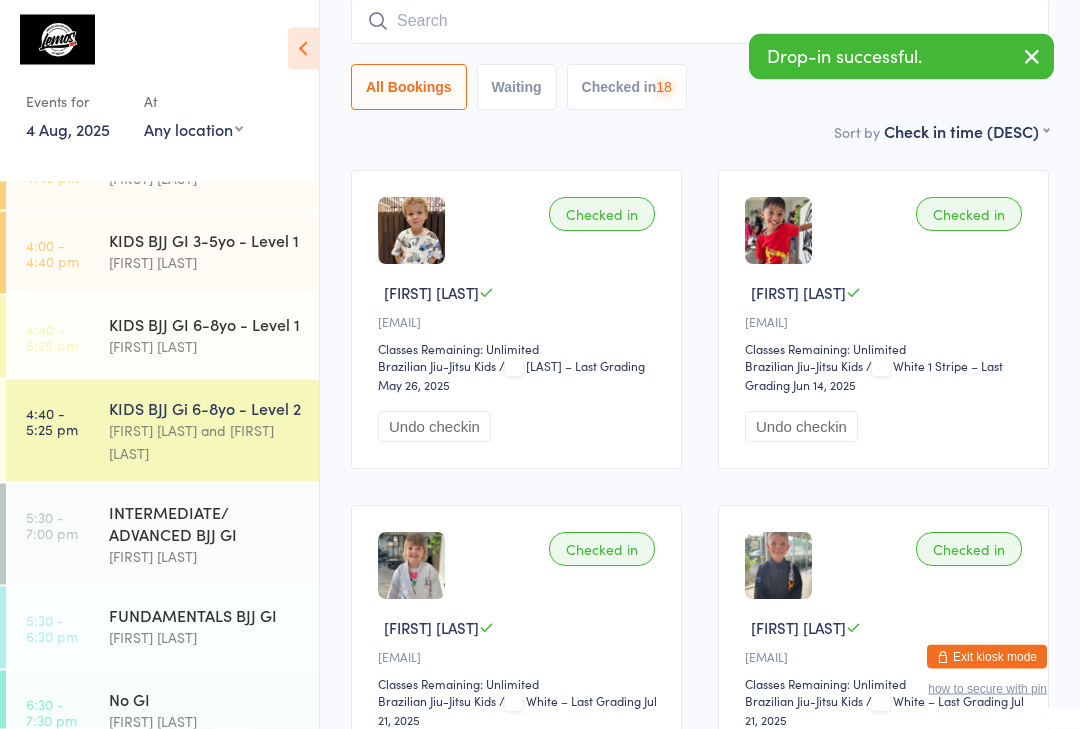 scroll, scrollTop: 181, scrollLeft: 0, axis: vertical 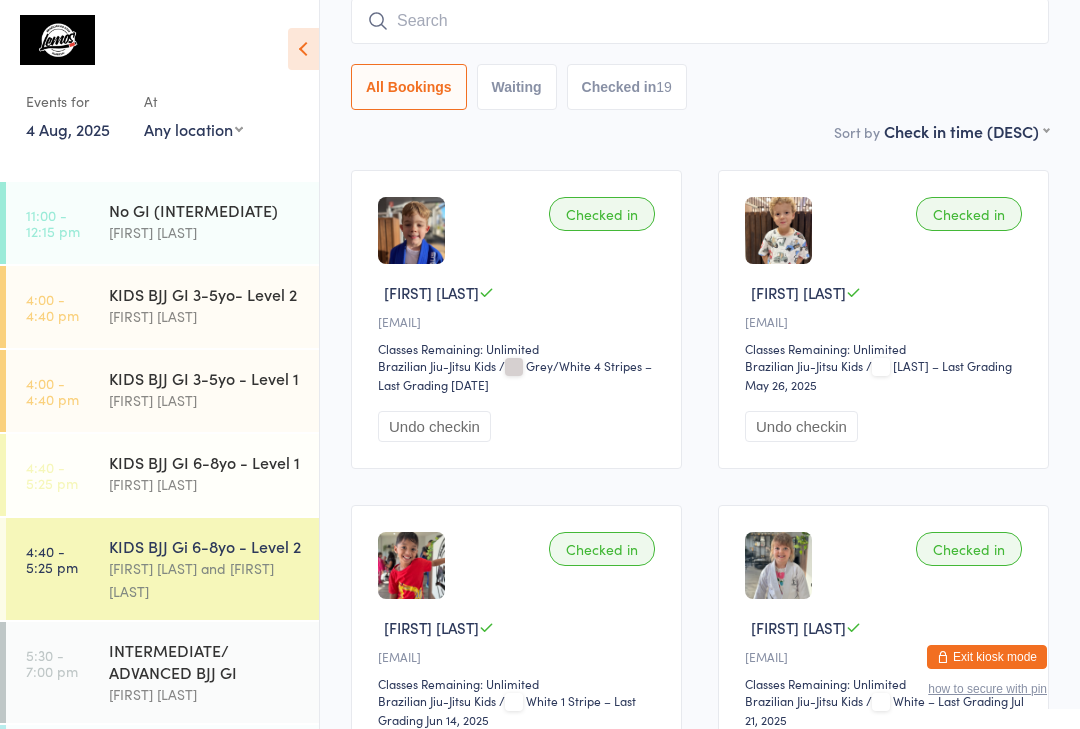 click on "KIDS BJJ GI 3-5yo- Level 2" at bounding box center [205, 294] 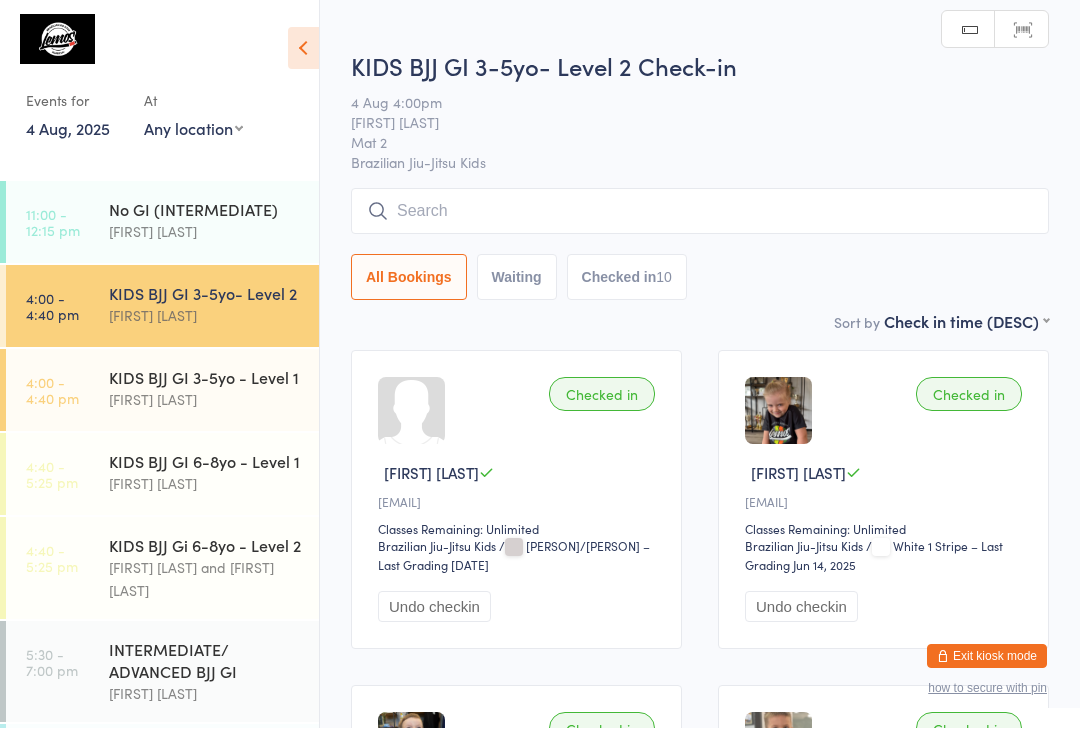 scroll, scrollTop: 1, scrollLeft: 0, axis: vertical 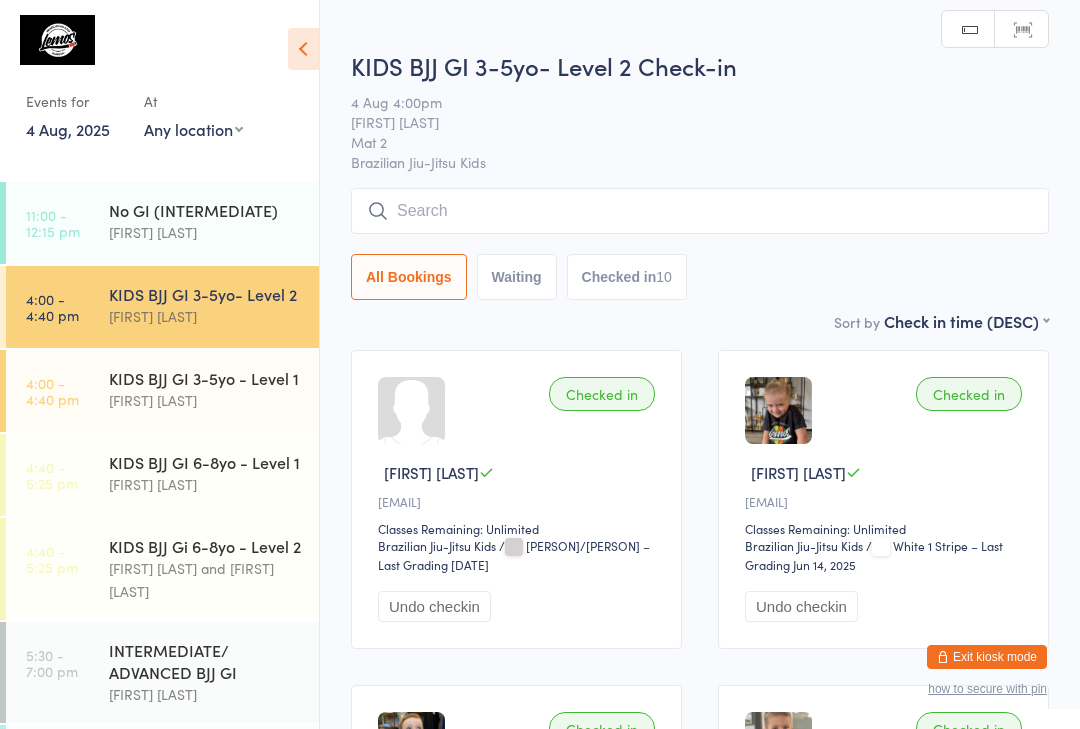 click at bounding box center (700, 211) 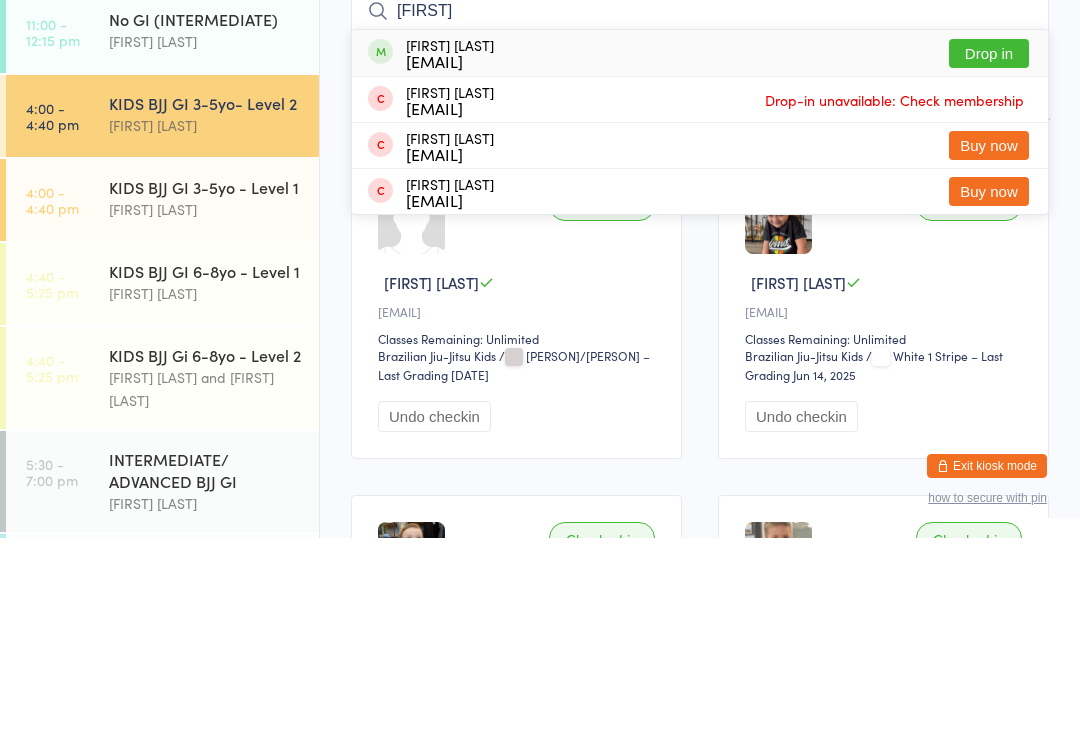 type on "[FIRST]" 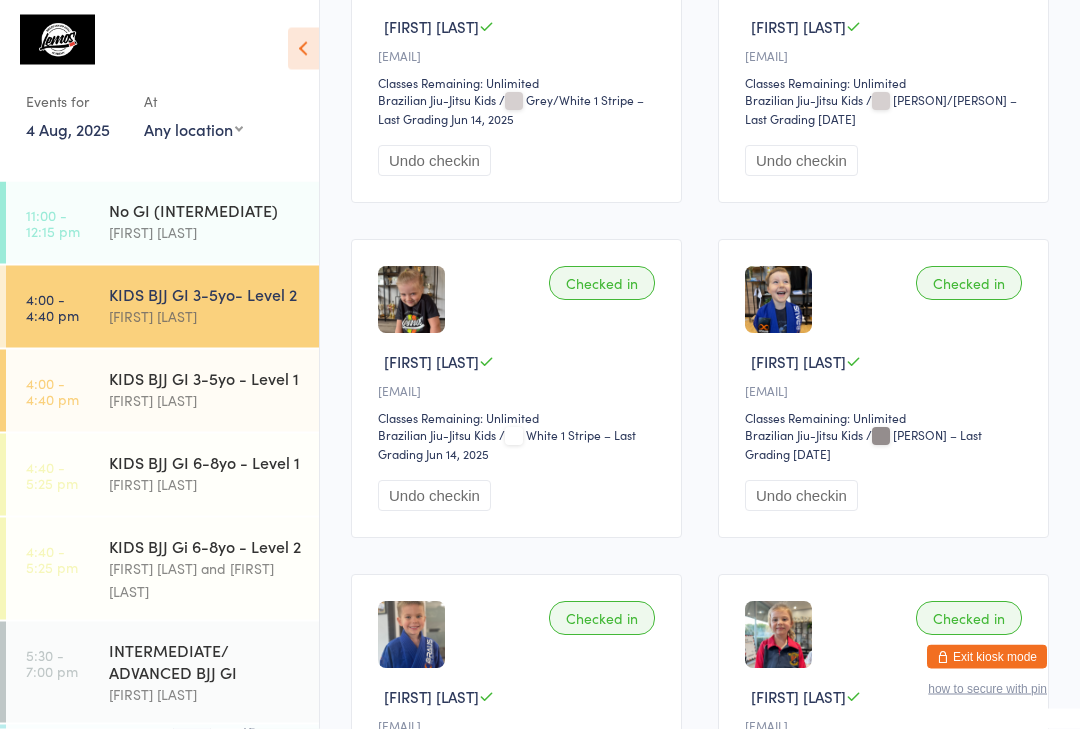 scroll, scrollTop: 452, scrollLeft: 0, axis: vertical 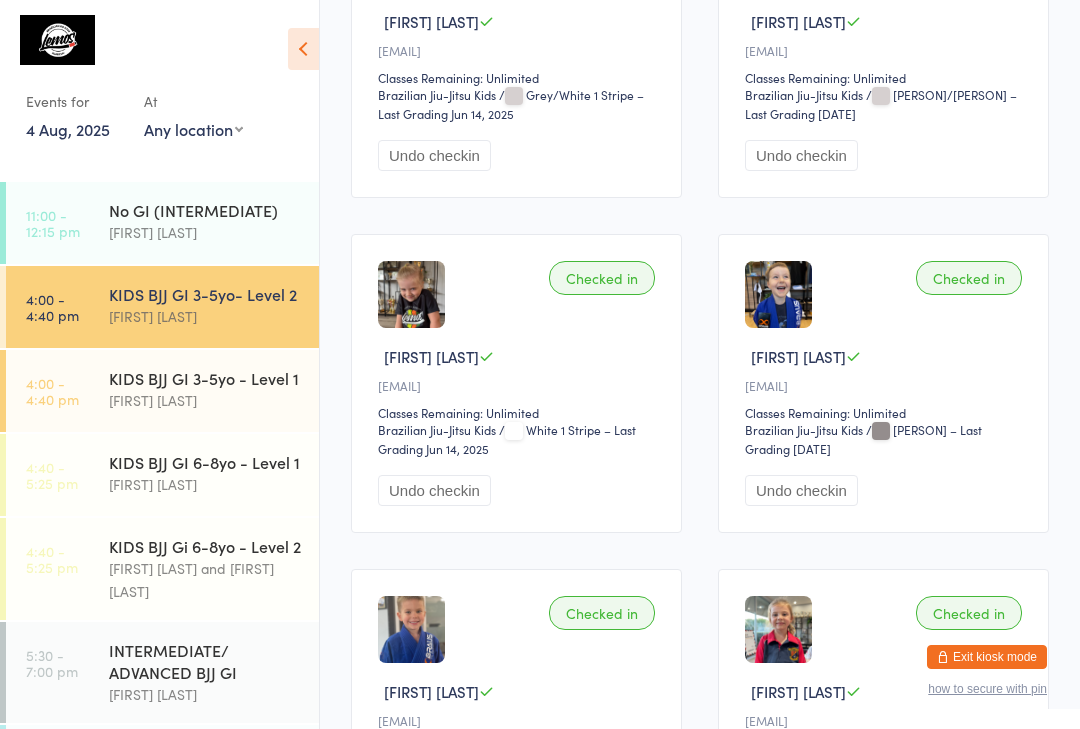 click on "KIDS BJJ Gi 6-8yo - Level 2" at bounding box center (205, 546) 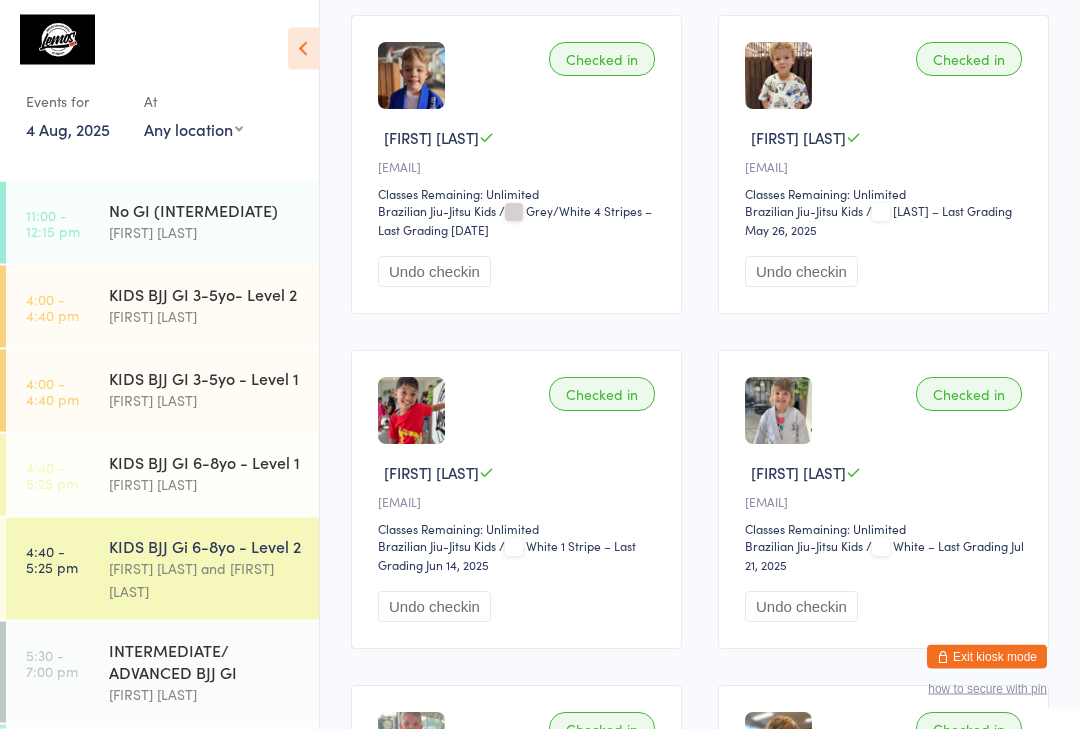 scroll, scrollTop: 0, scrollLeft: 0, axis: both 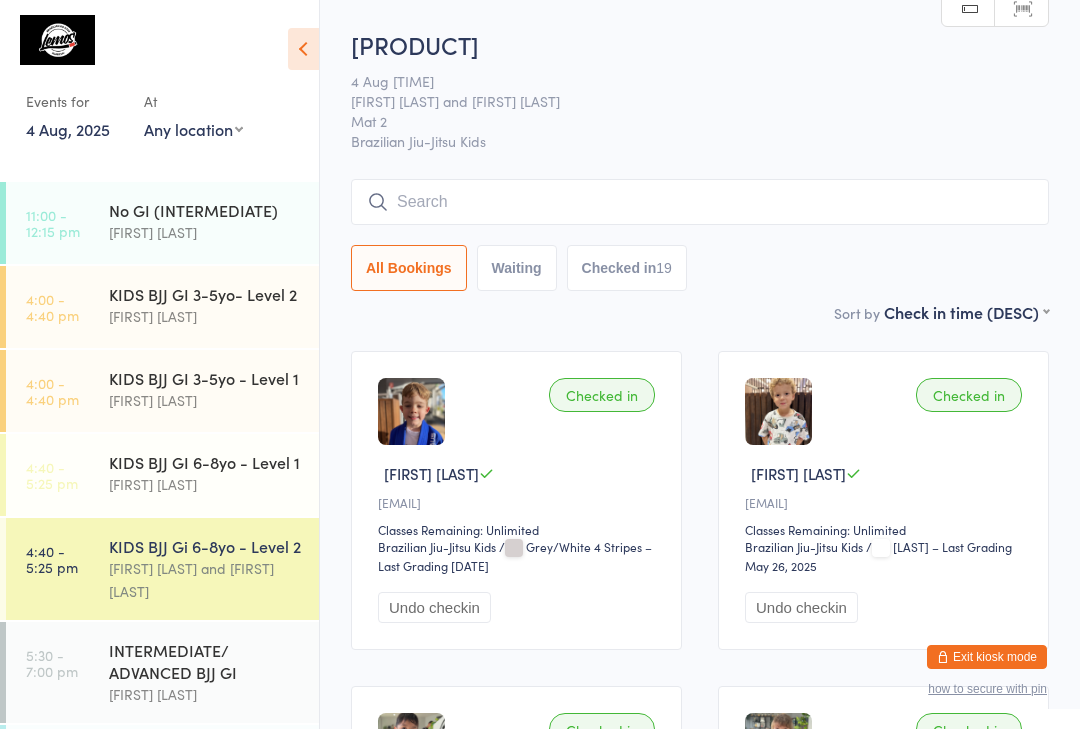 click on "INTERMEDIATE/ ADVANCED BJJ GI" at bounding box center (205, 661) 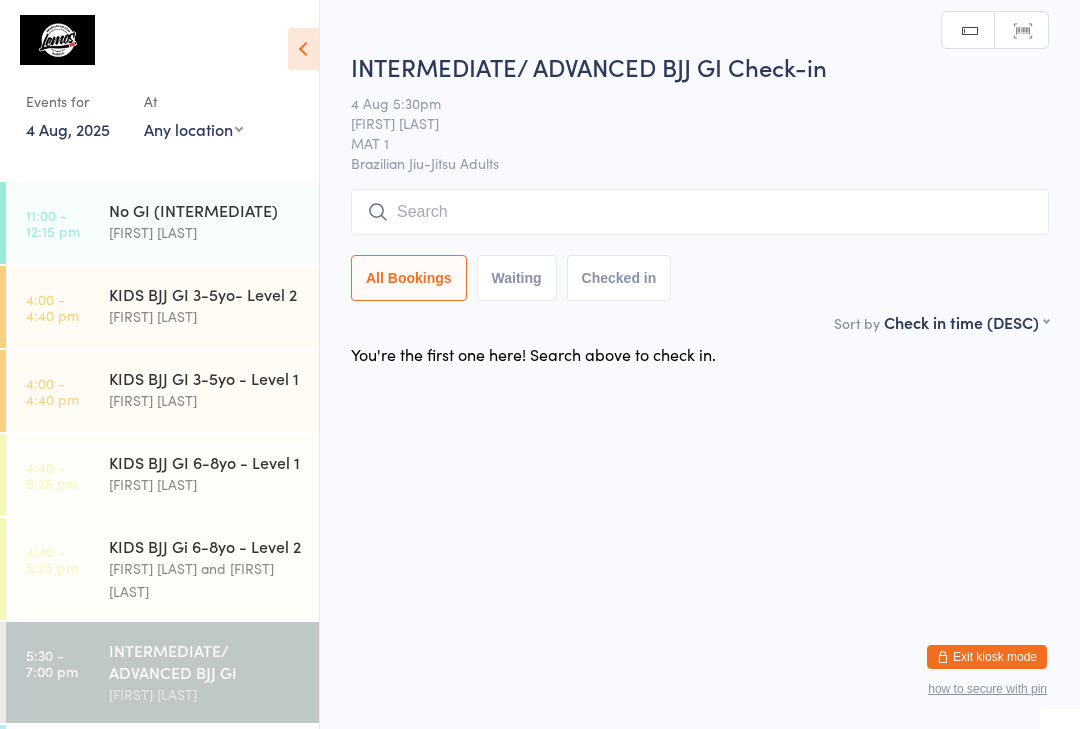 click at bounding box center (700, 212) 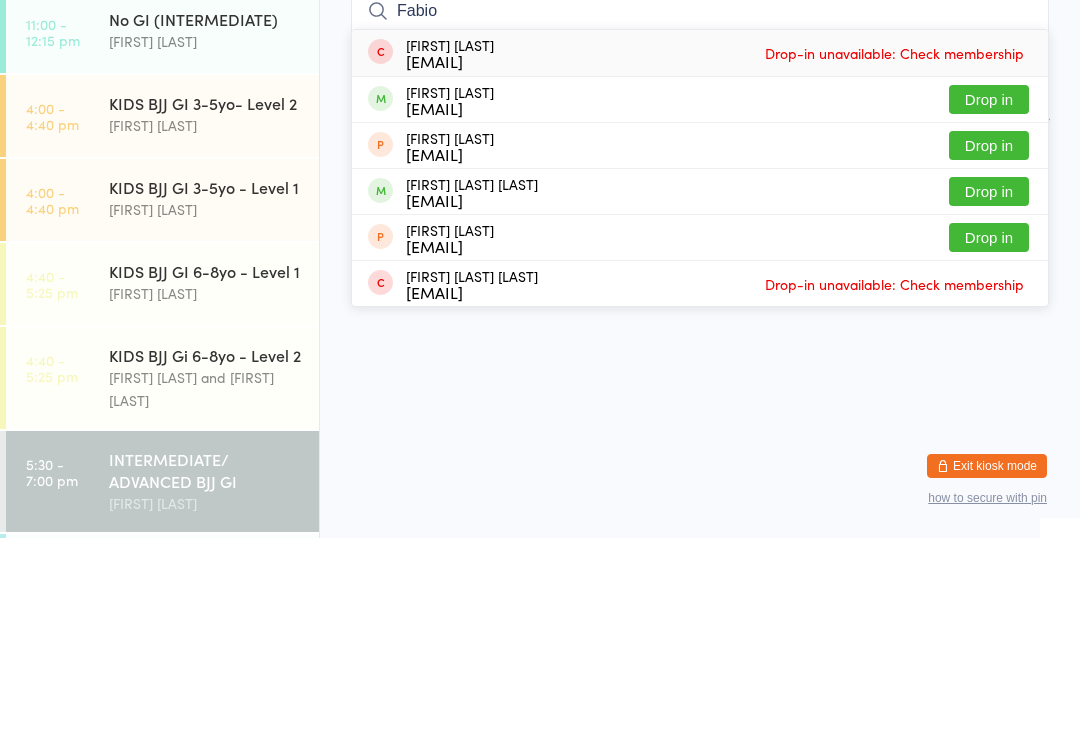 type on "Fabio" 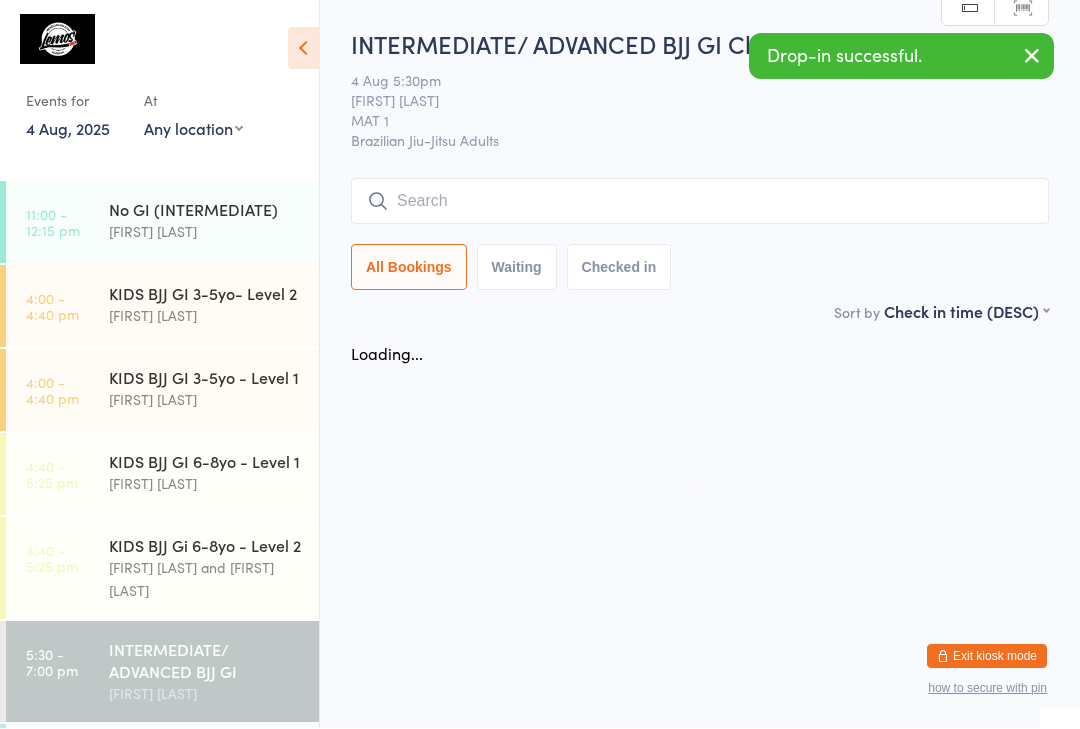 scroll, scrollTop: 1, scrollLeft: 0, axis: vertical 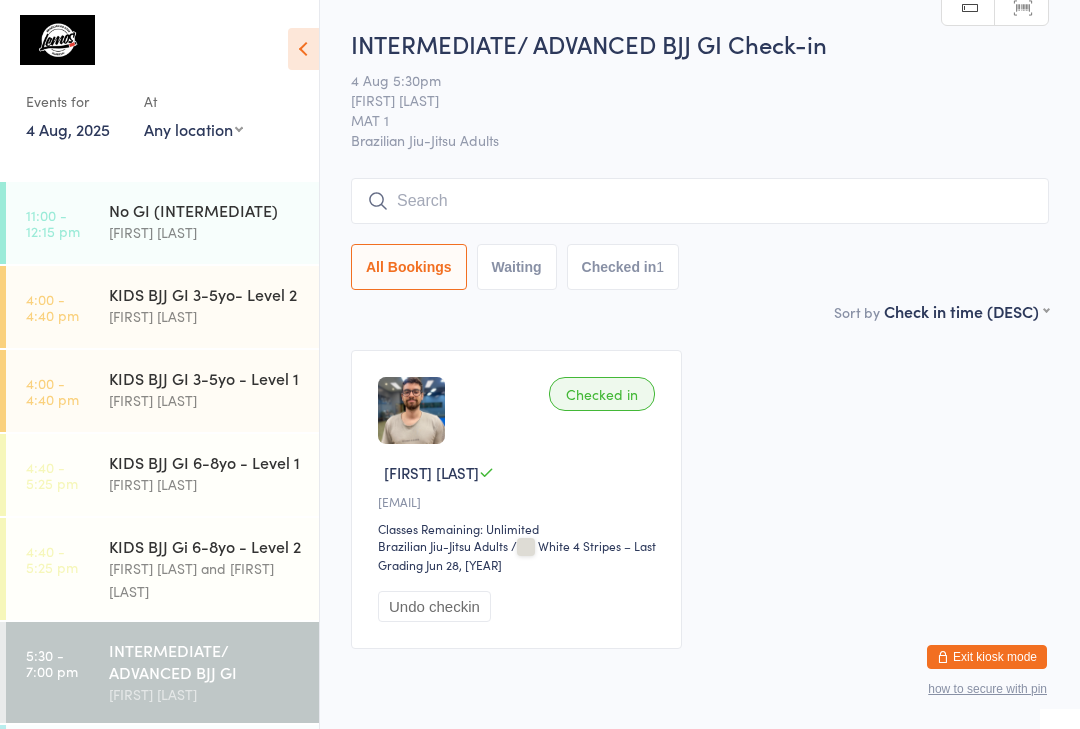 click on "KIDS BJJ GI 6-8yo - Level 1" at bounding box center (205, 462) 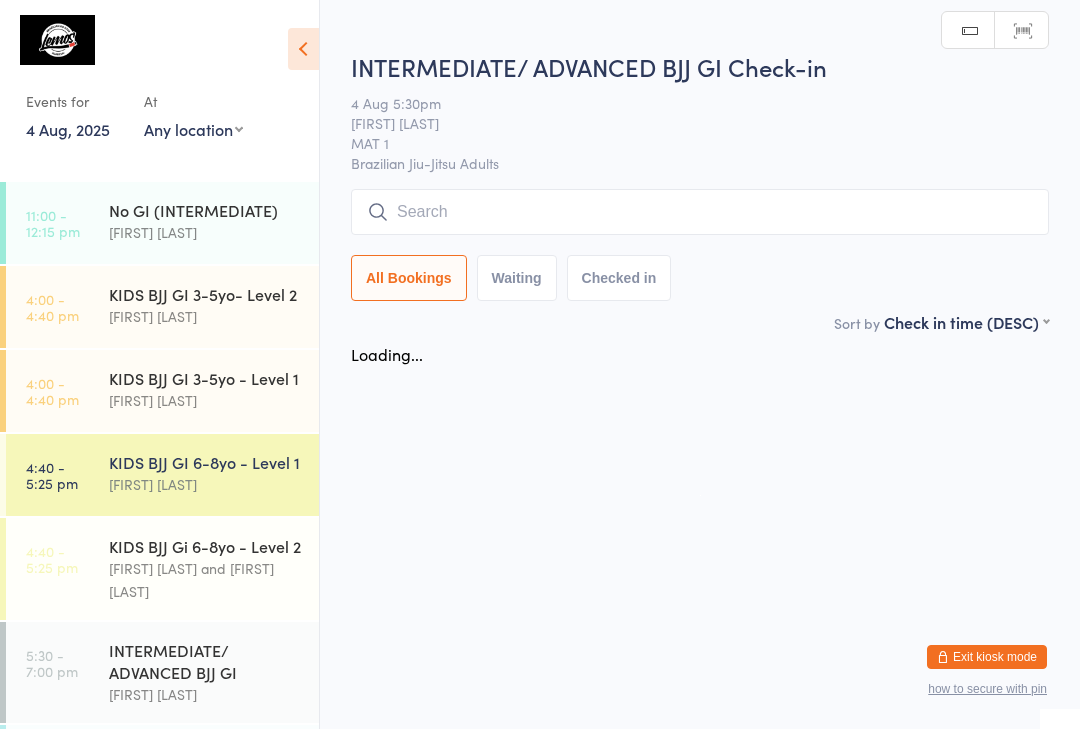 scroll, scrollTop: 0, scrollLeft: 0, axis: both 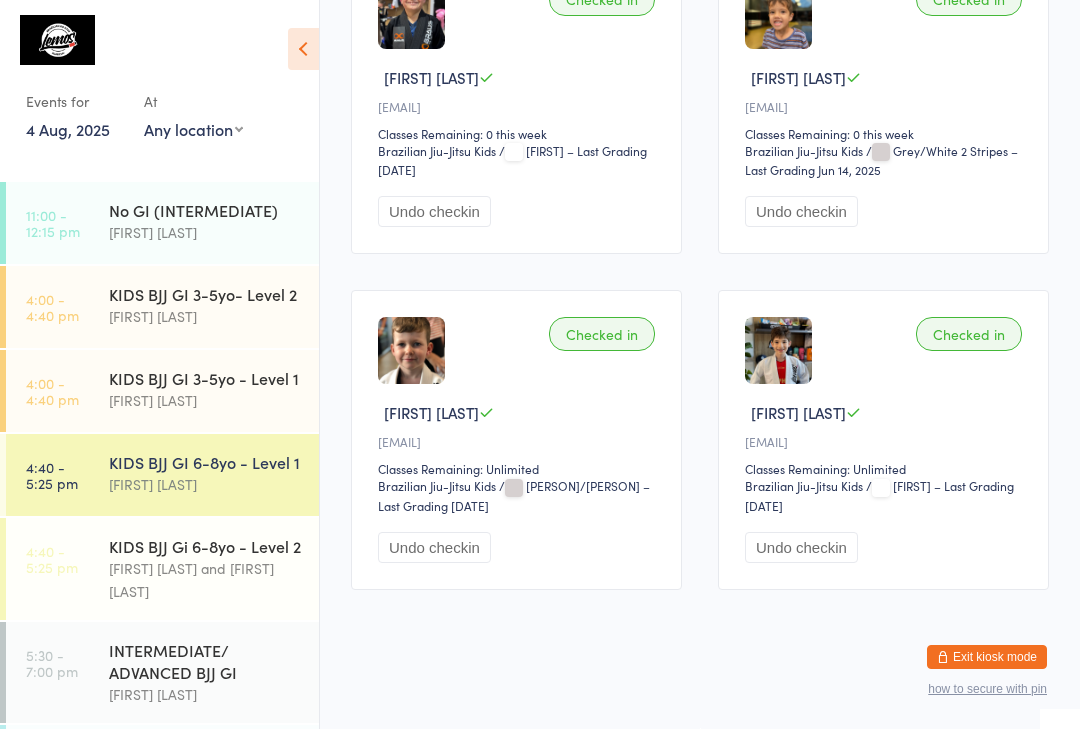 click on "[TIME] - [TIME] [AM/PM]" at bounding box center [52, 475] 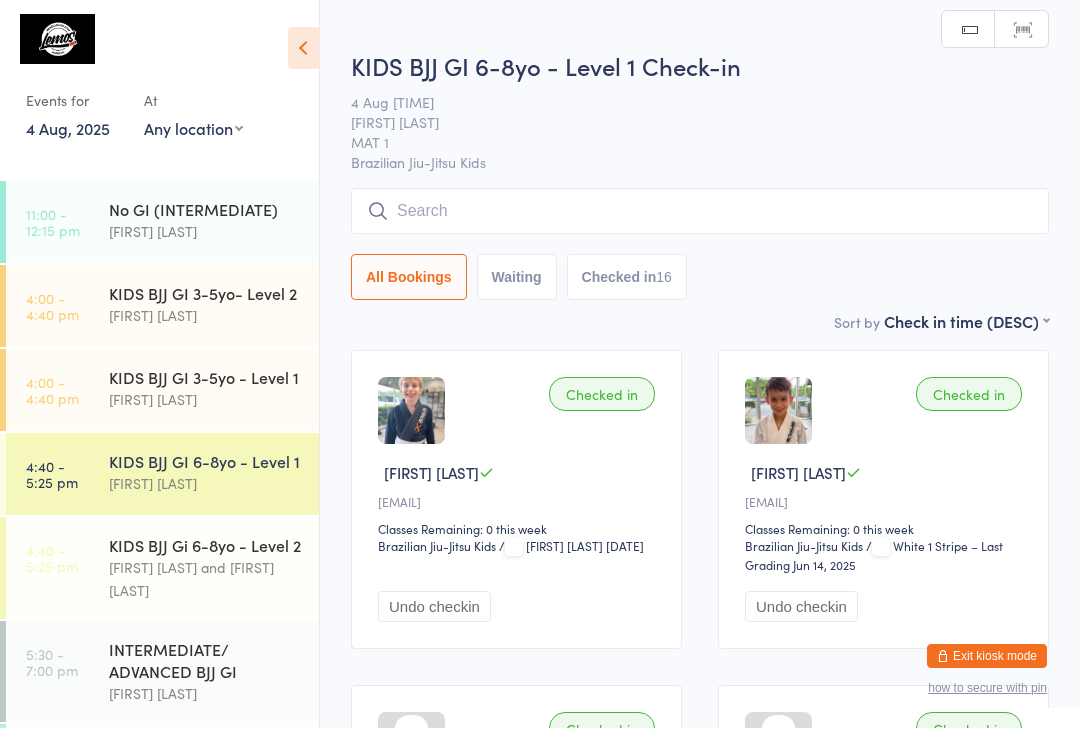 scroll, scrollTop: 1, scrollLeft: 0, axis: vertical 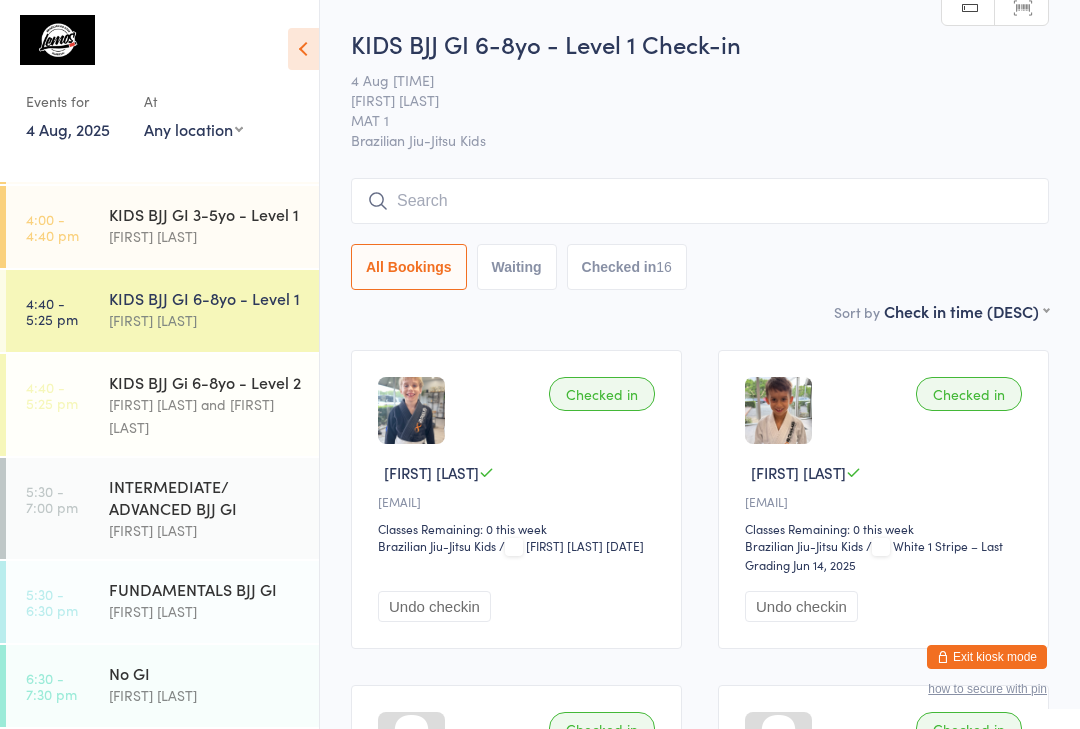 click on "INTERMEDIATE/ ADVANCED BJJ GI" at bounding box center [205, 497] 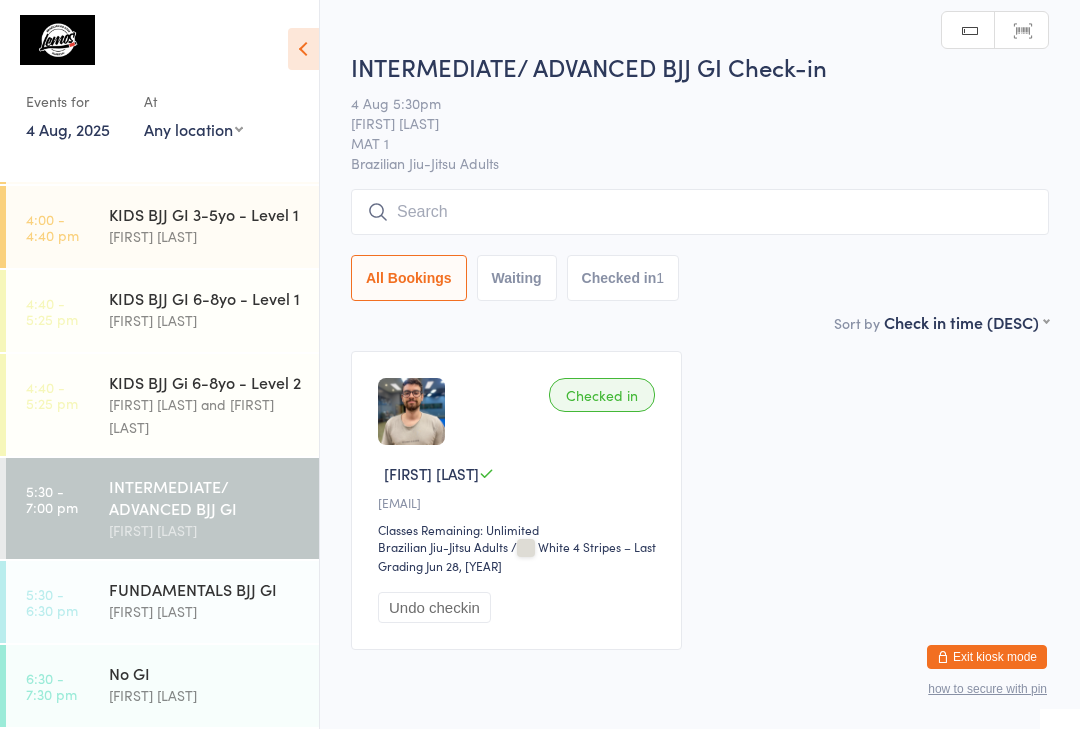 click at bounding box center (700, 212) 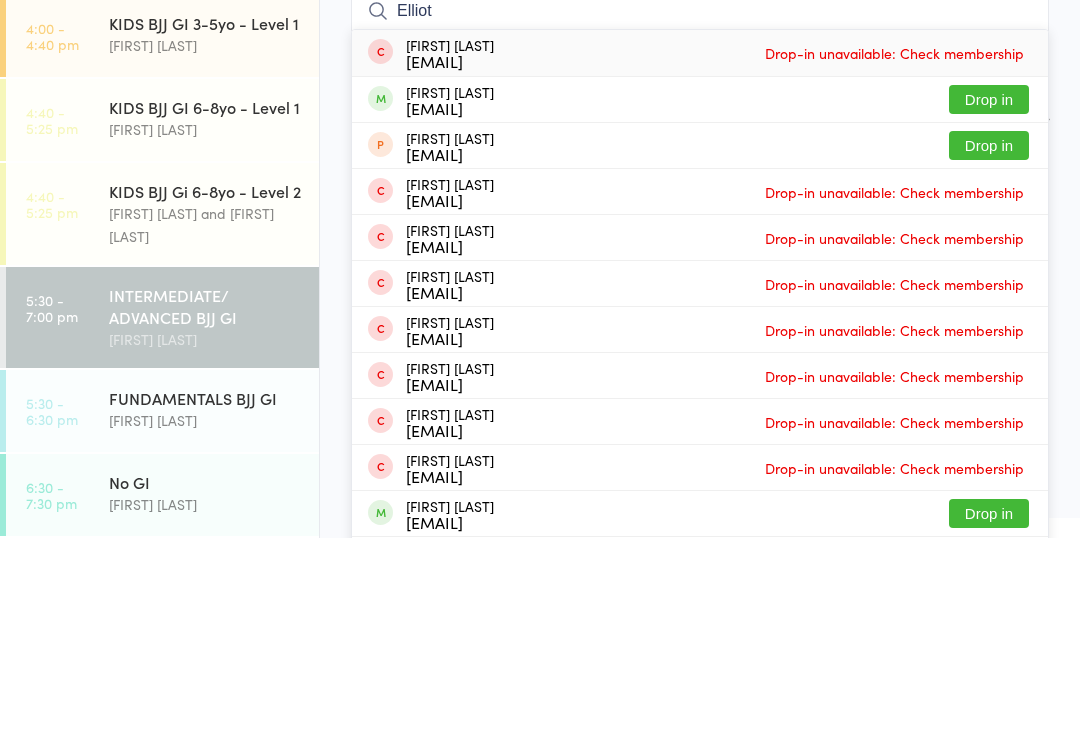 type on "Elliot" 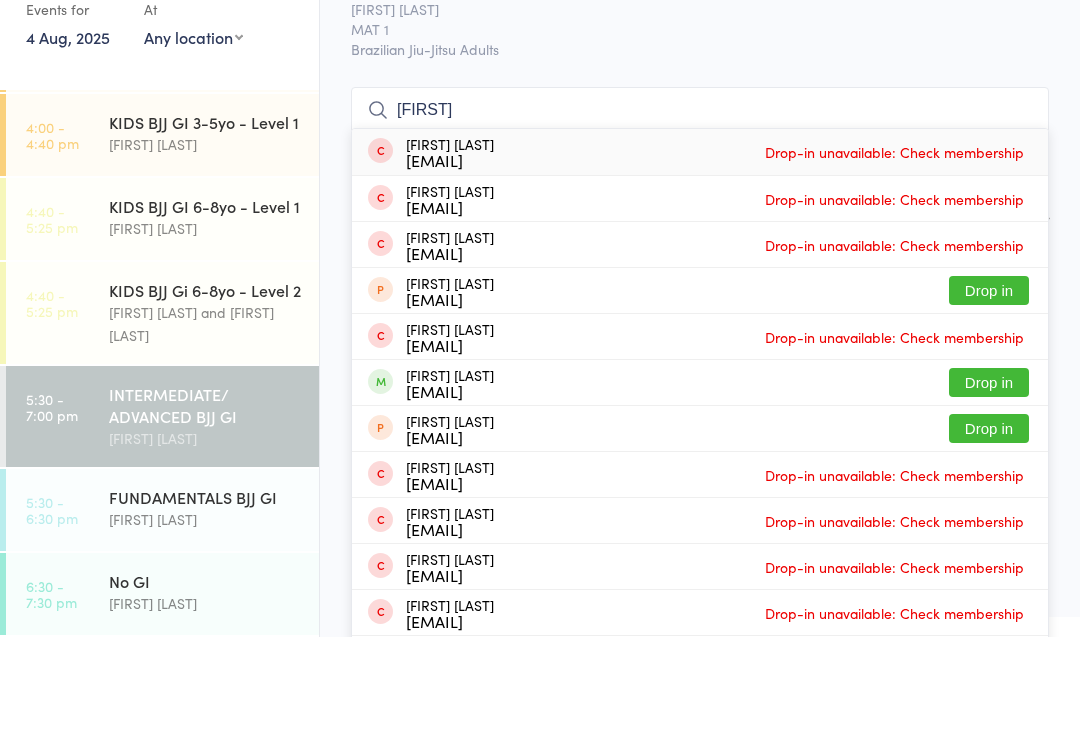 scroll, scrollTop: 92, scrollLeft: 0, axis: vertical 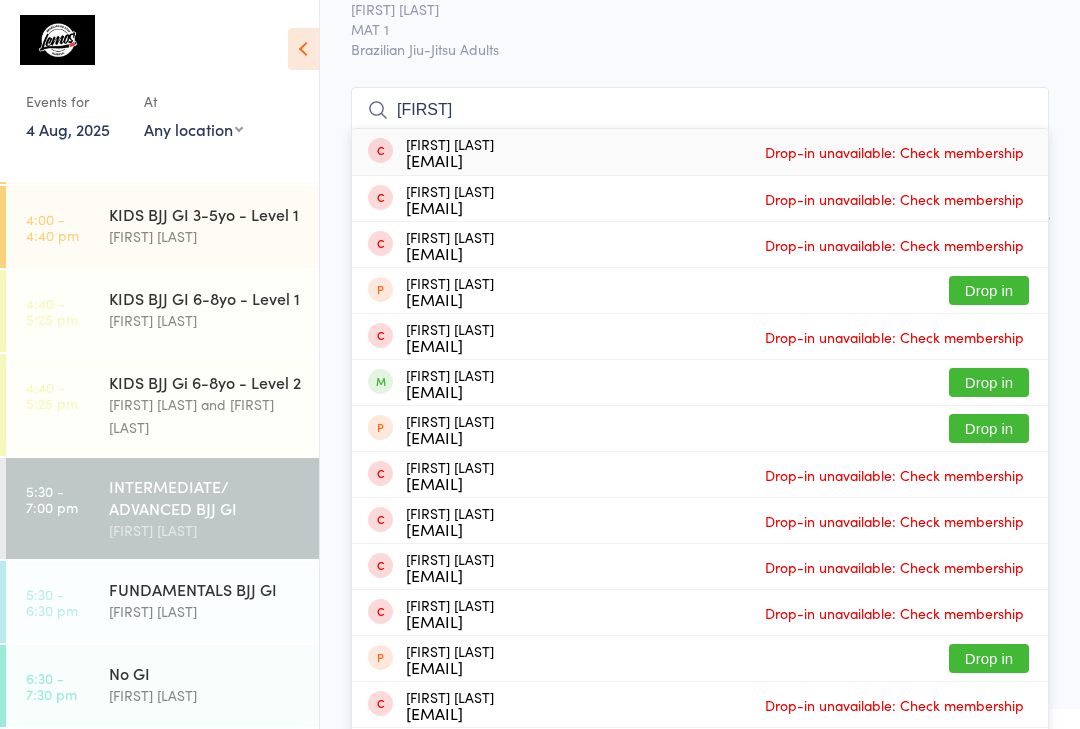type on "[FIRST]" 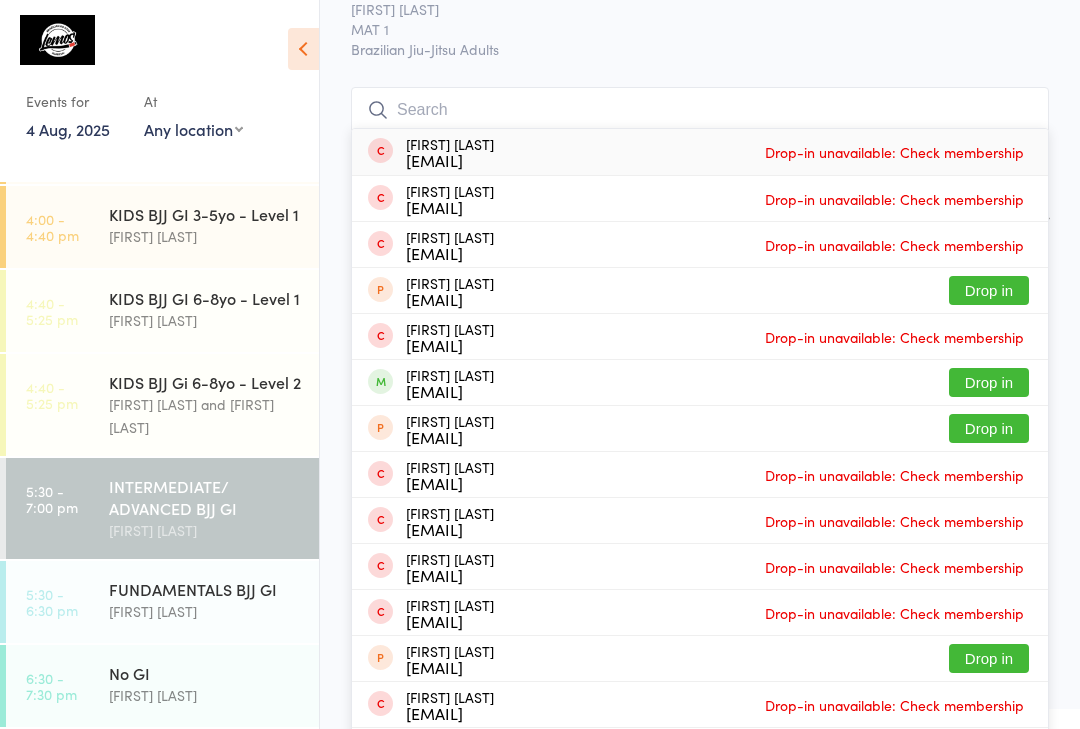 scroll, scrollTop: 86, scrollLeft: 0, axis: vertical 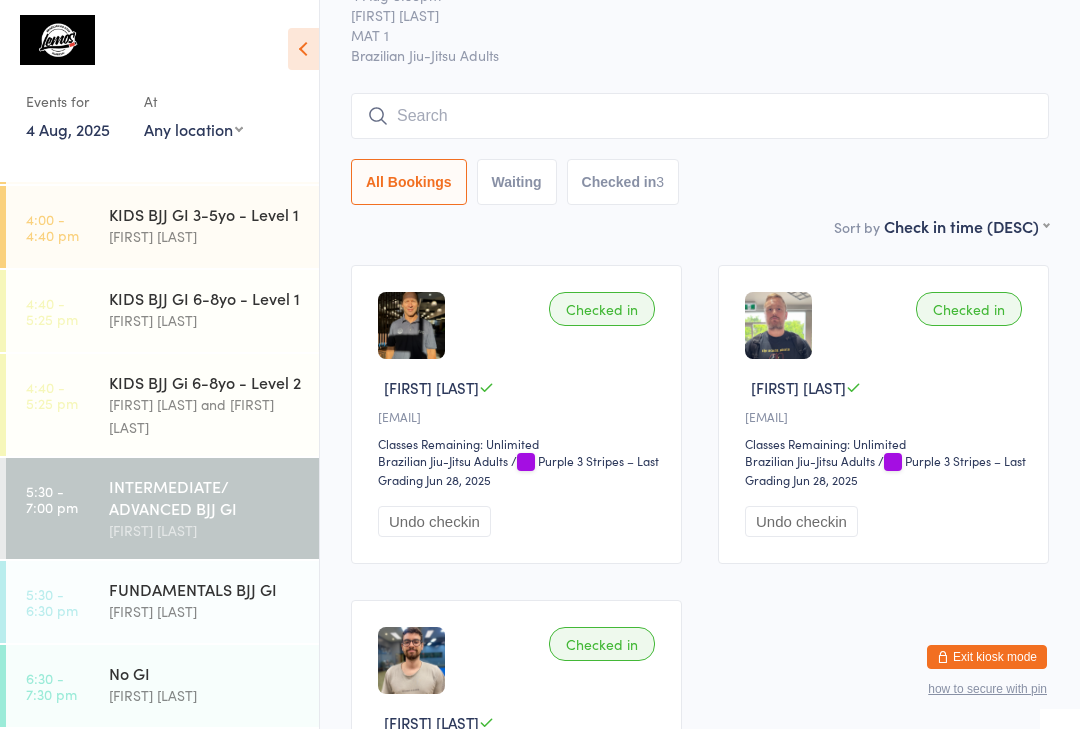 click on "All Bookings Waiting  Checked in  3" at bounding box center [700, 182] 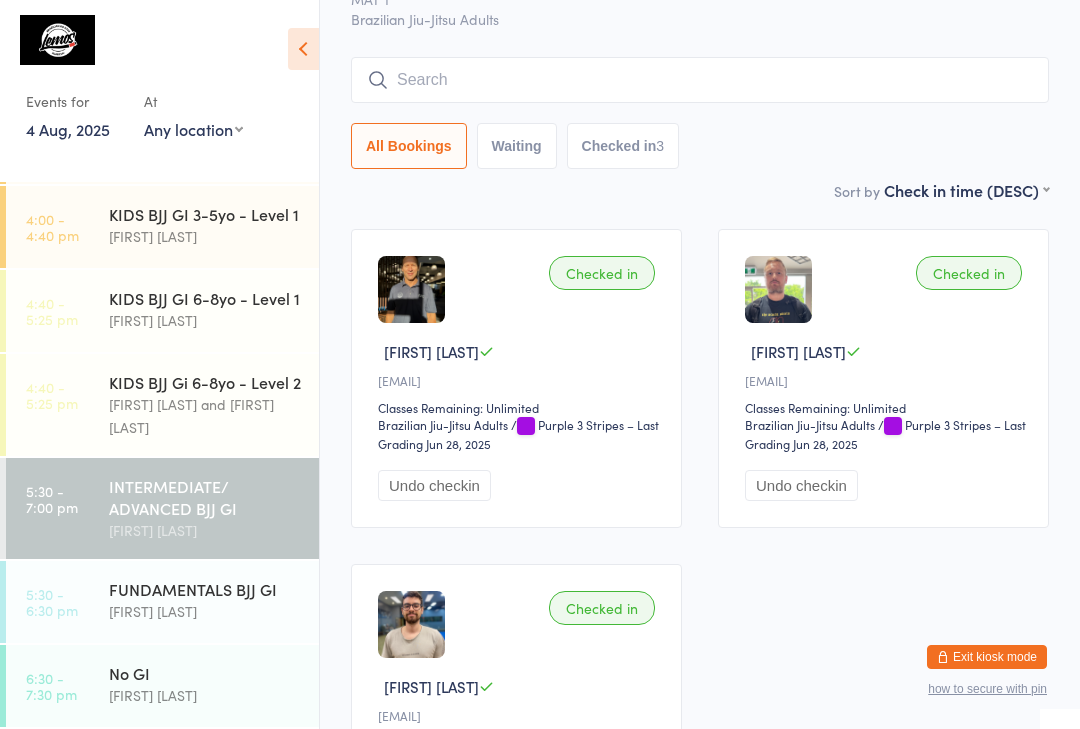 scroll, scrollTop: 153, scrollLeft: 0, axis: vertical 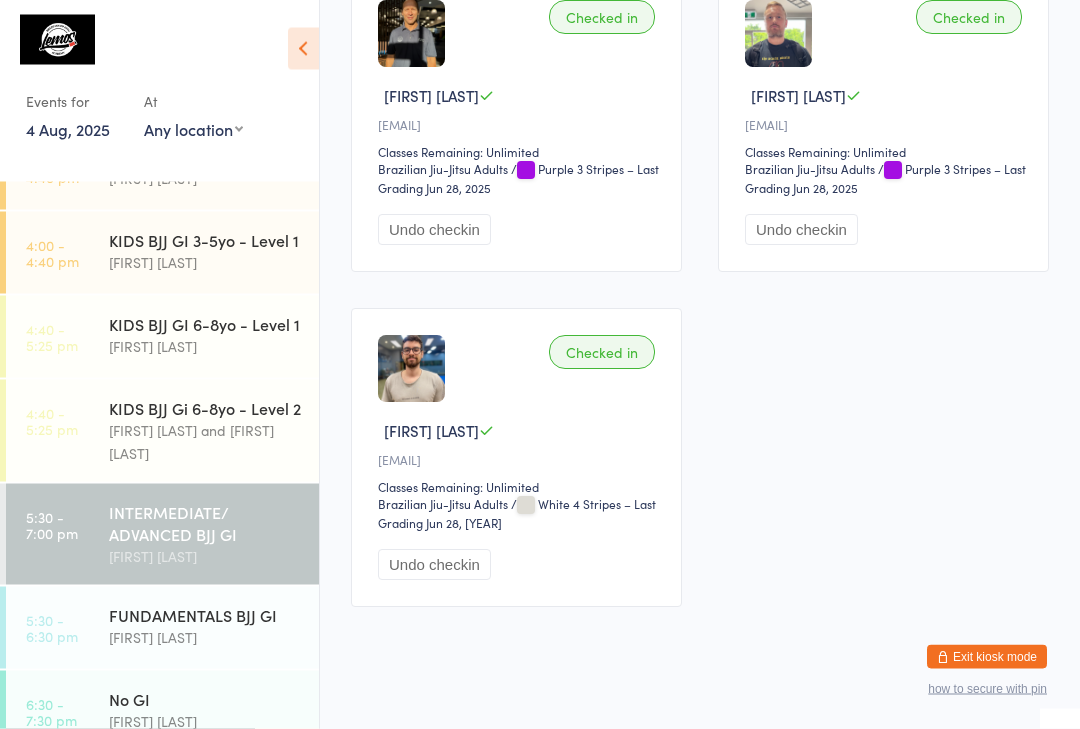 click on "5:30 - 7:00 pm INTERMEDIATE/ ADVANCED BJJ GI [FIRST] [LAST]" at bounding box center (162, 534) 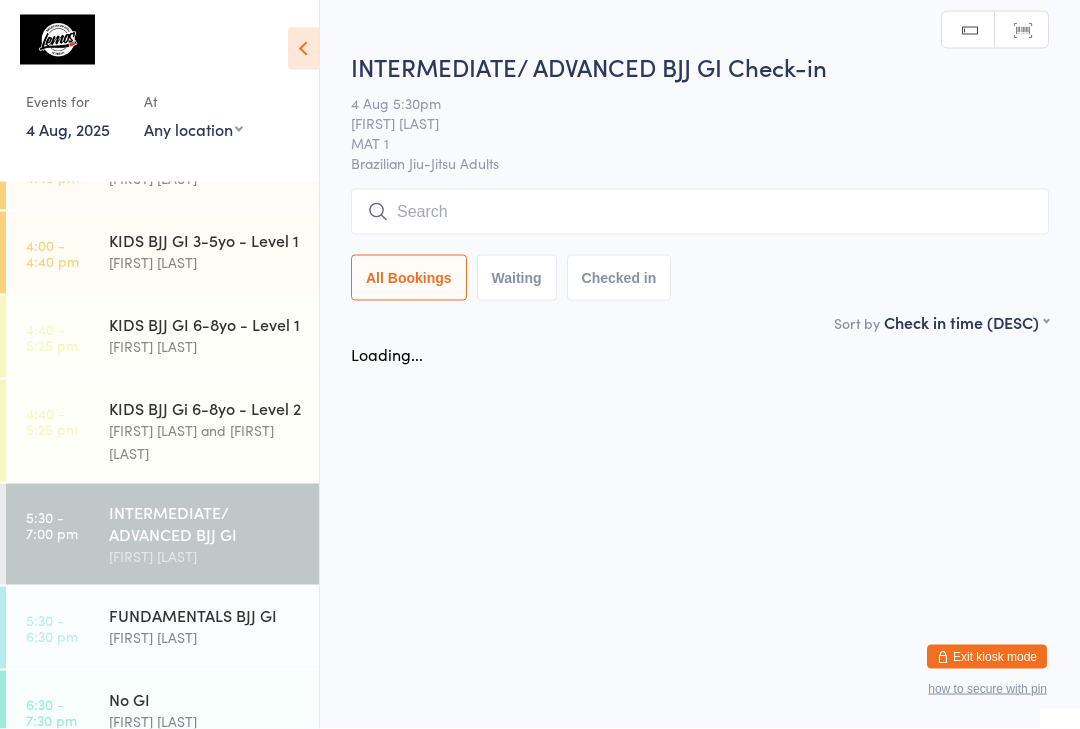 scroll, scrollTop: 0, scrollLeft: 0, axis: both 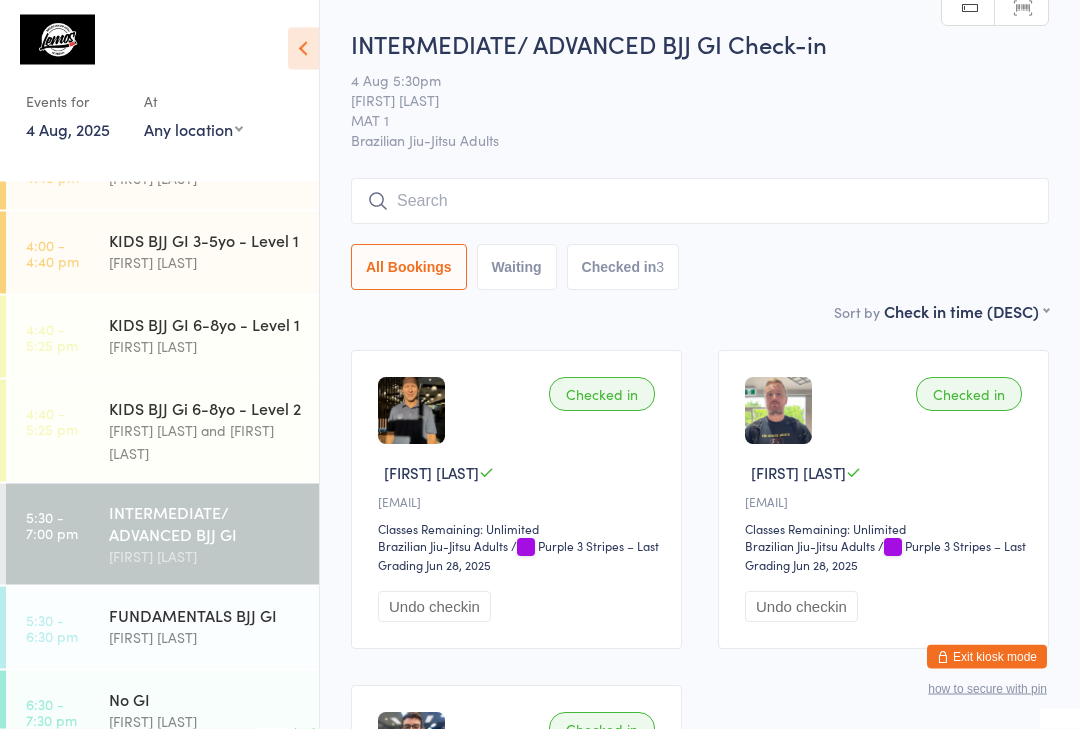 click on "INTERMEDIATE/ ADVANCED BJJ GI Check-in 4 Aug 5:30pm [FIRST] [LAST] MAT 1 Brazilian Jiu-Jitsu Adults Manual search Scanner input All Bookings Waiting Checked in 3" at bounding box center (700, 164) 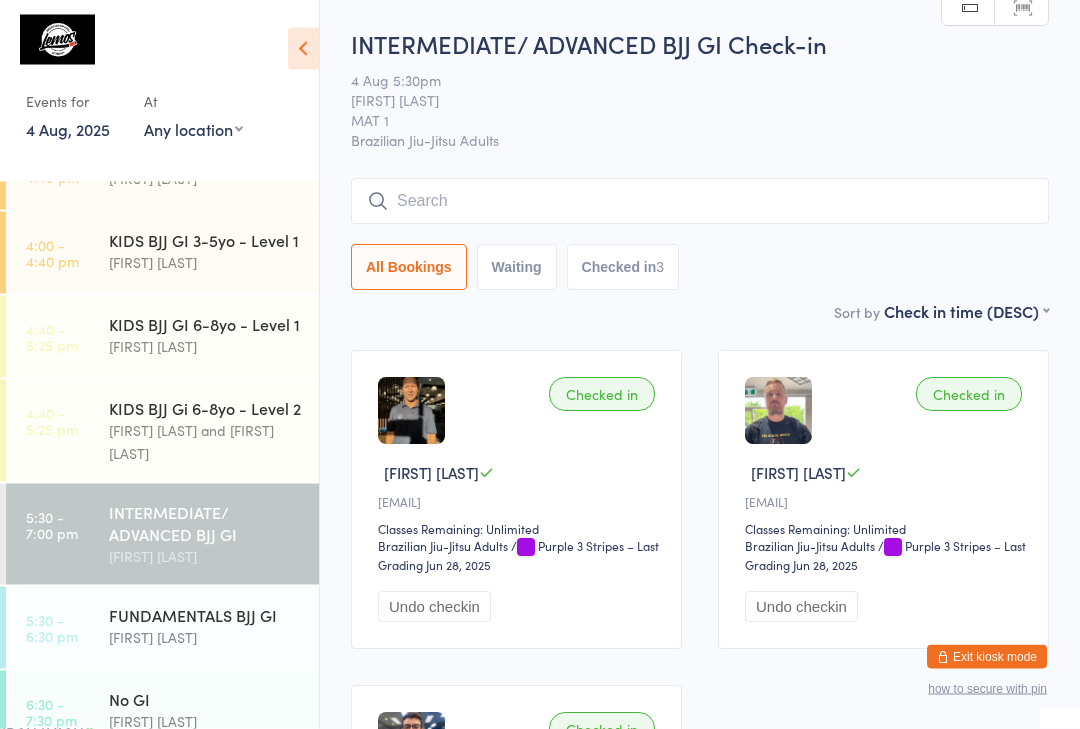 click on "FUNDAMENTALS BJJ GI" at bounding box center (205, 615) 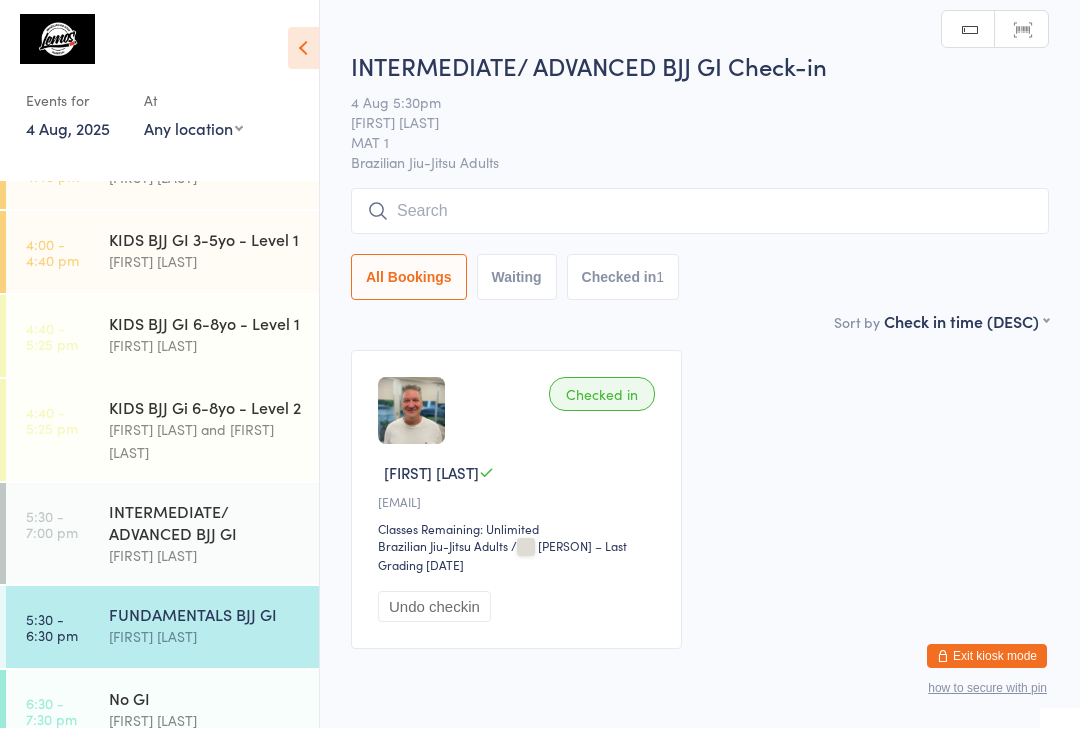 scroll, scrollTop: 1, scrollLeft: 0, axis: vertical 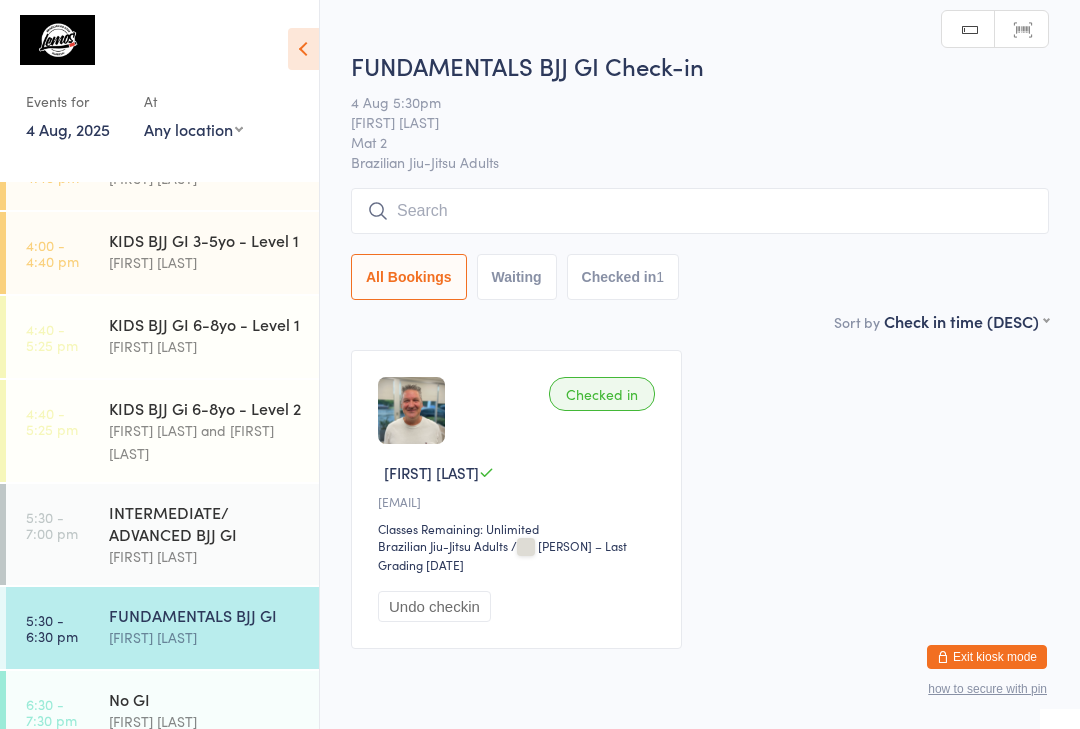 click at bounding box center (700, 211) 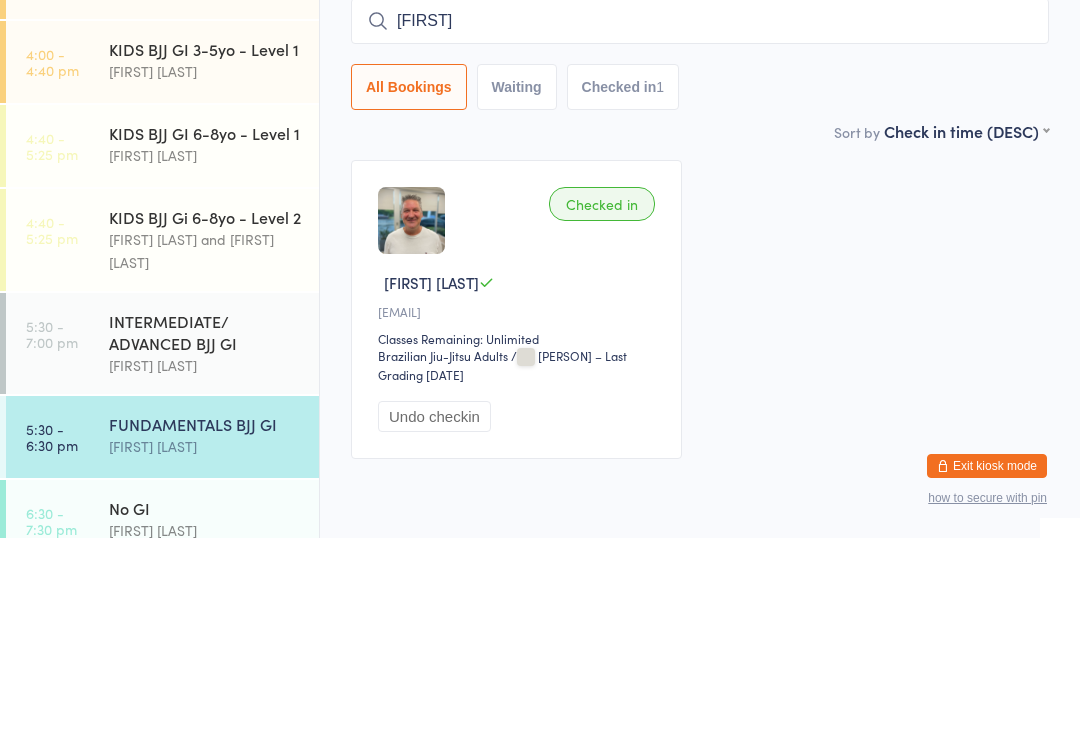 type on "[FIRST] [LAST]" 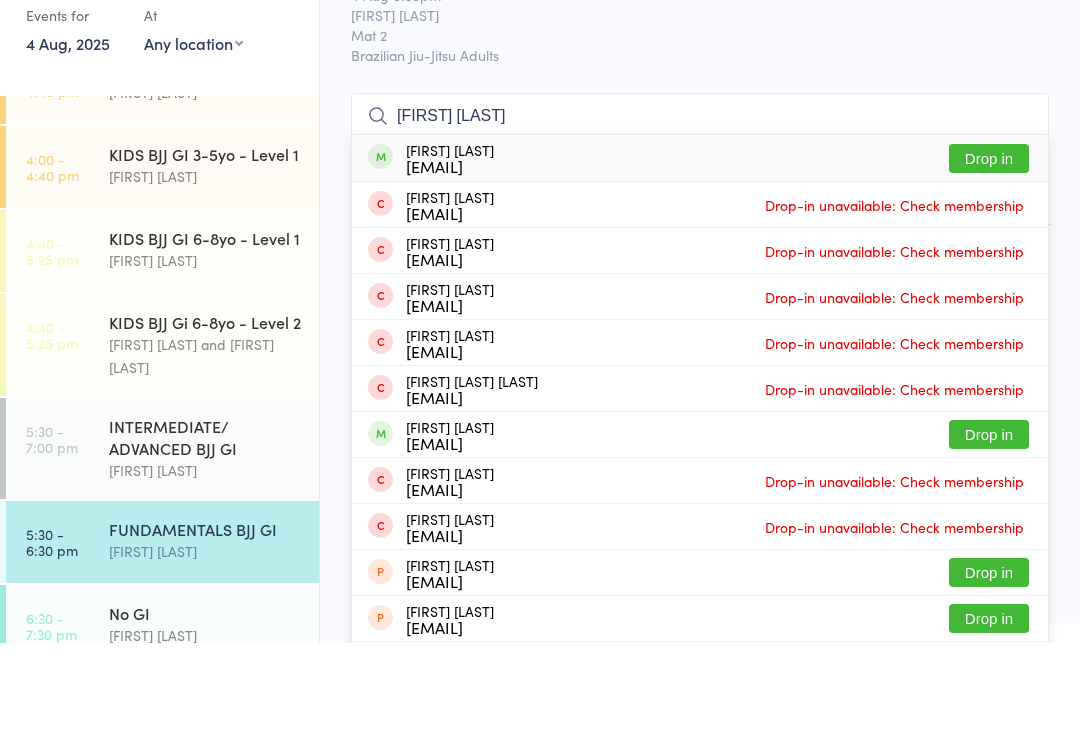 type on "[FIRST] [LAST]" 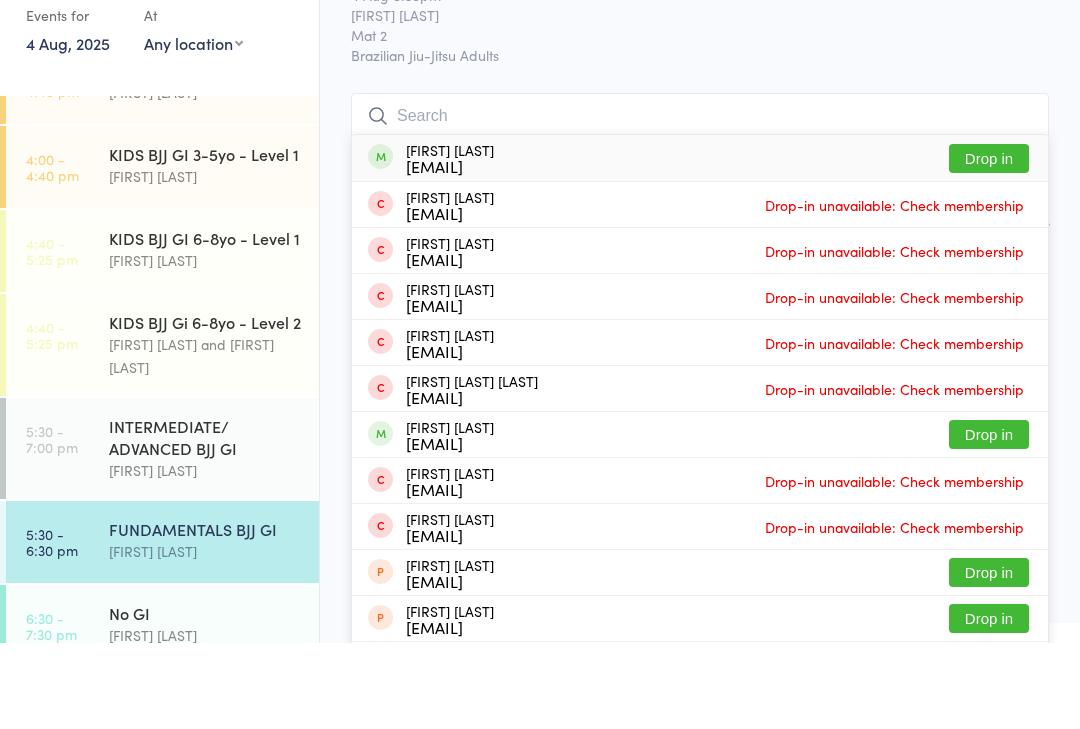 scroll, scrollTop: 86, scrollLeft: 0, axis: vertical 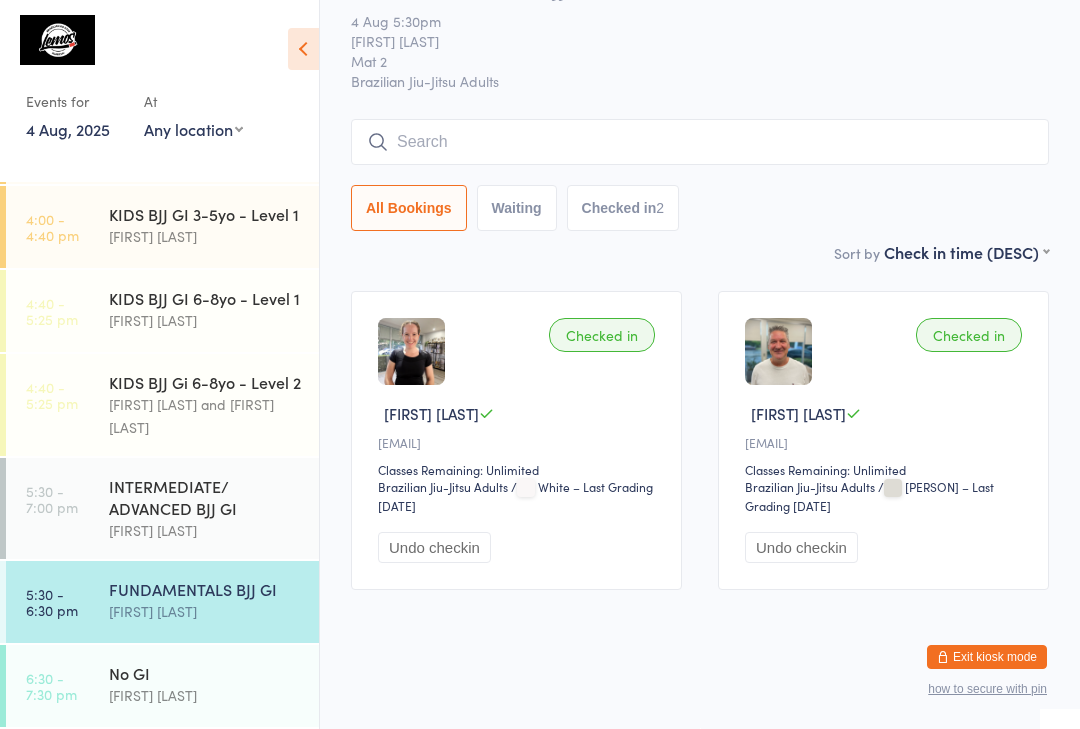 click at bounding box center [700, 142] 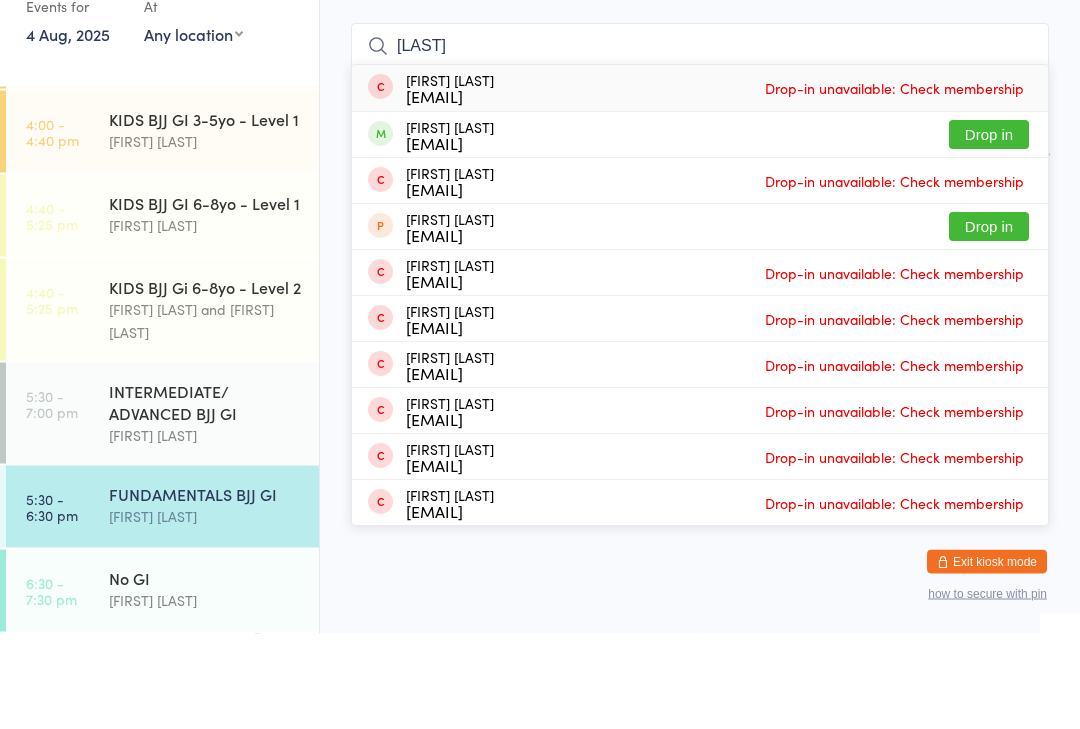 type on "[LAST]" 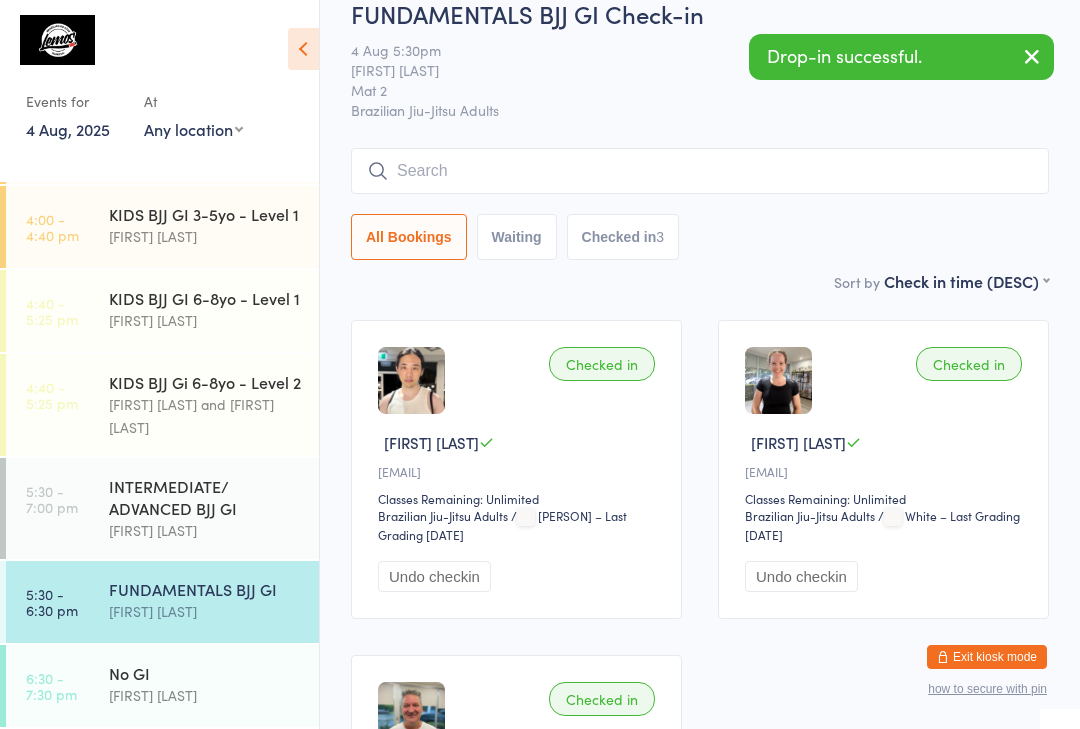 scroll, scrollTop: 0, scrollLeft: 0, axis: both 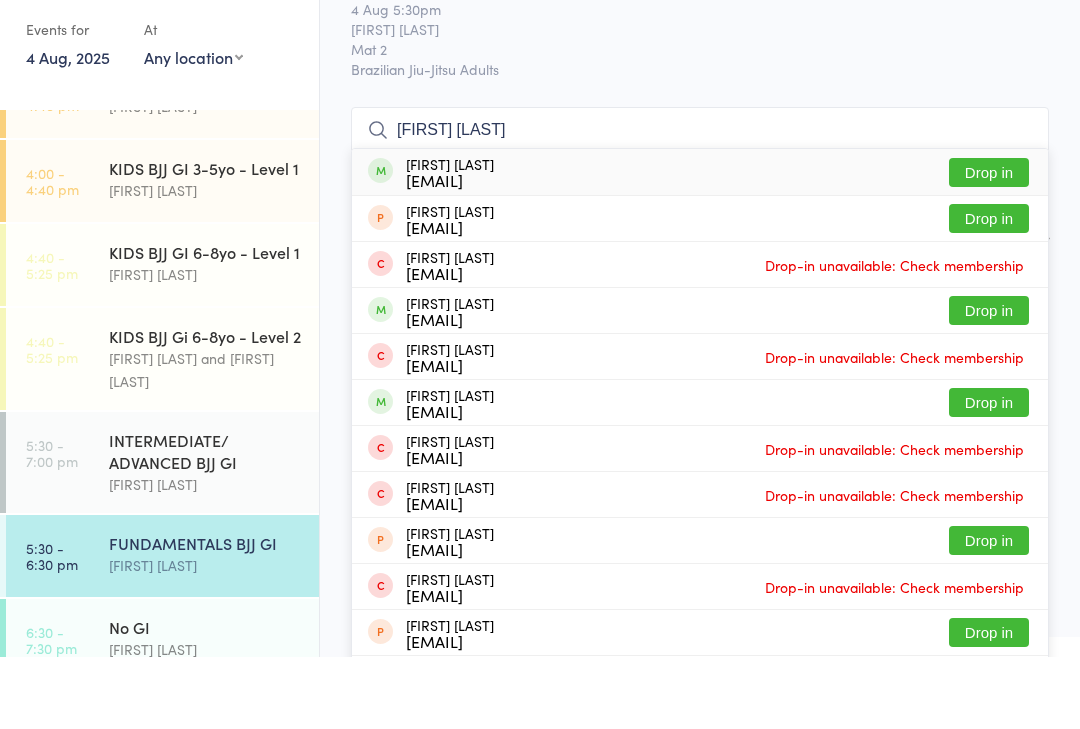 type on "[FIRST] [LAST]" 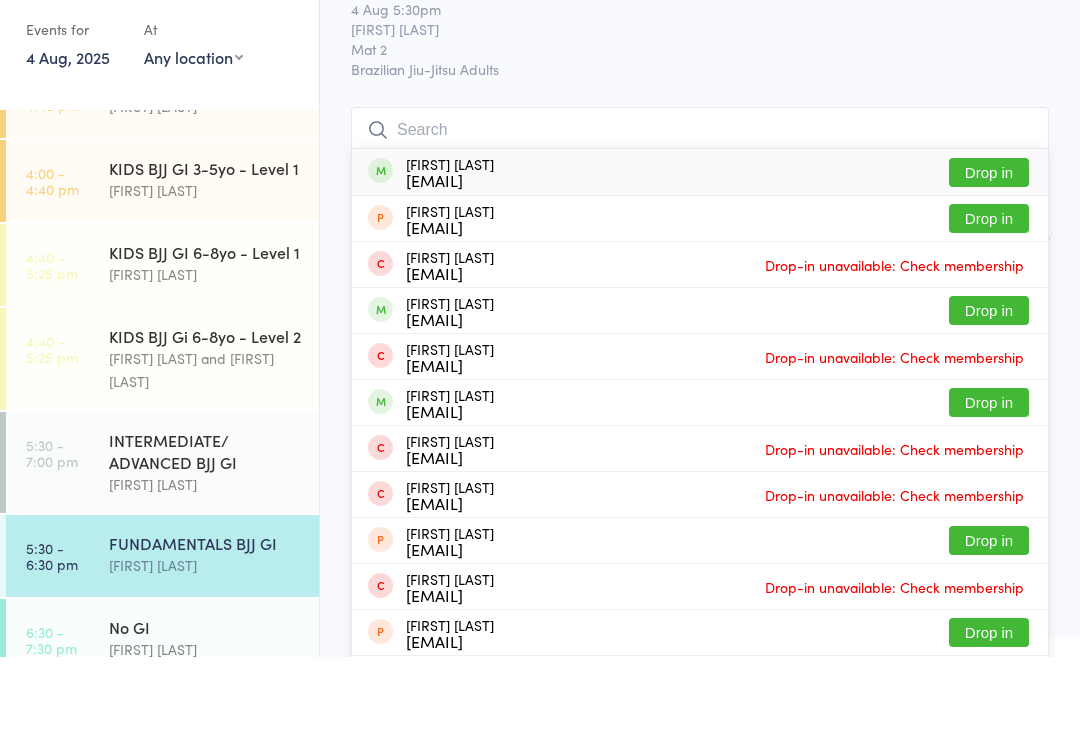 scroll, scrollTop: 72, scrollLeft: 0, axis: vertical 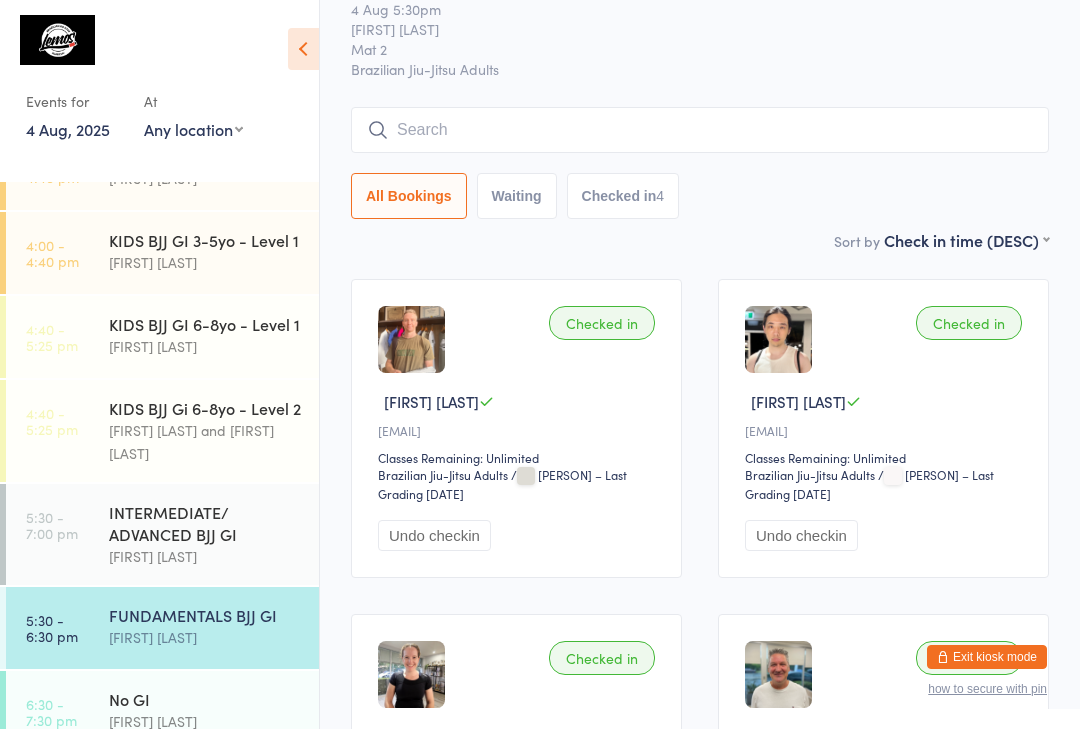click on "INTERMEDIATE/ ADVANCED BJJ GI" at bounding box center [205, 523] 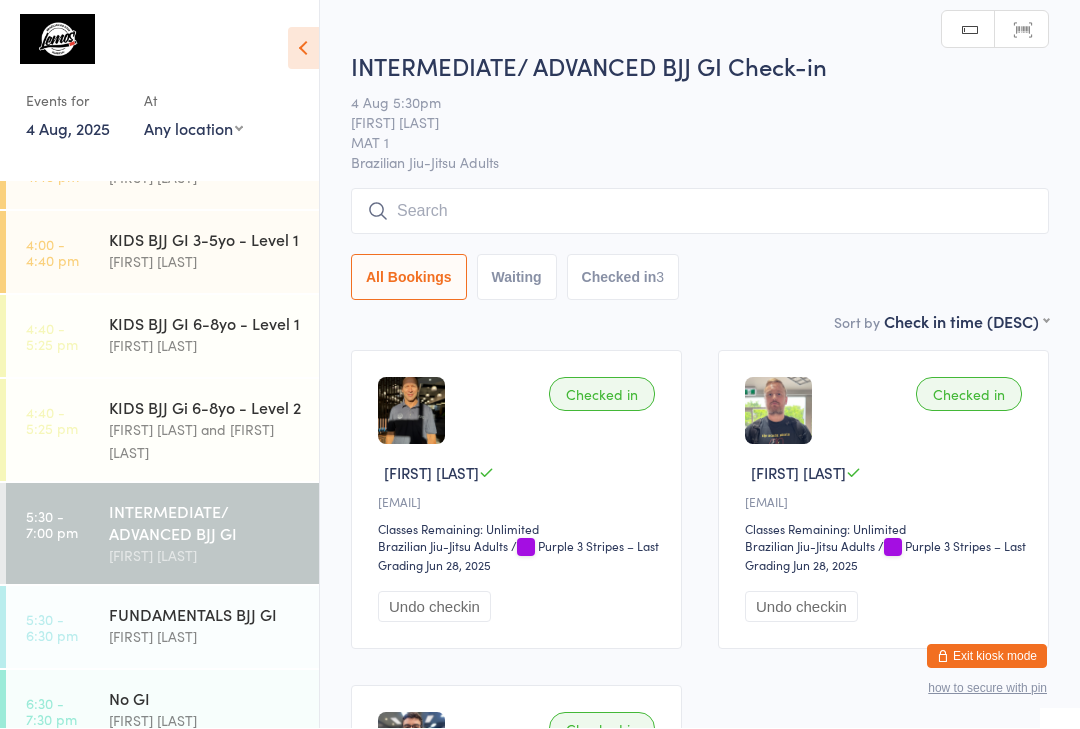 scroll, scrollTop: 1, scrollLeft: 0, axis: vertical 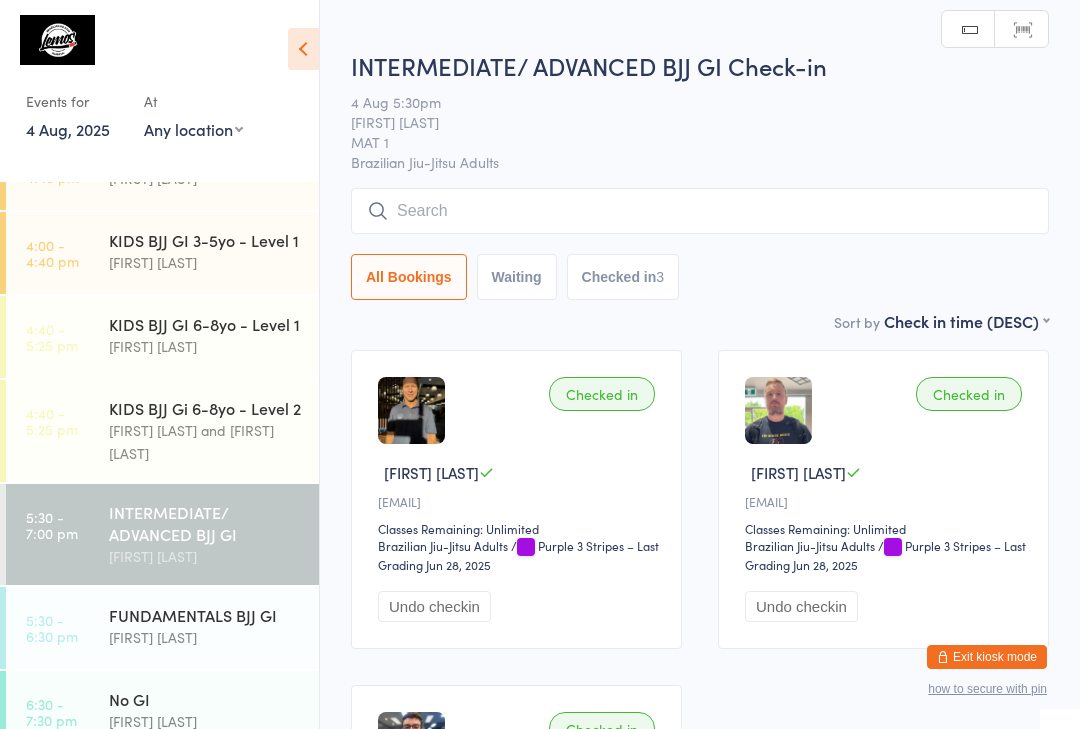 click at bounding box center [700, 211] 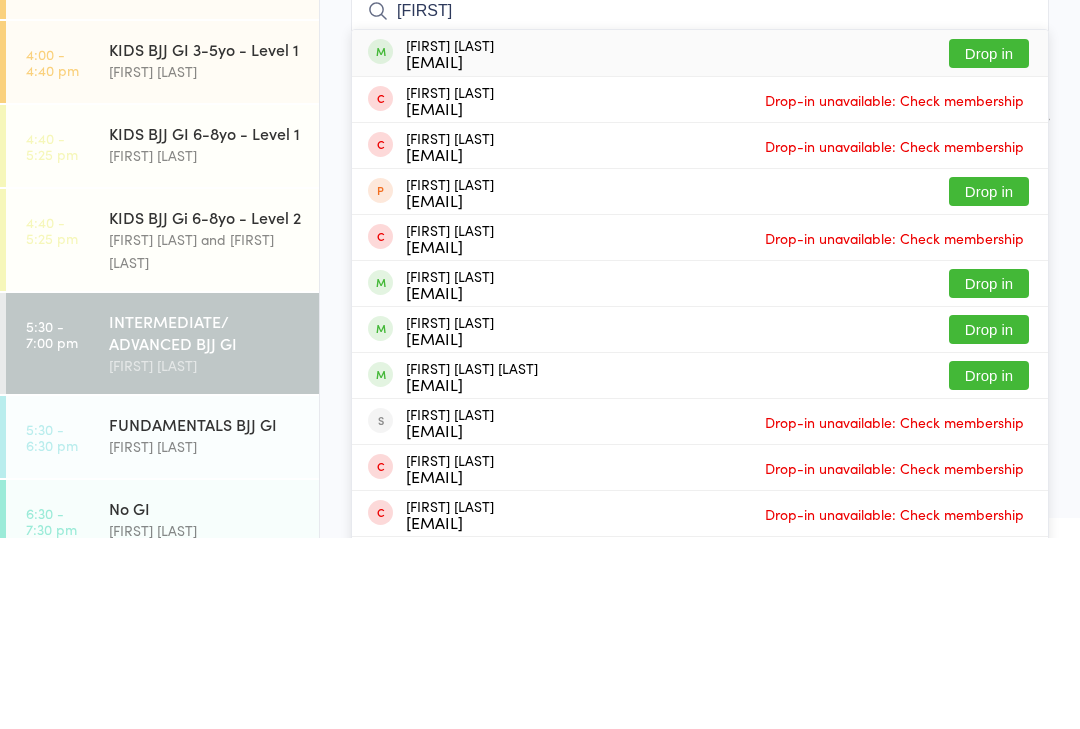 type on "[FIRST]" 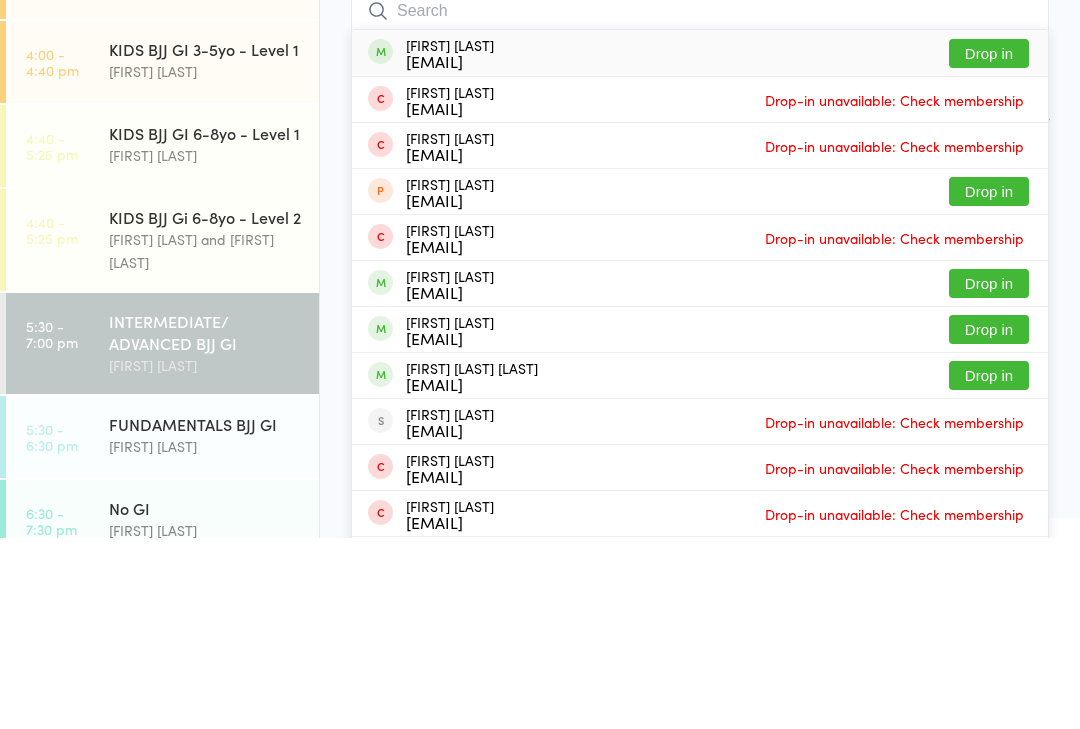 scroll, scrollTop: 191, scrollLeft: 0, axis: vertical 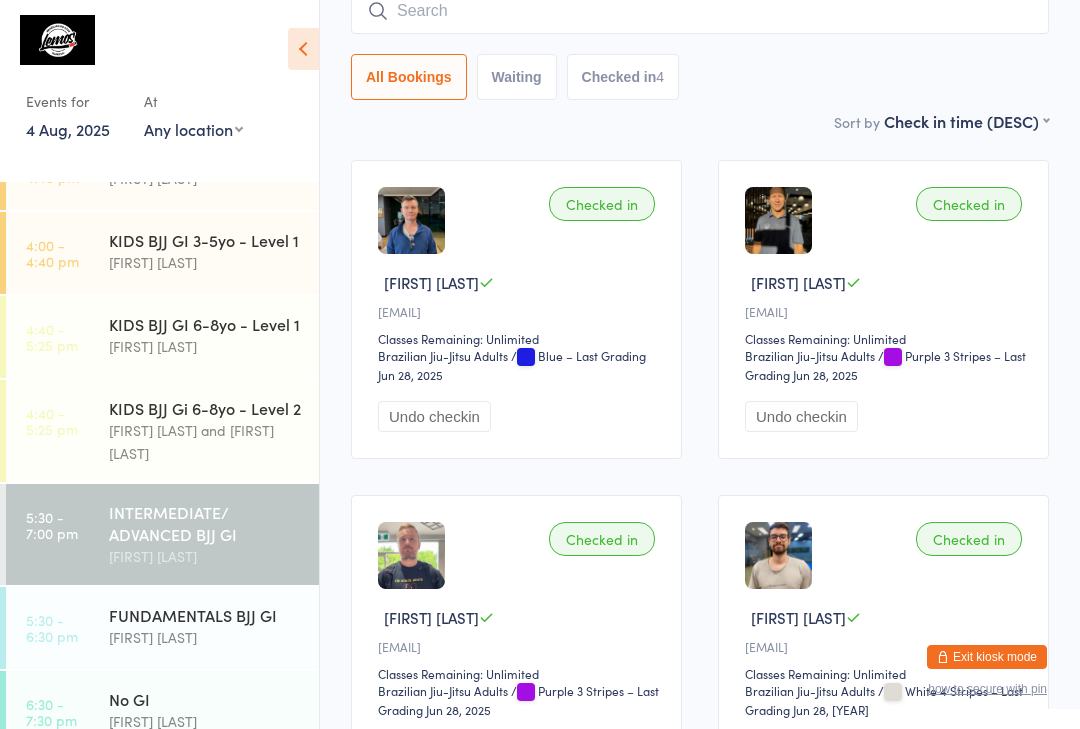 click on "[FIRST] [LAST]" at bounding box center (205, 637) 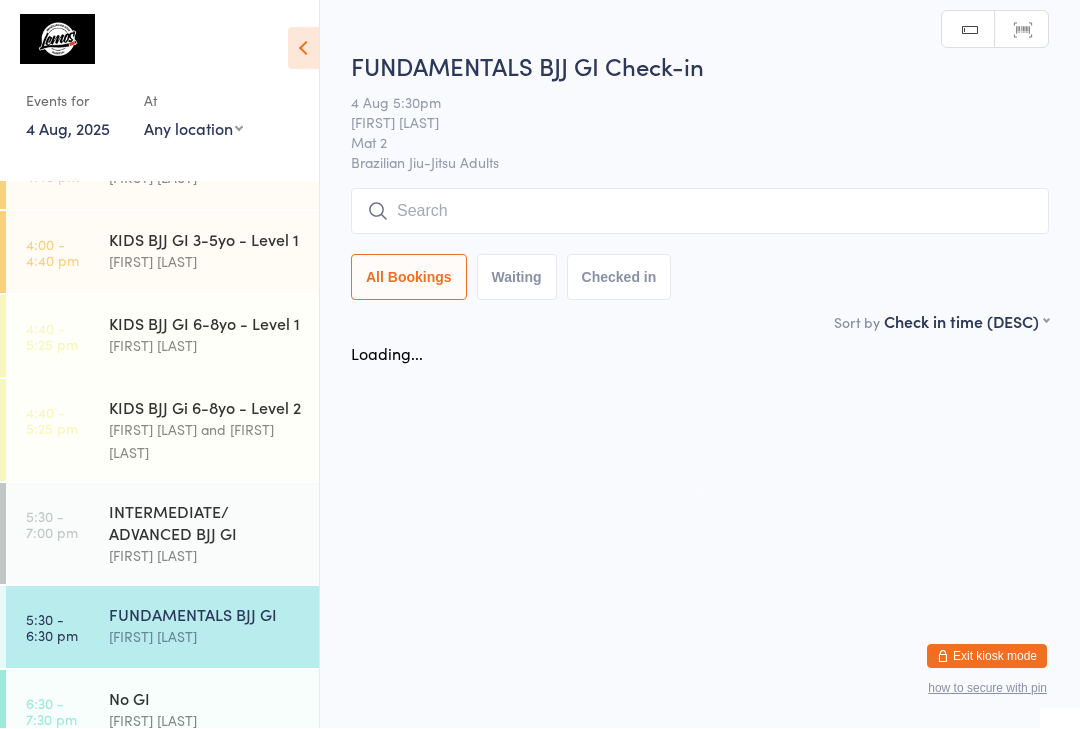 scroll, scrollTop: 1, scrollLeft: 0, axis: vertical 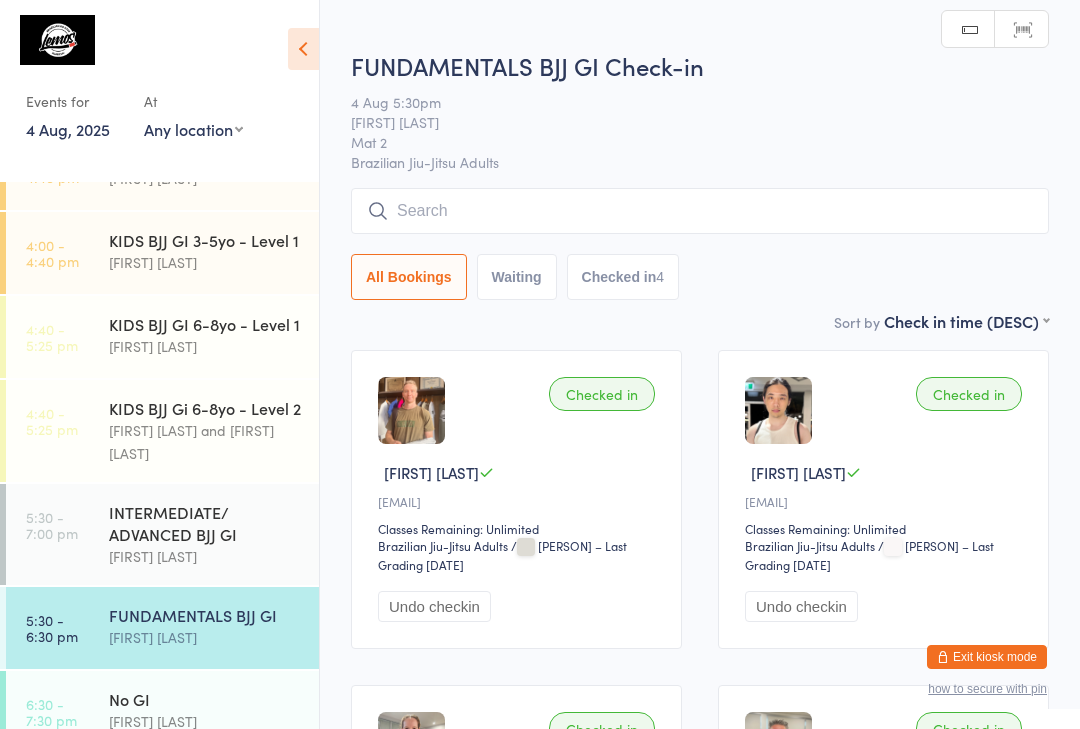 click at bounding box center [700, 211] 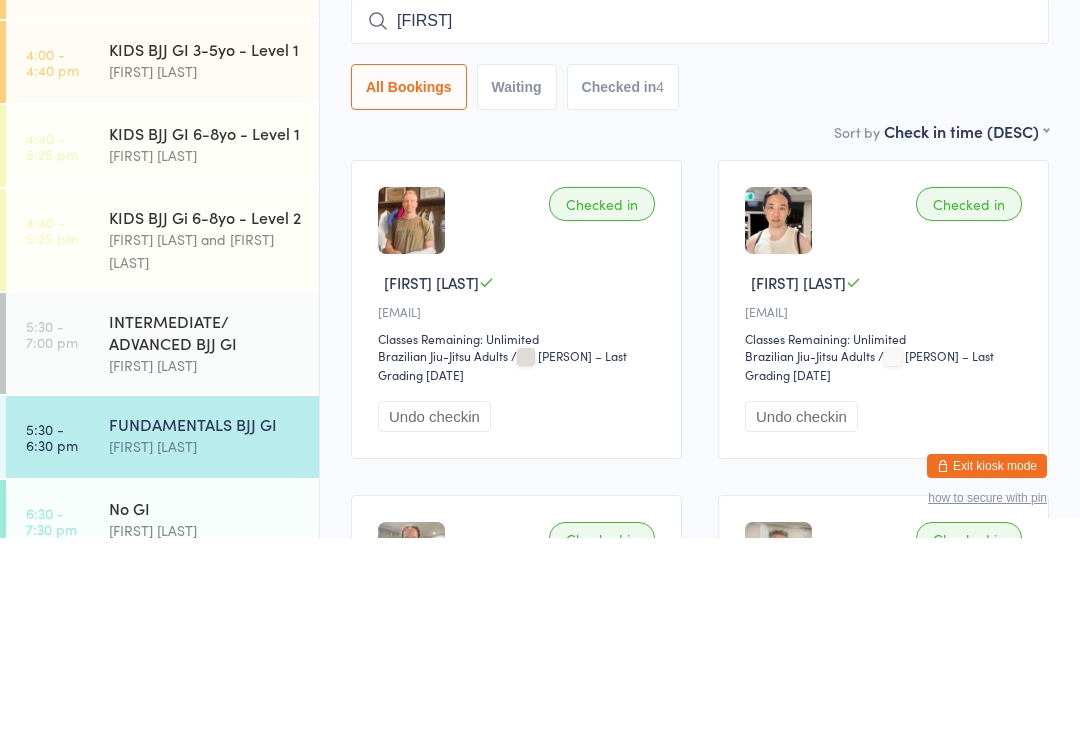 type on "[FIRST]" 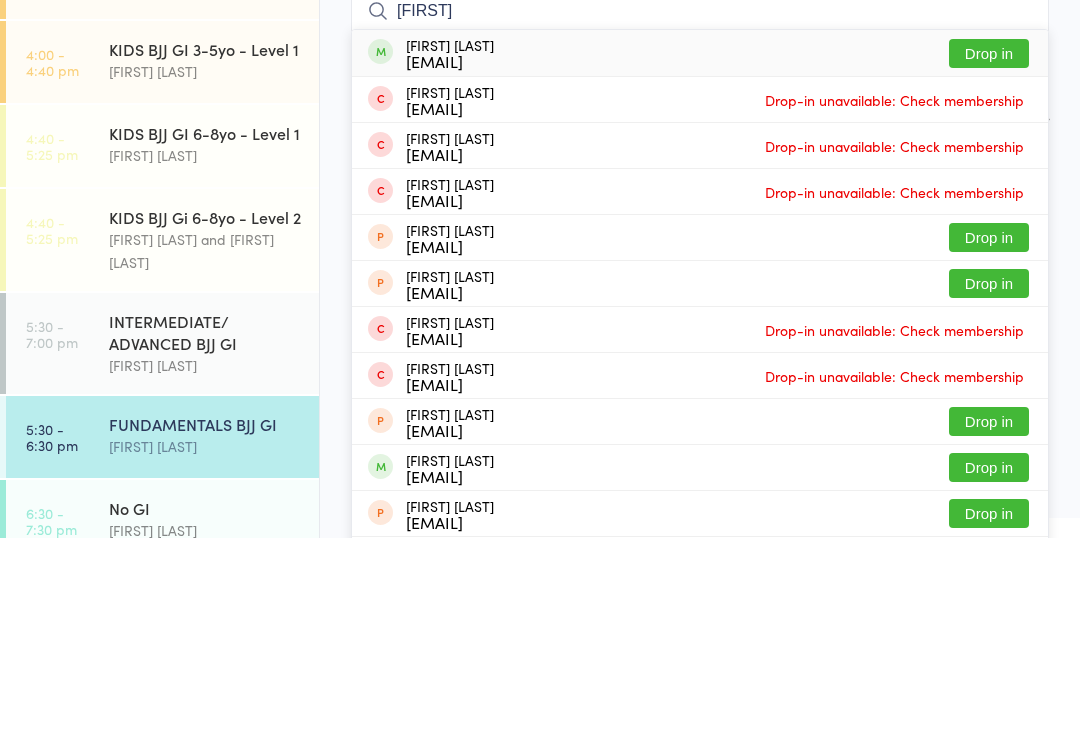 type 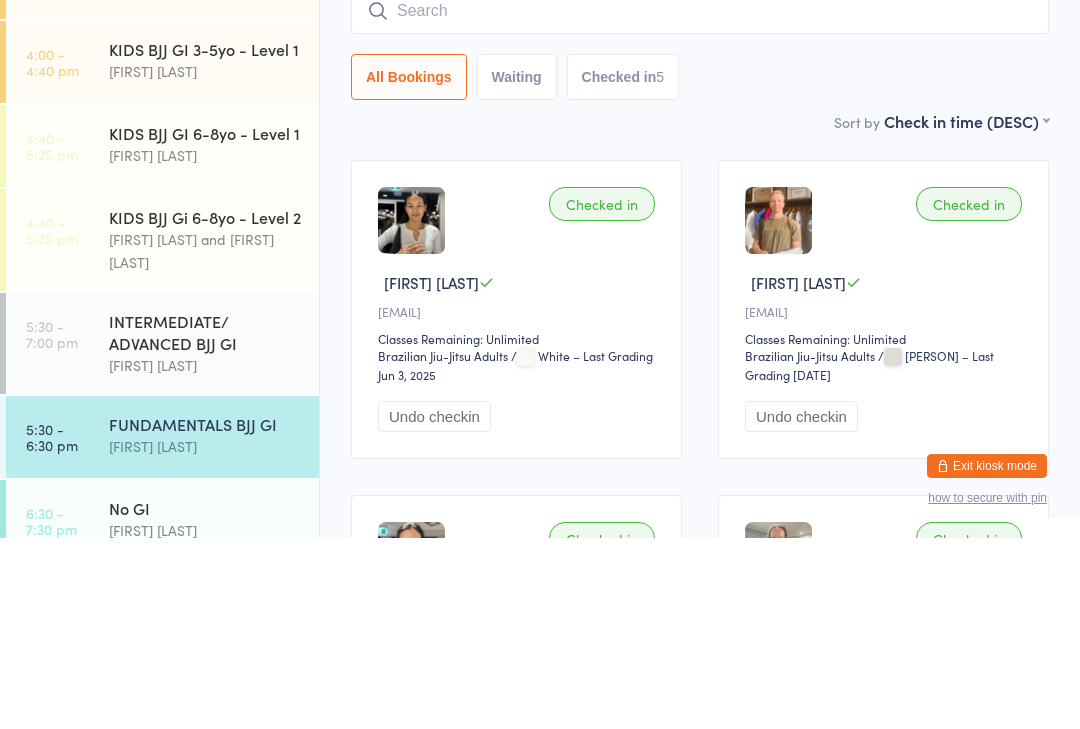 scroll, scrollTop: 191, scrollLeft: 0, axis: vertical 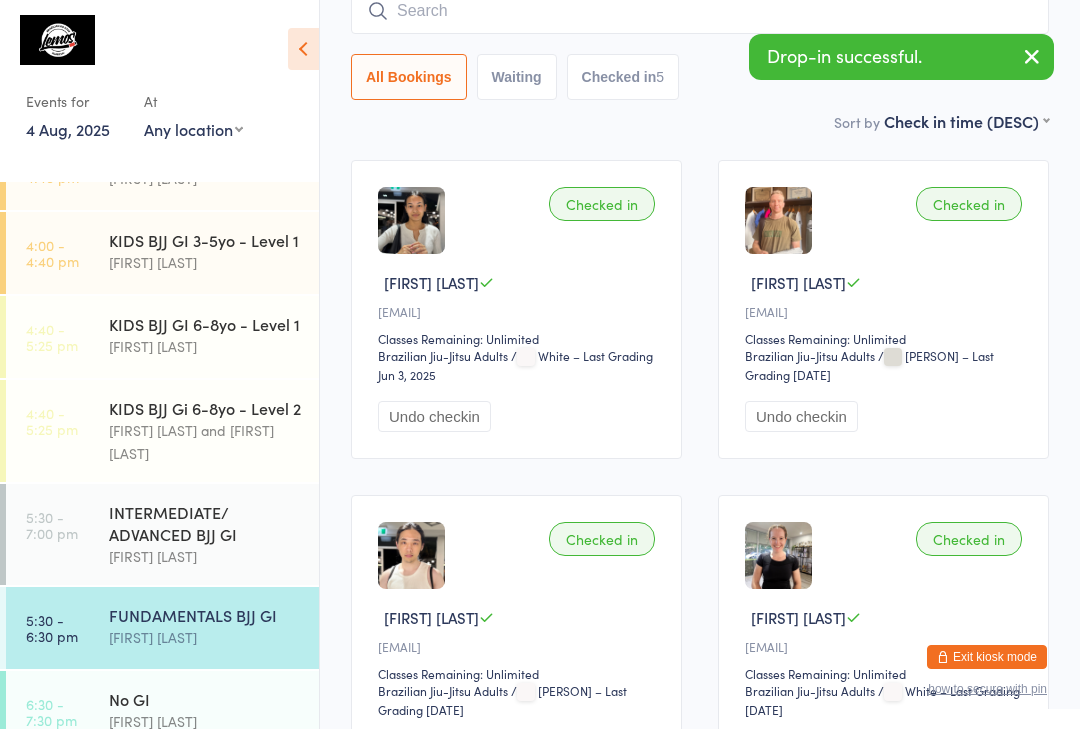click on "[FIRST] [LAST]" at bounding box center (205, 556) 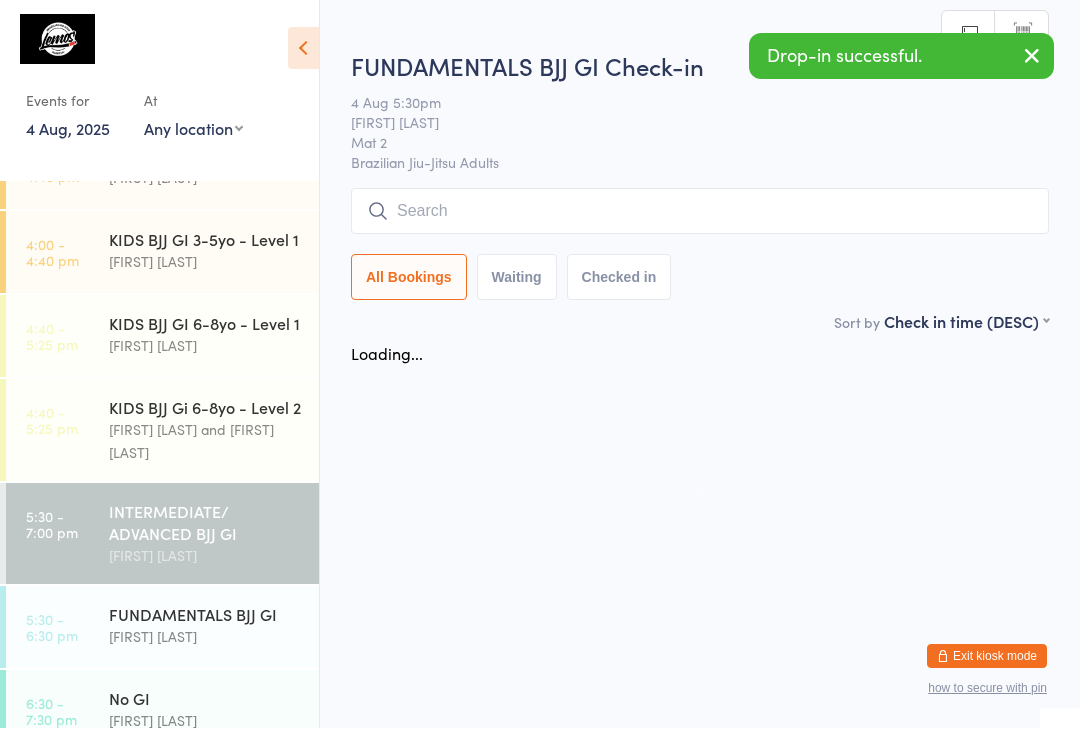 scroll, scrollTop: 1, scrollLeft: 0, axis: vertical 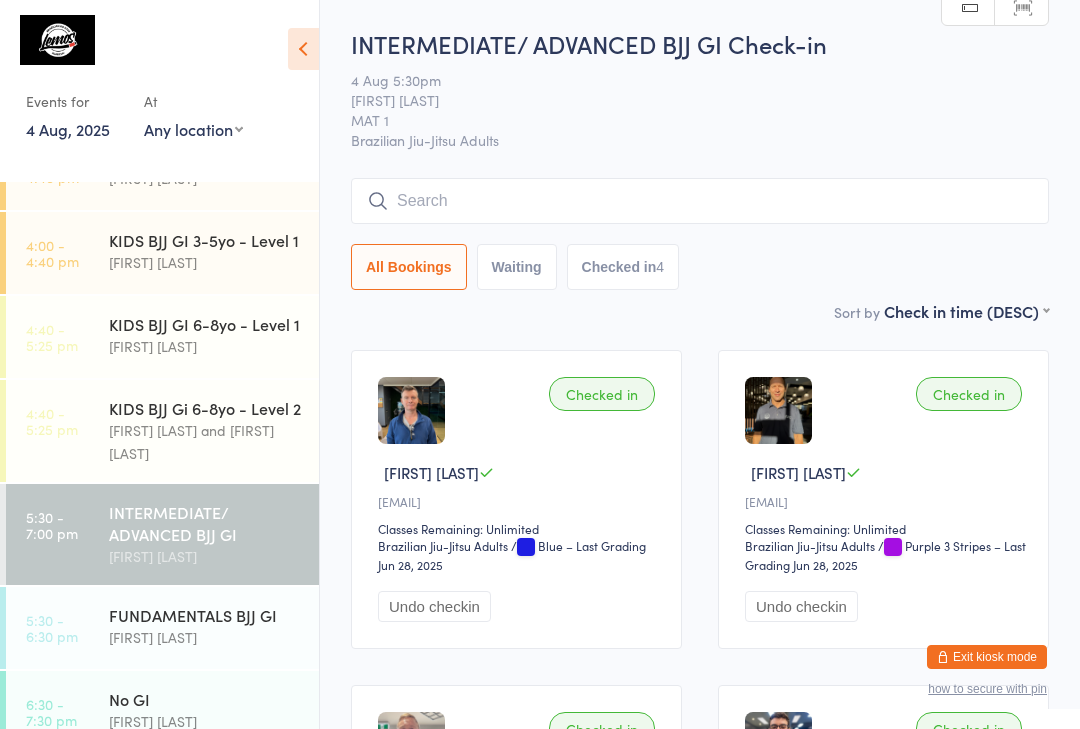 click at bounding box center (700, 201) 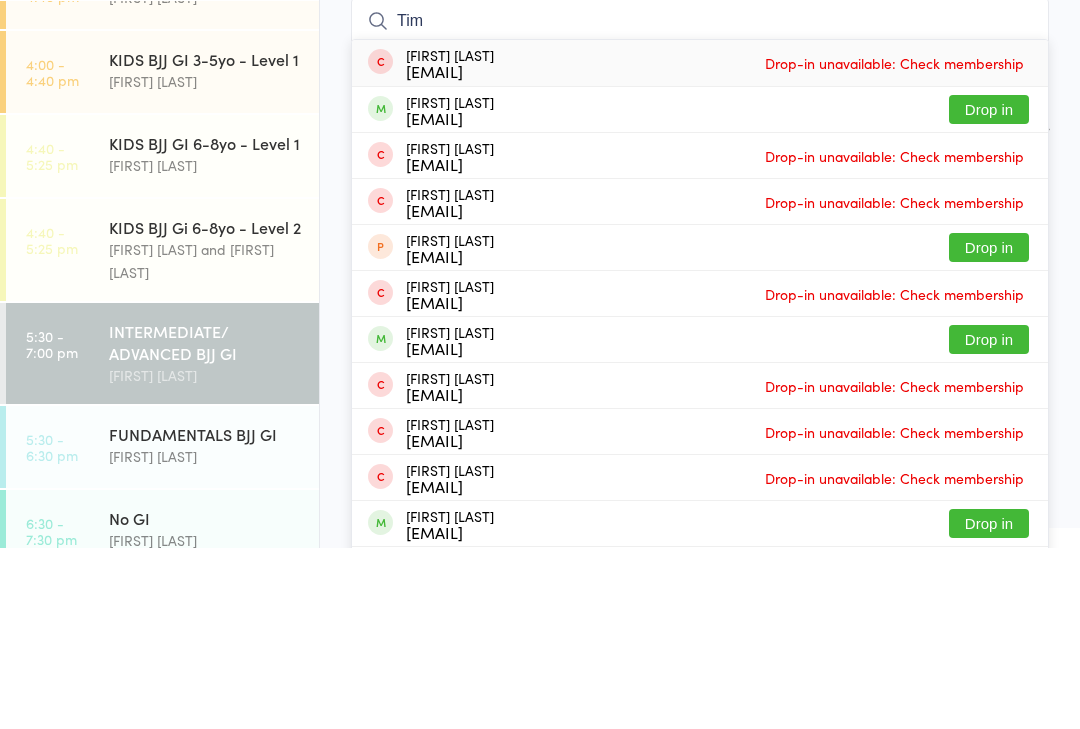 type on "Tim" 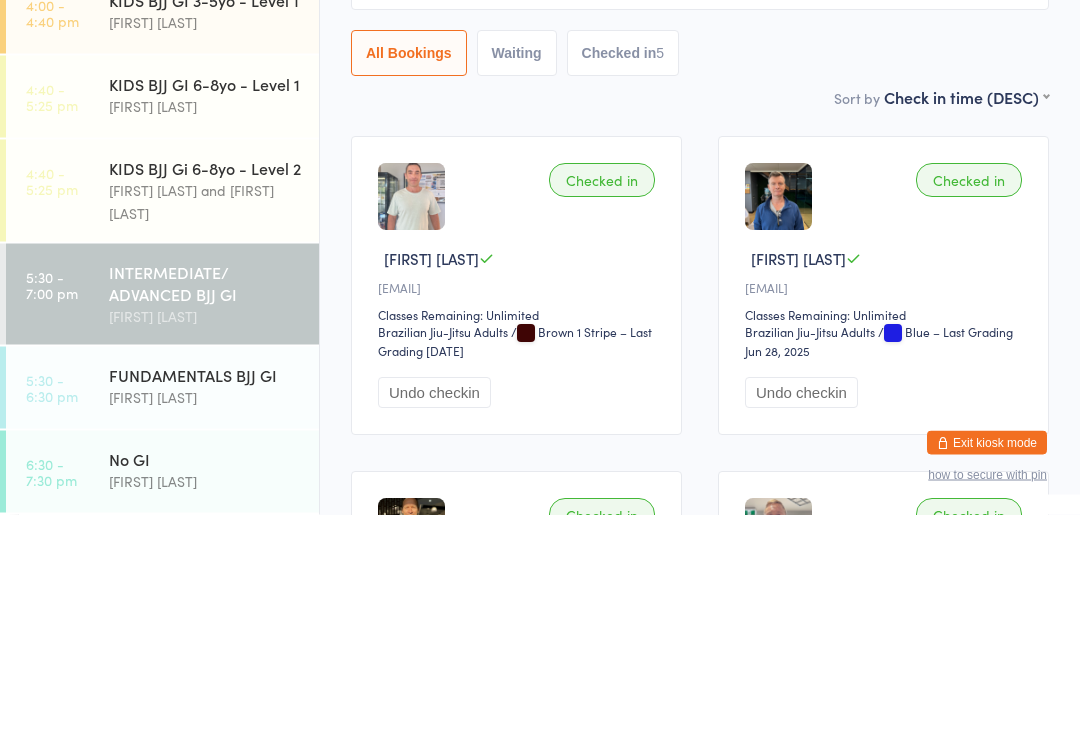 scroll, scrollTop: 413, scrollLeft: 0, axis: vertical 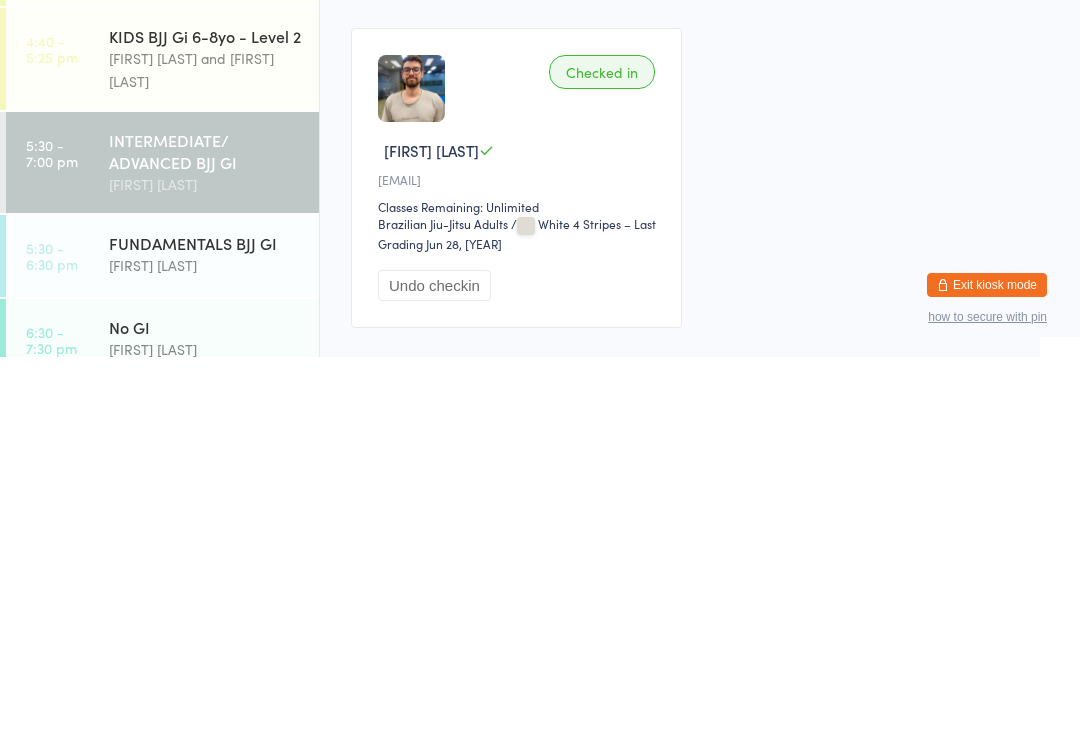 click on "[FIRST] [LAST]" at bounding box center (205, 637) 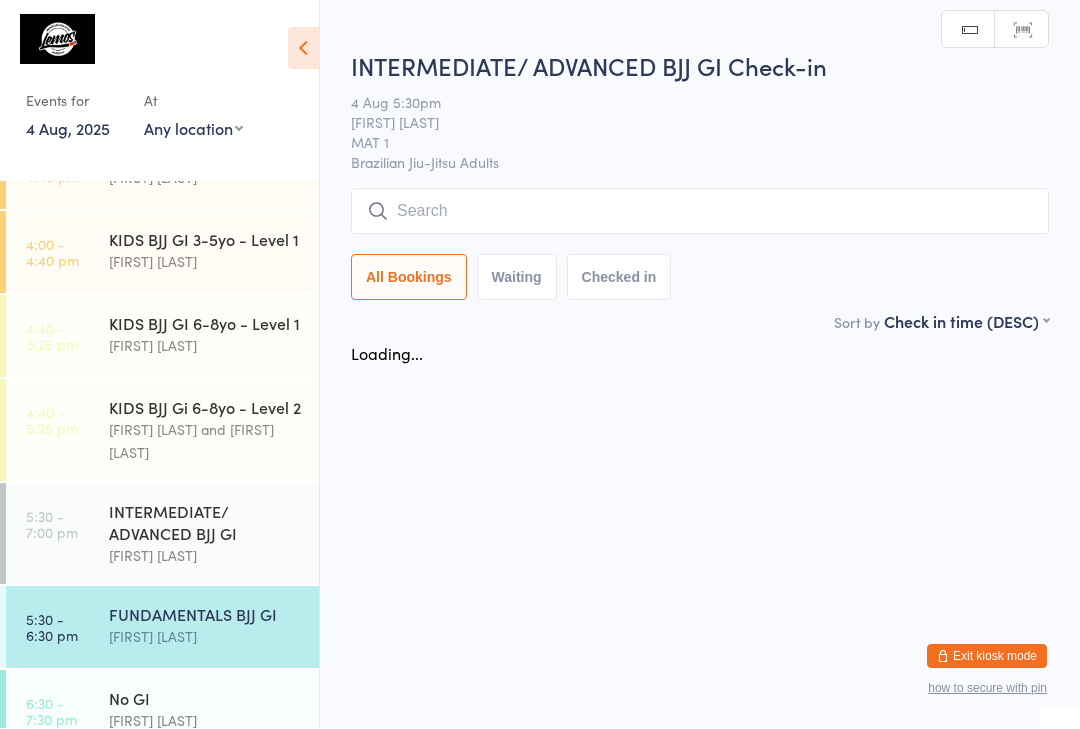 scroll, scrollTop: 1, scrollLeft: 0, axis: vertical 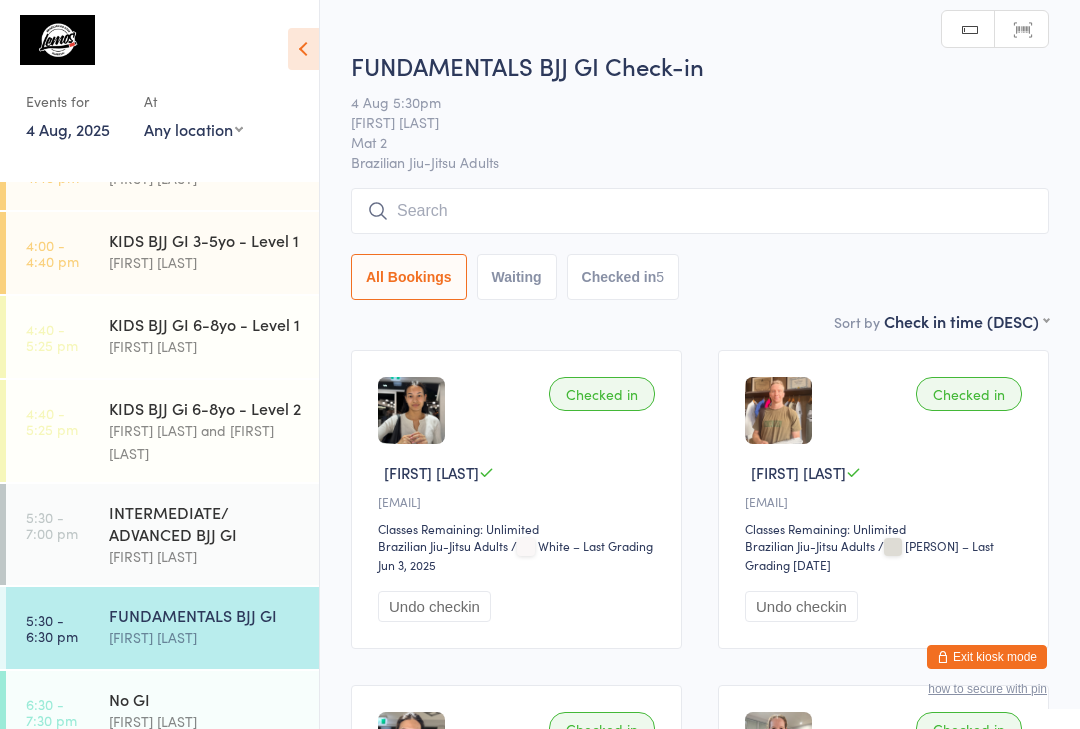 click at bounding box center [700, 211] 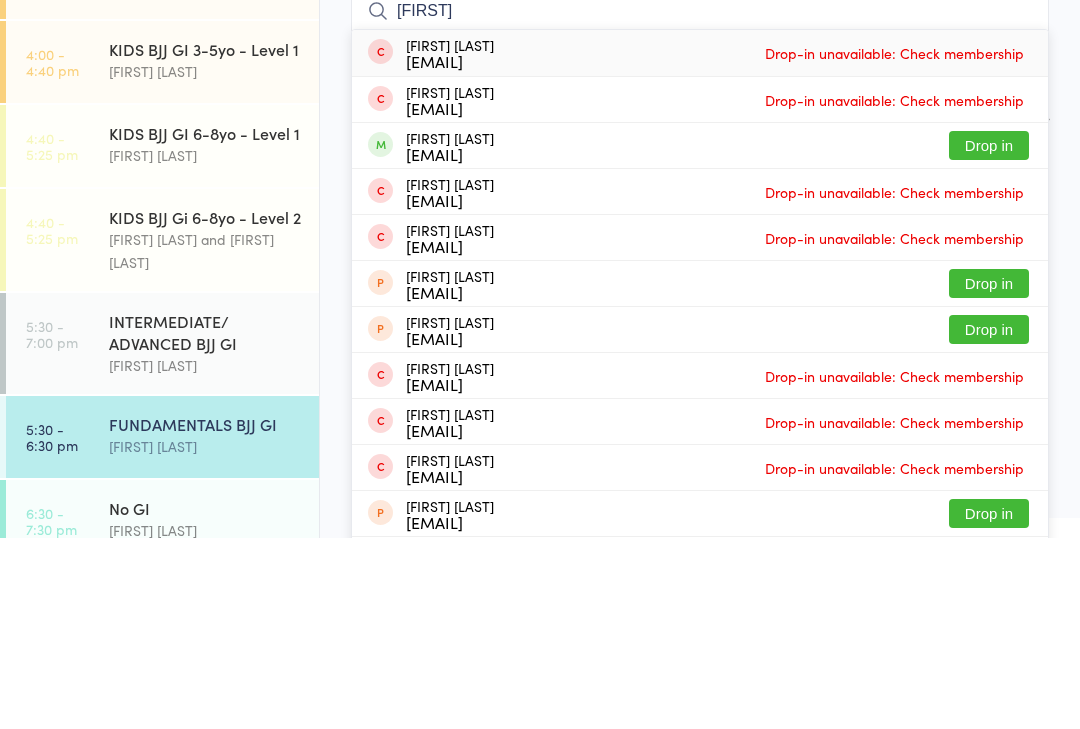 type on "[FIRST]" 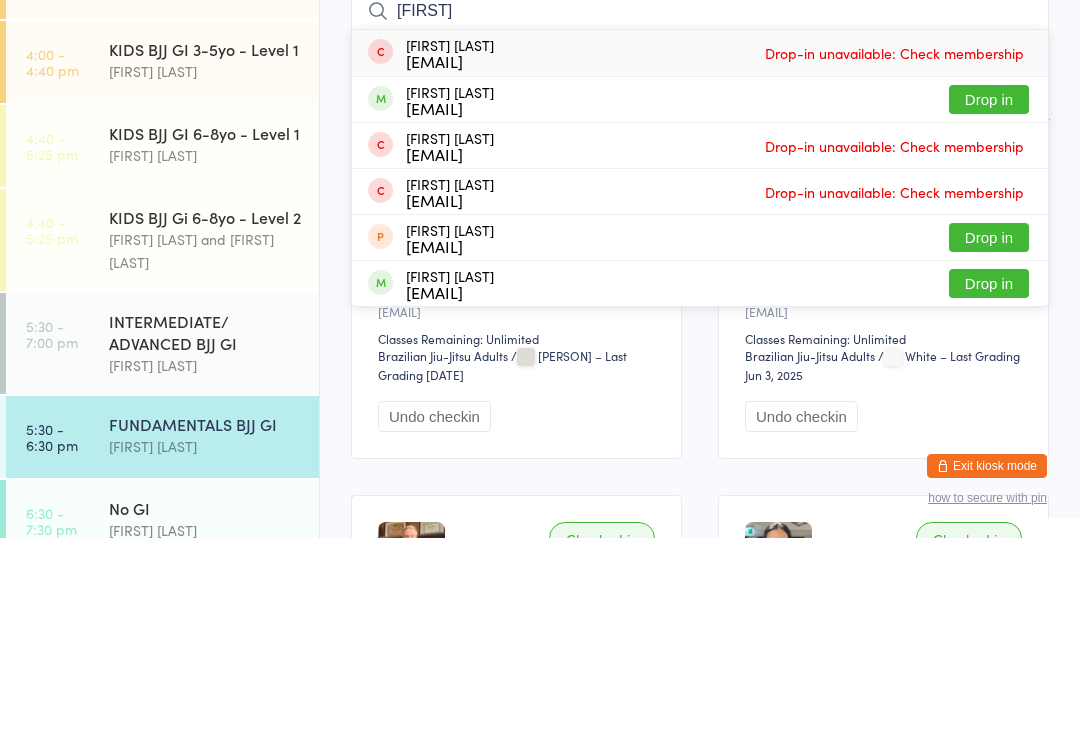 type on "[FIRST]" 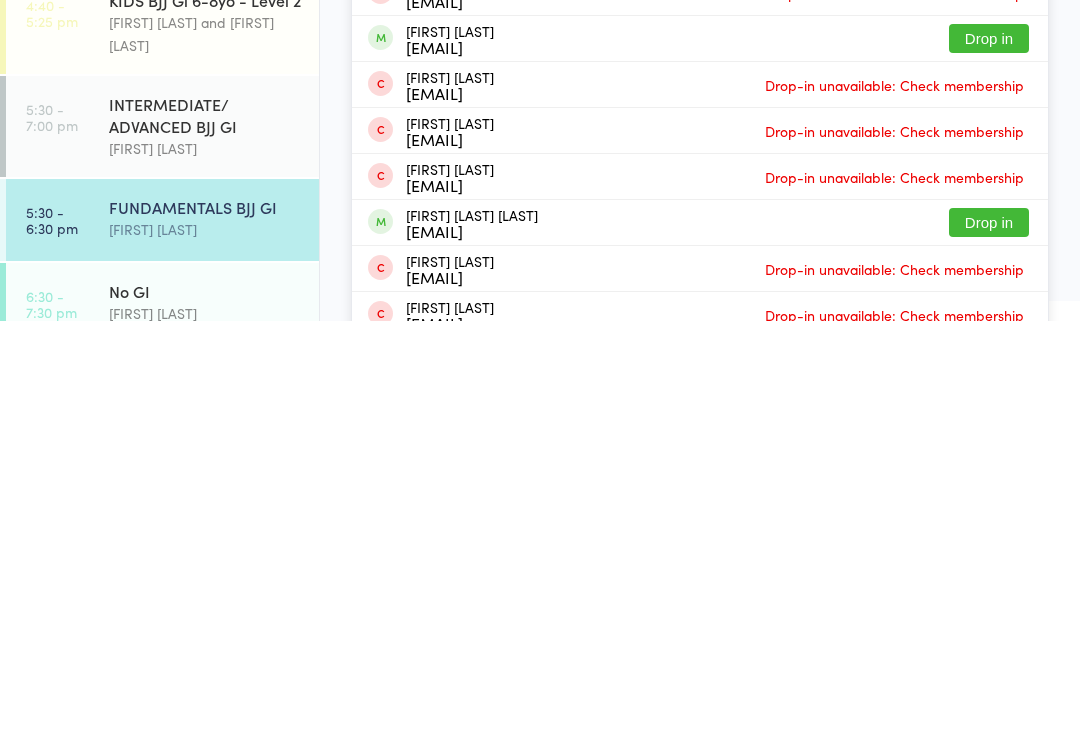 scroll, scrollTop: 29, scrollLeft: 0, axis: vertical 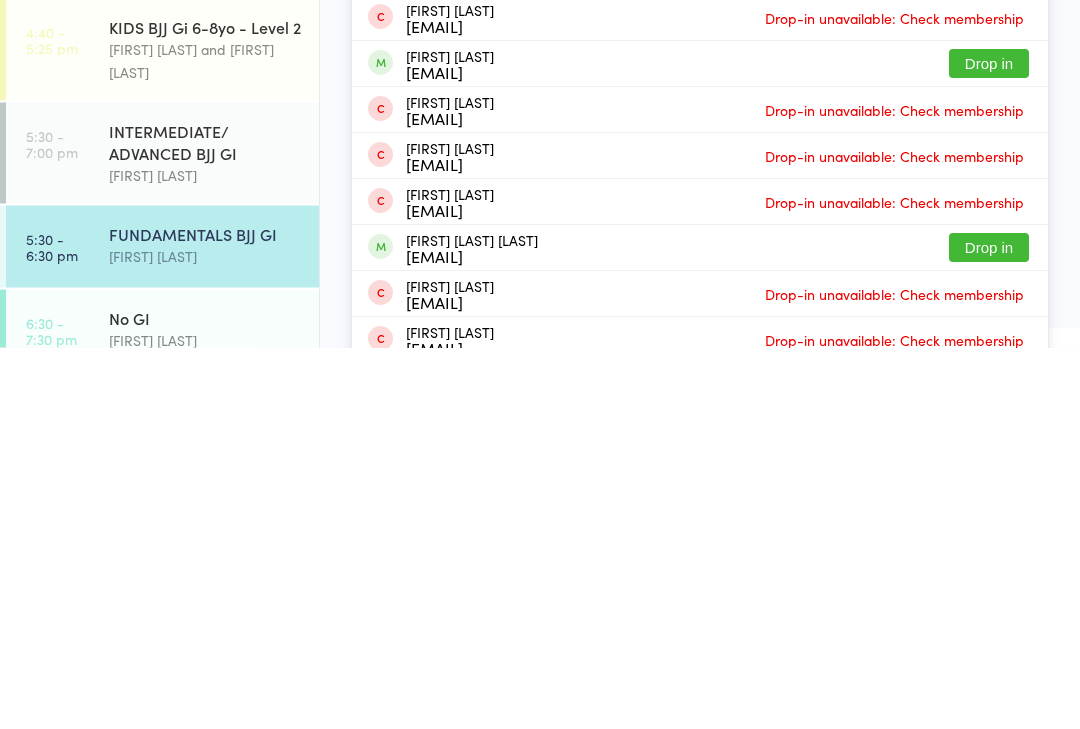 type on "Mitch" 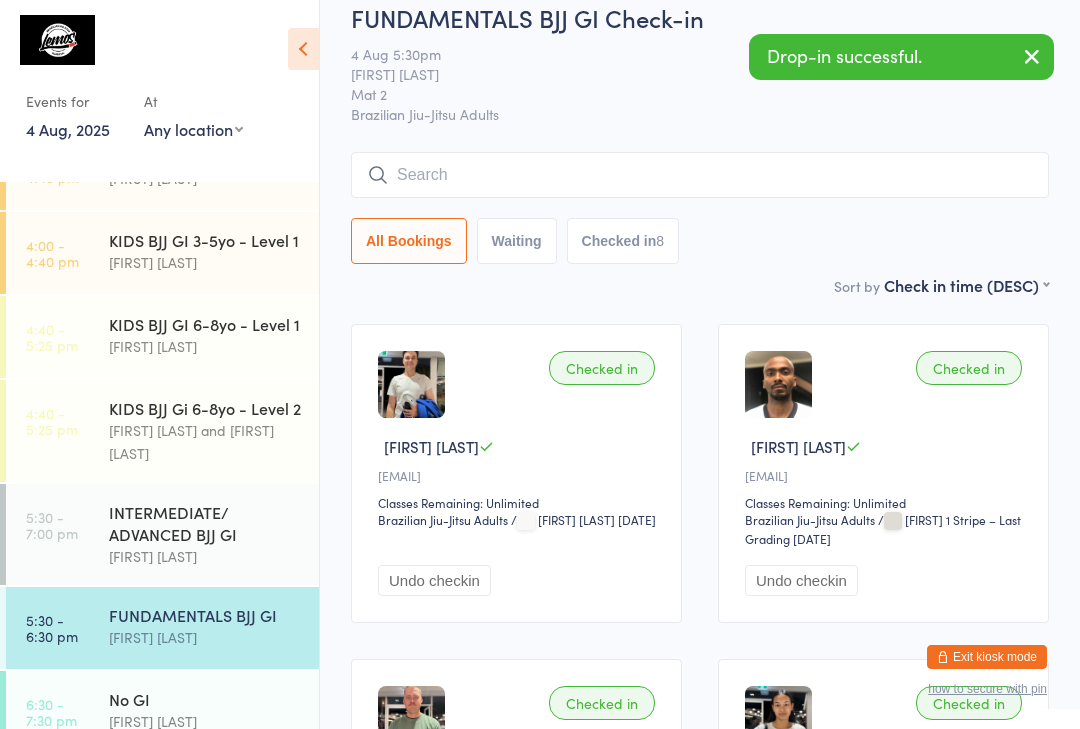 scroll, scrollTop: 0, scrollLeft: 0, axis: both 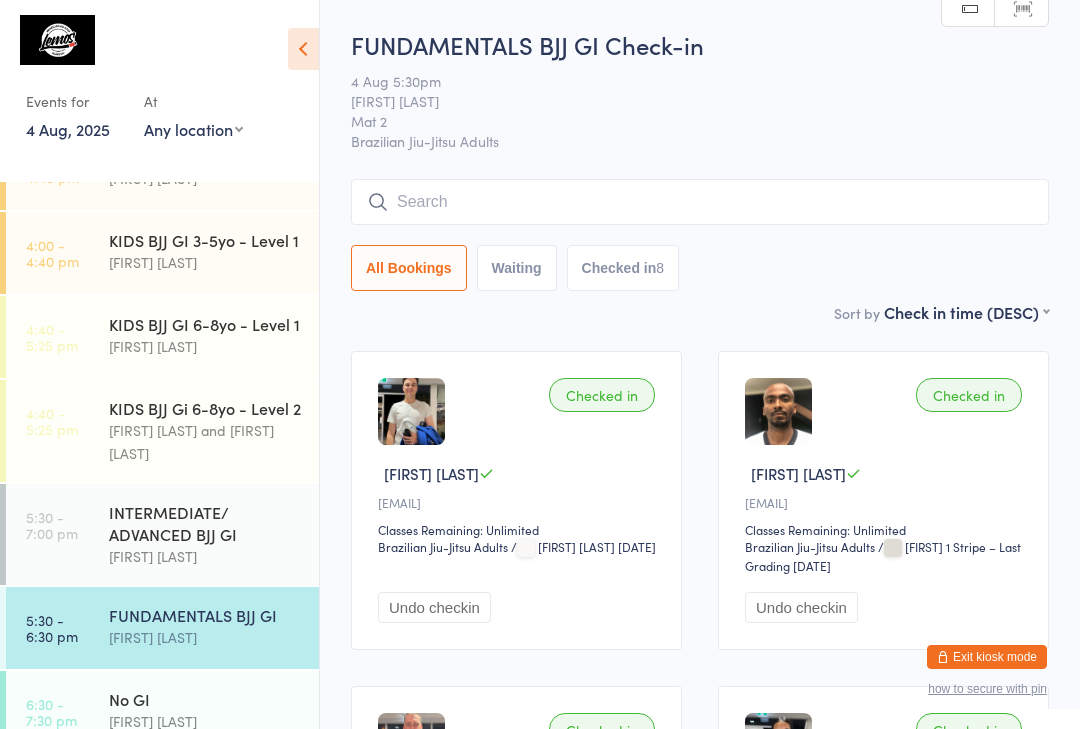 click at bounding box center [700, 202] 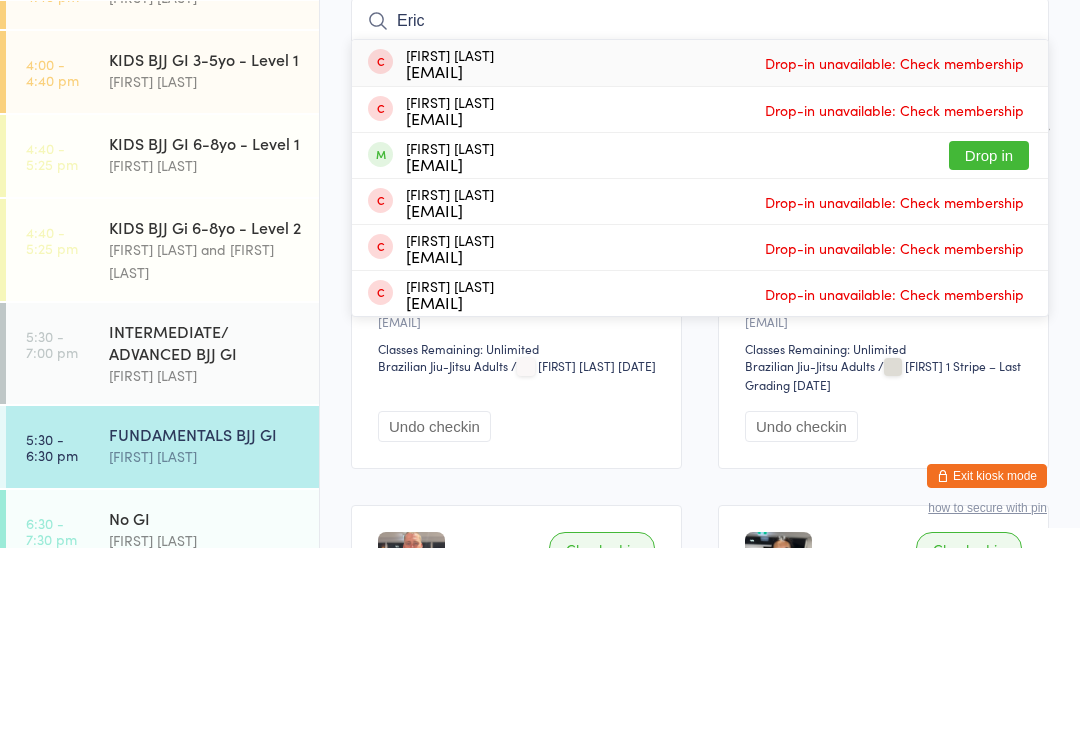 type on "Eric" 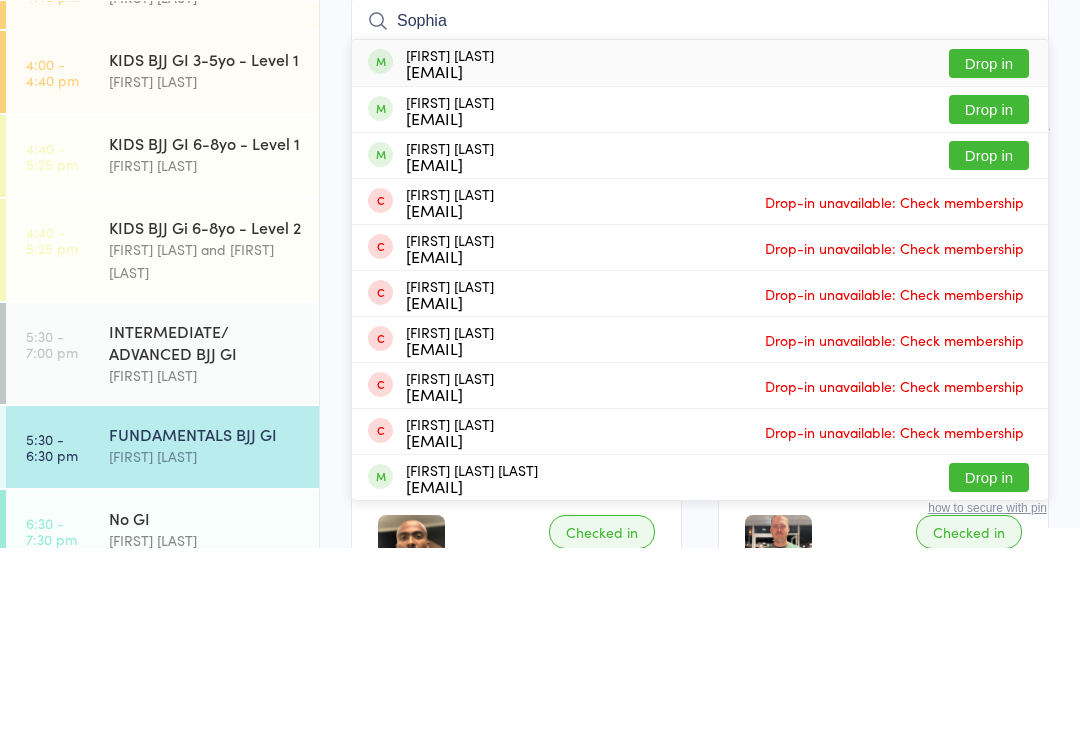 type on "Sophia" 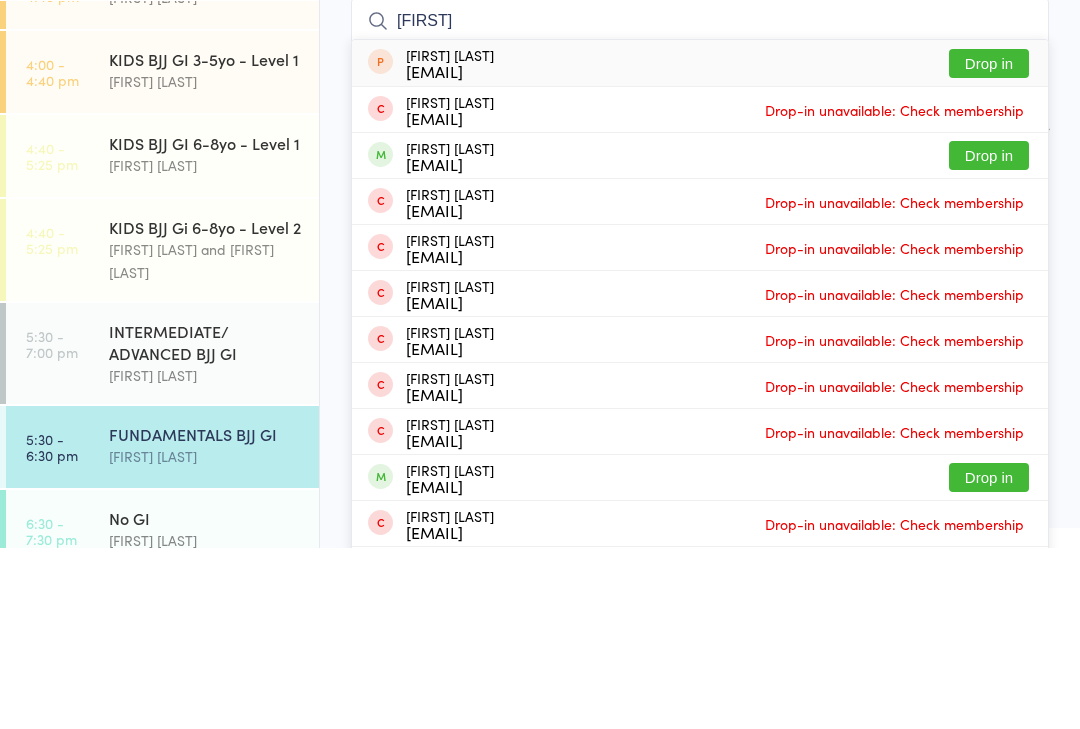 type on "[FIRST]" 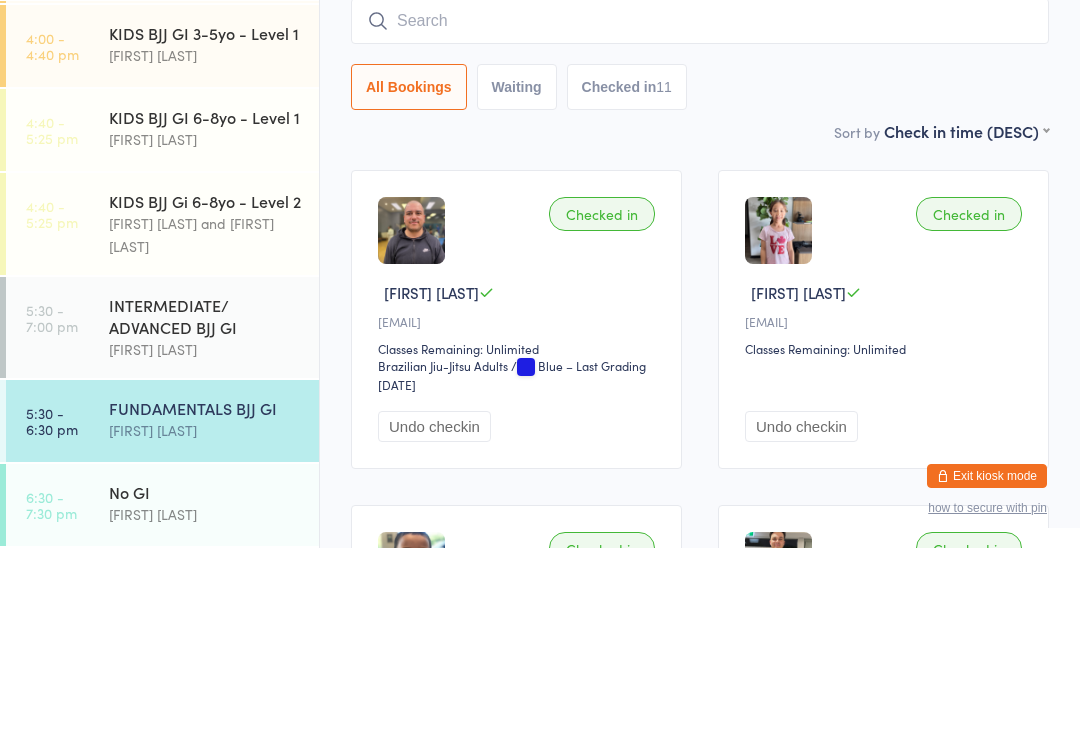 scroll, scrollTop: 445, scrollLeft: 0, axis: vertical 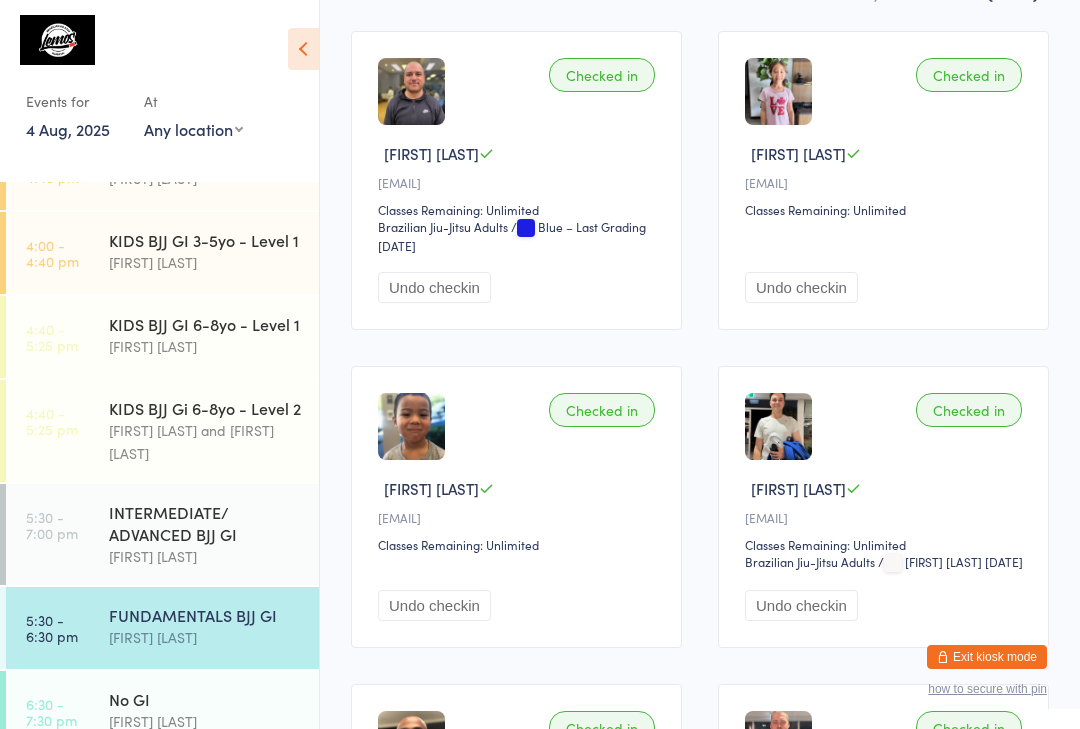 click on "FUNDAMENTALS BJJ GI" at bounding box center [205, 615] 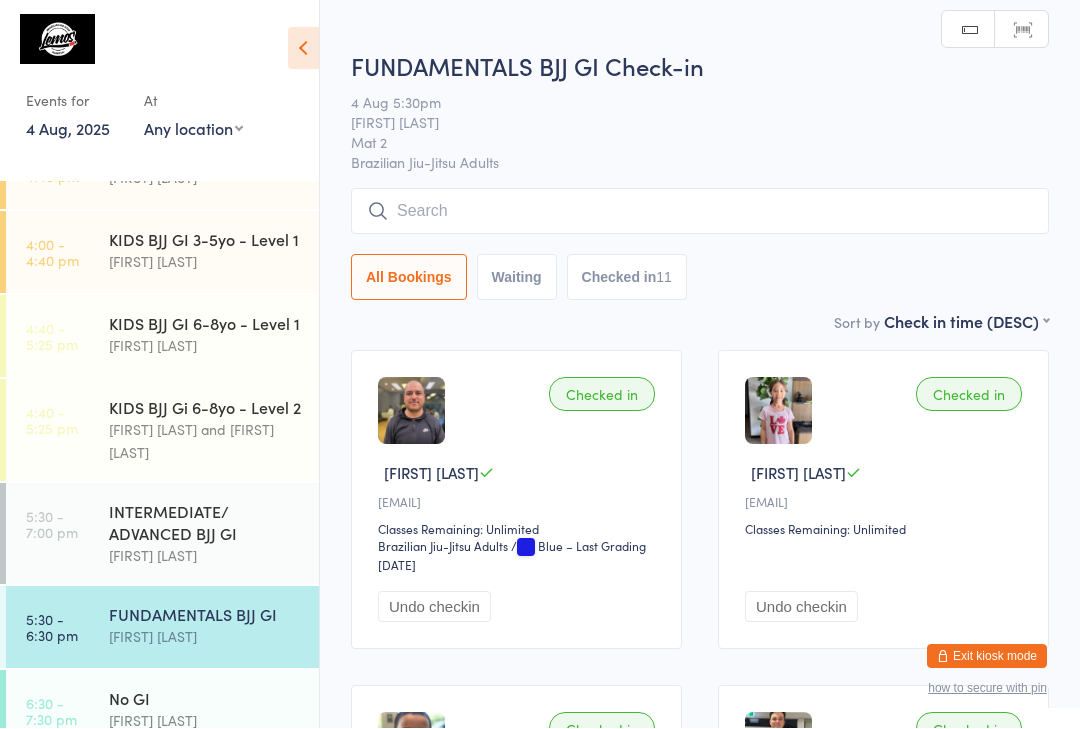scroll, scrollTop: 1, scrollLeft: 0, axis: vertical 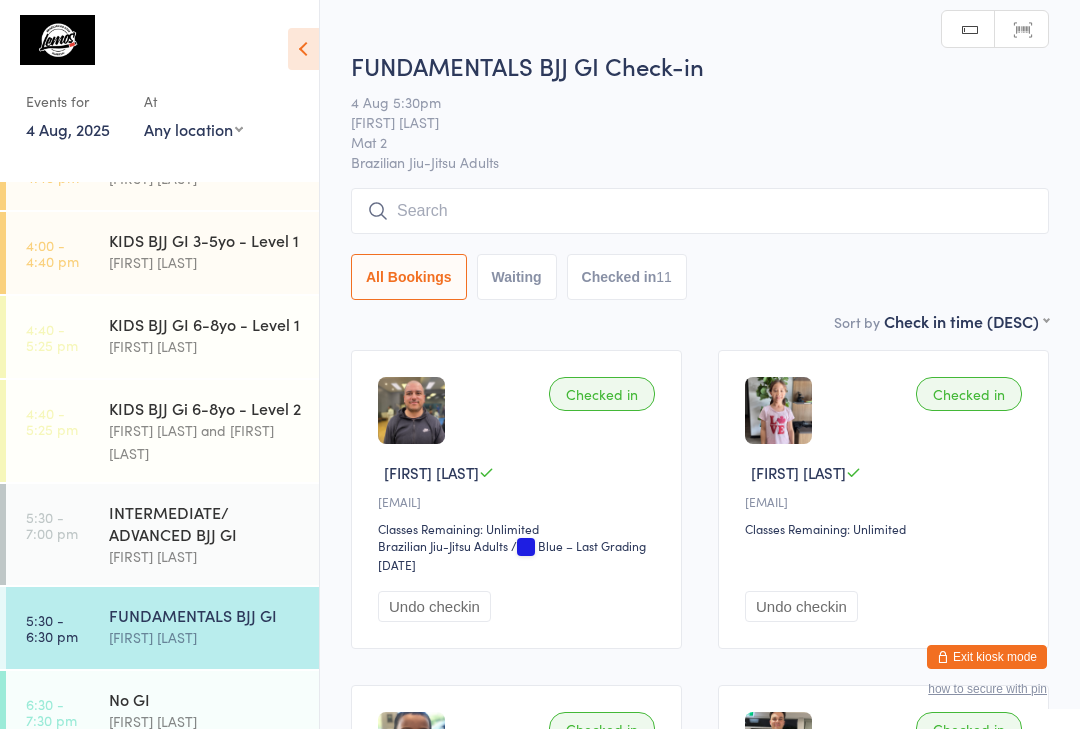 click at bounding box center [700, 211] 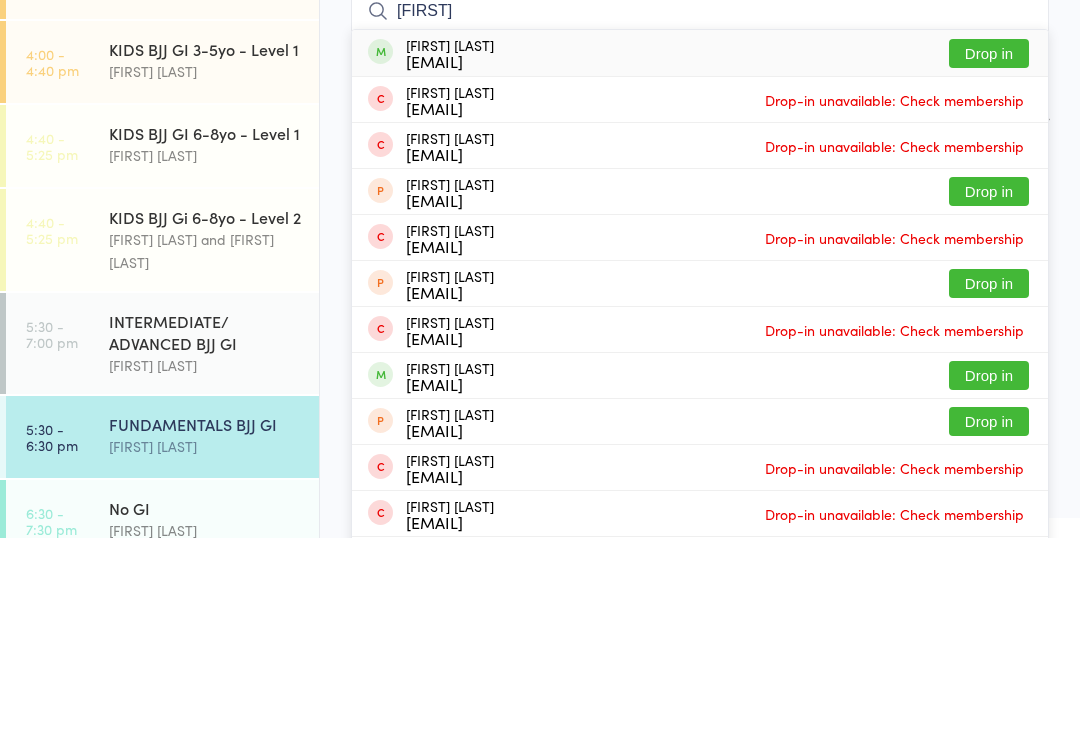 type on "[FIRST]" 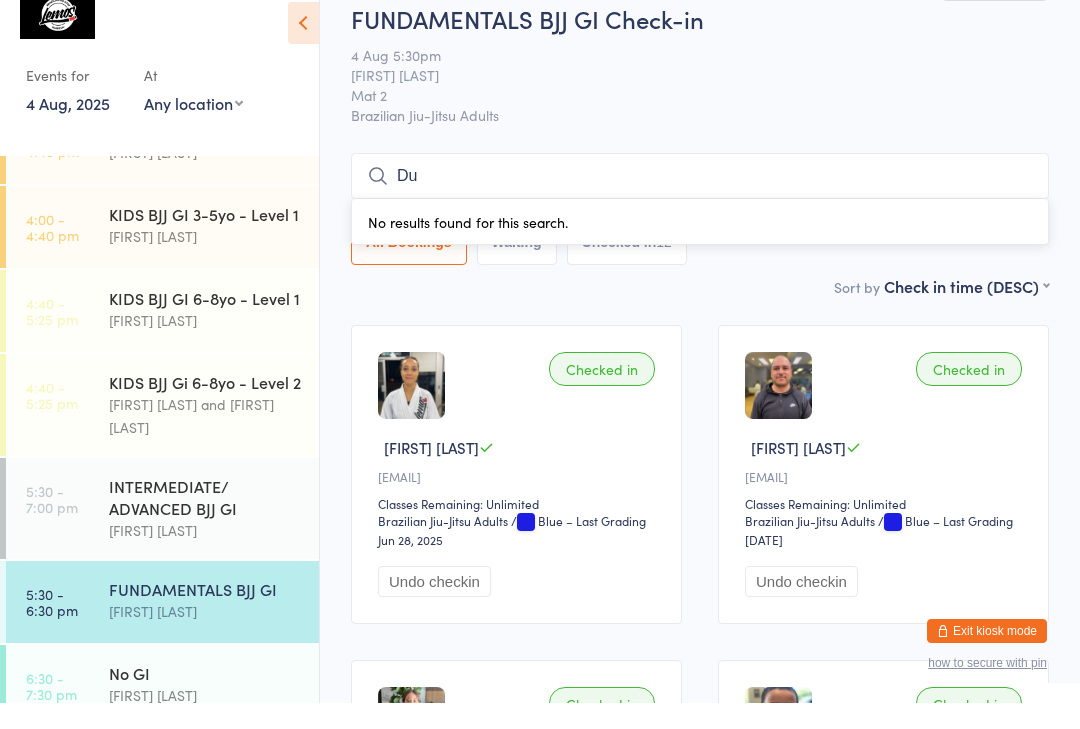 type on "Dud" 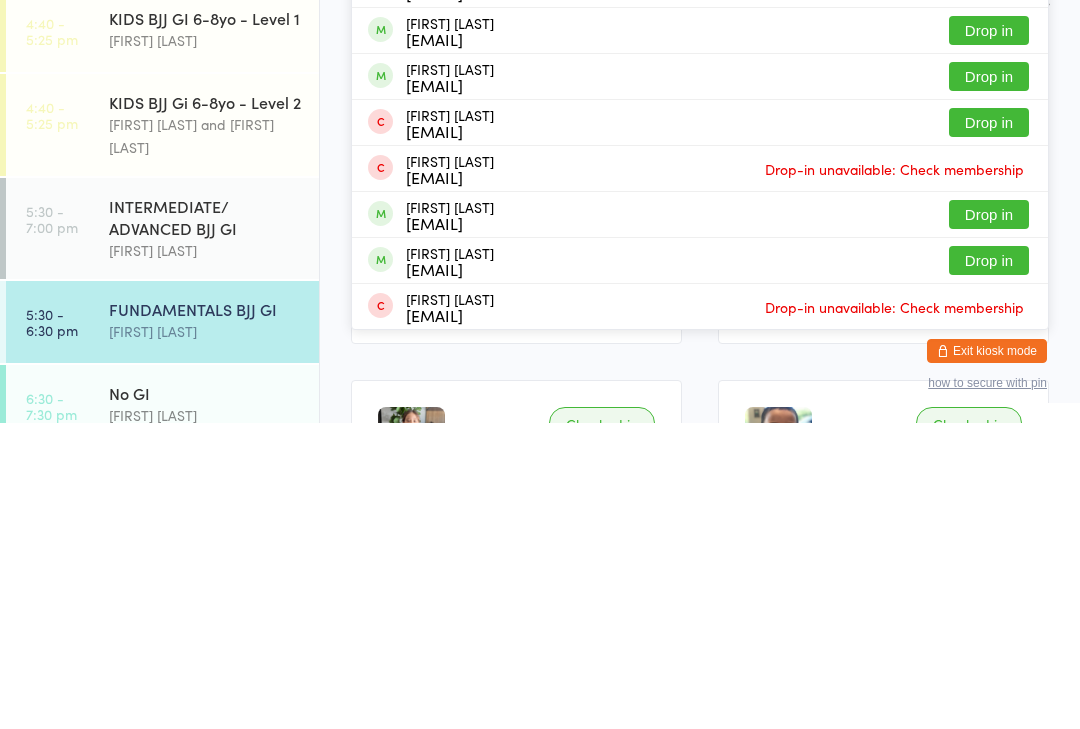click on "INTERMEDIATE/ ADVANCED BJJ GI" at bounding box center [205, 523] 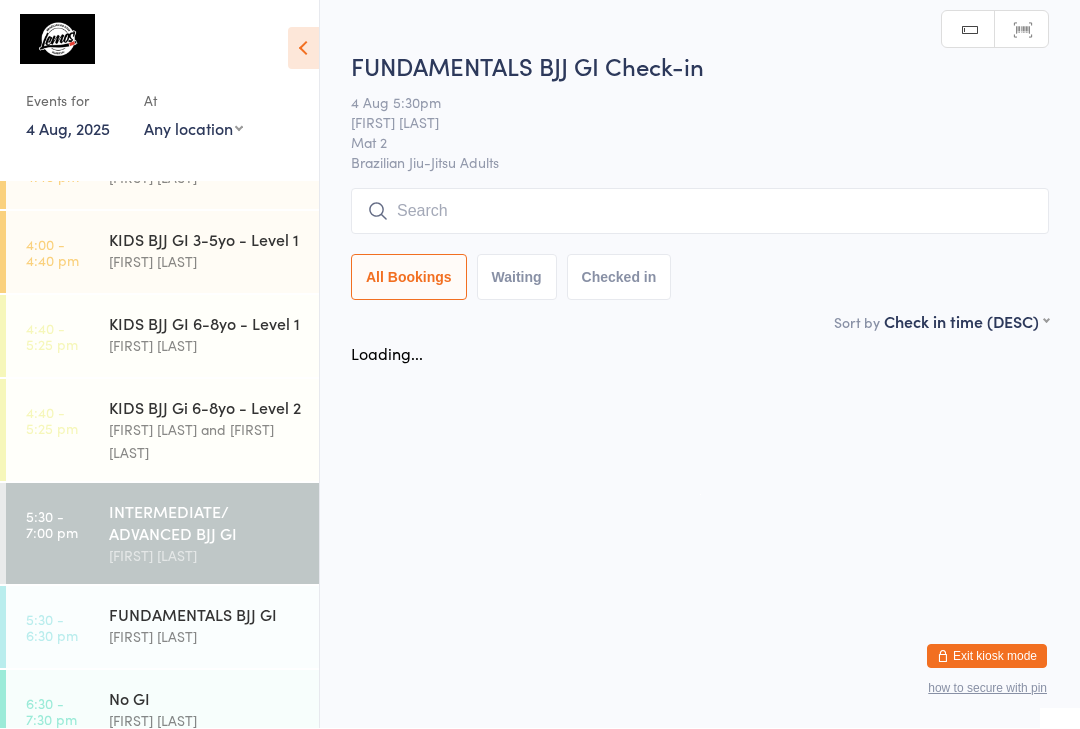 scroll, scrollTop: 1, scrollLeft: 0, axis: vertical 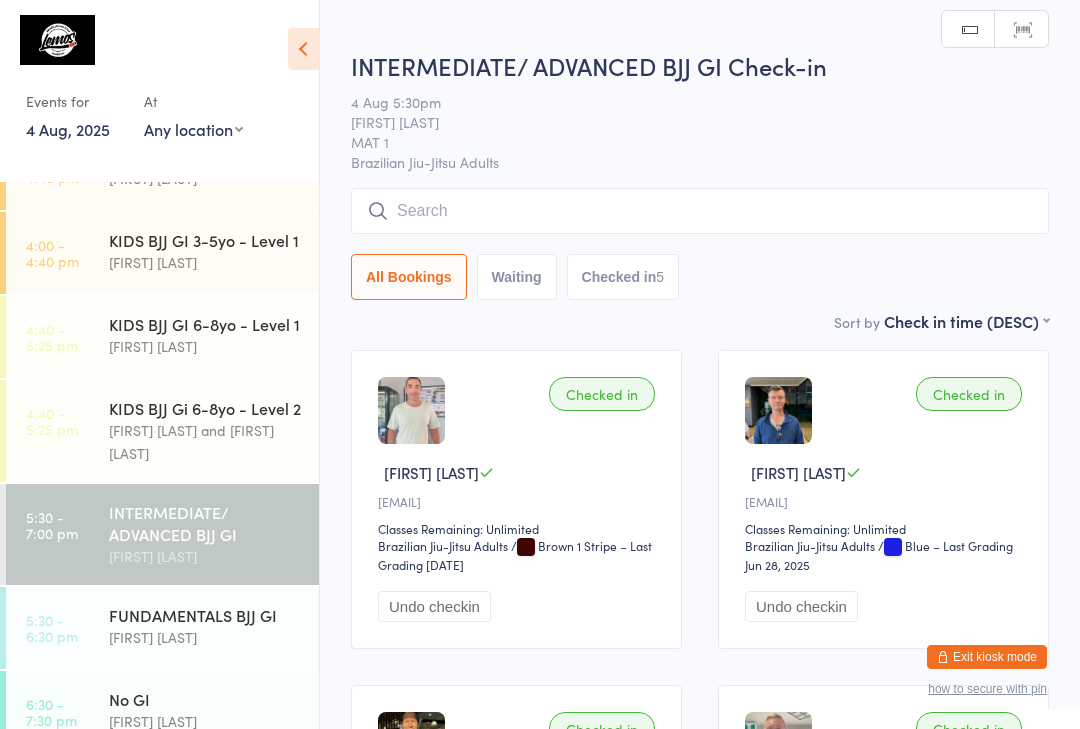 click at bounding box center [700, 211] 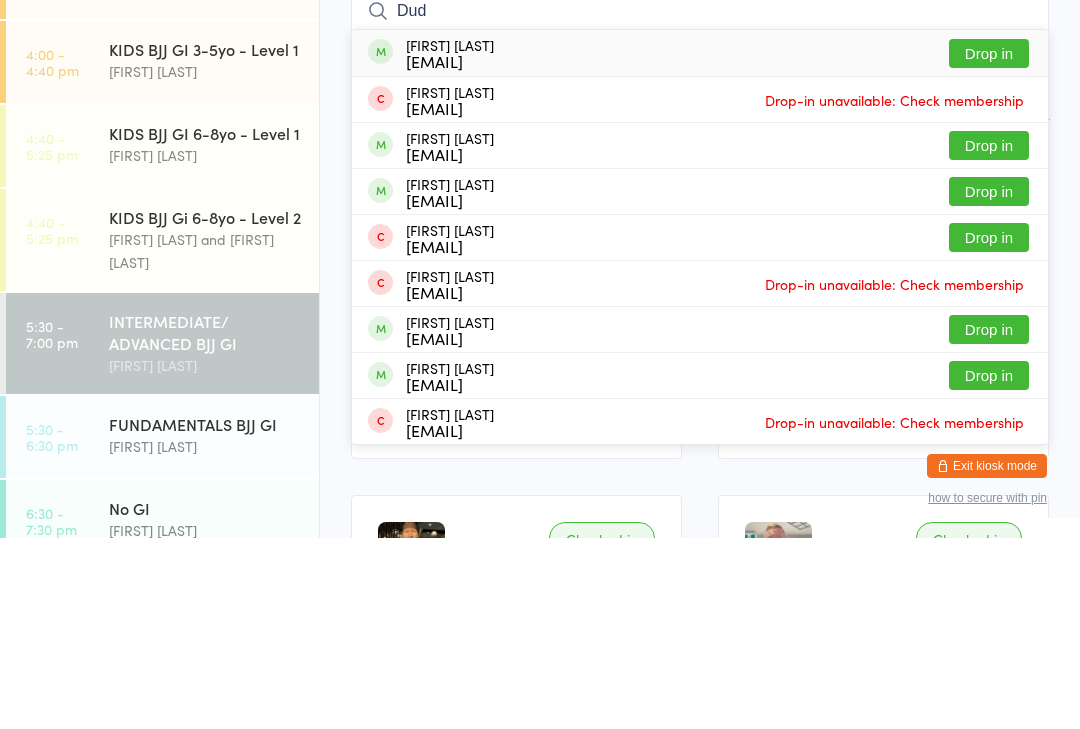 type on "Dud" 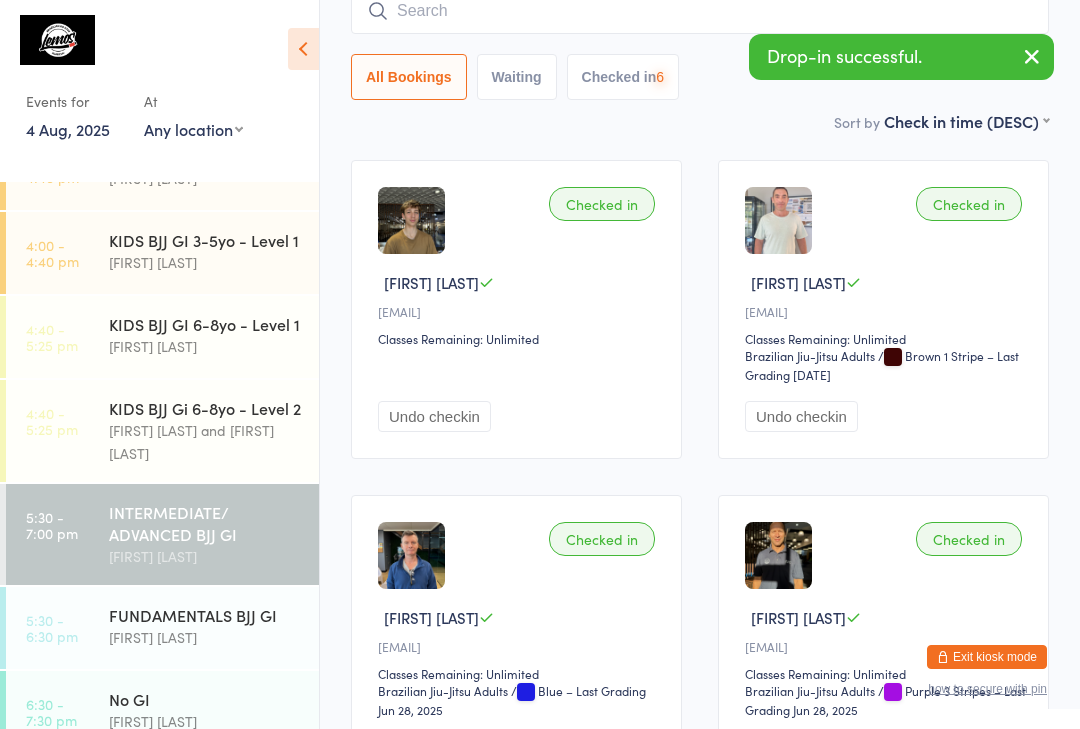 click at bounding box center [700, 11] 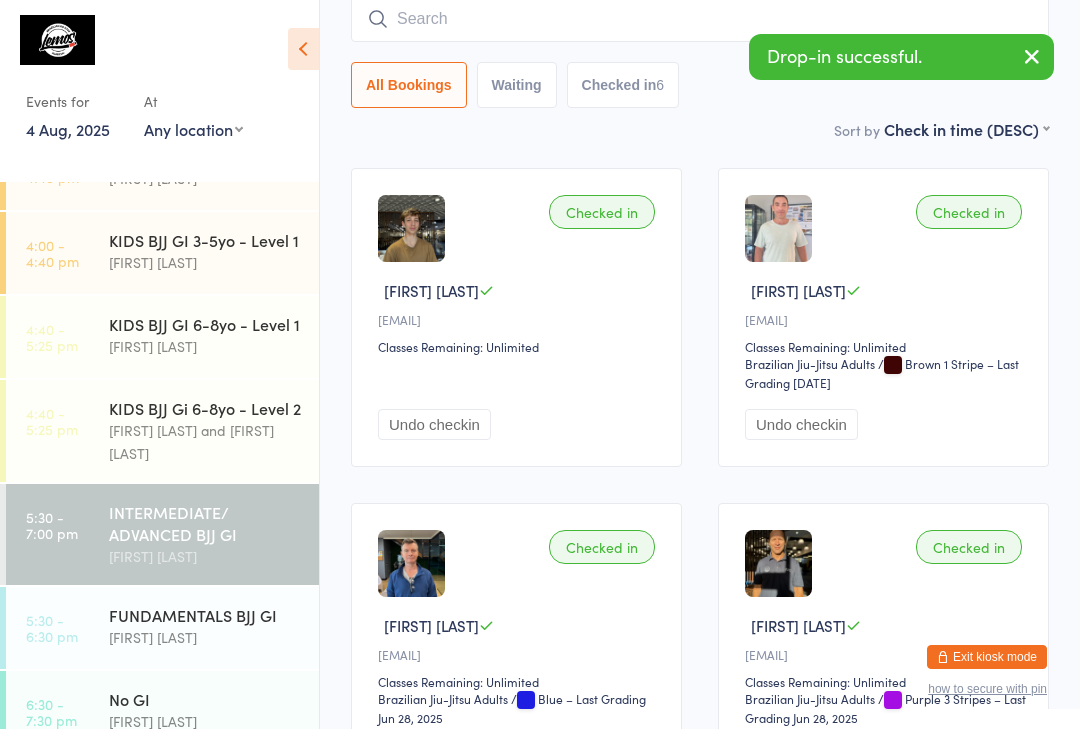 scroll, scrollTop: 181, scrollLeft: 0, axis: vertical 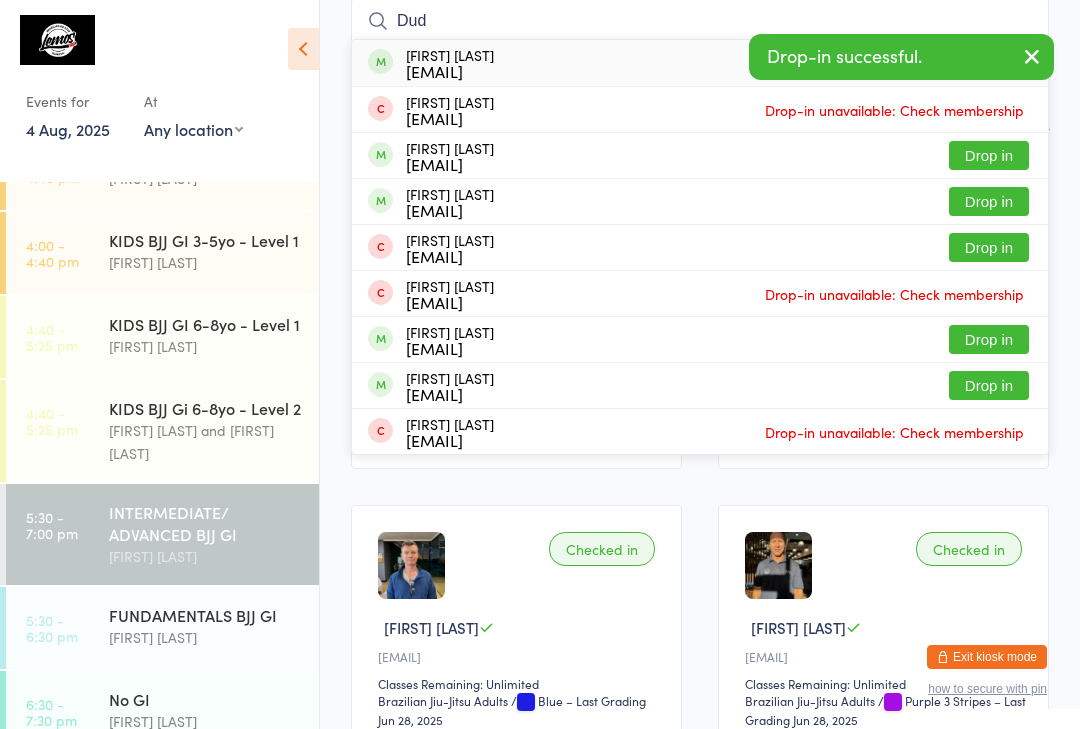 type on "Dud" 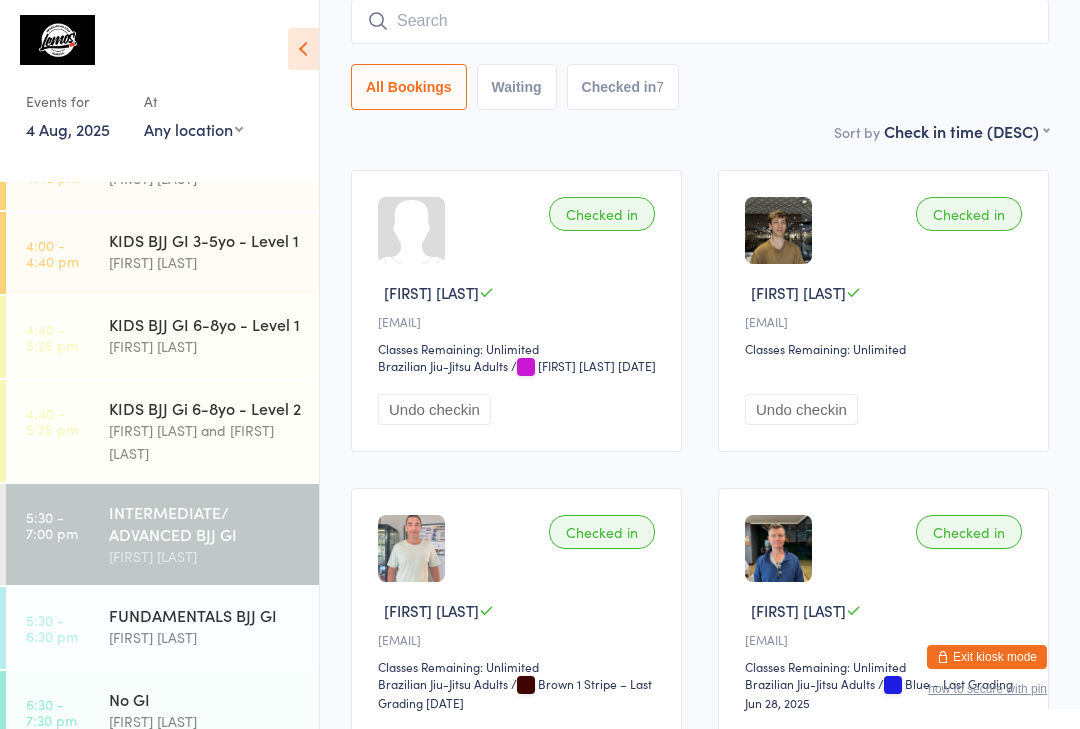 click on "FUNDAMENTALS BJJ GI" at bounding box center [205, 615] 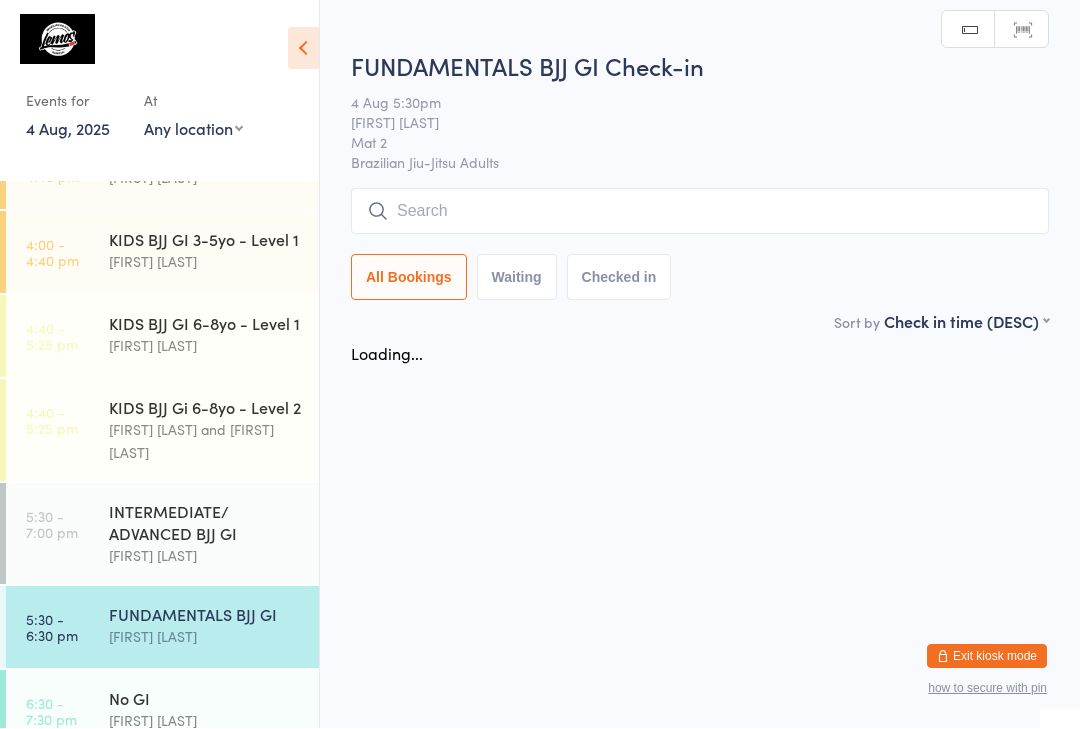 scroll, scrollTop: 1, scrollLeft: 0, axis: vertical 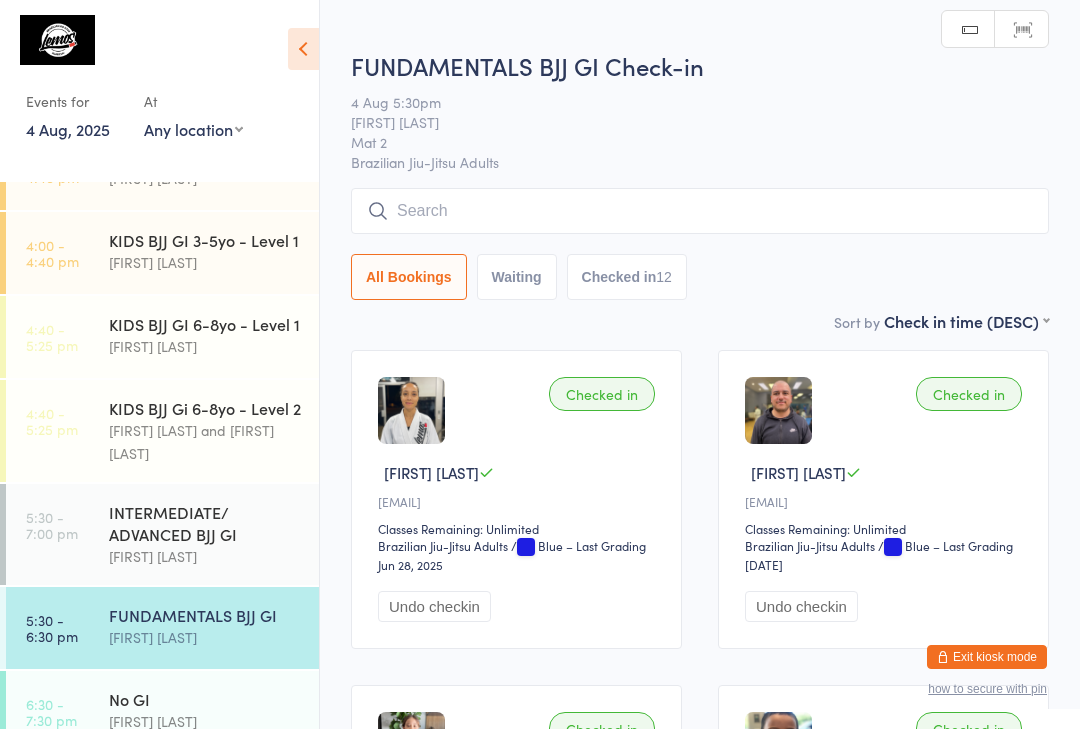 click at bounding box center [700, 211] 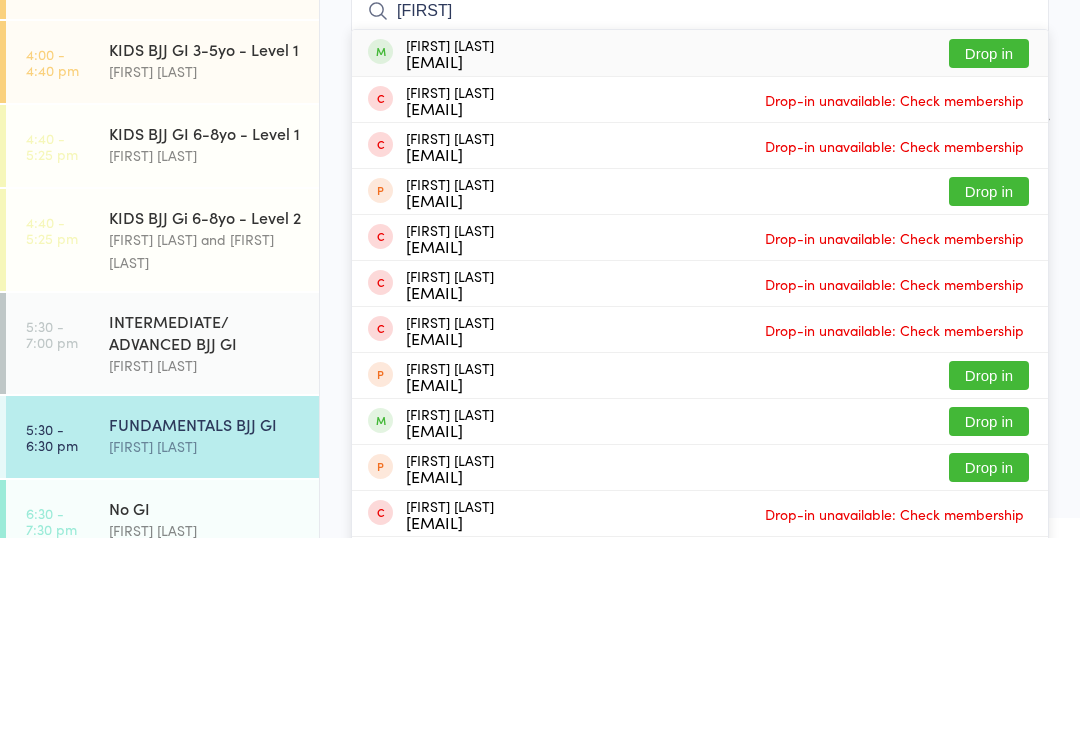 type on "[FIRST]" 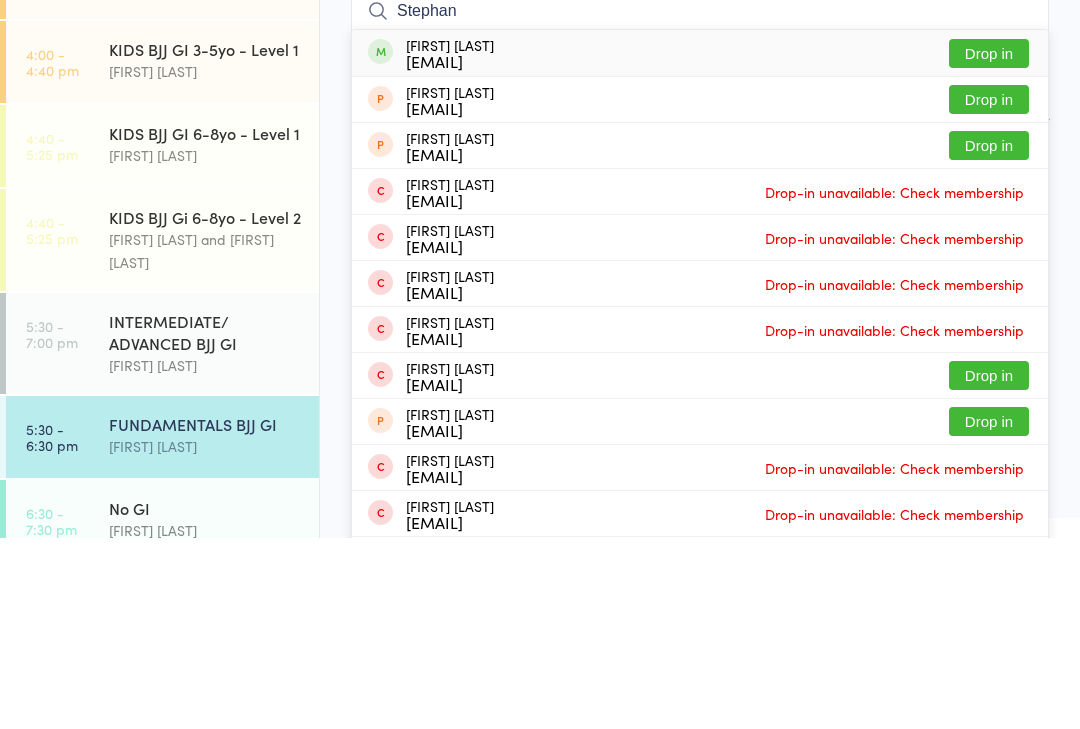 click on "Stephan" at bounding box center (700, 202) 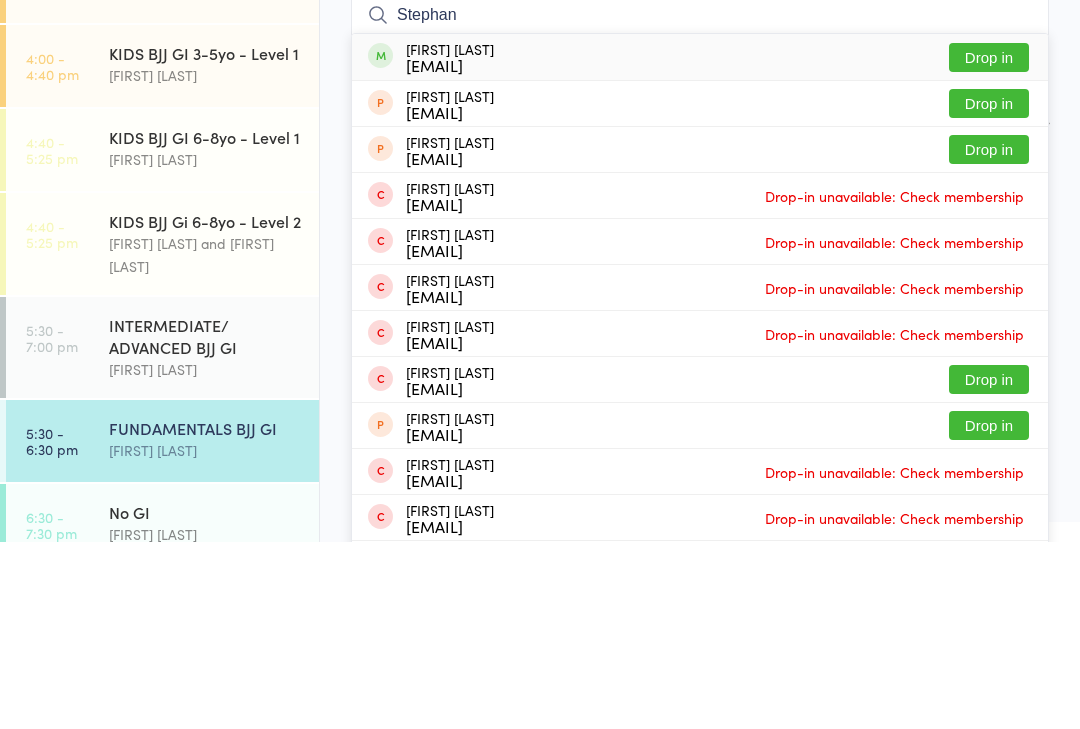 type on "Stephan" 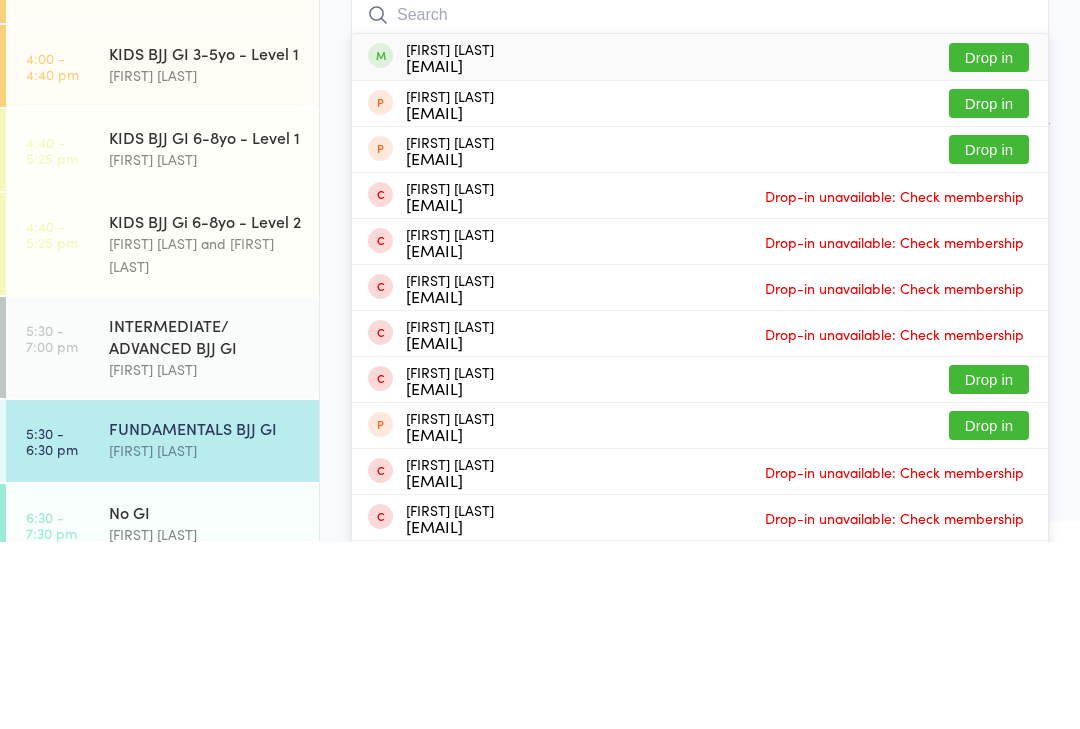 scroll, scrollTop: 183, scrollLeft: 0, axis: vertical 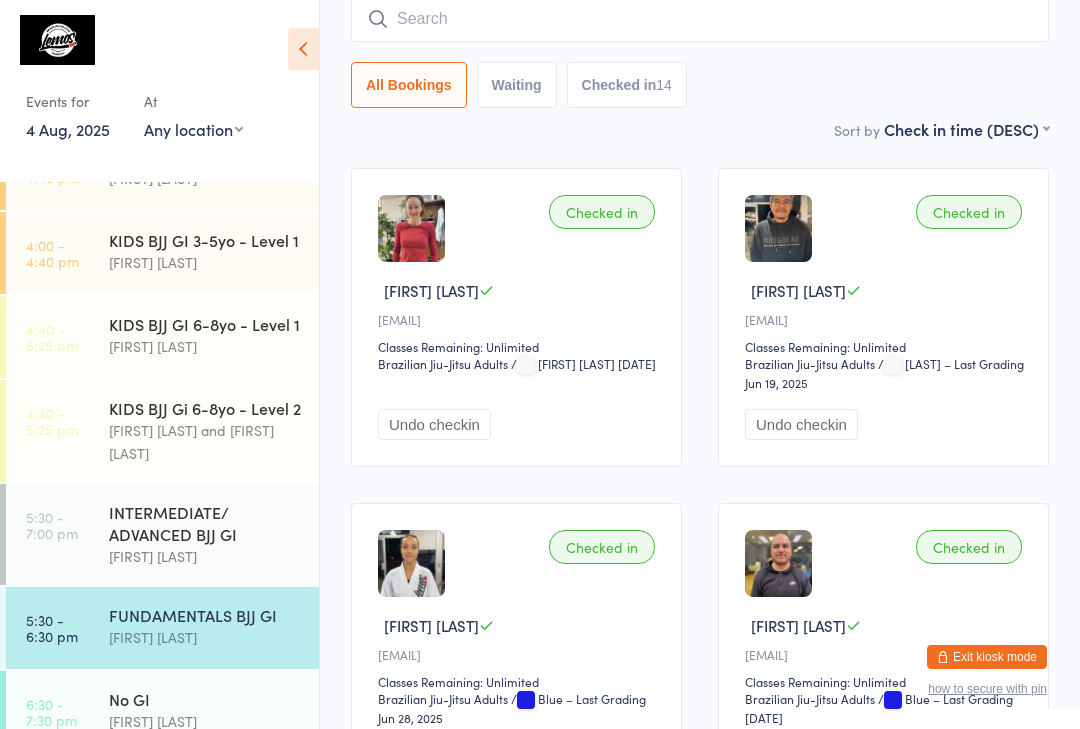 click at bounding box center (700, 19) 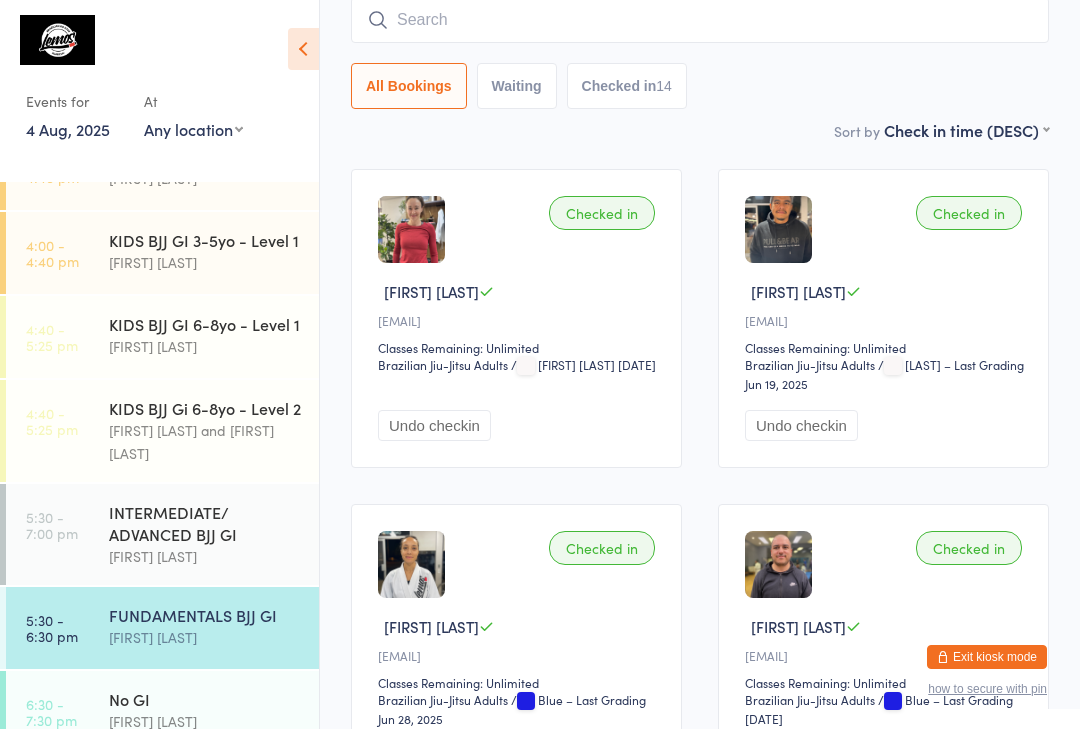 scroll, scrollTop: 181, scrollLeft: 0, axis: vertical 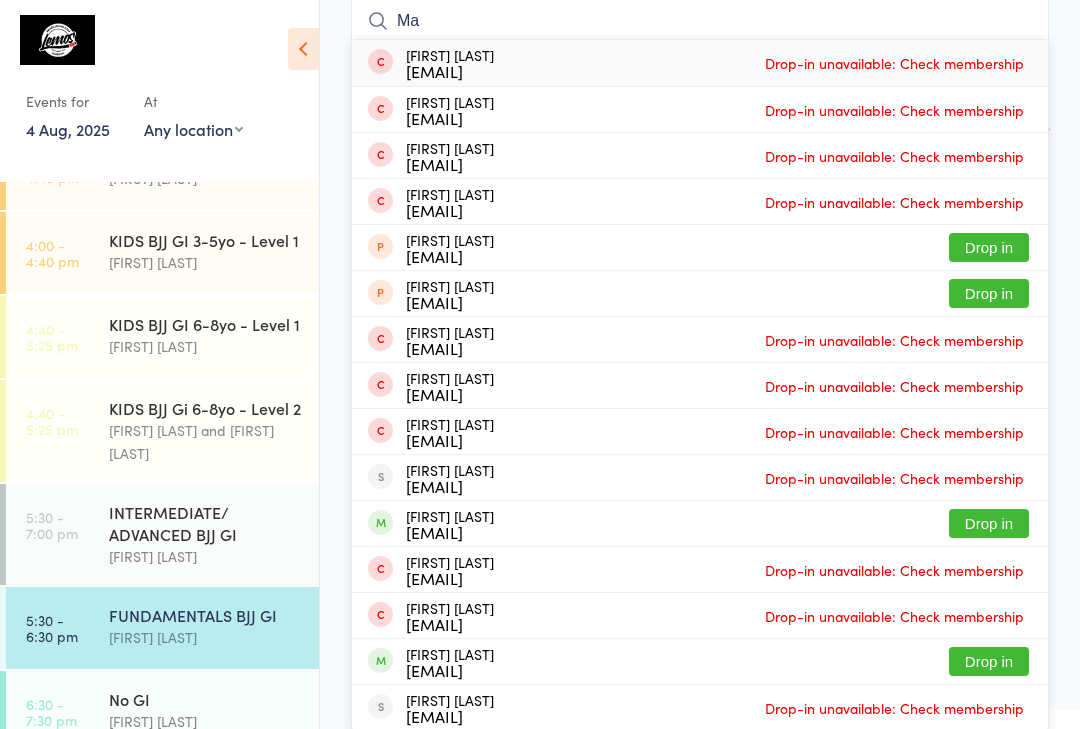 type on "M" 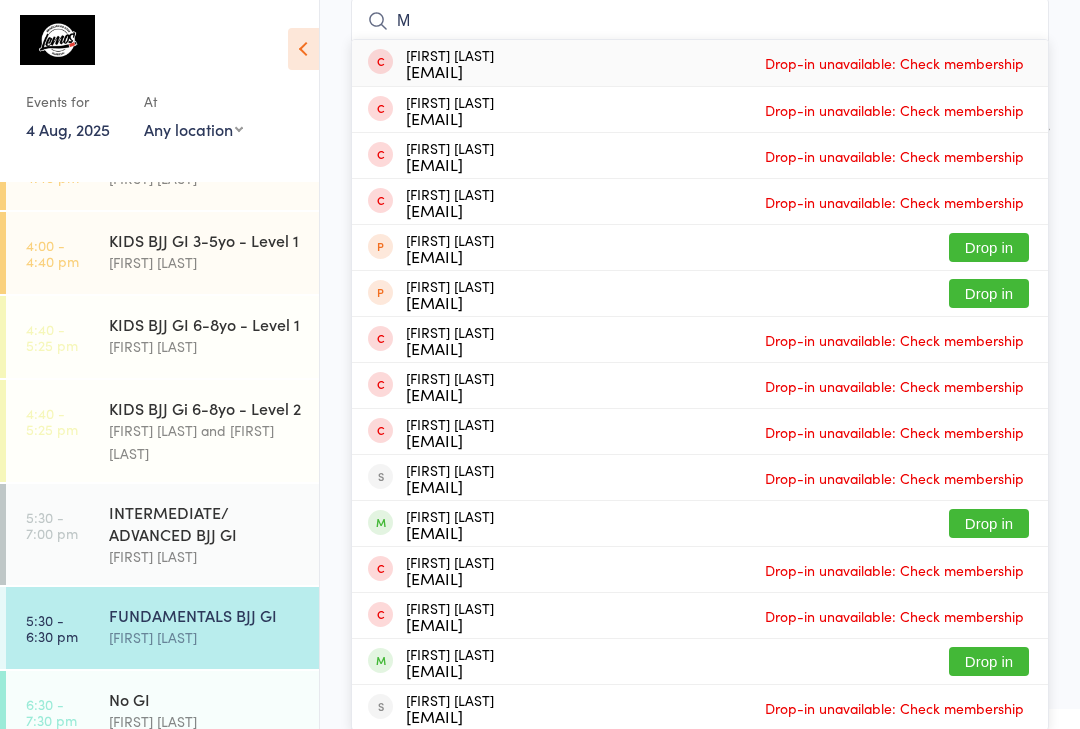 type 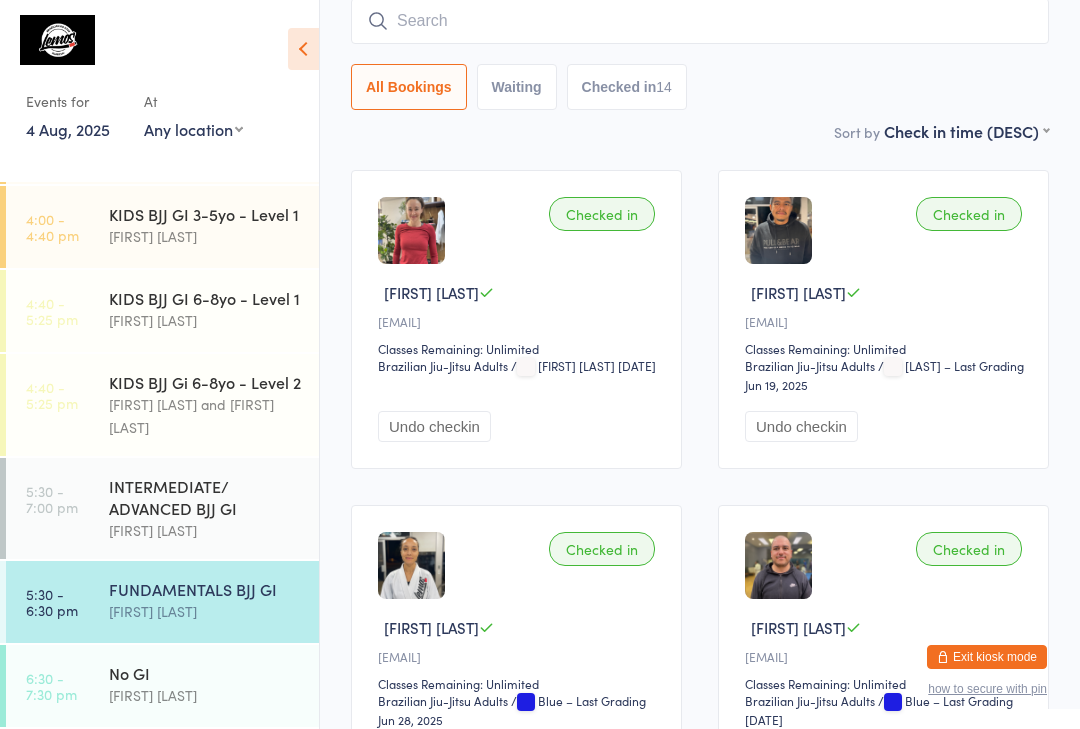 scroll, scrollTop: 445, scrollLeft: 0, axis: vertical 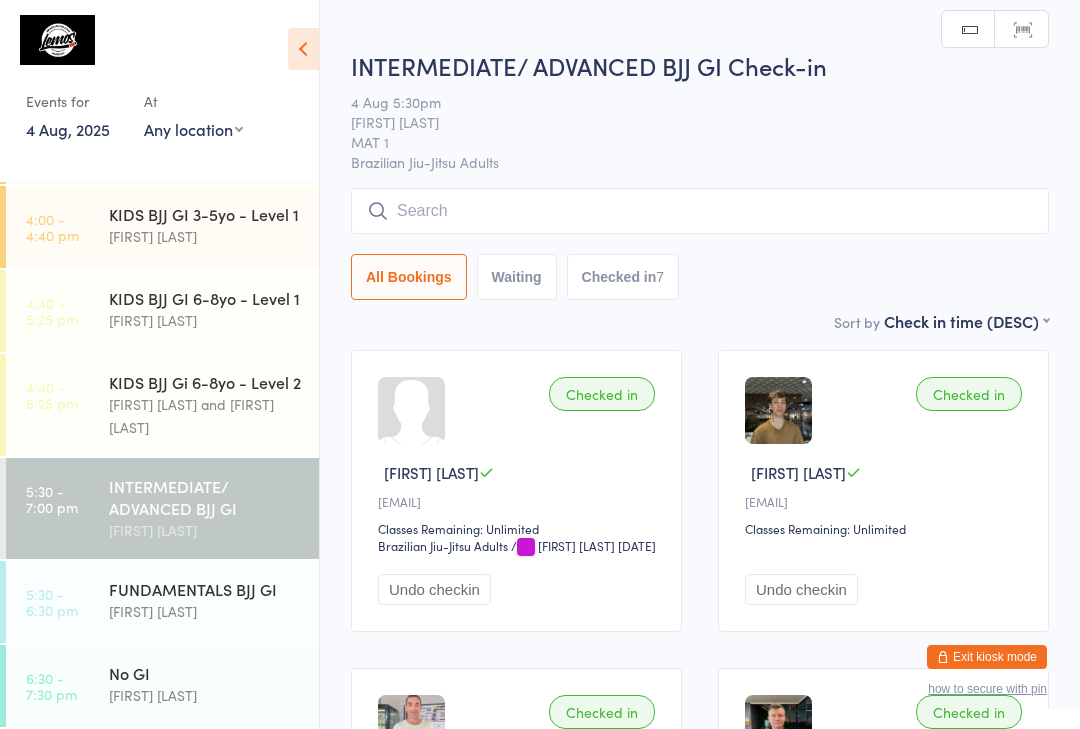 click at bounding box center [700, 211] 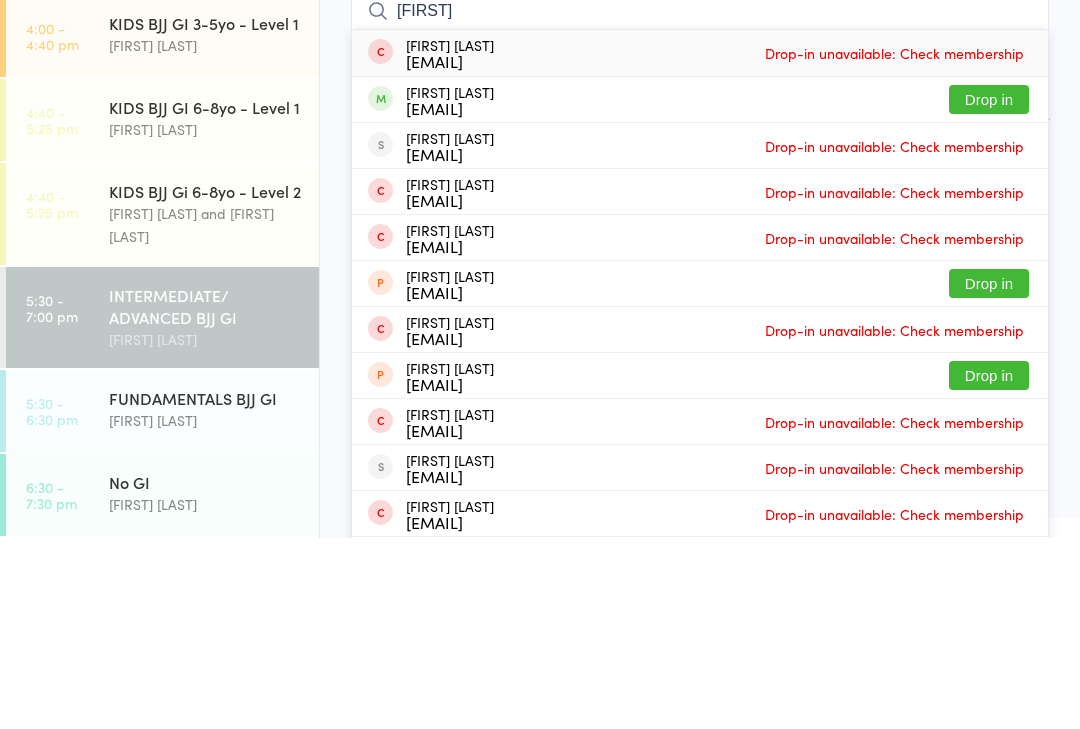 type on "[FIRST]" 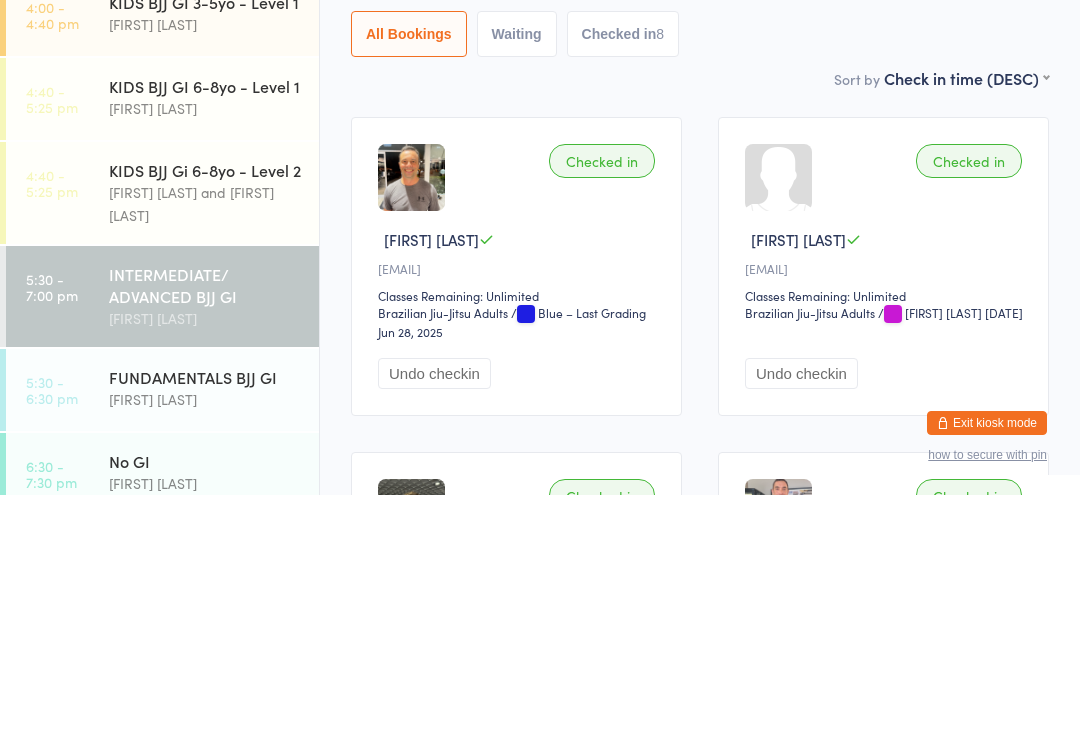 scroll, scrollTop: 409, scrollLeft: 0, axis: vertical 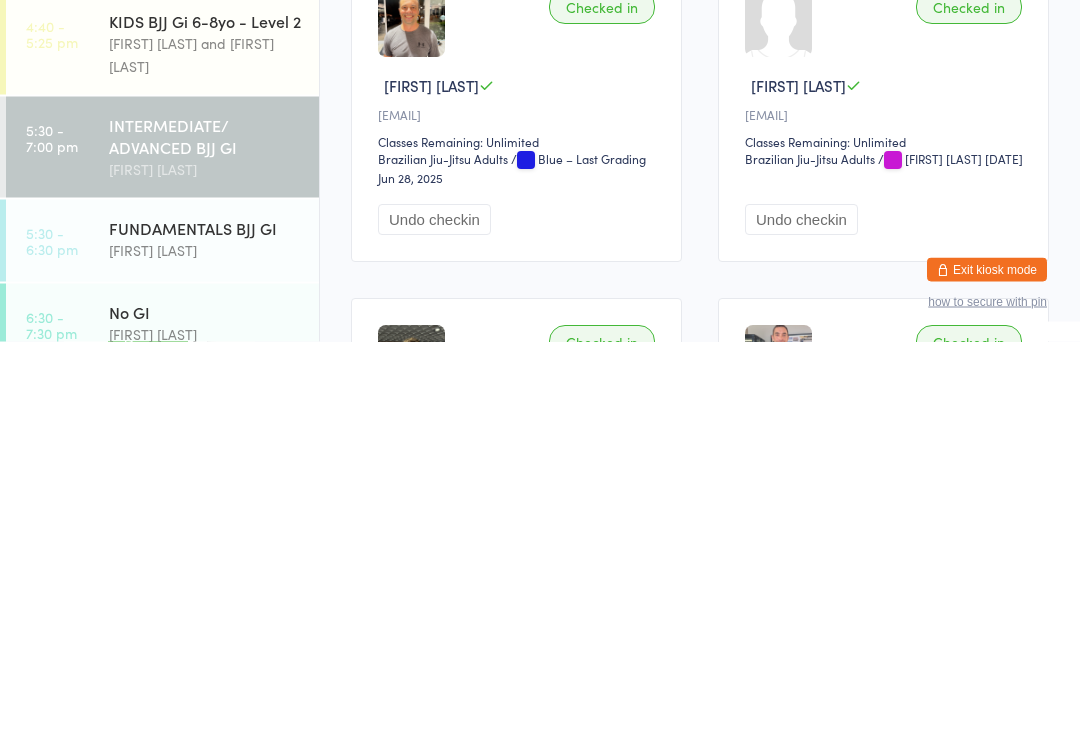 click on "[FIRST] [LAST]" at bounding box center (205, 637) 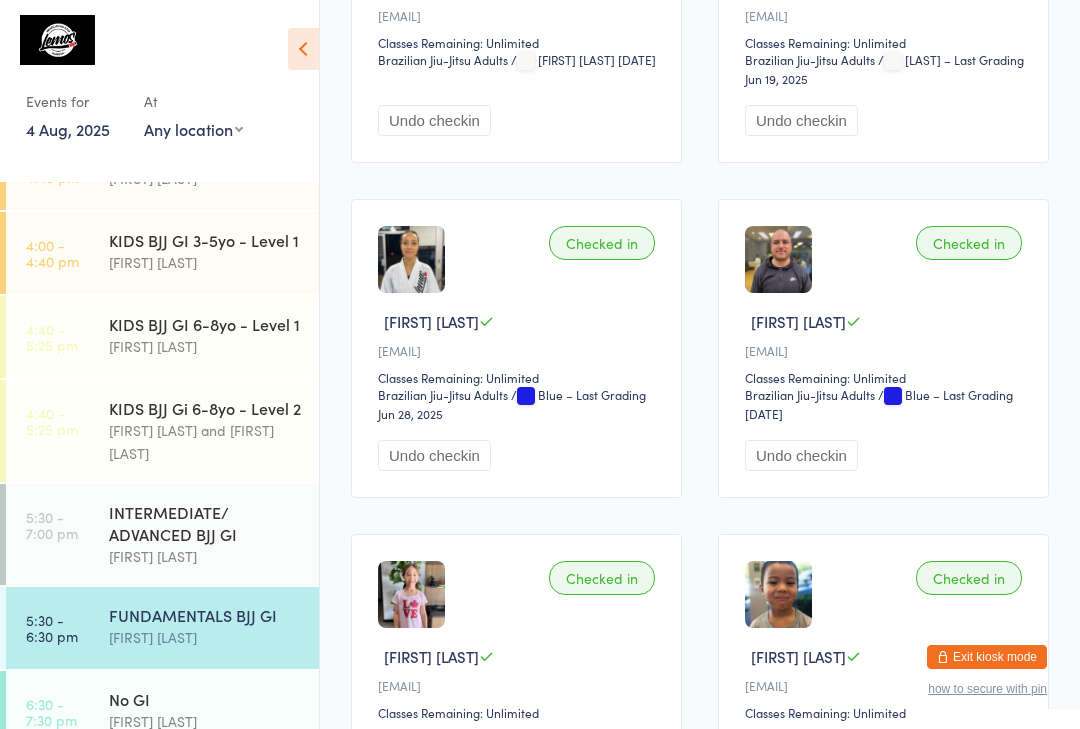 scroll, scrollTop: 0, scrollLeft: 0, axis: both 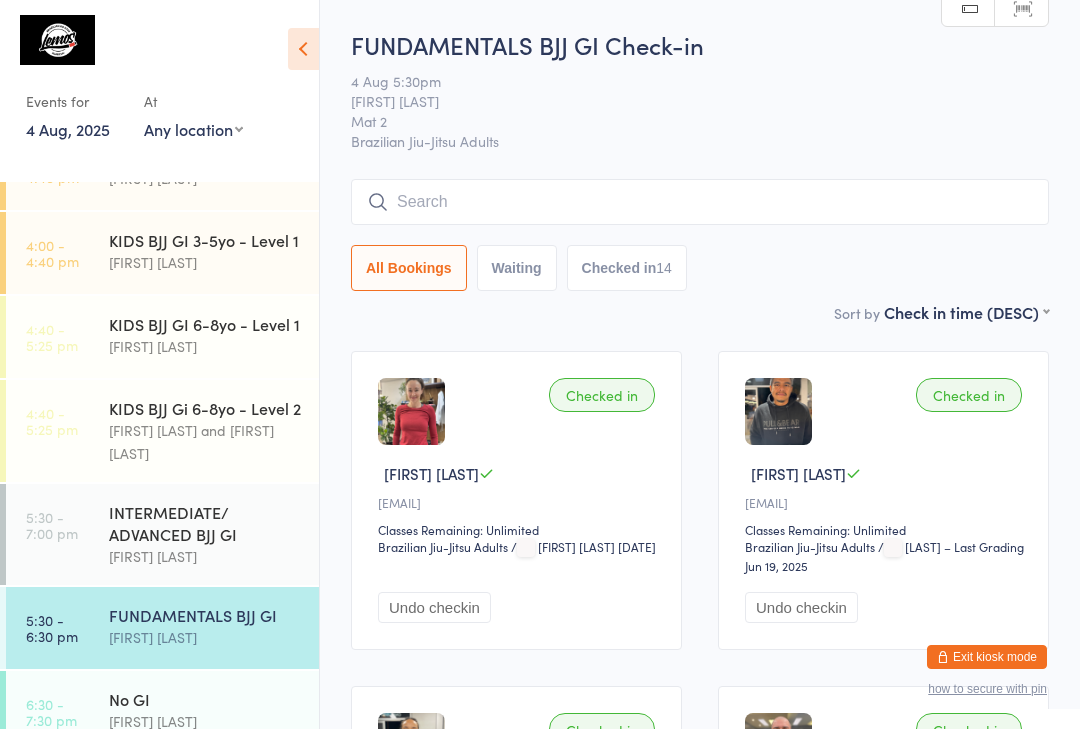 click at bounding box center [700, 202] 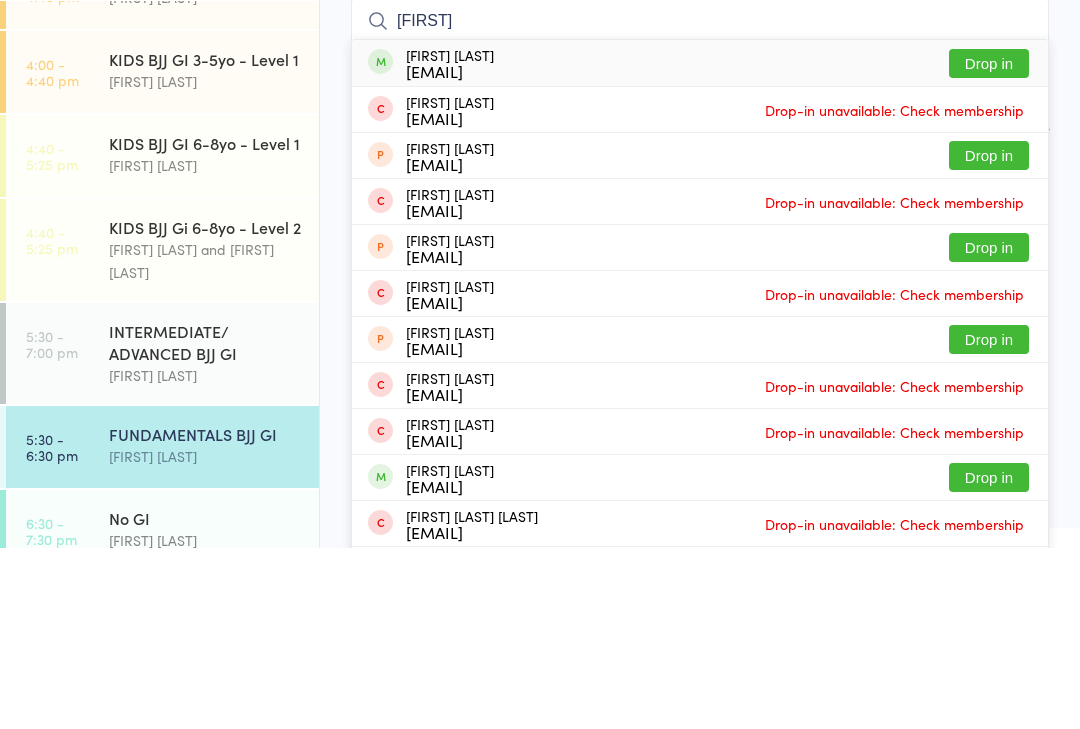 type on "[FIRST]" 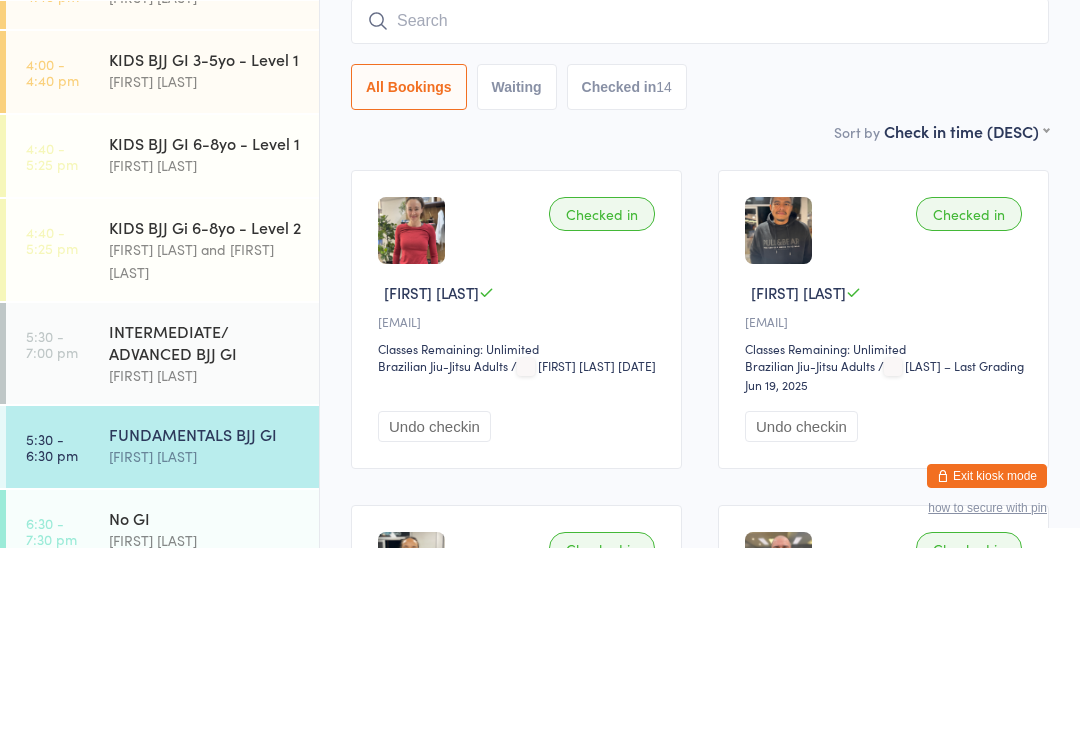 scroll, scrollTop: 181, scrollLeft: 0, axis: vertical 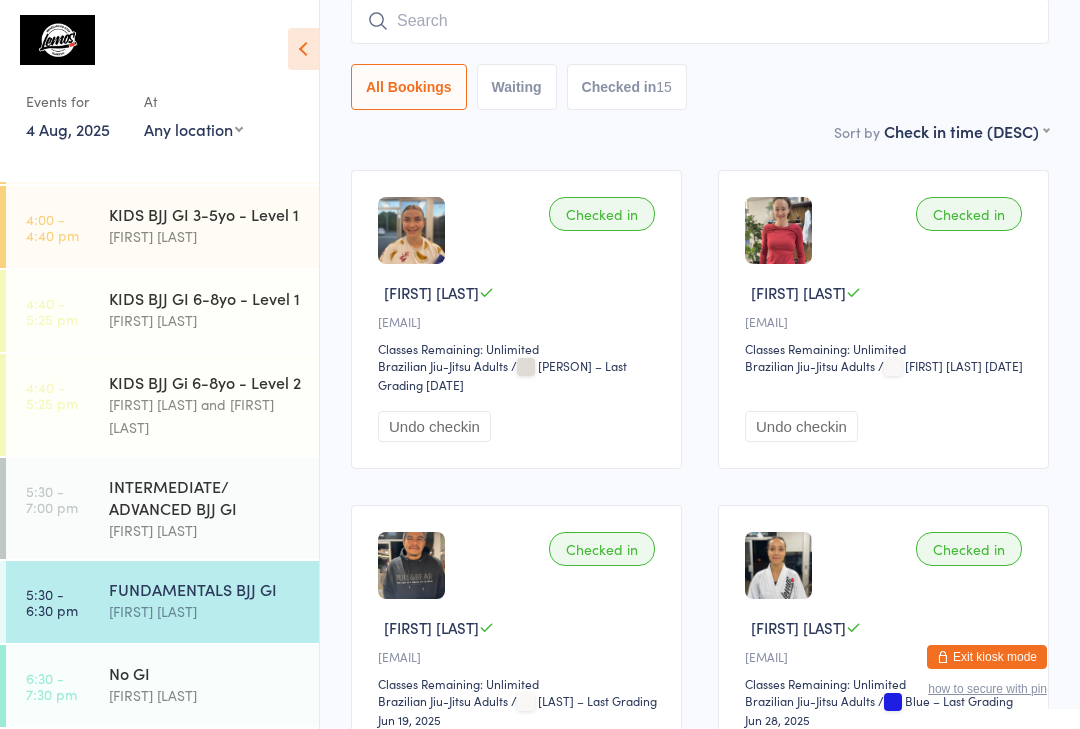 click at bounding box center [700, 21] 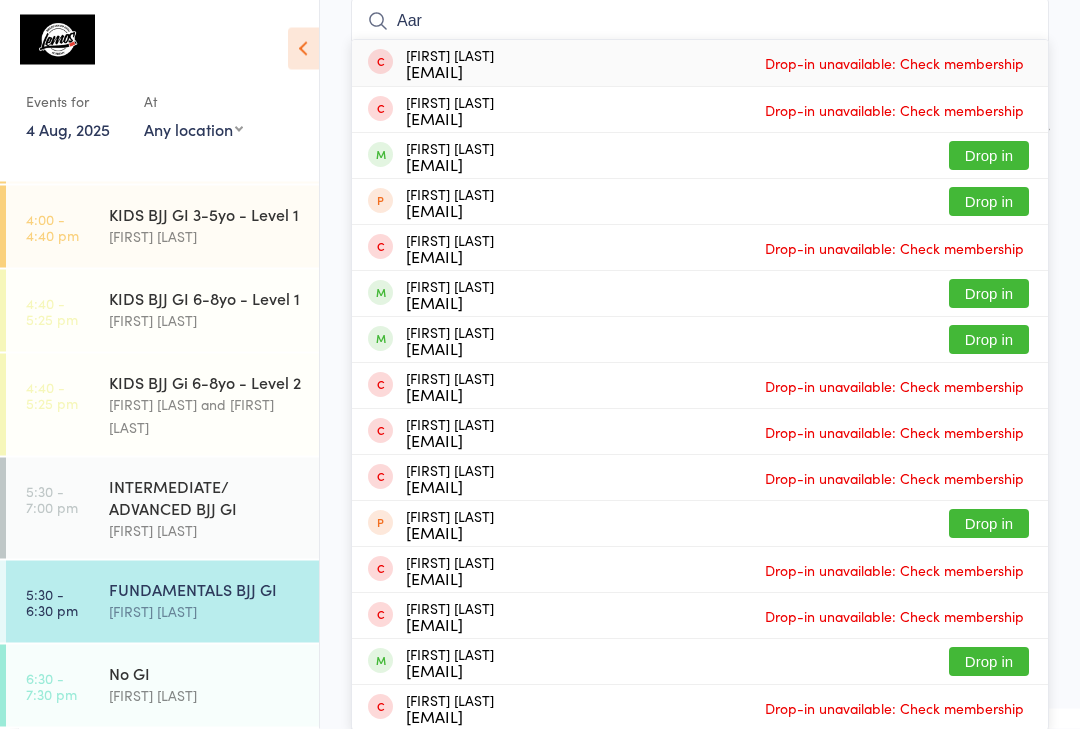 type on "Aar" 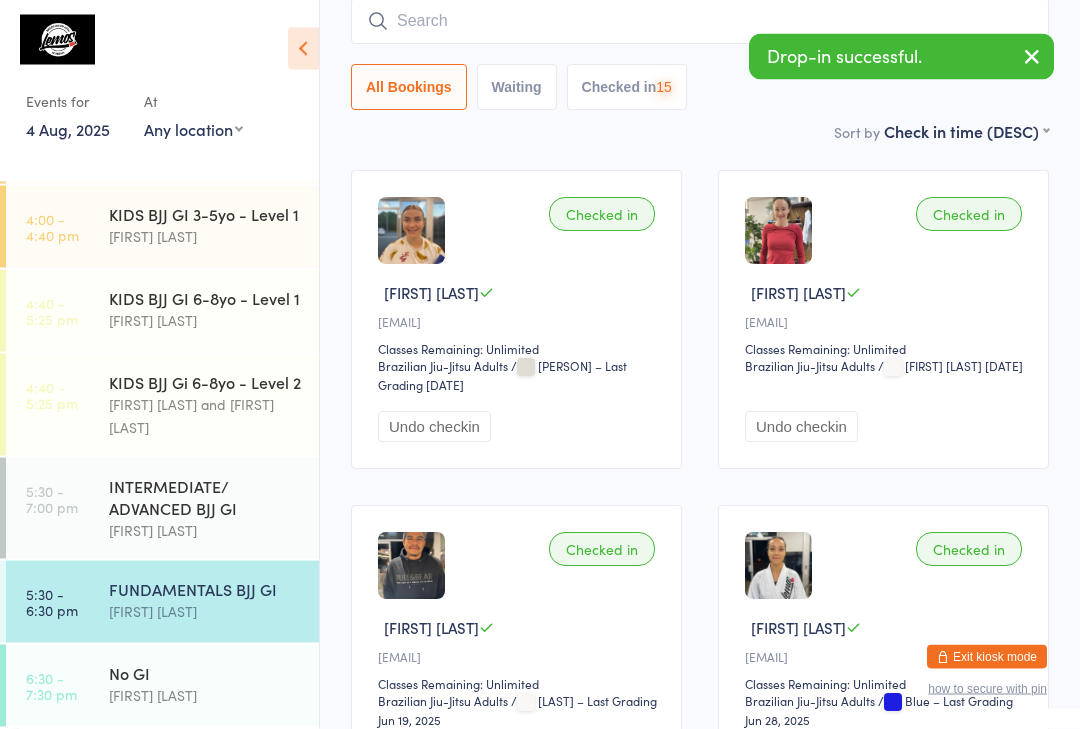 scroll, scrollTop: 181, scrollLeft: 0, axis: vertical 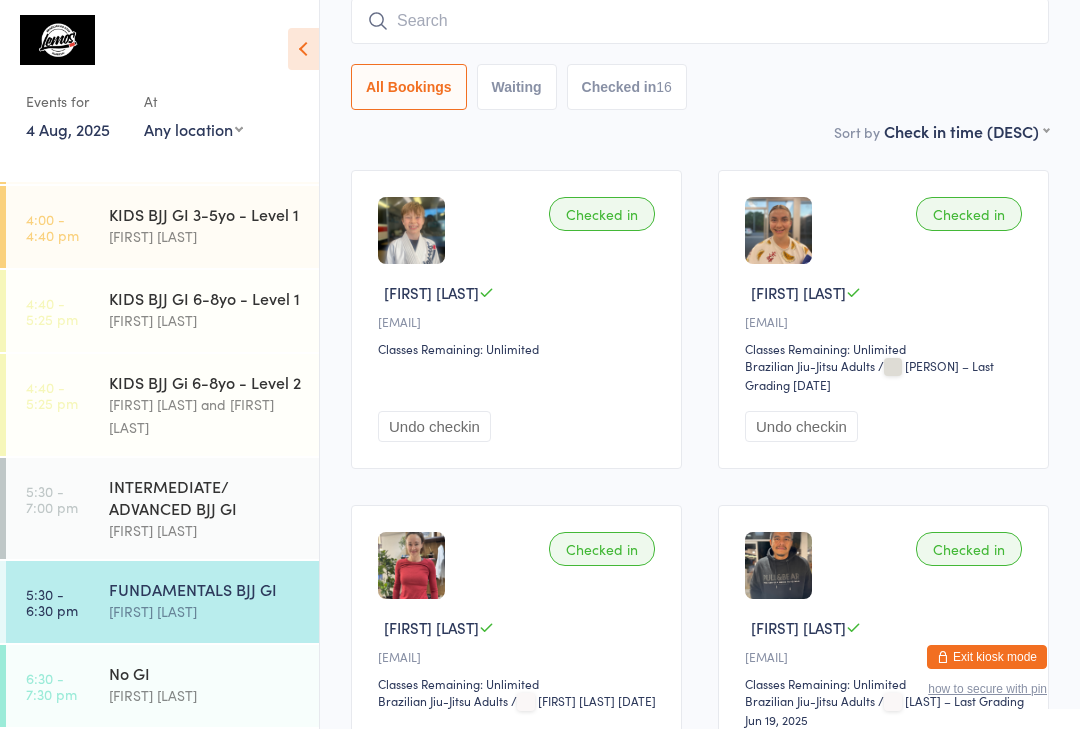 click at bounding box center [700, 21] 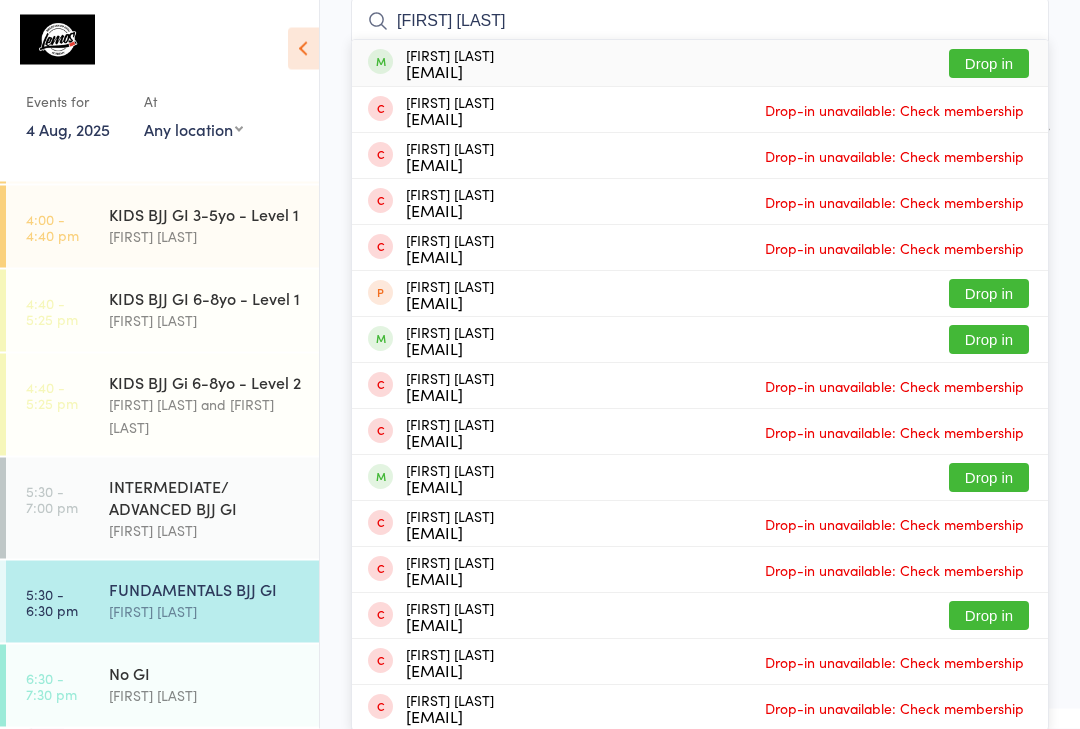 type on "[FIRST] [LAST]" 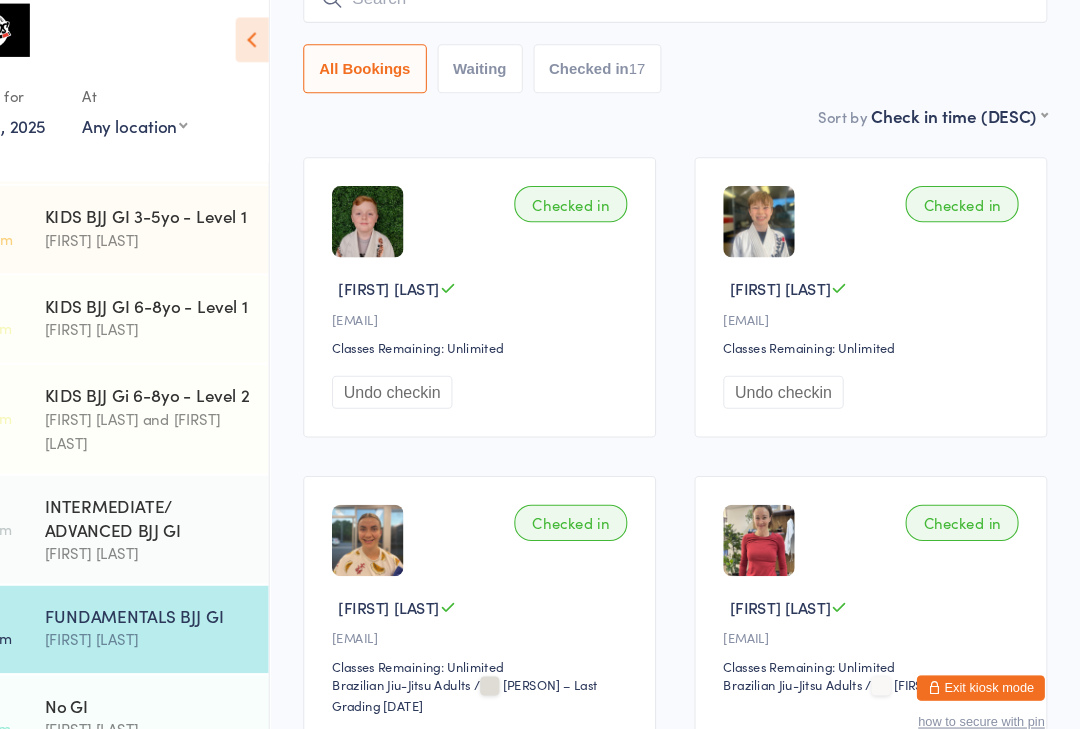 scroll, scrollTop: 87, scrollLeft: 0, axis: vertical 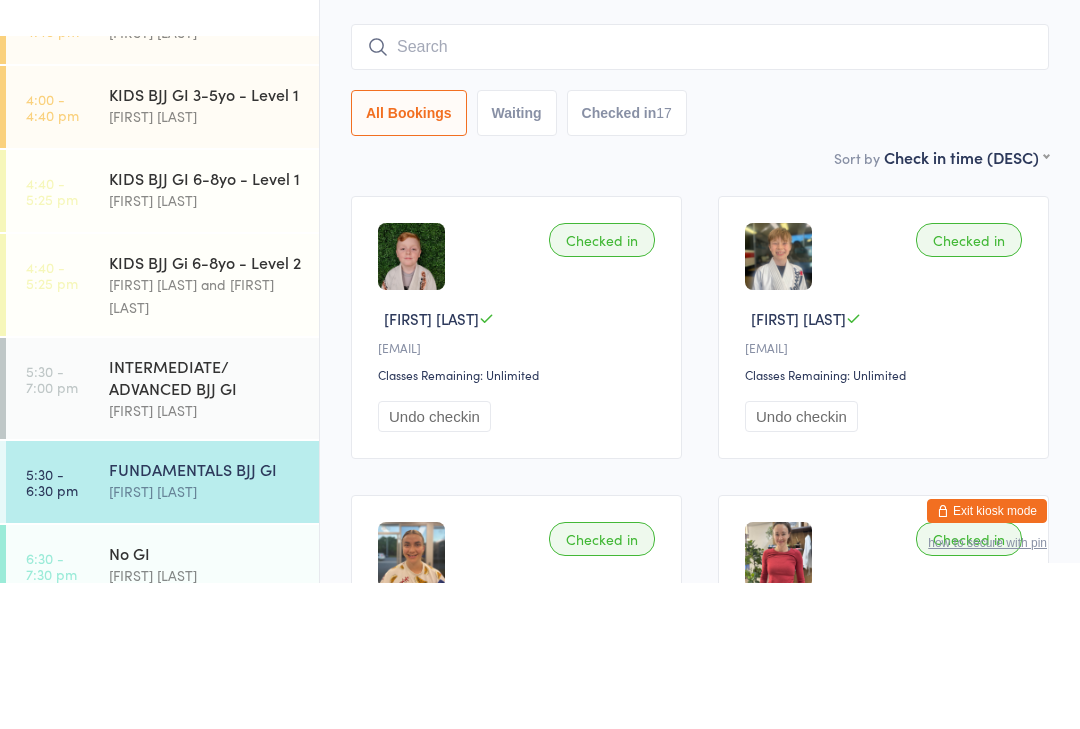 click on "5:45 - 7:00 am INTERMEDIATE/ADVANCED BJJ GI [FIRST] [LAST] 6:00 - 7:00 am NO GI - Competition Class [FIRST] [LAST] 7:30 - 8:30 am OPEN GYM [FIRST] [LAST] 11:00 - 12:15 pm No GI (INTERMEDIATE) [FIRST] [LAST] 4:00 - 4:40 pm KIDS BJJ GI 3-5yo - Level 2 [FIRST] [LAST] 4:00 - 4:40 pm KIDS BJJ GI 3-5yo - Level 1 [FIRST] [LAST] 4:40 - 5:25 pm KIDS BJJ GI 6-8yo - Level 1 [FIRST] [LAST] 4:40 - 5:25 pm KIDS BJJ Gi 6-8yo - Level 2 [FIRST] [LAST] and [FIRST] [LAST] 5:30 - 7:00 pm INTERMEDIATE/ ADVANCED BJJ GI [FIRST] [LAST] 5:30 - 6:30 pm FUNDAMENTALS BJJ GI [FIRST] [LAST] 6:30 - 7:30 pm No GI [FIRST] [LAST]" at bounding box center (159, 455) 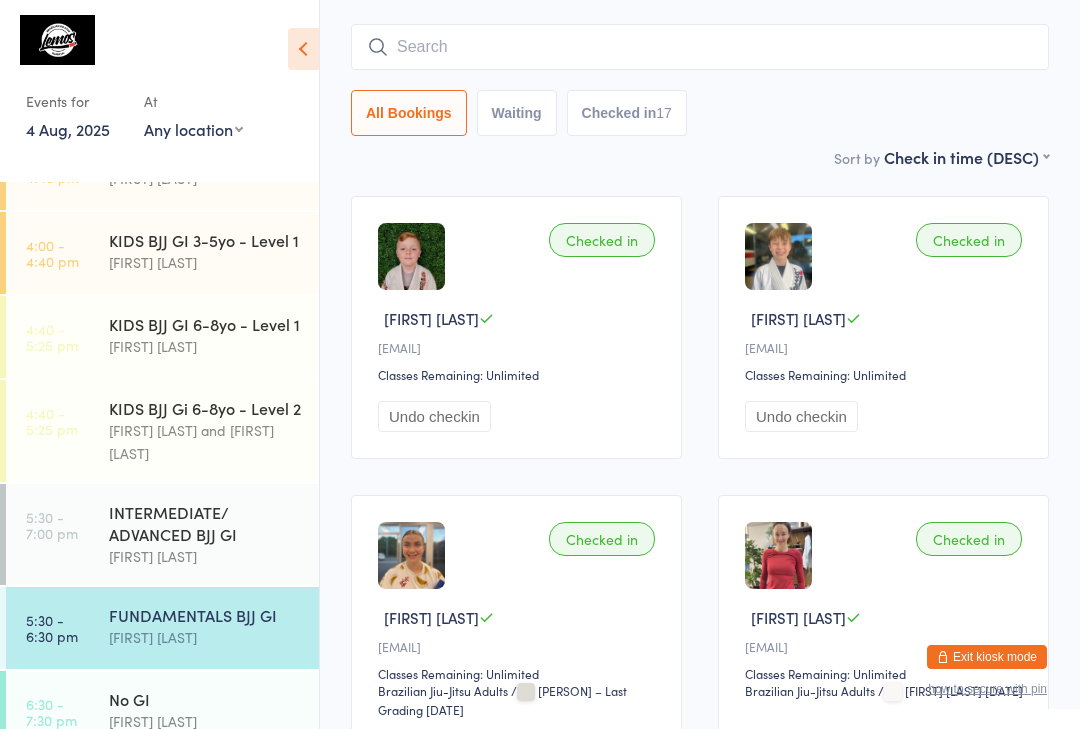 click at bounding box center (700, 47) 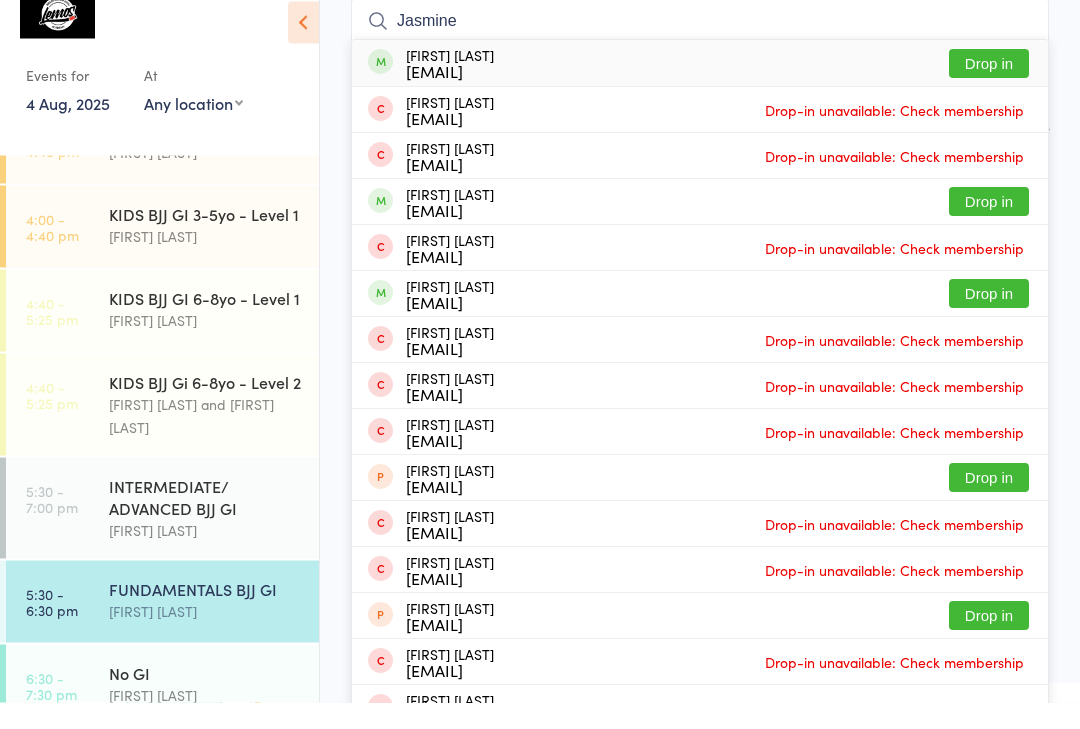 type on "Jasmine" 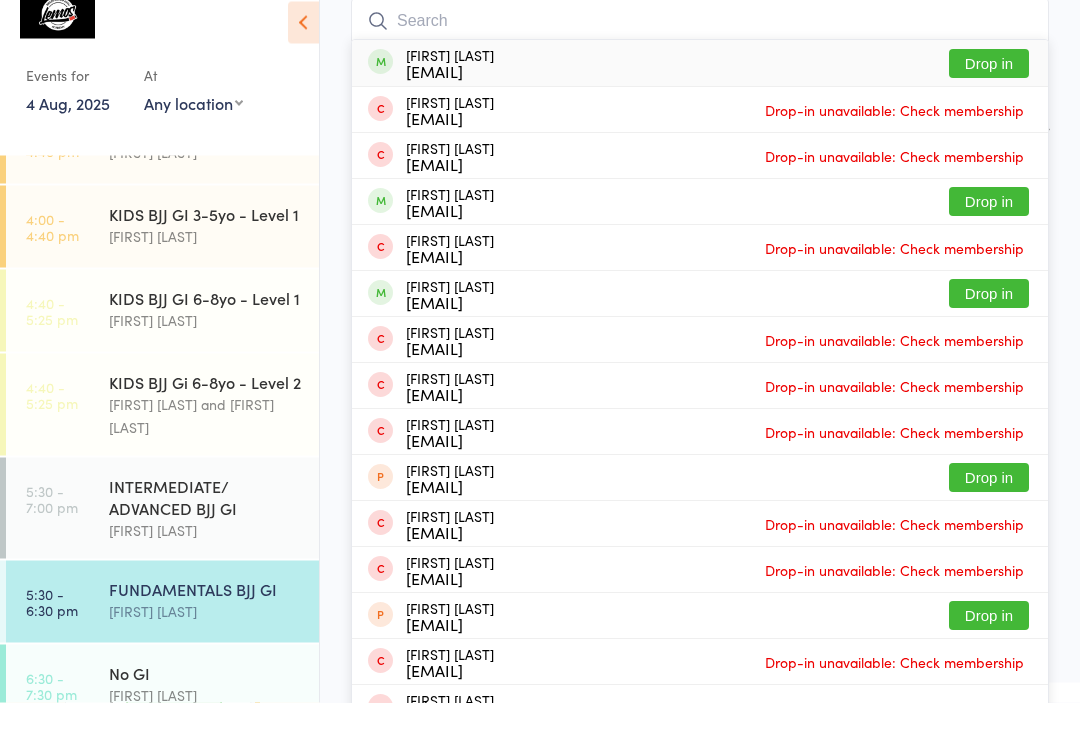 scroll, scrollTop: 181, scrollLeft: 0, axis: vertical 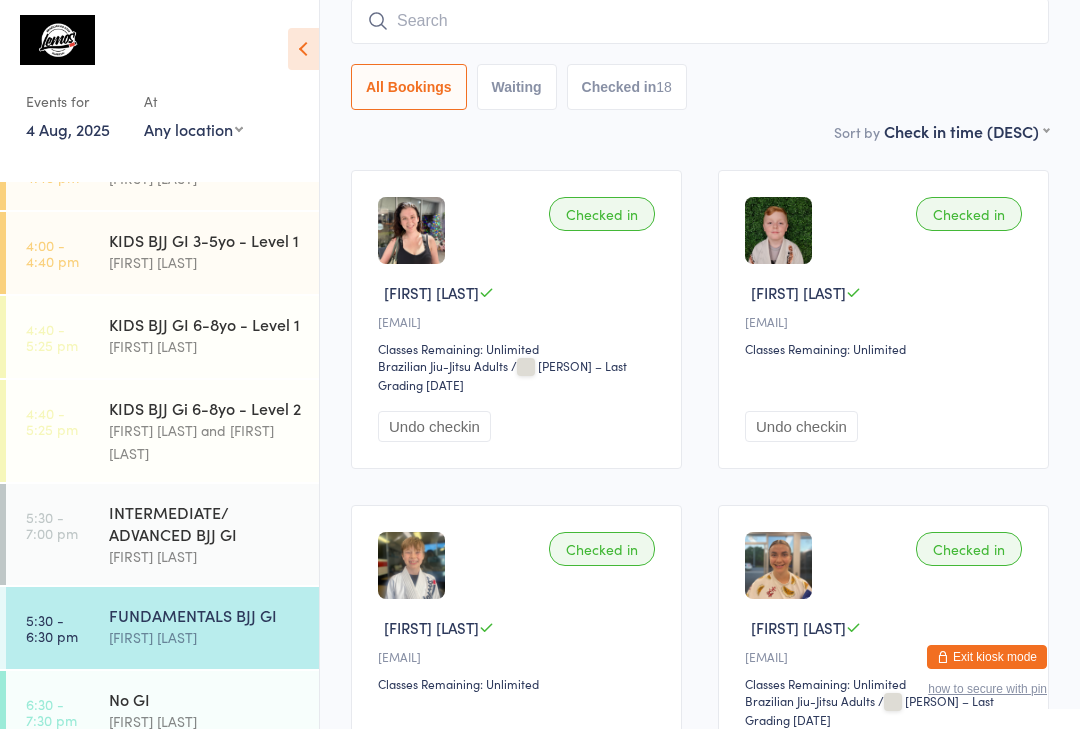 click at bounding box center [700, 21] 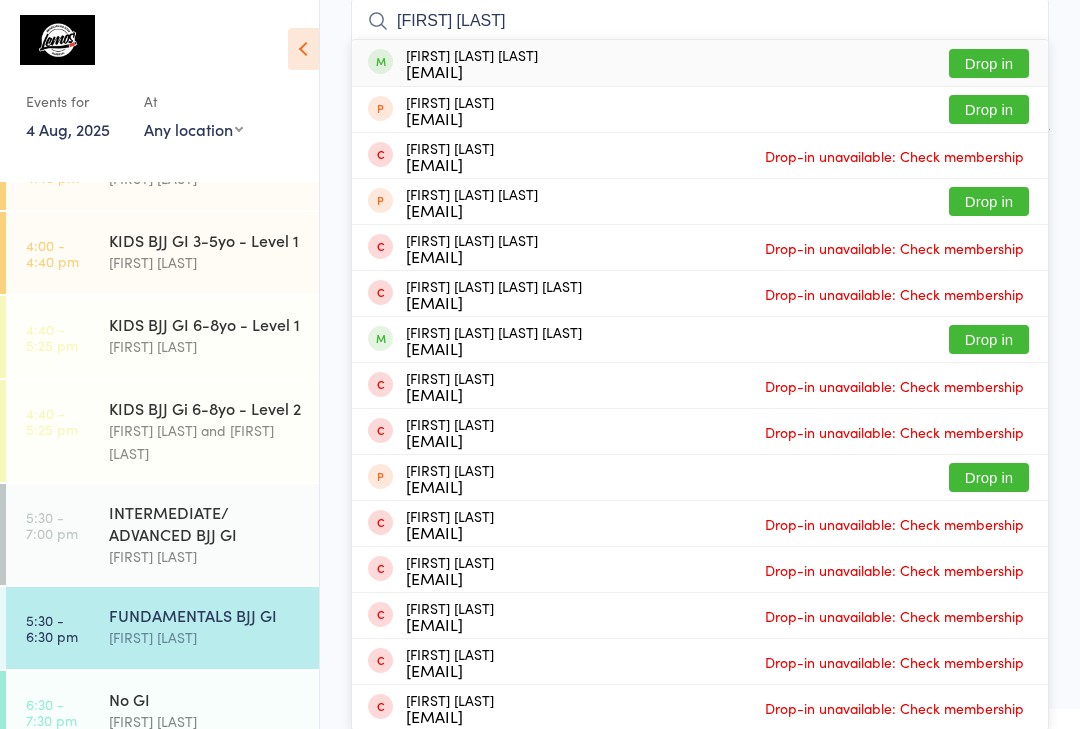 type on "[FIRST] [LAST]" 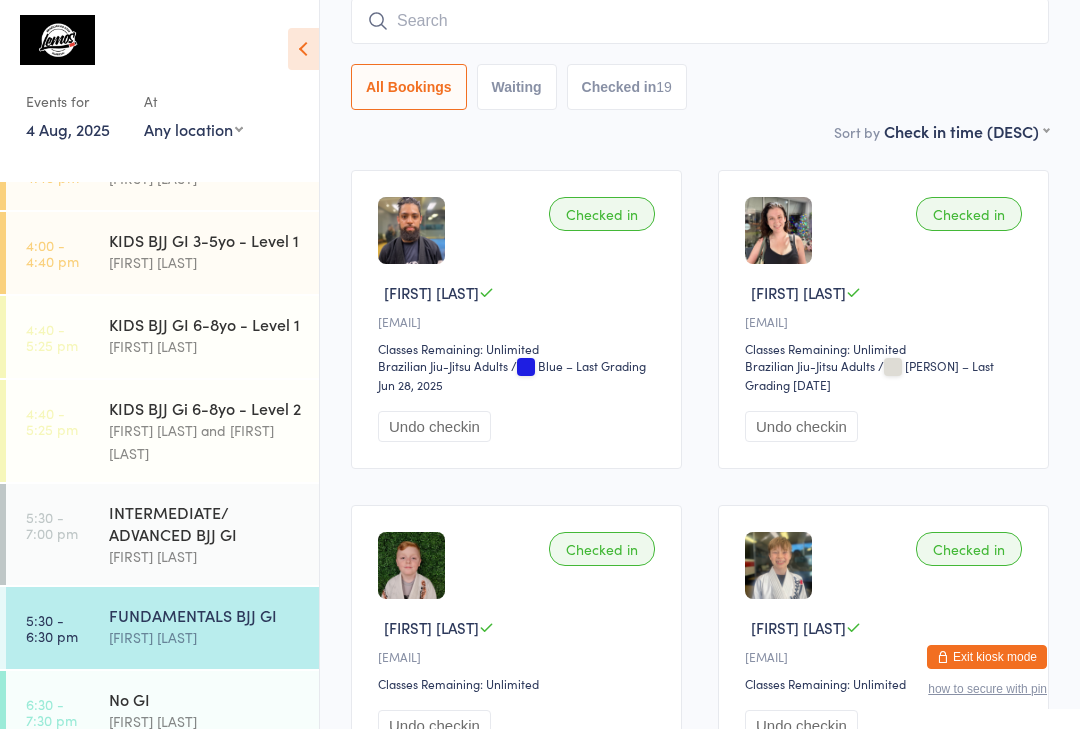 click at bounding box center [700, 21] 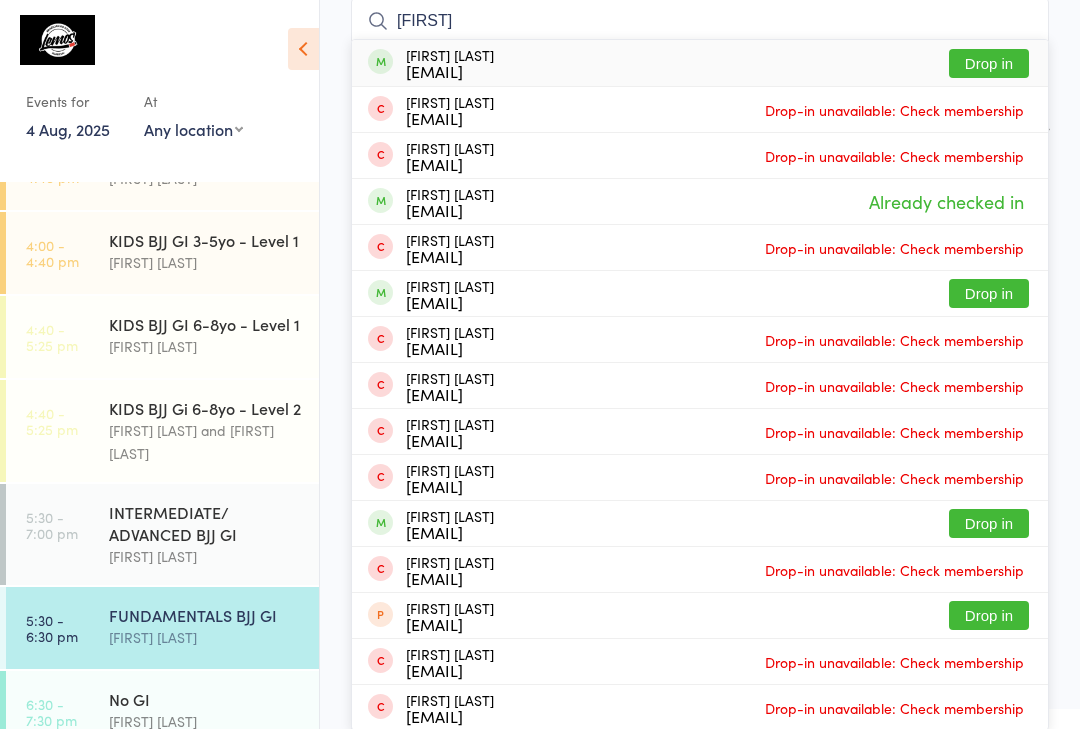 type on "[FIRST]" 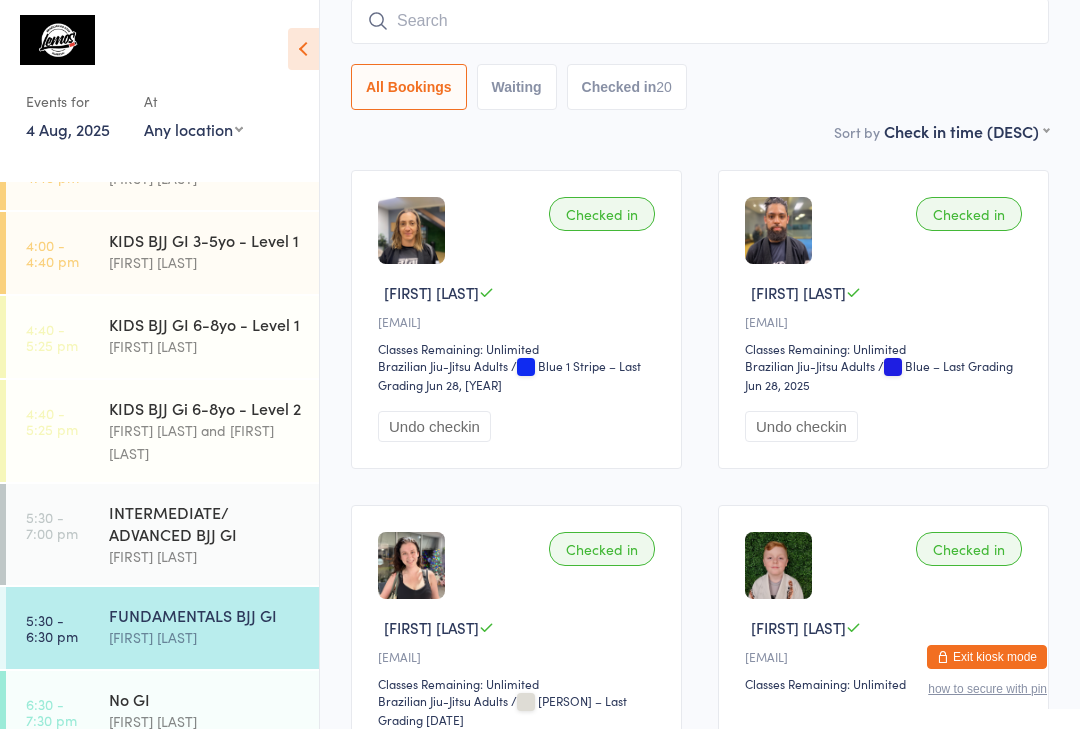click on "All Bookings Waiting Checked in 20" at bounding box center [700, 87] 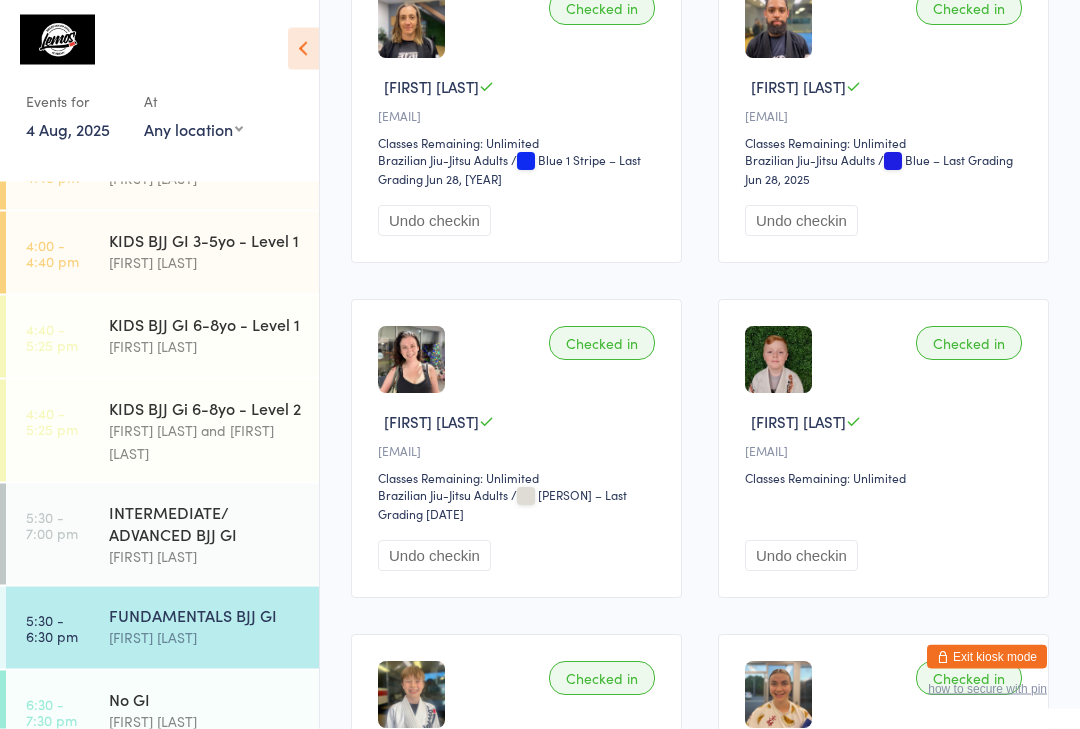 scroll, scrollTop: 388, scrollLeft: 0, axis: vertical 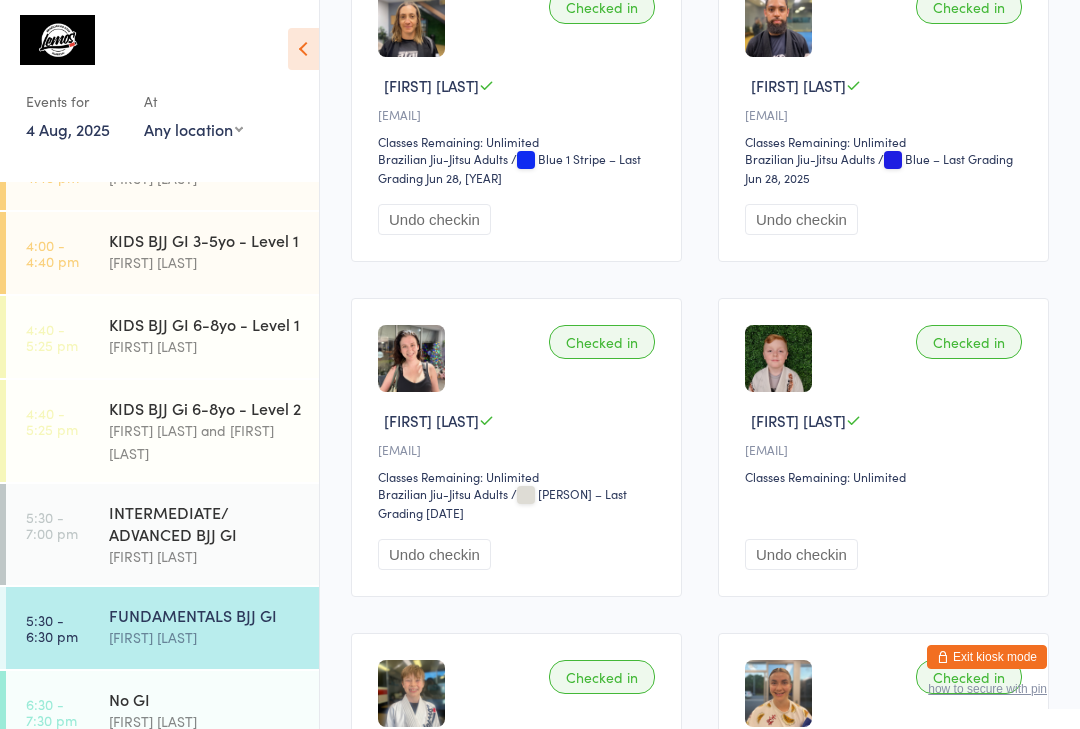 click on "[TIME] [TIME] [FIRST] [LAST]" at bounding box center [162, 712] 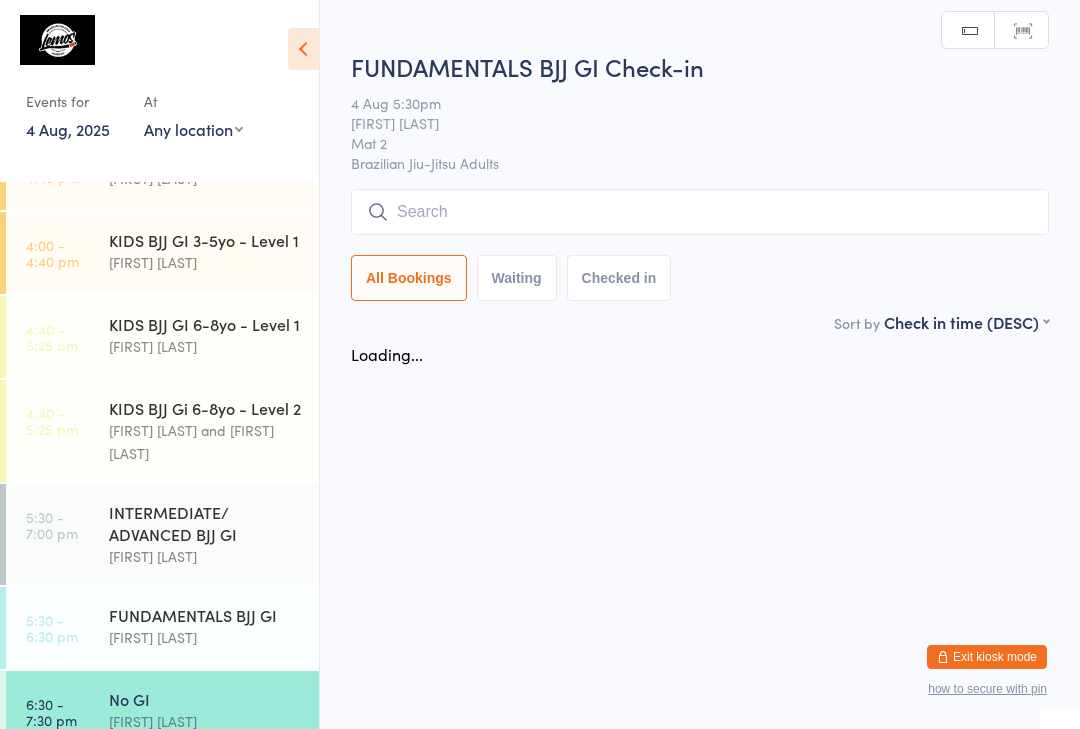 scroll, scrollTop: 0, scrollLeft: 0, axis: both 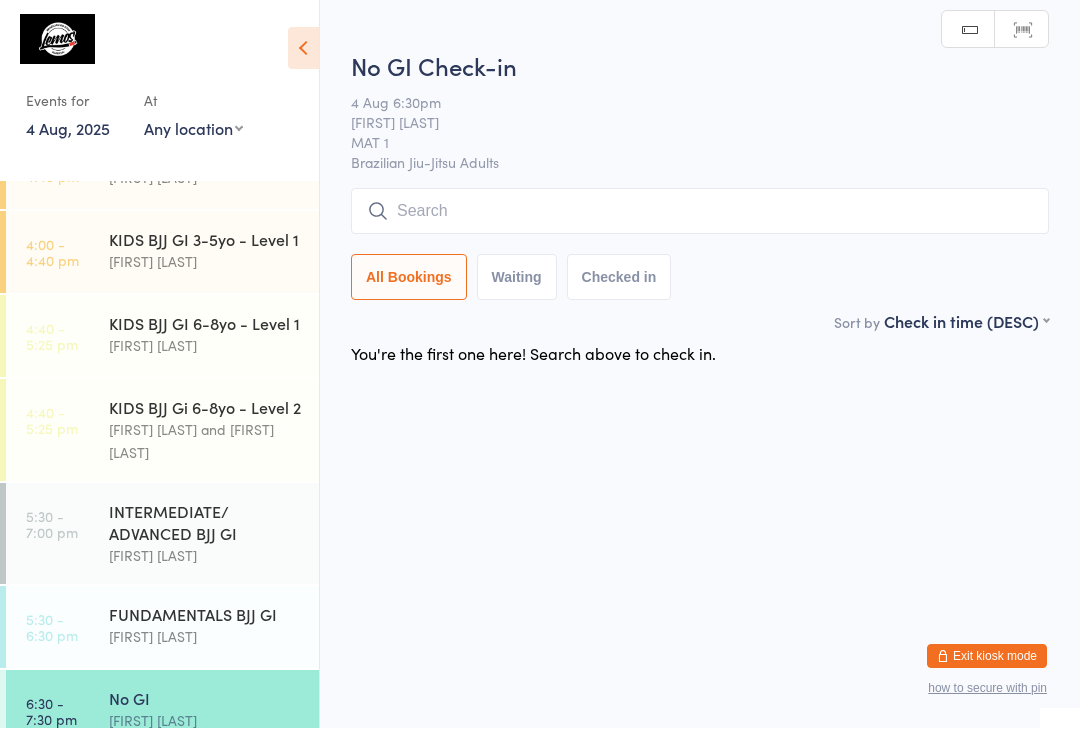 click on "5:30 - 6:30 pm" at bounding box center [52, 628] 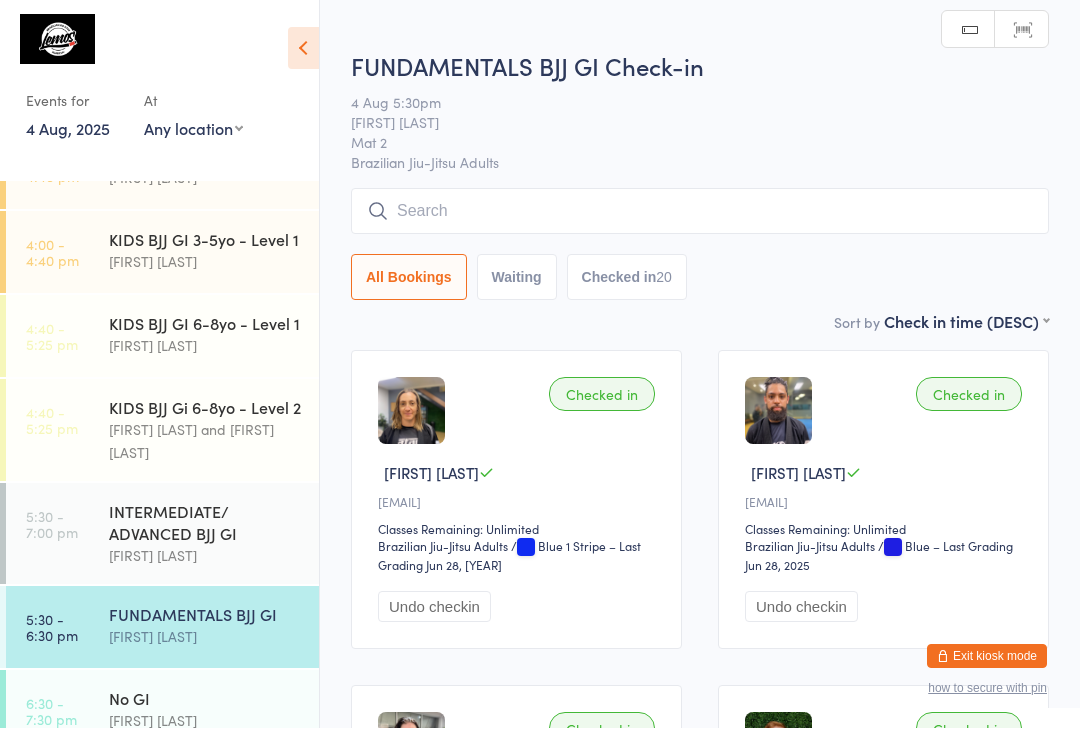 scroll, scrollTop: 1, scrollLeft: 0, axis: vertical 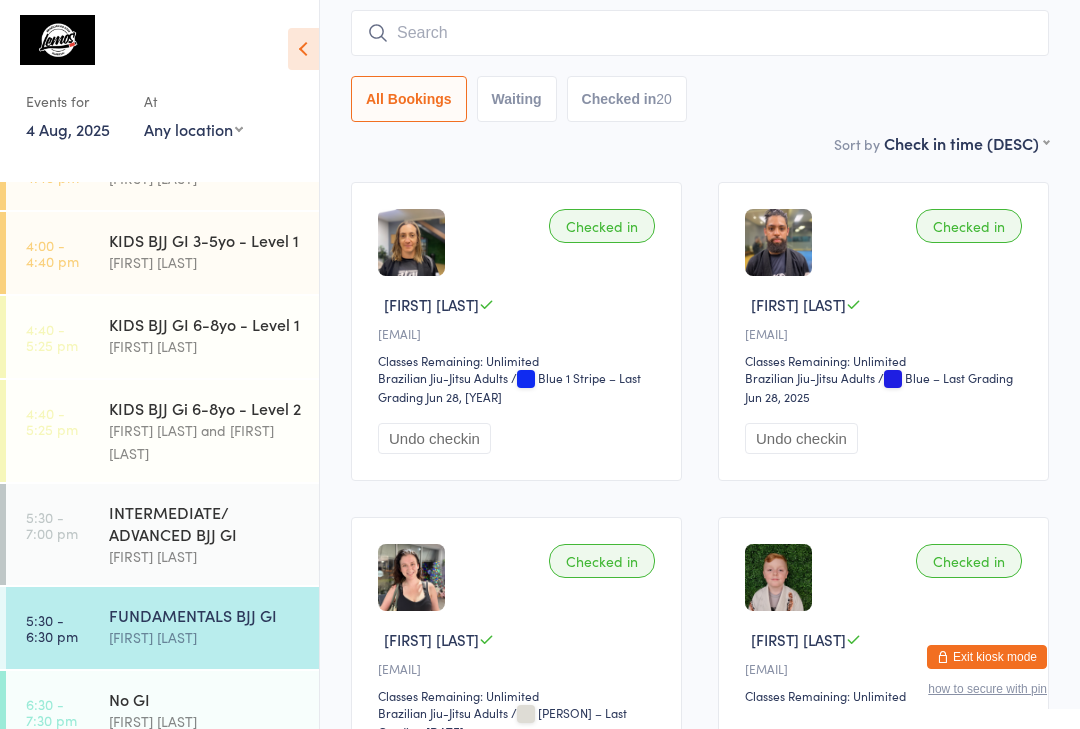click at bounding box center (700, 33) 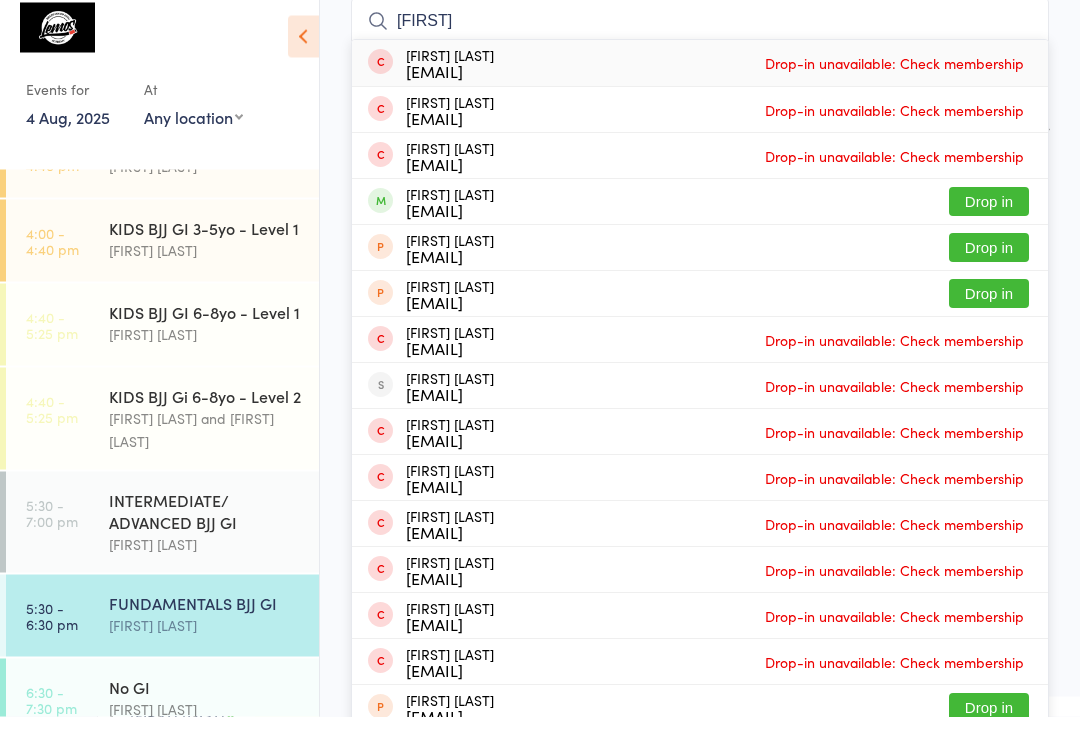type on "[FIRST]" 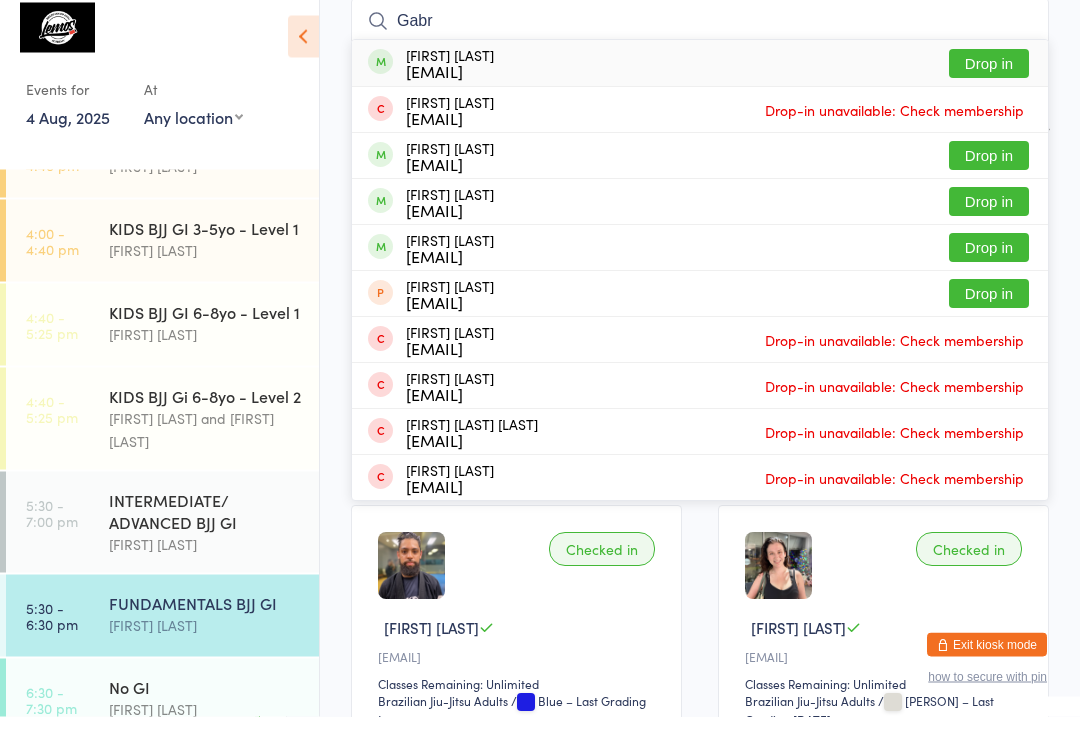 type on "Gabr" 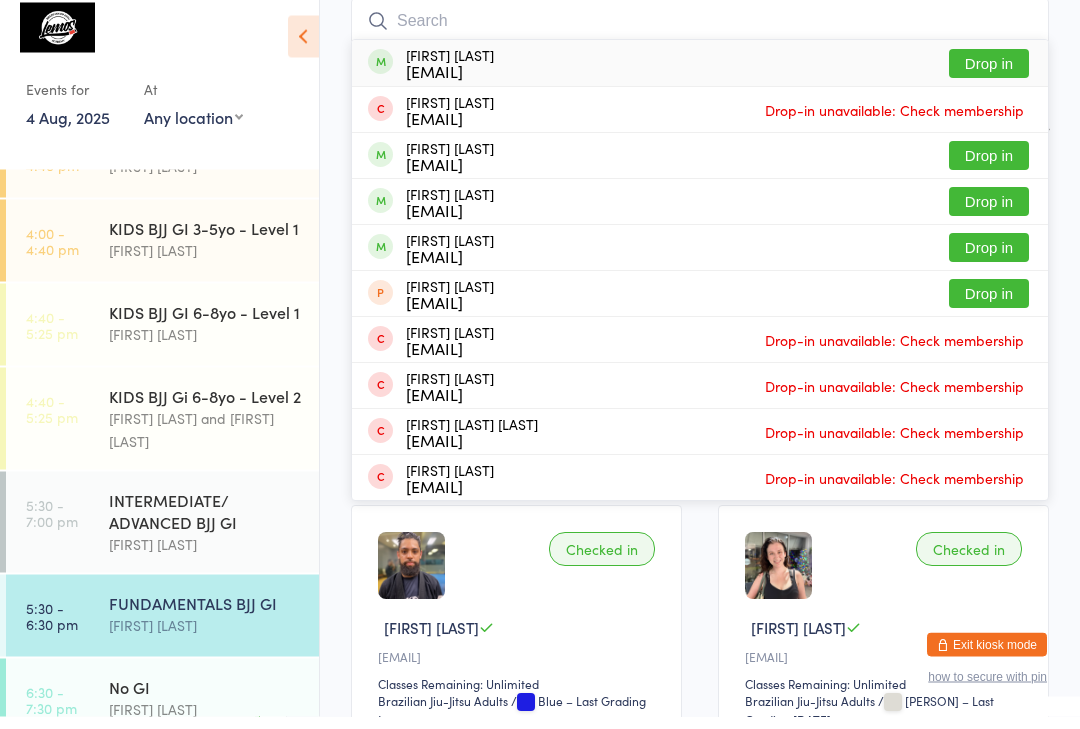 scroll, scrollTop: 181, scrollLeft: 0, axis: vertical 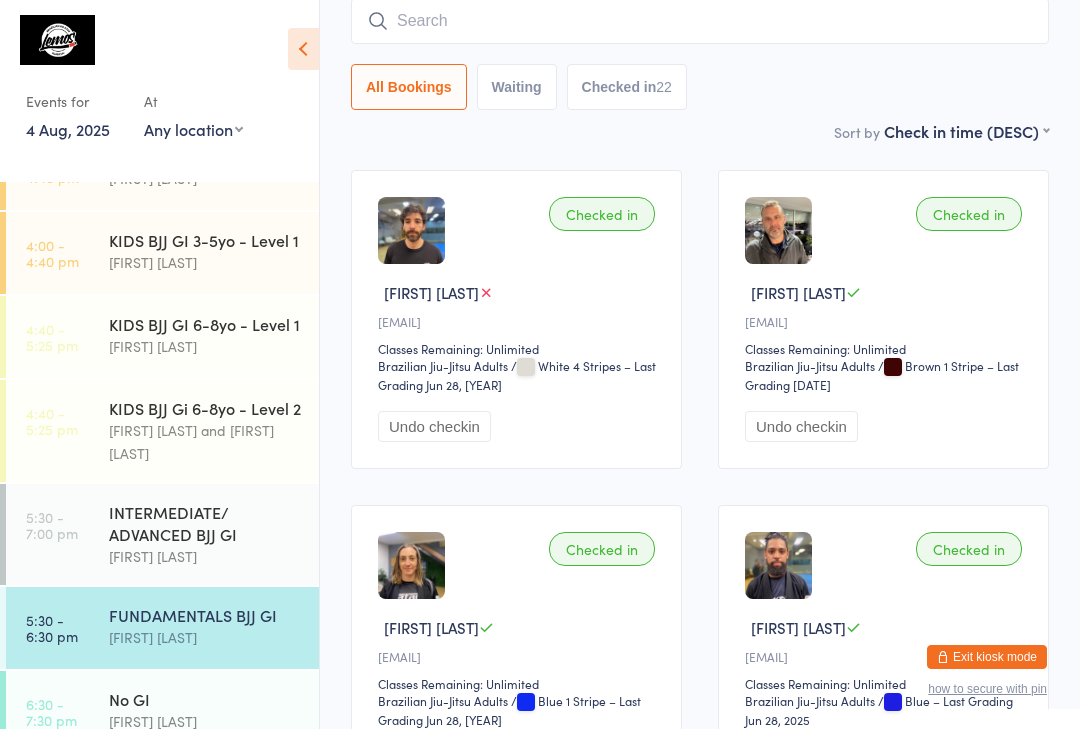 click at bounding box center [700, 21] 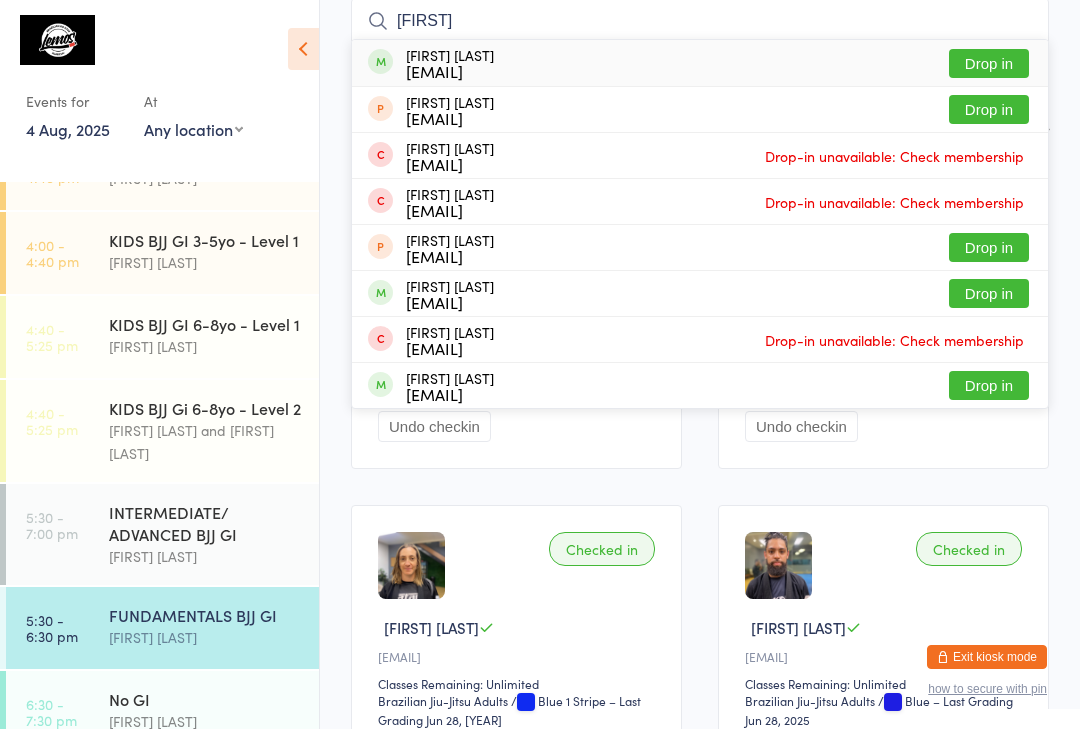 type on "[FIRST]" 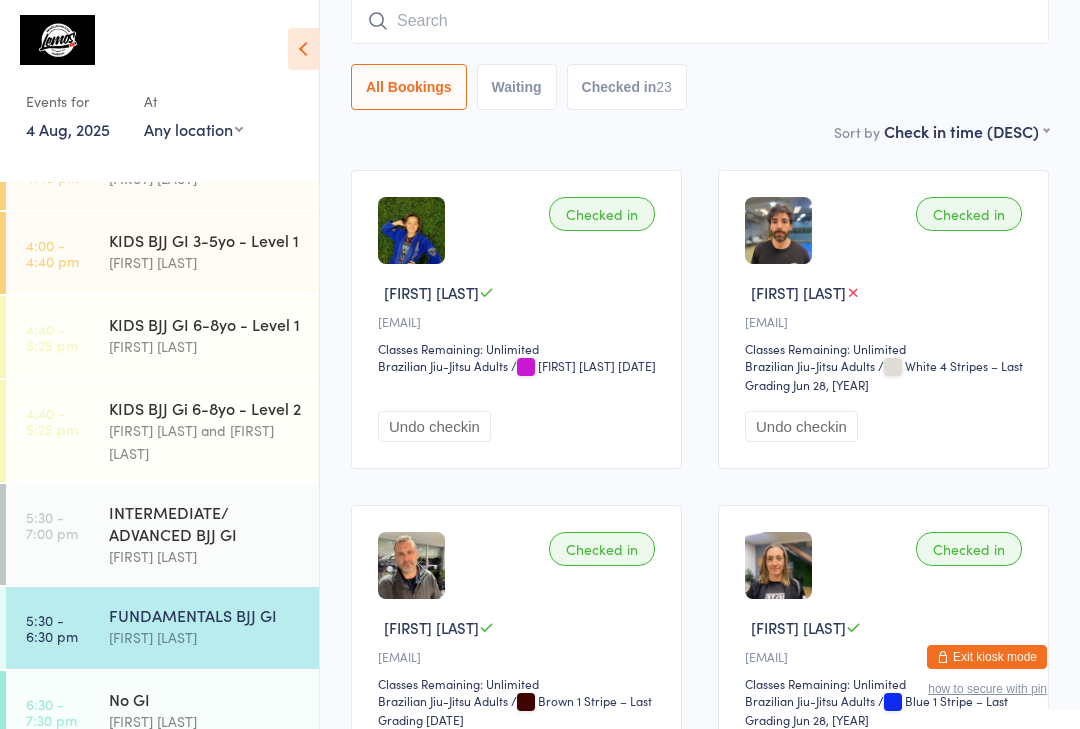 click at bounding box center [700, 21] 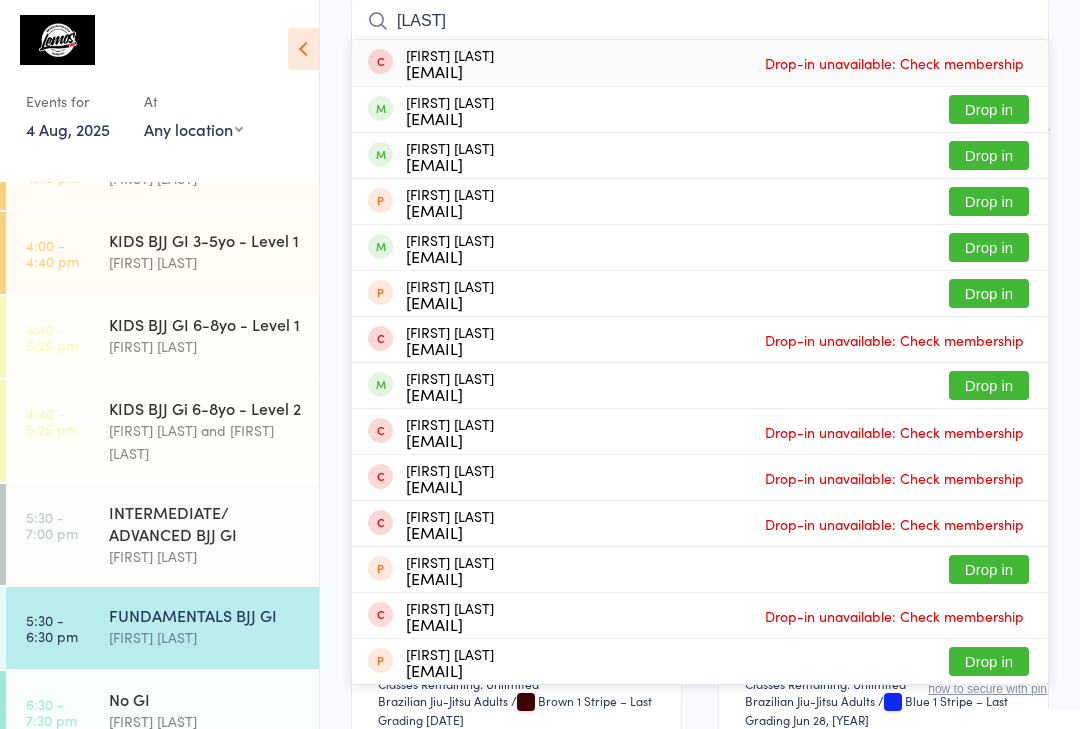 type on "[LAST]" 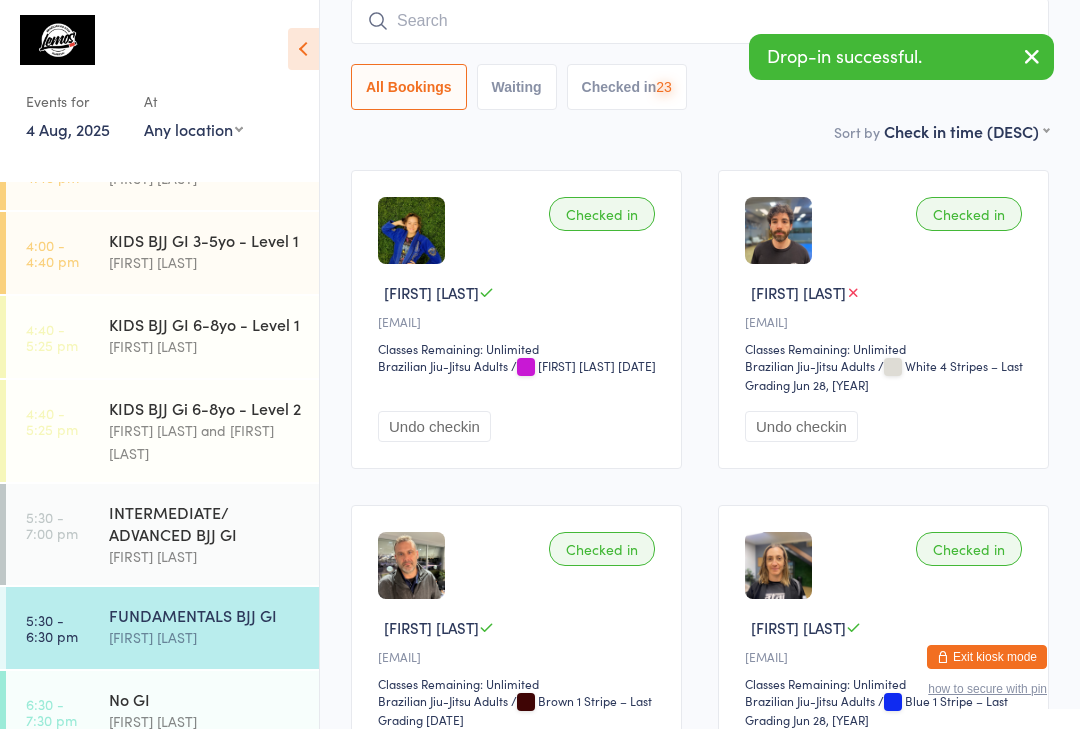 click at bounding box center [700, 21] 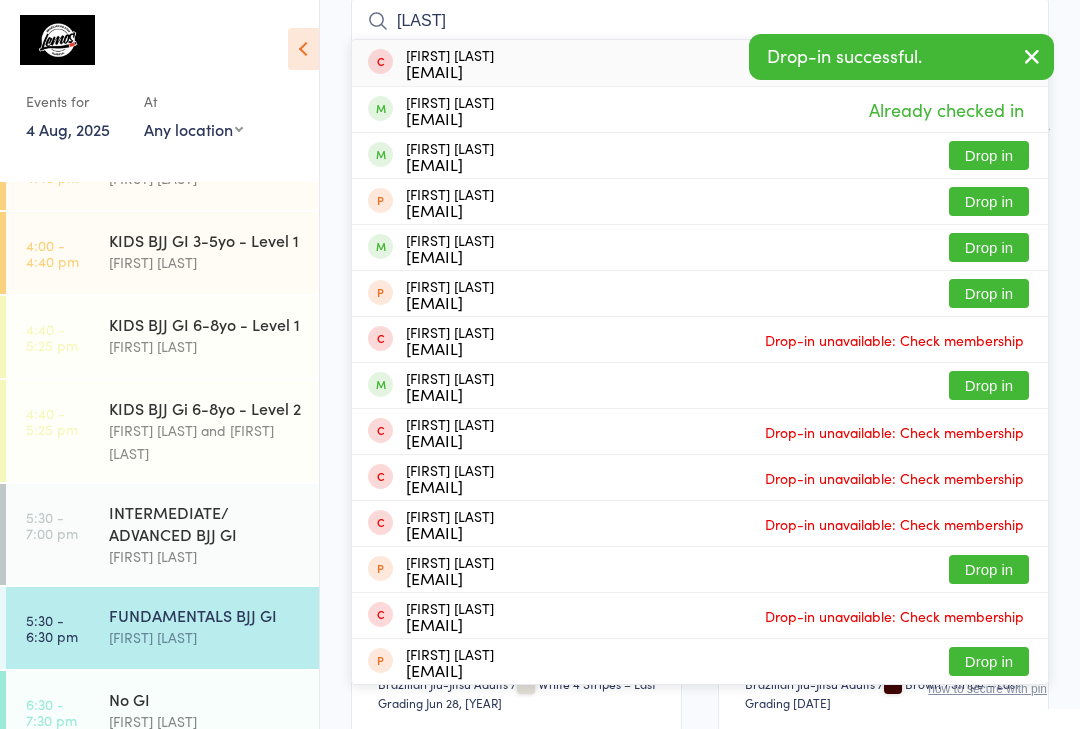 type on "[LAST]" 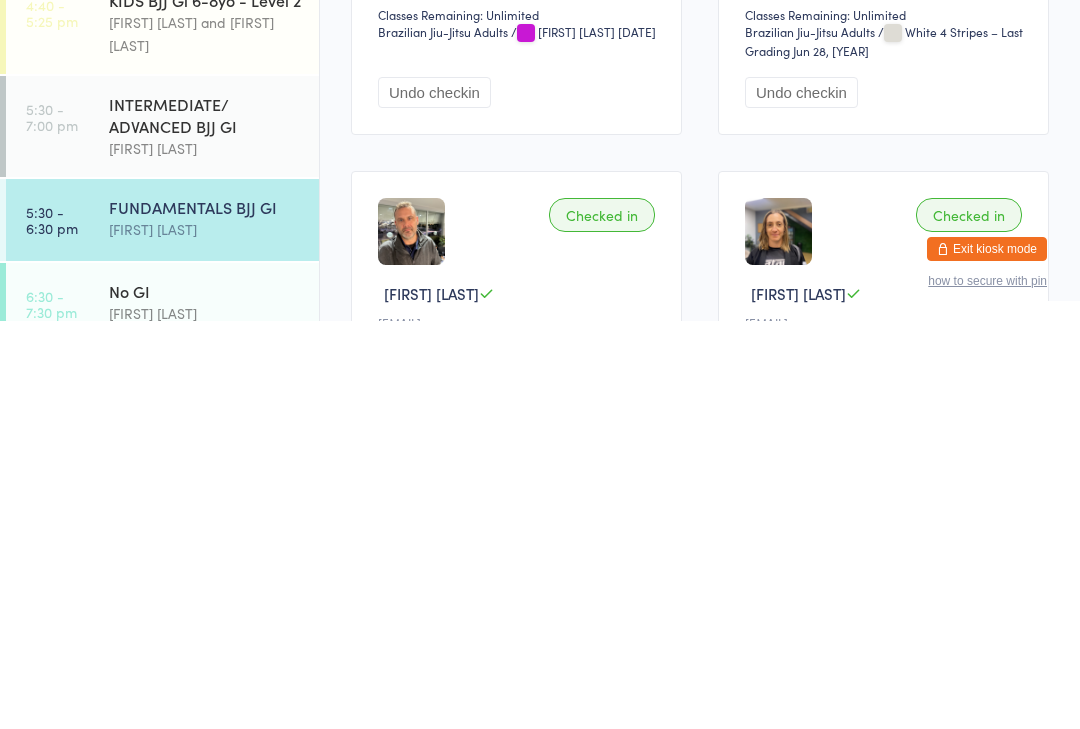scroll, scrollTop: 436, scrollLeft: 0, axis: vertical 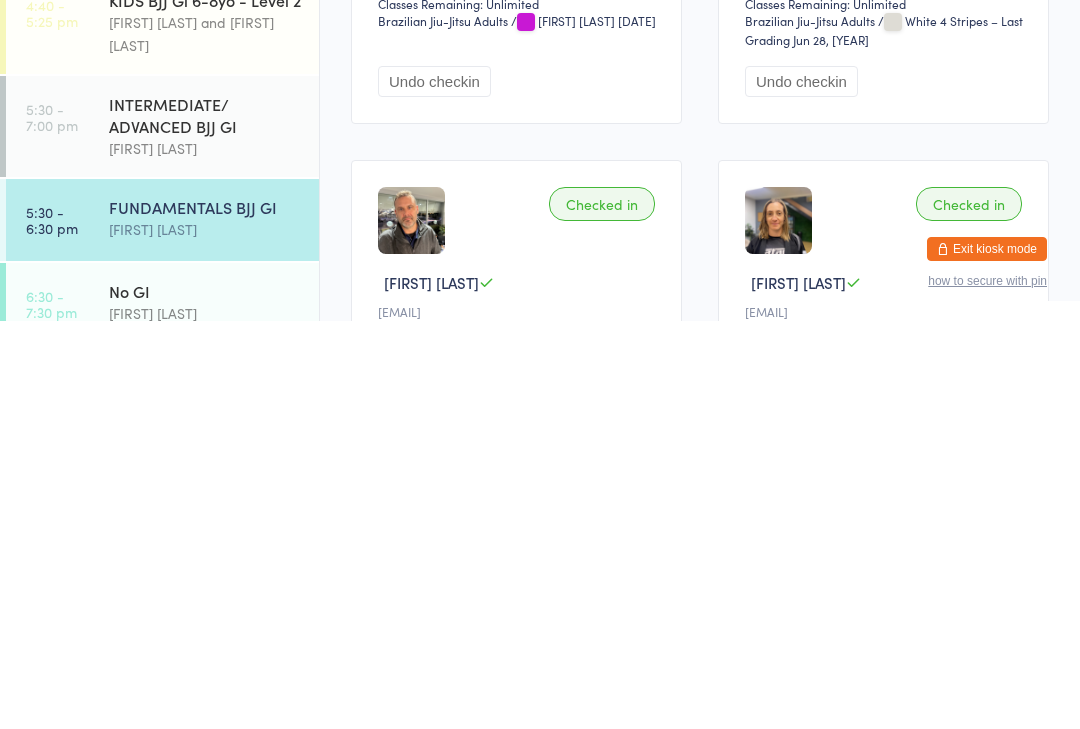 click on "[FIRST] [LAST]" at bounding box center (205, 637) 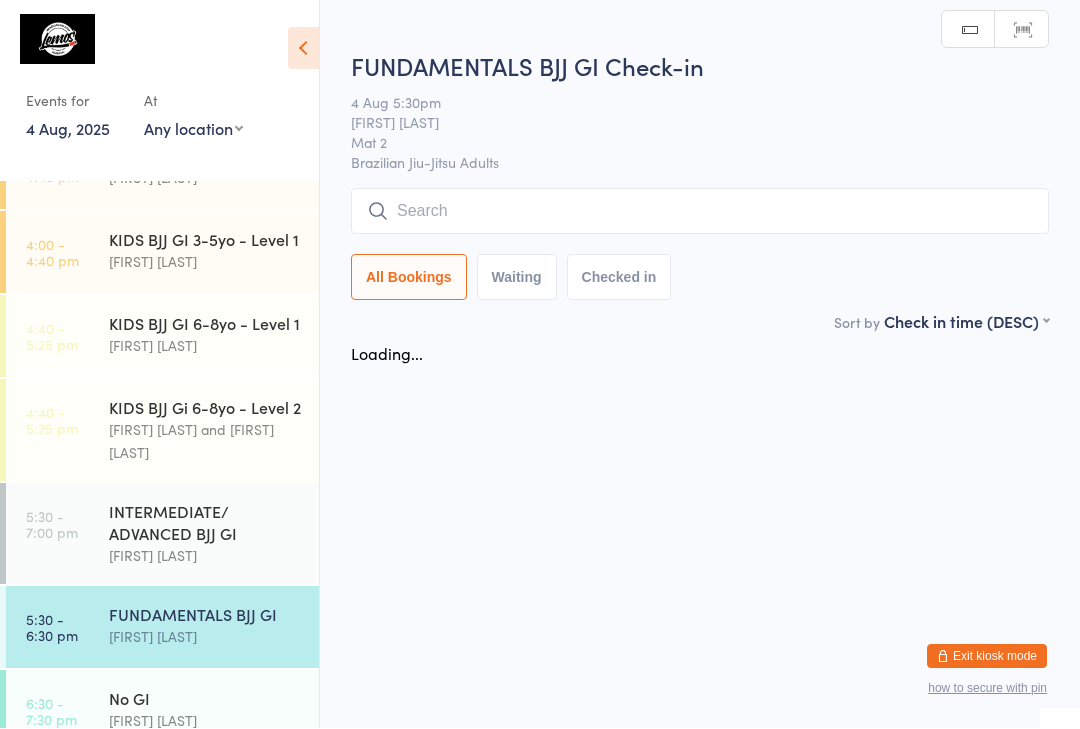 scroll, scrollTop: 1, scrollLeft: 0, axis: vertical 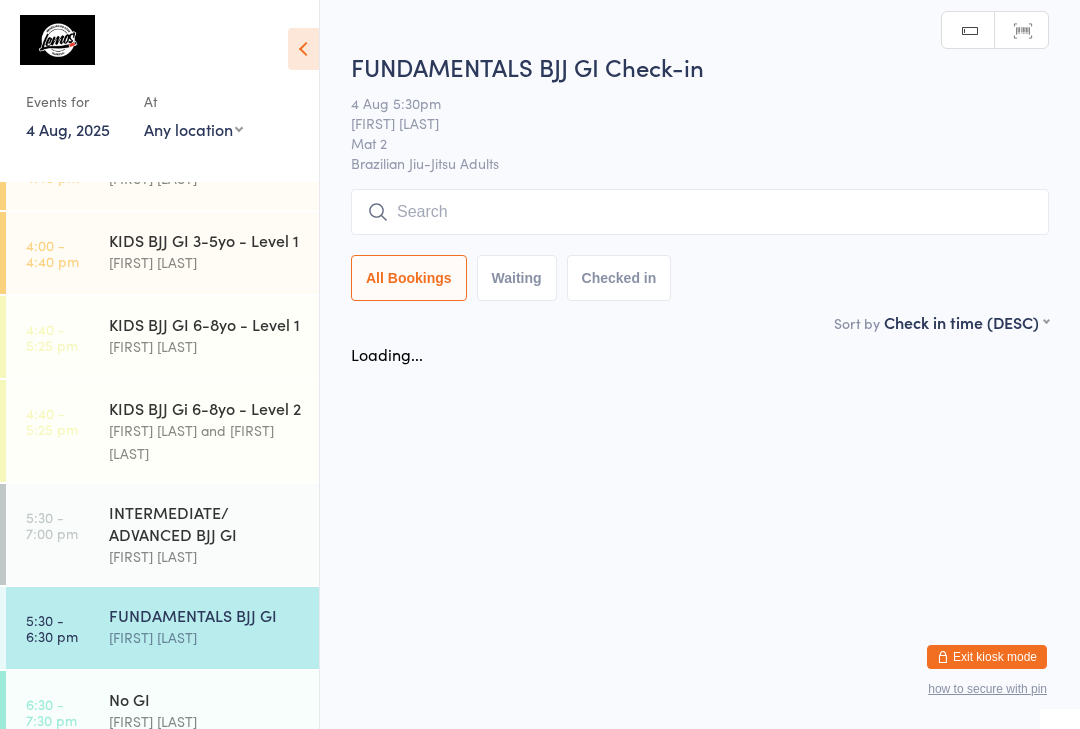 click at bounding box center (700, 212) 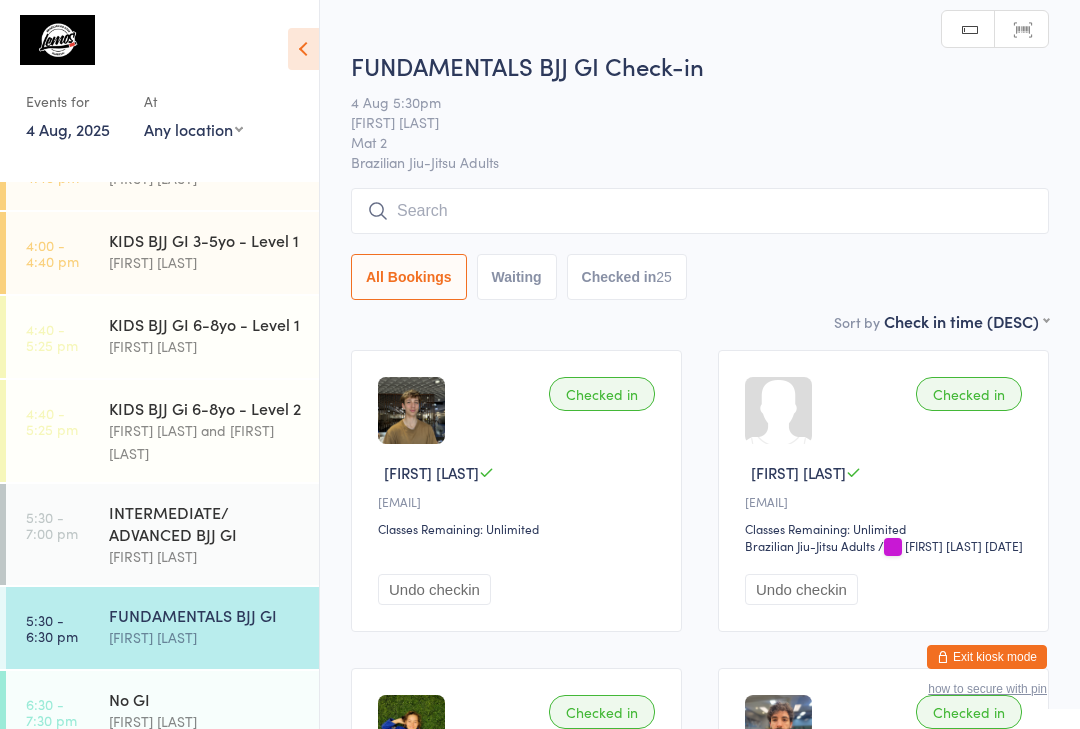 scroll, scrollTop: 0, scrollLeft: 0, axis: both 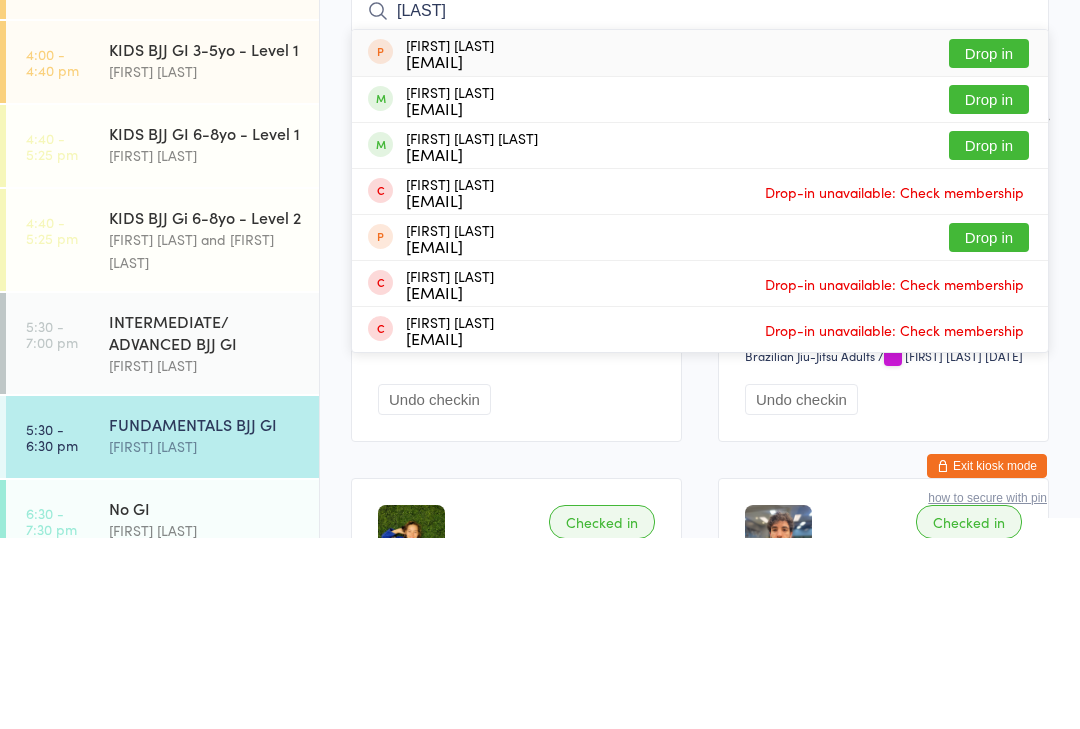 type on "[LAST]" 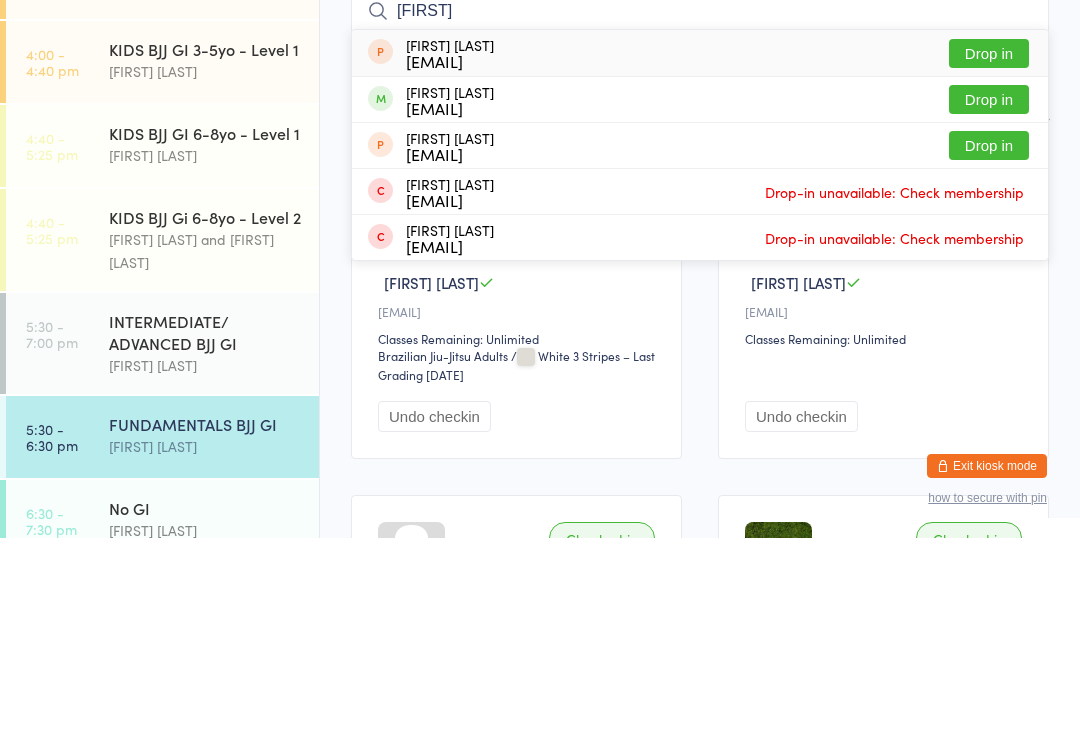 type on "[FIRST]" 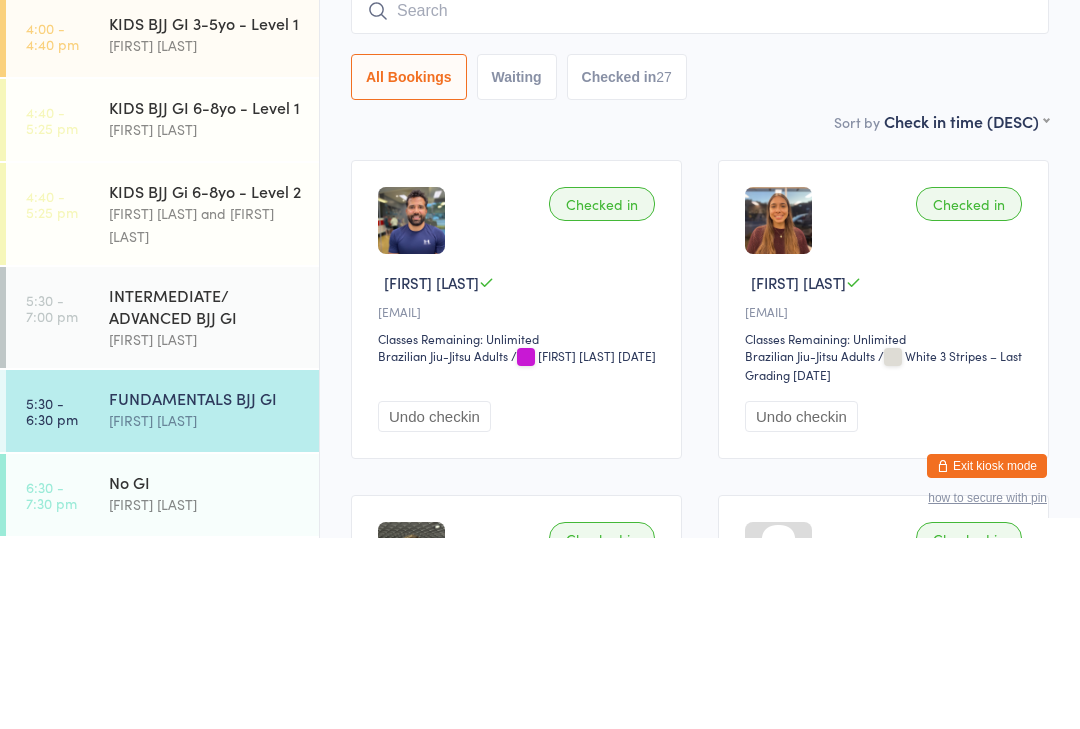 scroll, scrollTop: 445, scrollLeft: 0, axis: vertical 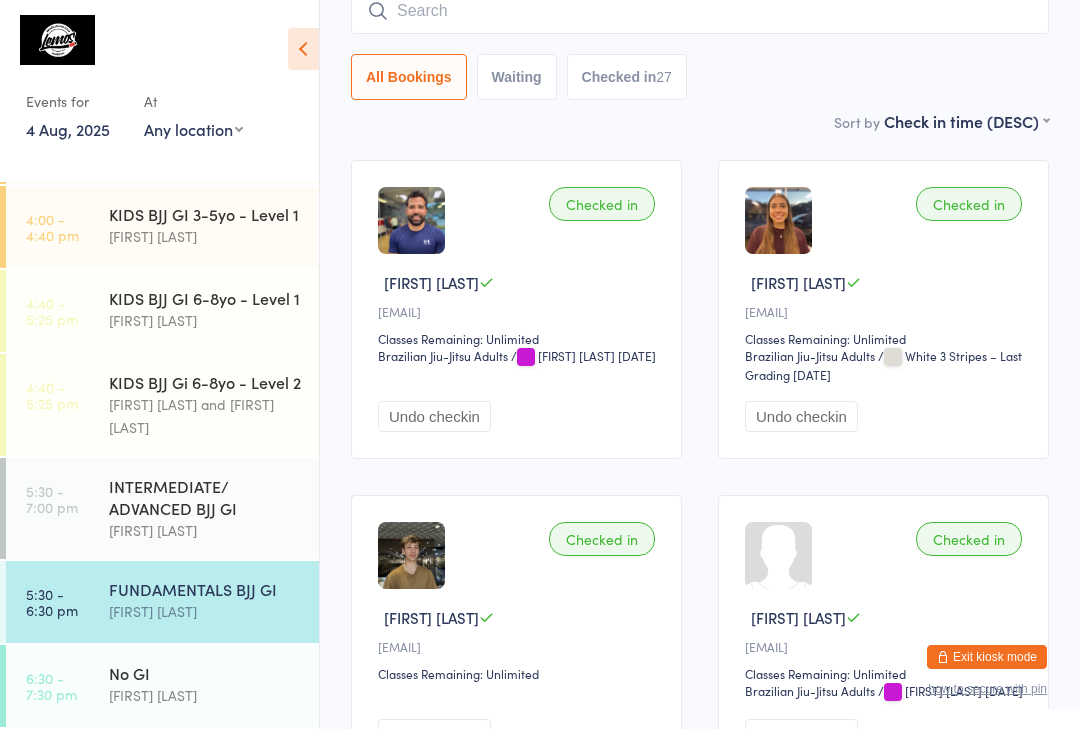 click on "No GI" at bounding box center (205, 673) 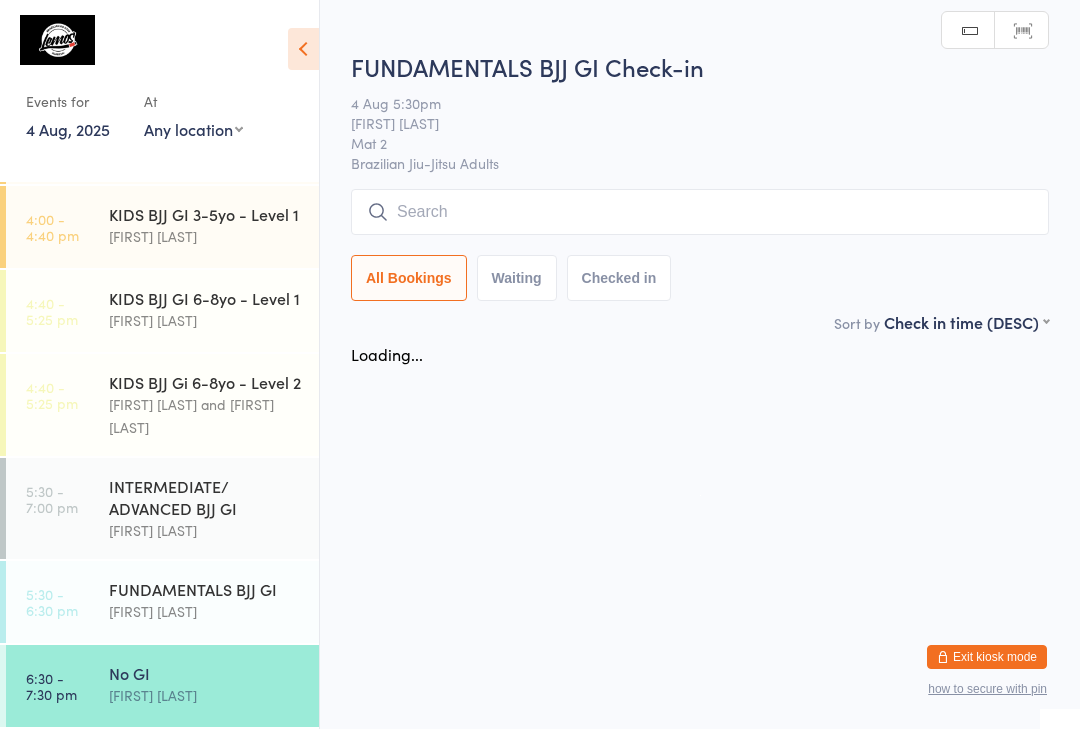 scroll, scrollTop: 0, scrollLeft: 0, axis: both 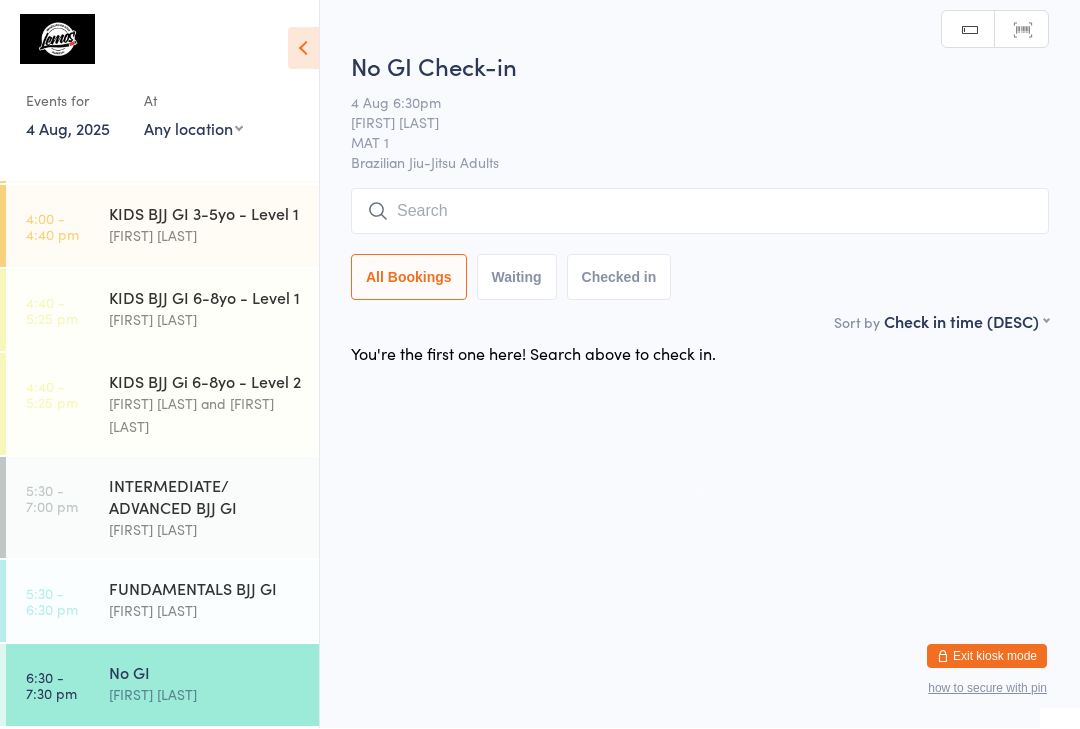 click on "INTERMEDIATE/ ADVANCED BJJ GI" at bounding box center (205, 497) 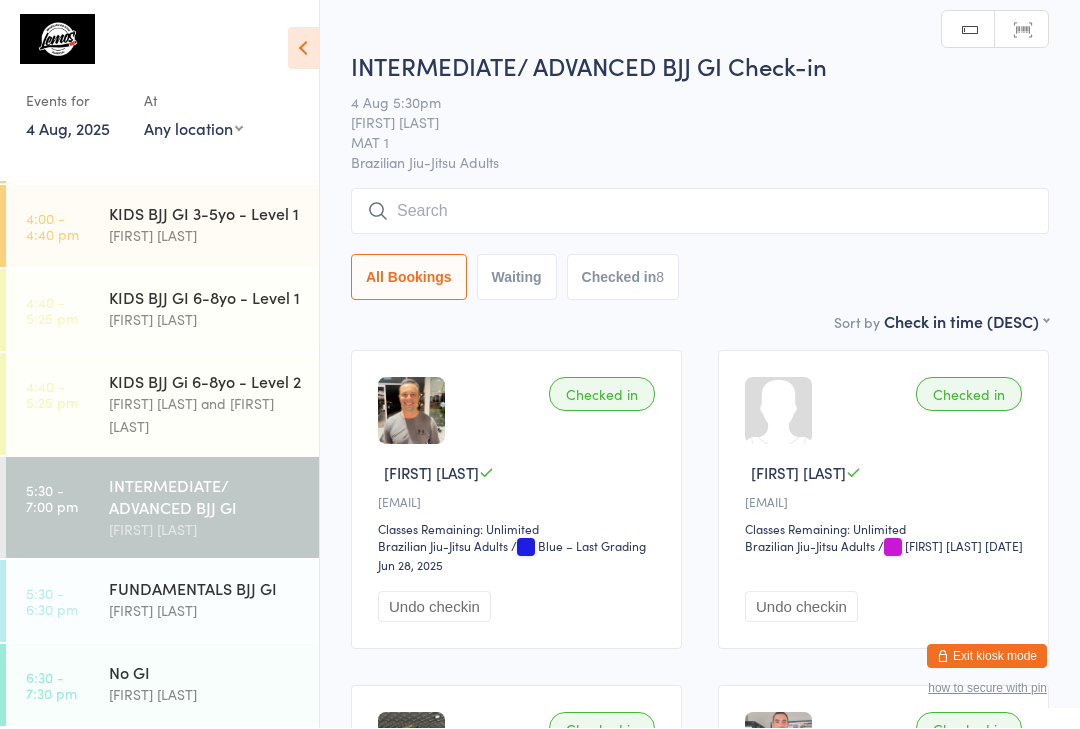 scroll, scrollTop: 1, scrollLeft: 0, axis: vertical 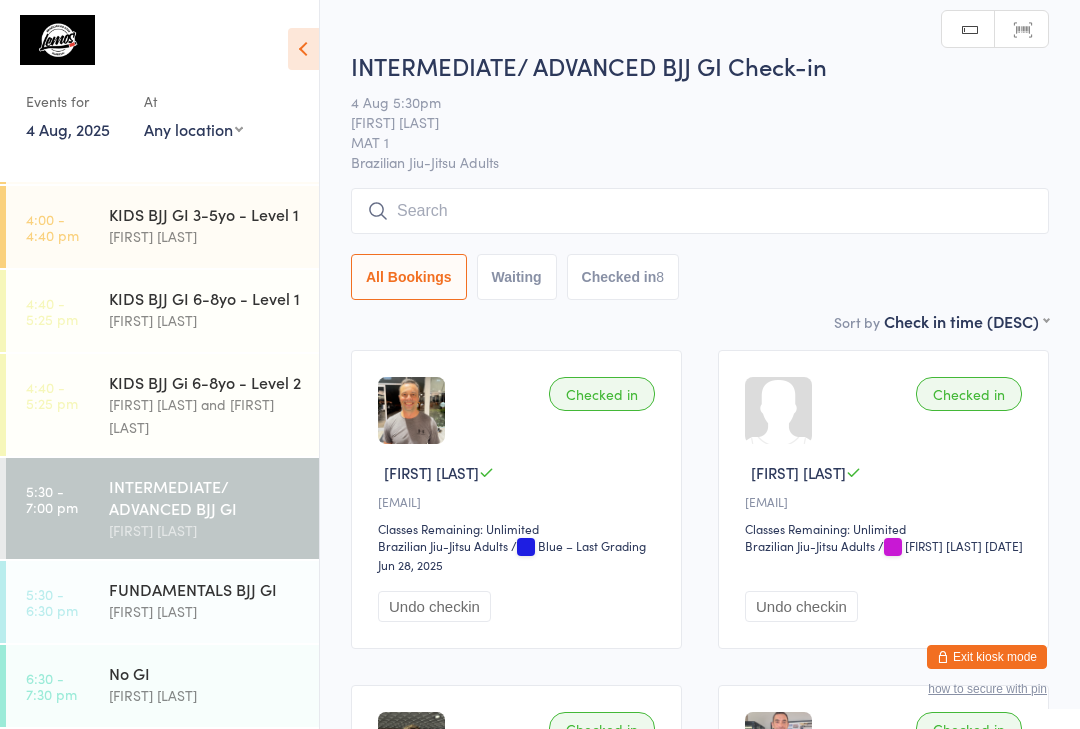 click at bounding box center [700, 211] 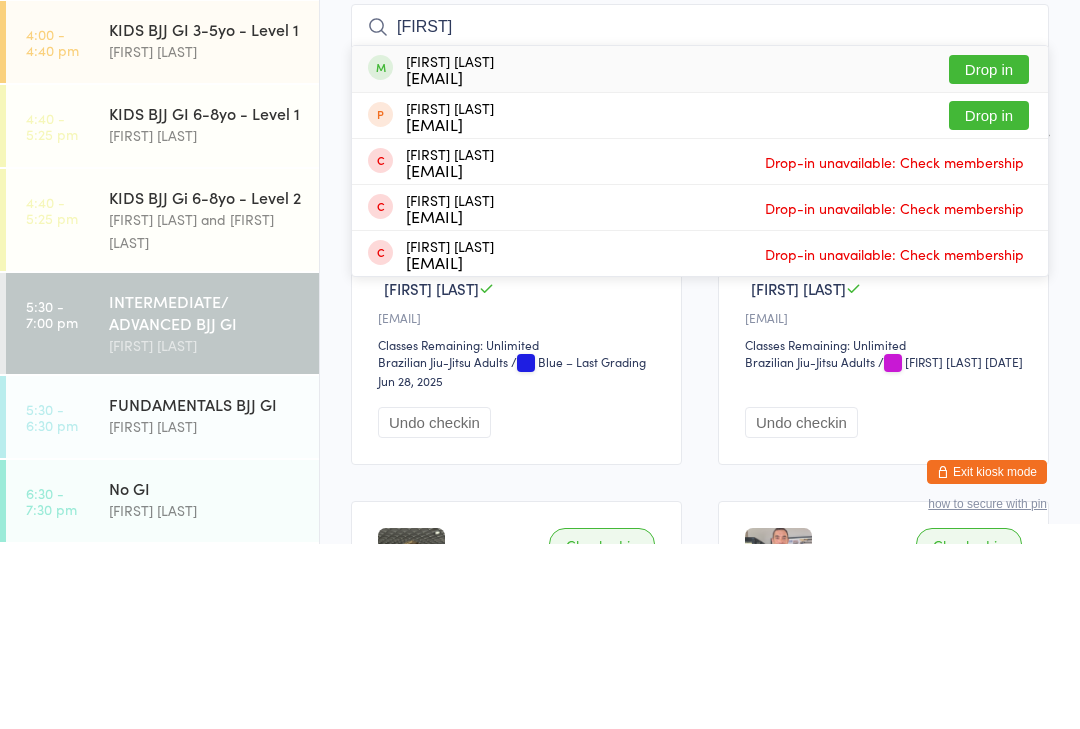 type on "[FIRST]" 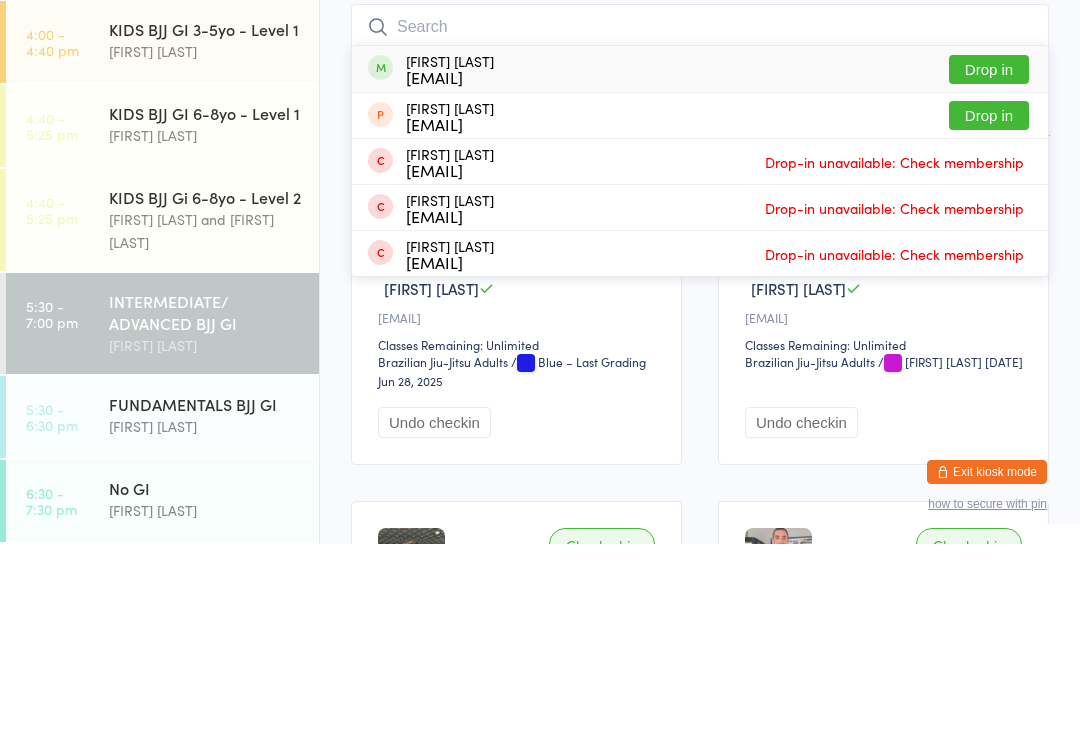 scroll, scrollTop: 185, scrollLeft: 0, axis: vertical 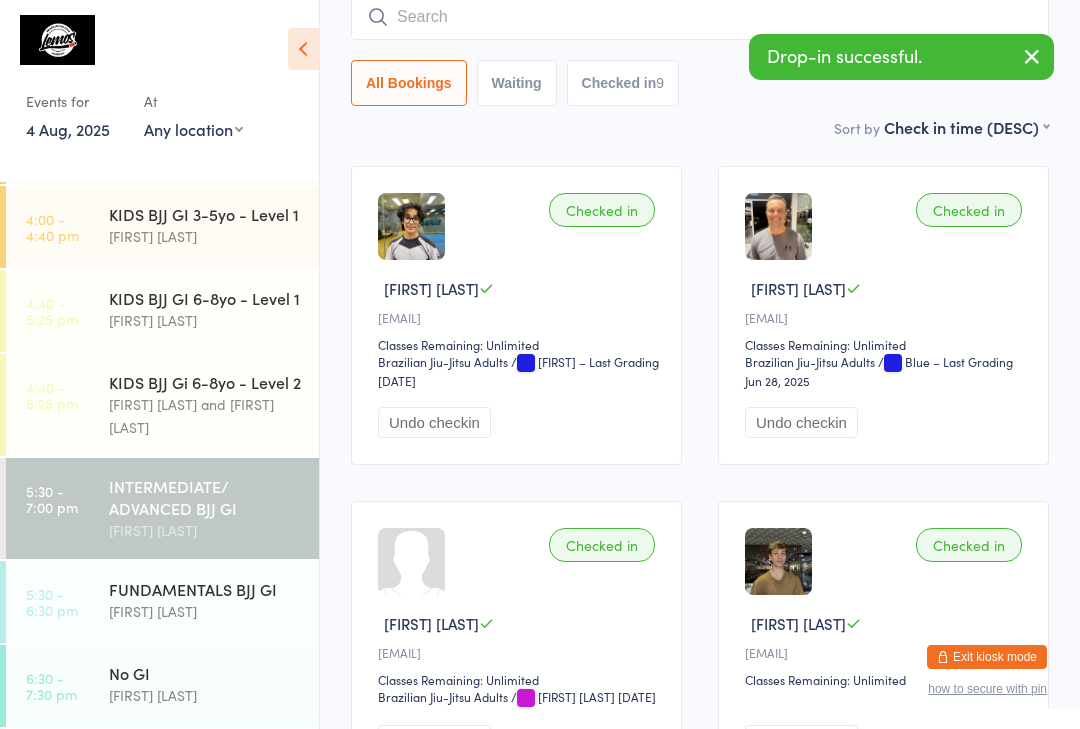 click at bounding box center [700, 17] 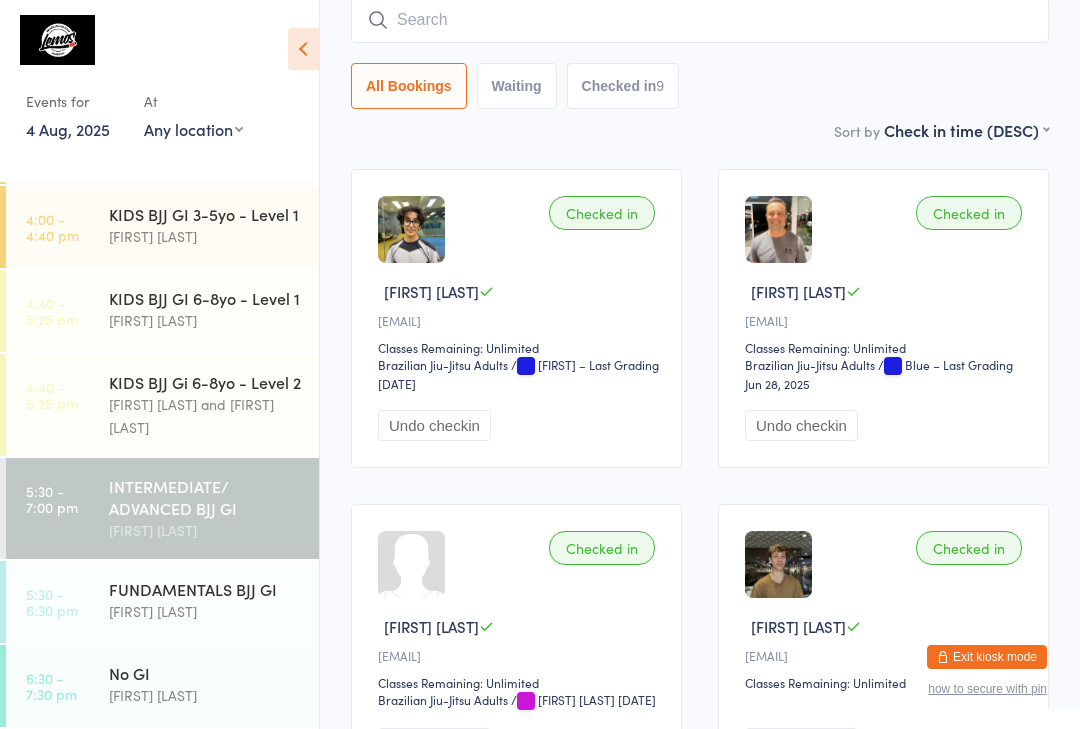 scroll, scrollTop: 181, scrollLeft: 0, axis: vertical 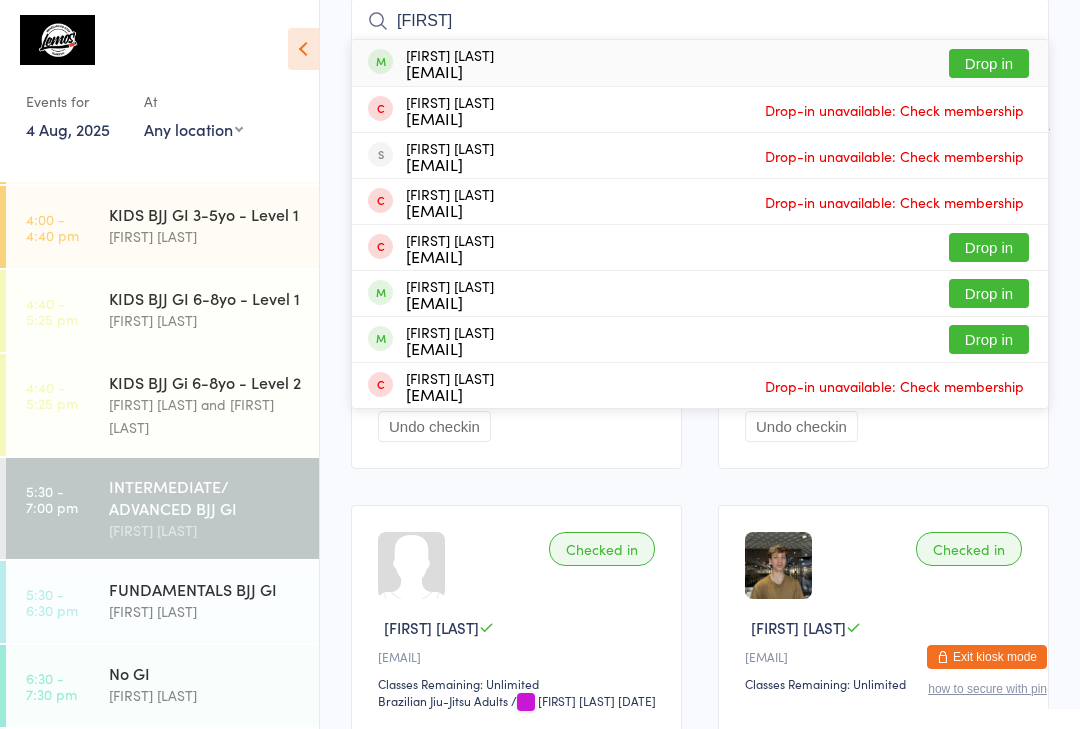 type on "[FIRST]" 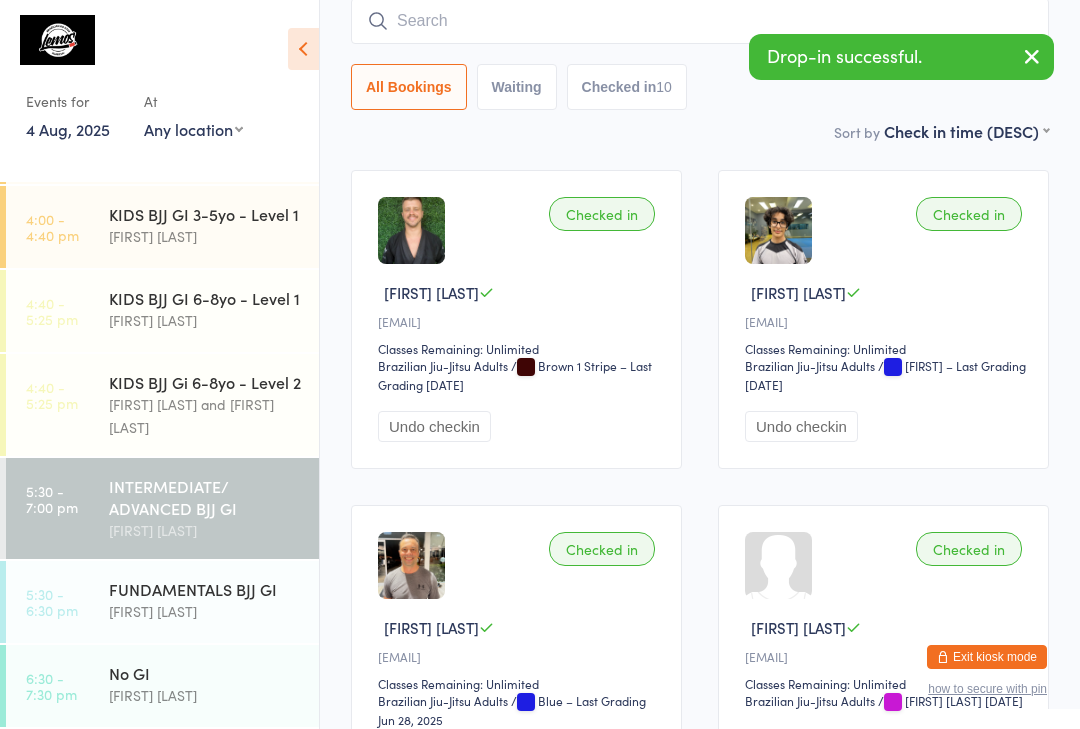 click at bounding box center (700, 21) 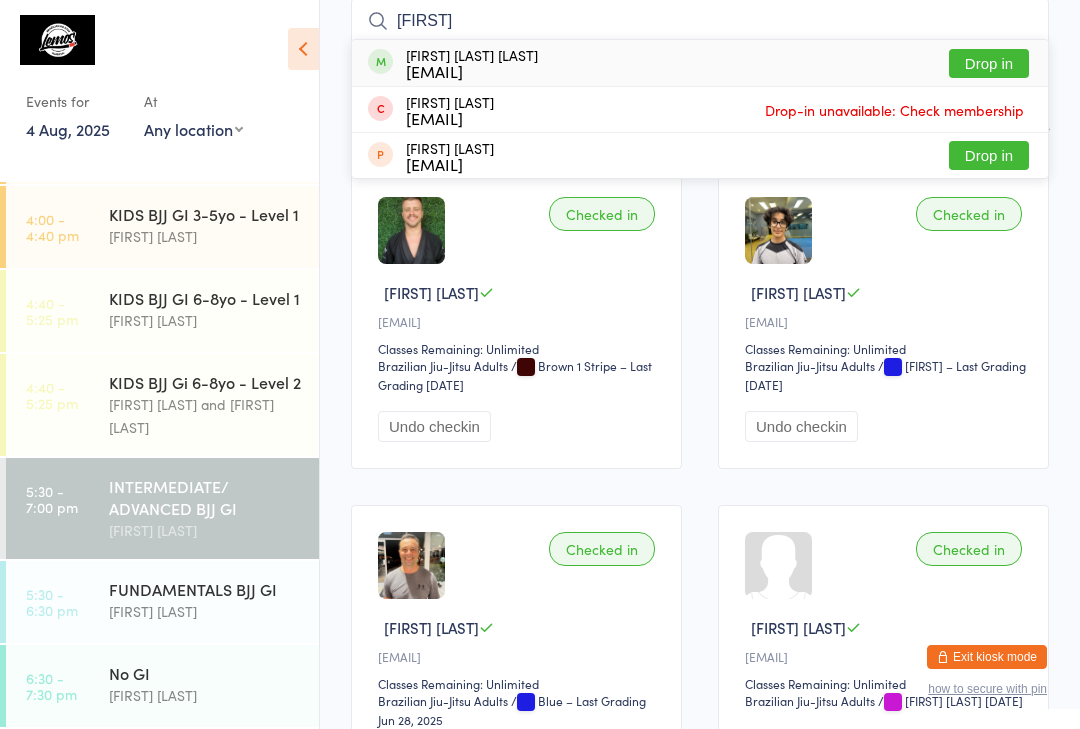 type on "[FIRST]" 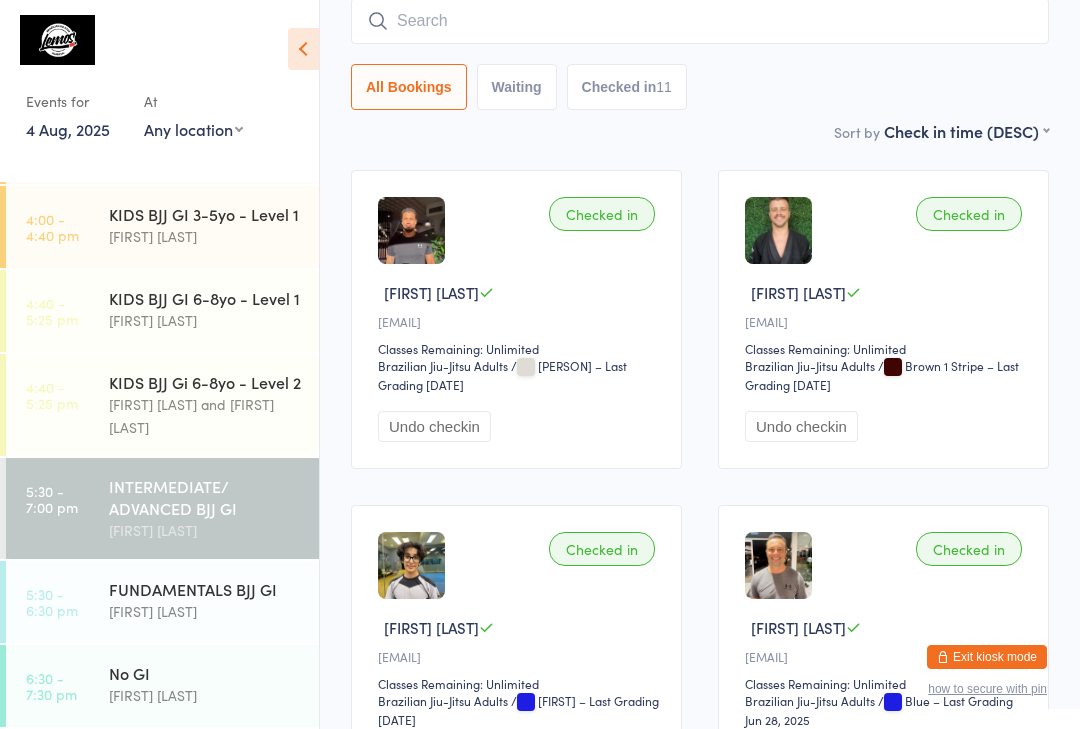click at bounding box center [700, 21] 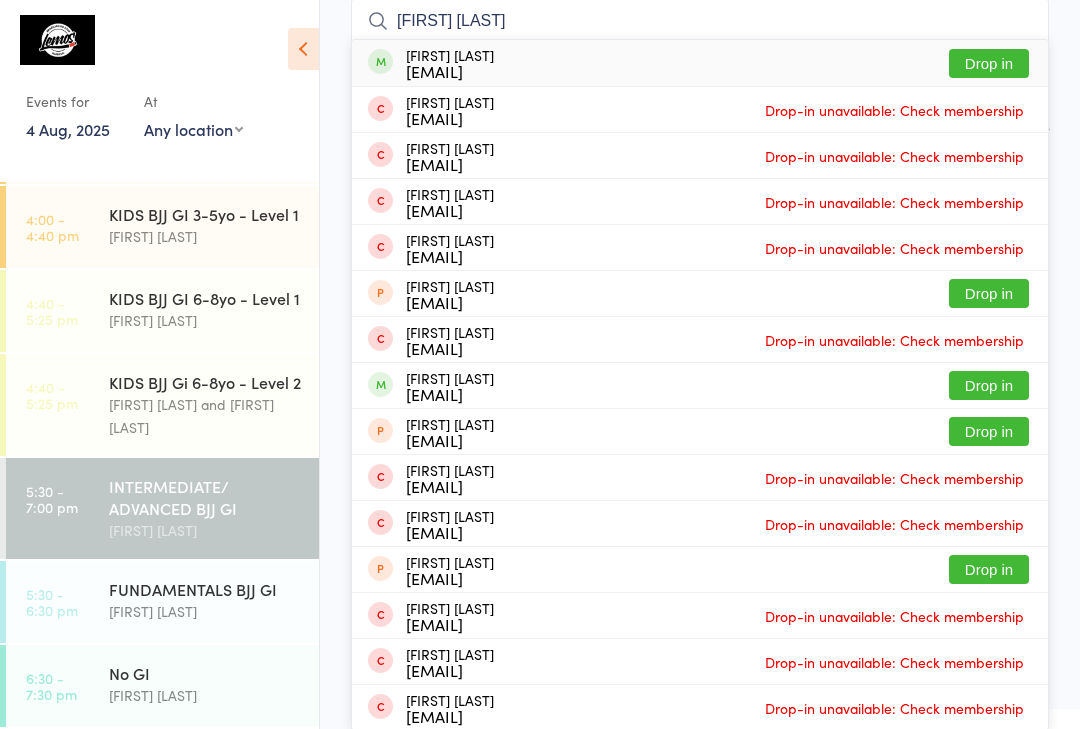 type on "[FIRST] [LAST]" 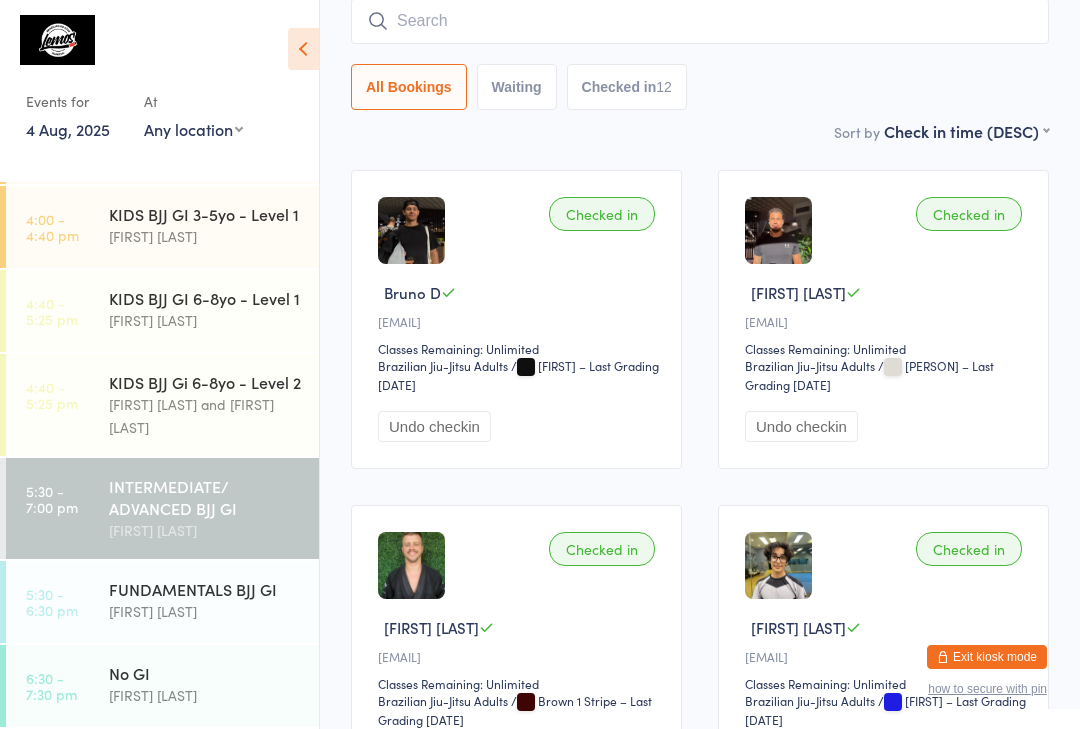 click at bounding box center (700, 21) 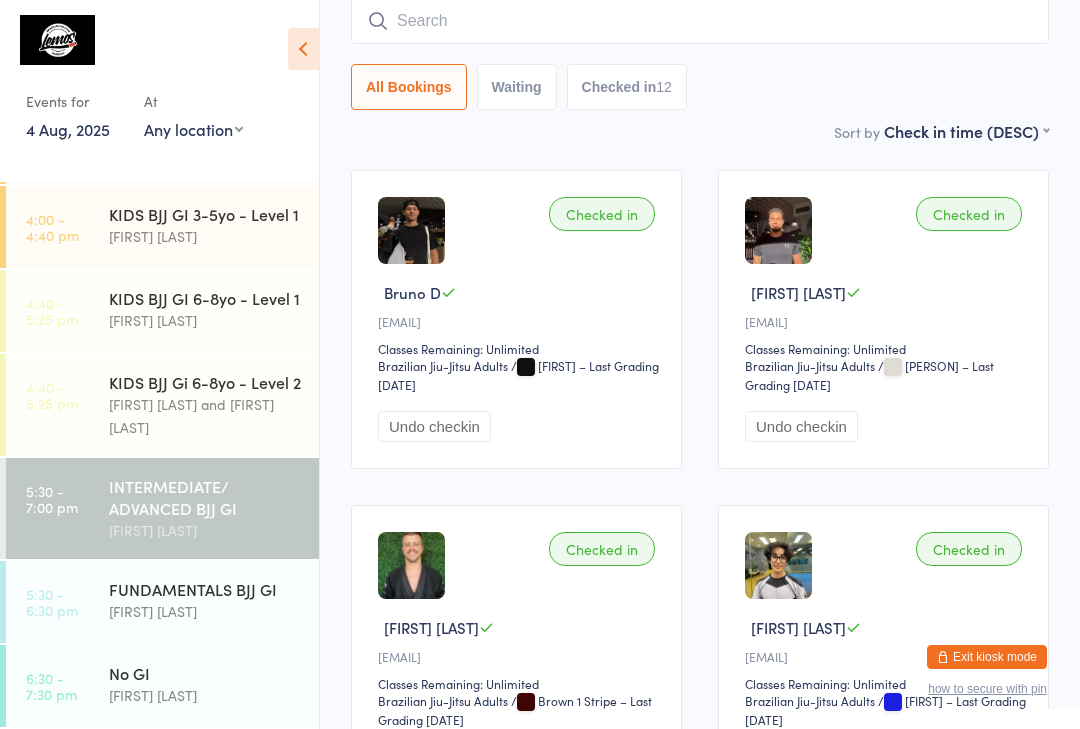 type on "T" 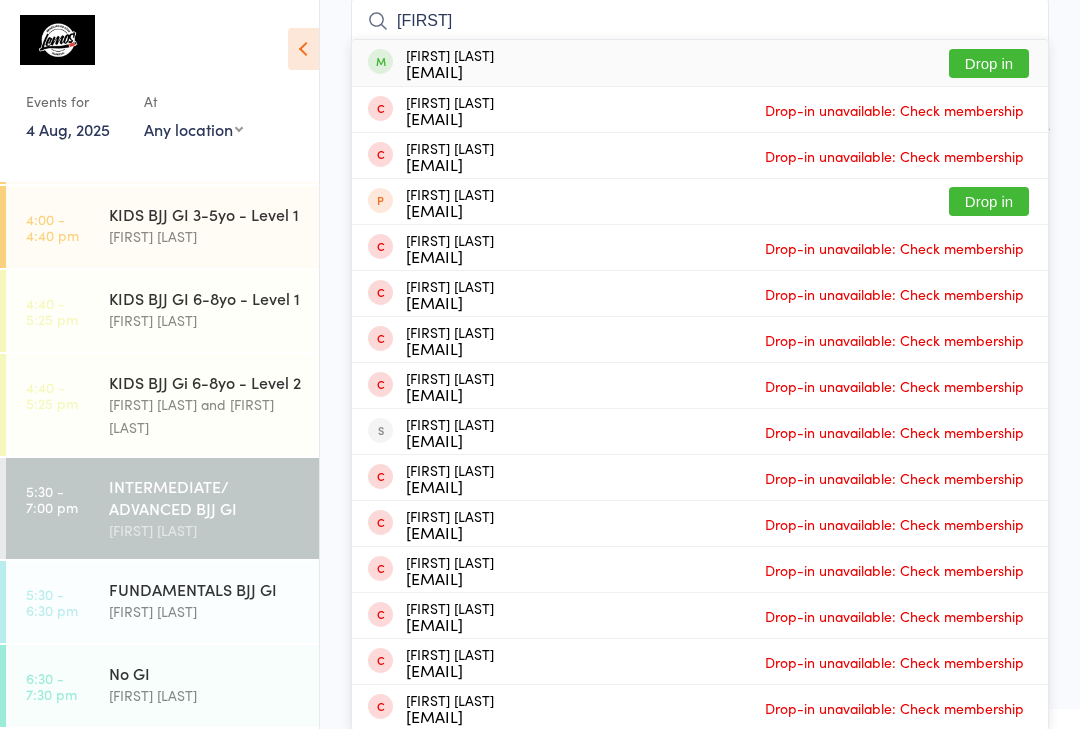 type on "[FIRST]" 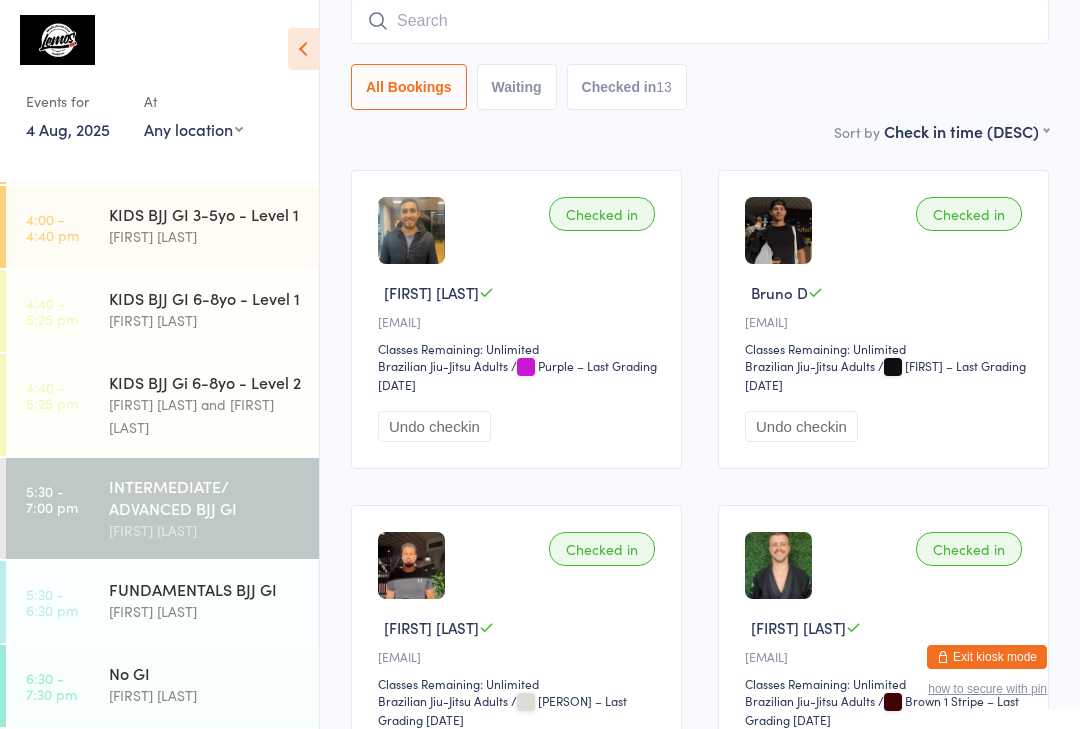 click on "[FIRST] [LAST]" at bounding box center (205, 695) 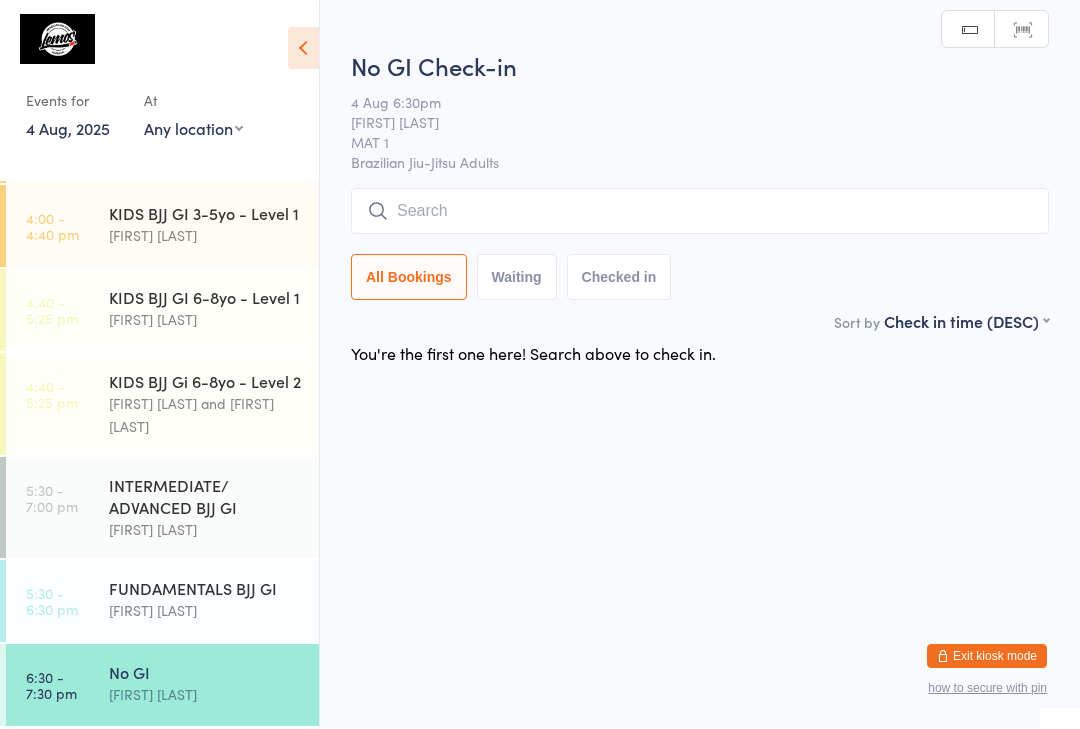 click at bounding box center (700, 212) 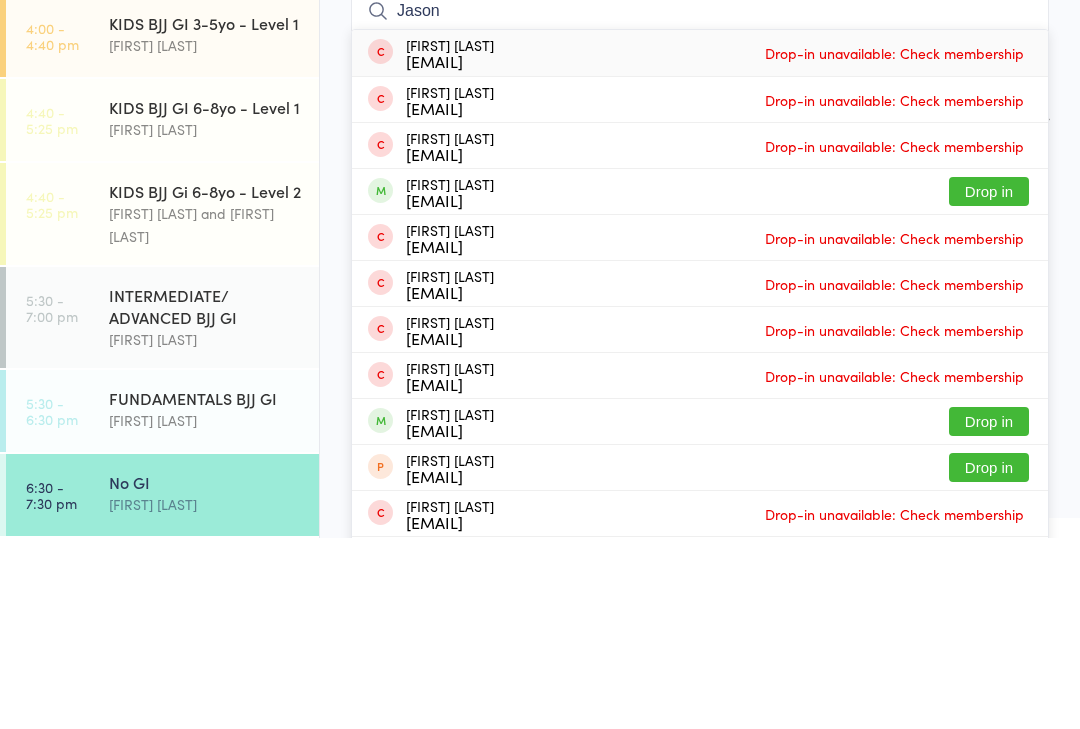 type on "Jason" 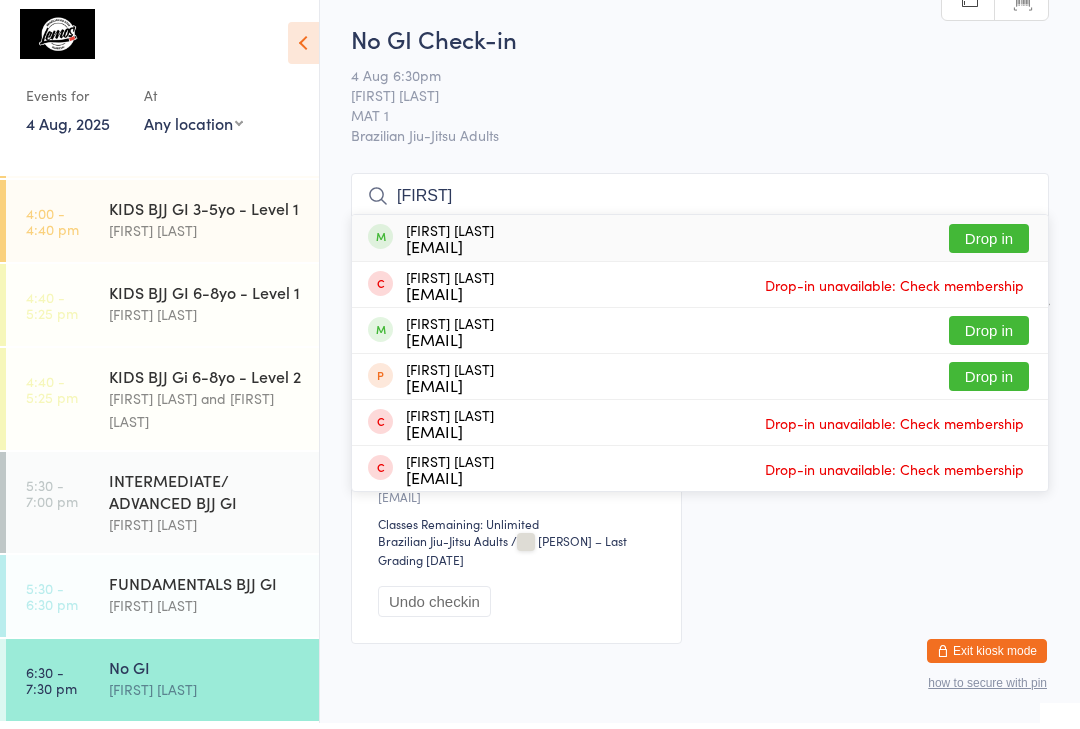 type on "[FIRST]" 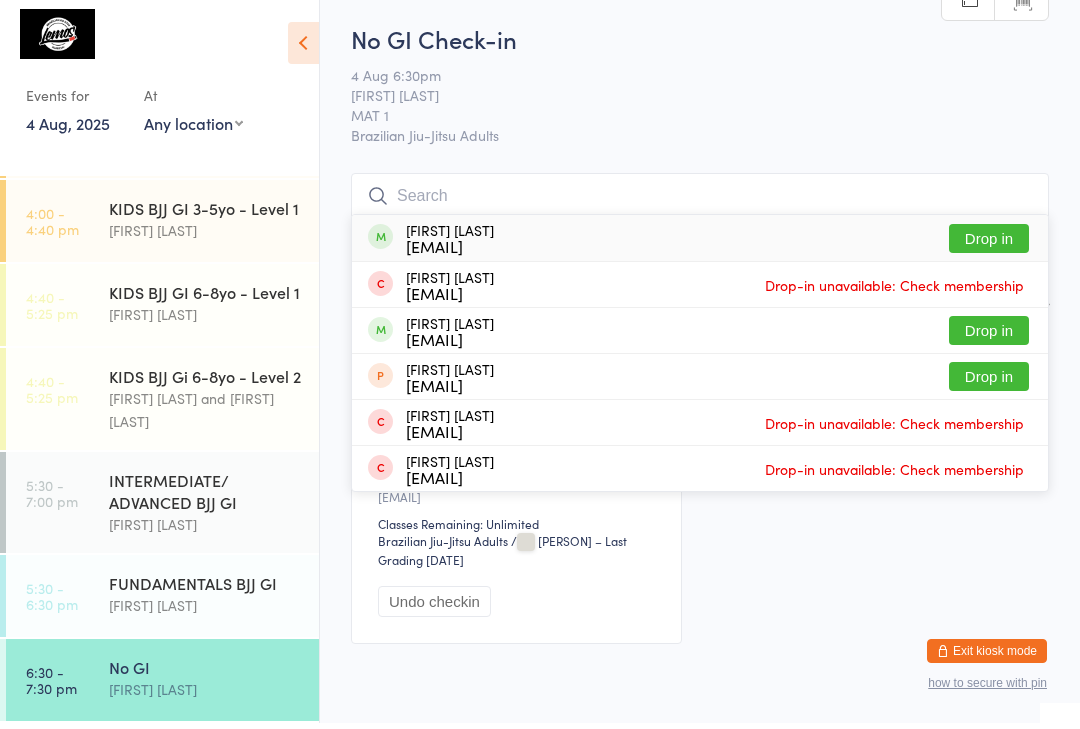 scroll, scrollTop: 6, scrollLeft: 0, axis: vertical 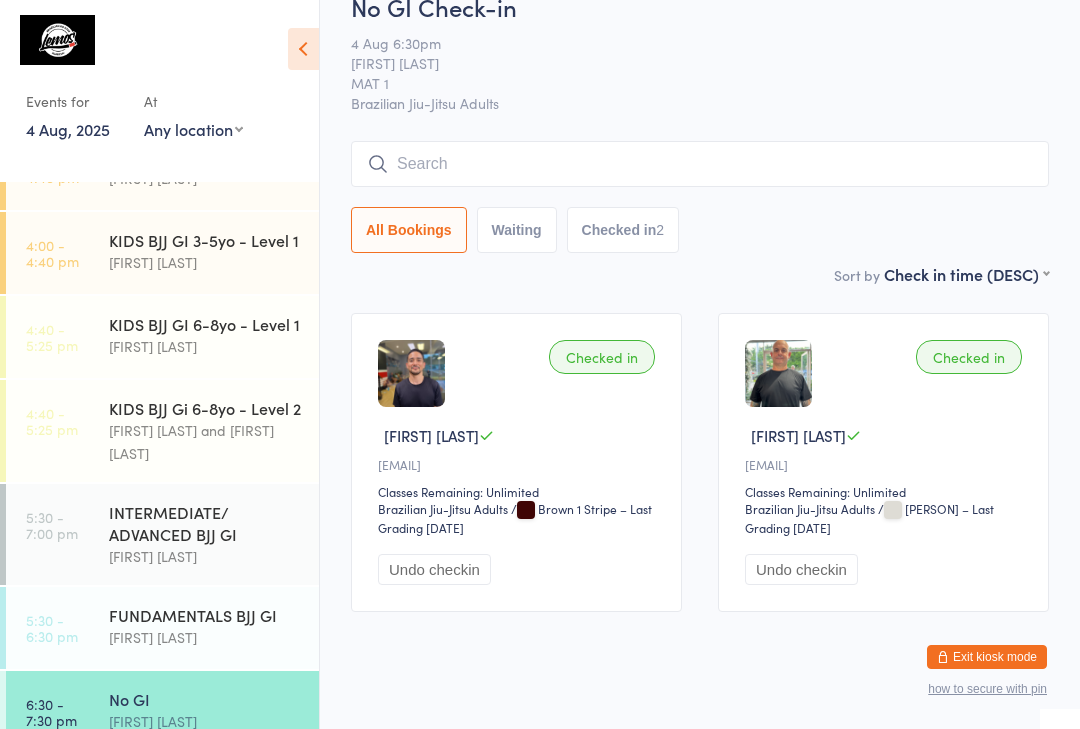 click at bounding box center [700, 164] 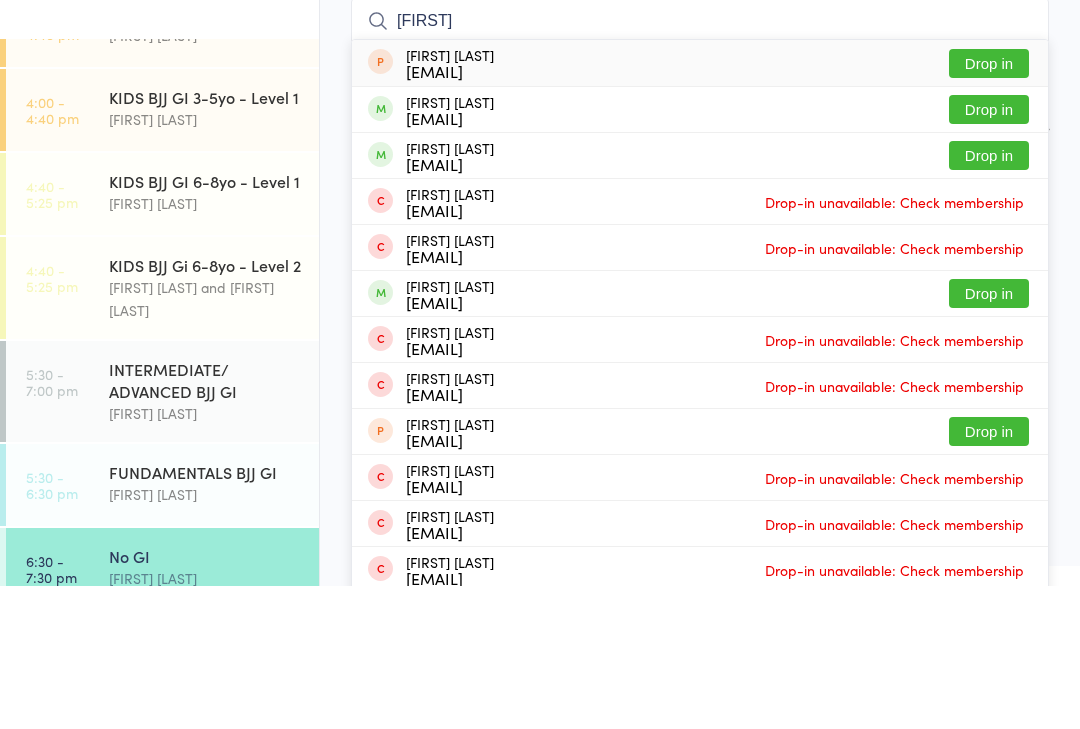 type on "[FIRST]" 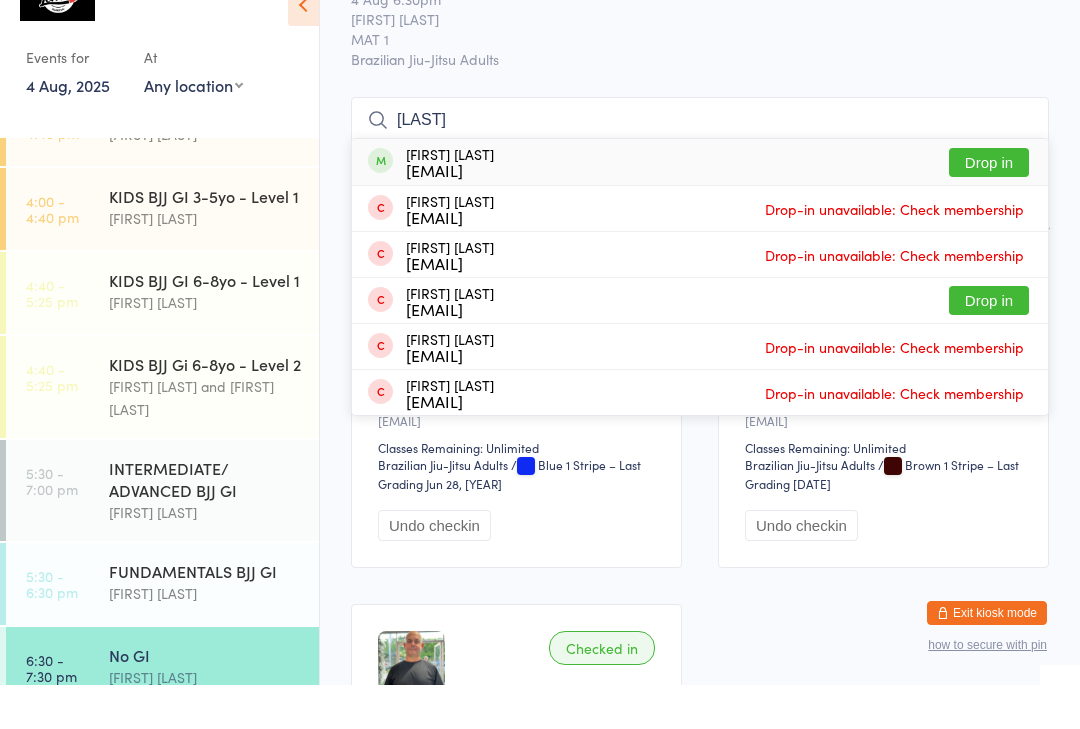 type on "[LAST]" 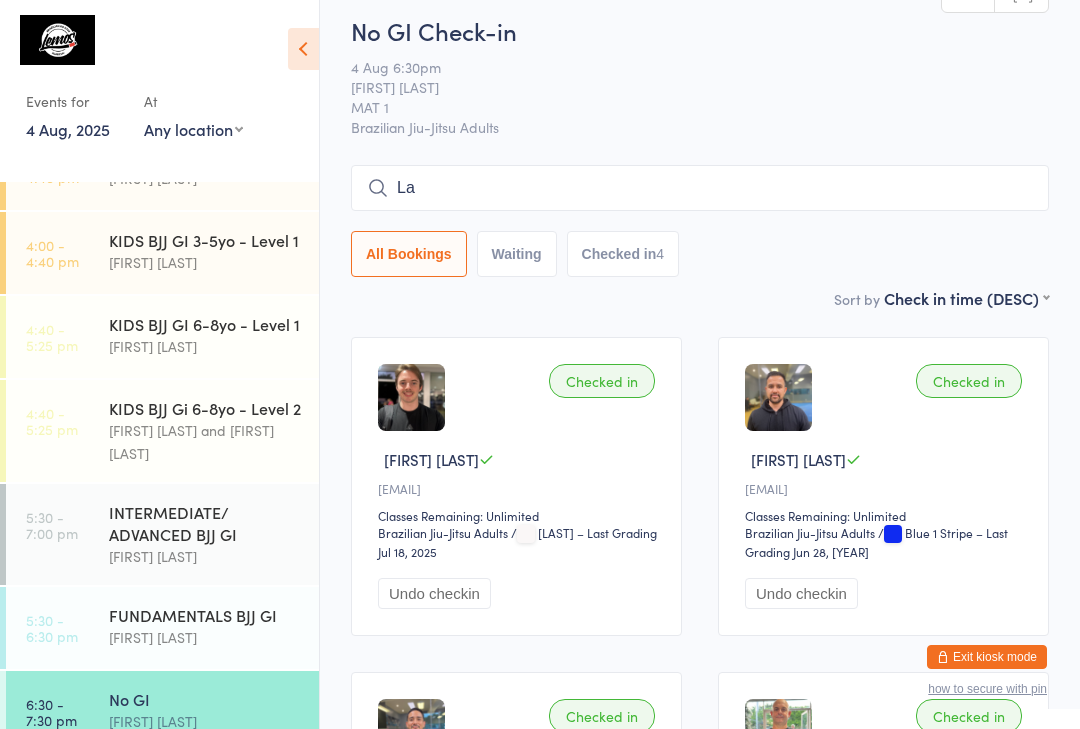 scroll, scrollTop: 13, scrollLeft: 0, axis: vertical 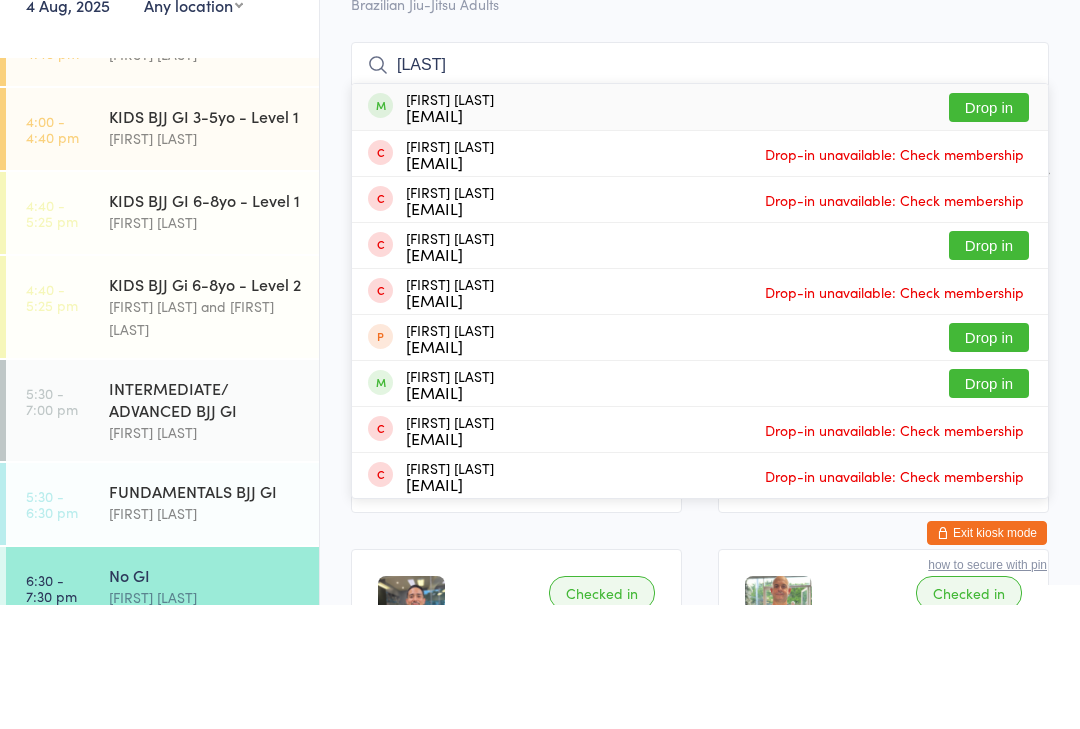 type on "[LAST]" 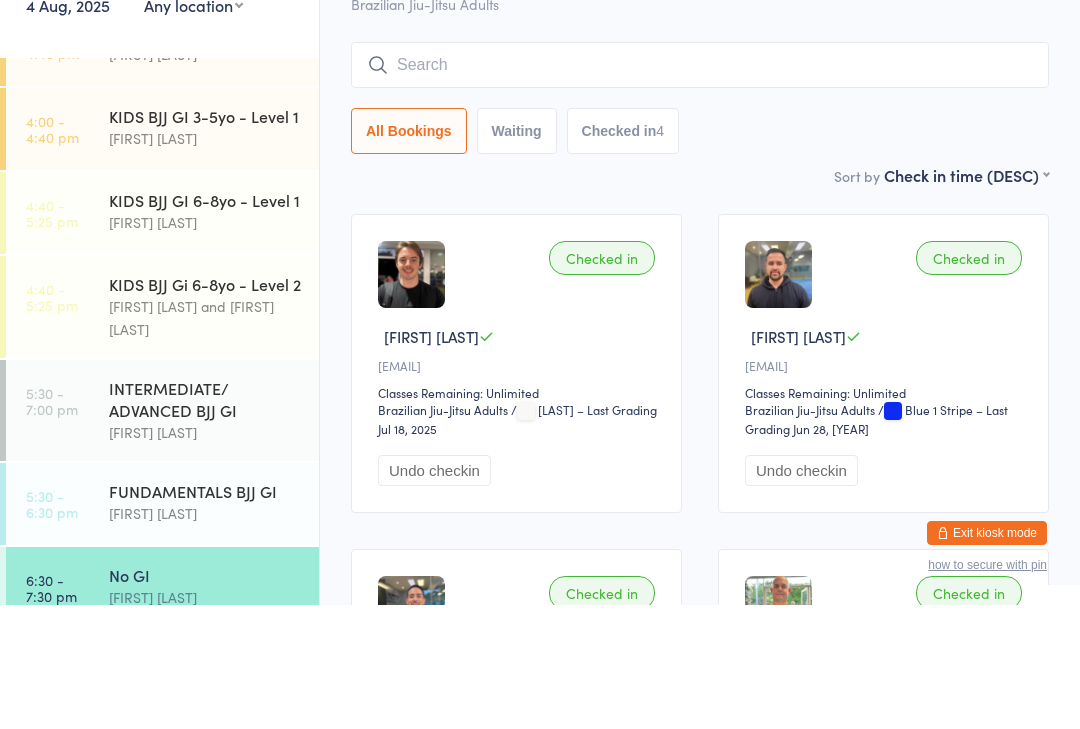 scroll, scrollTop: 138, scrollLeft: 0, axis: vertical 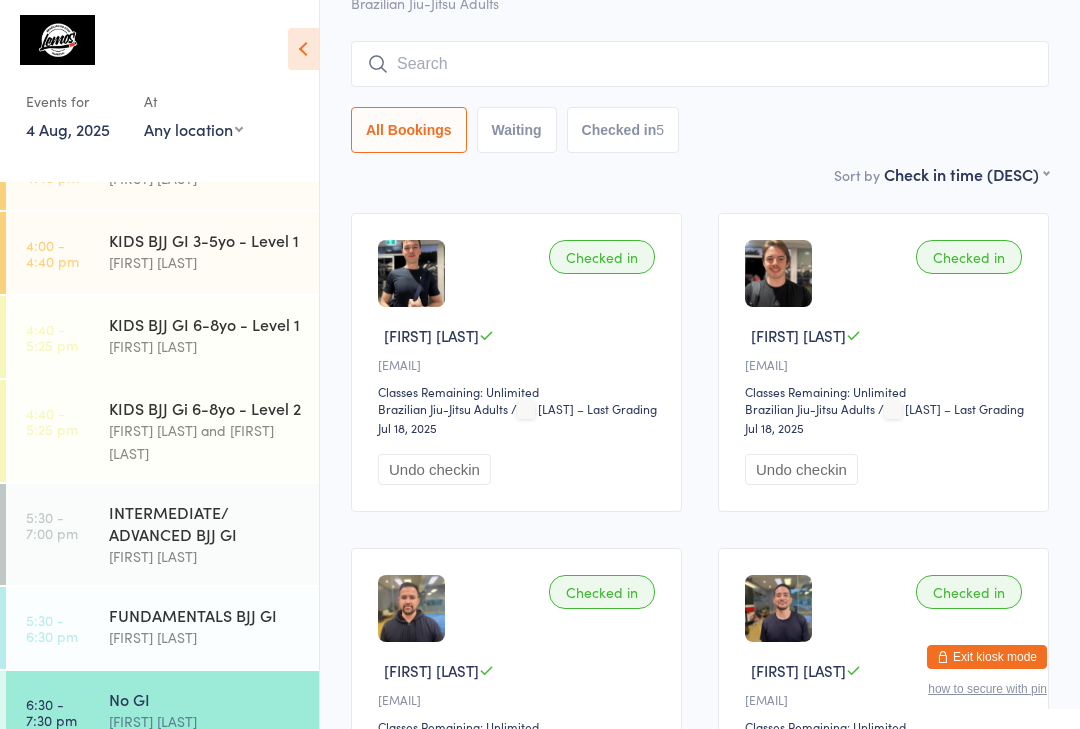 click on "No GI" at bounding box center [205, 699] 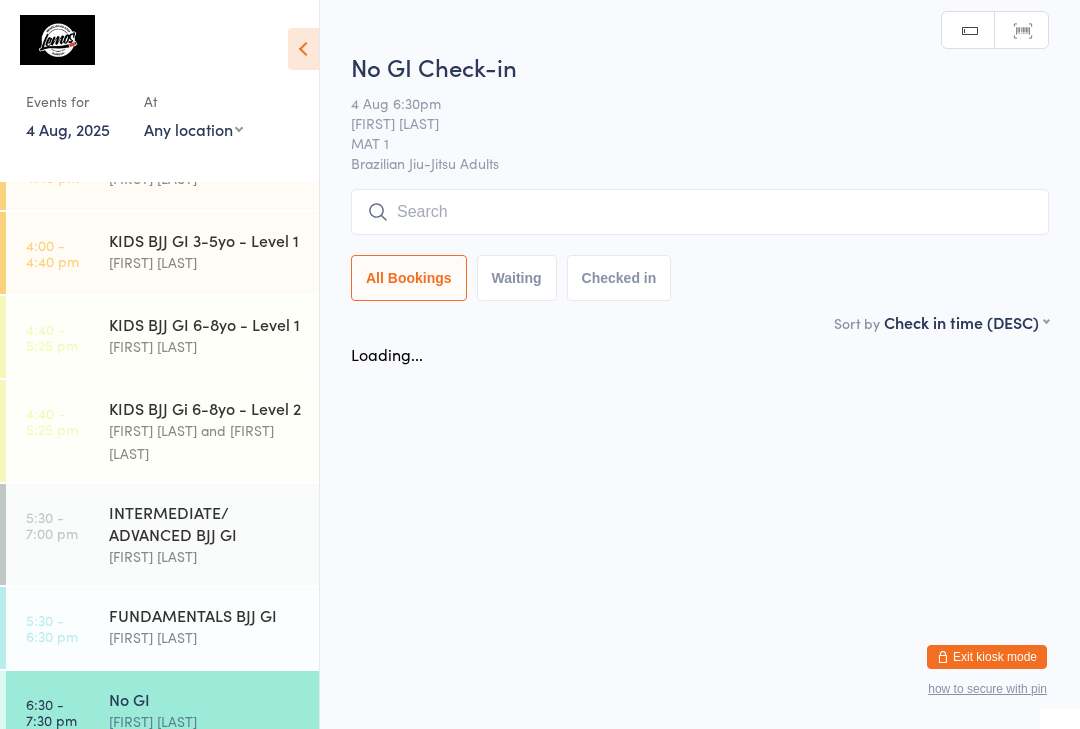 scroll, scrollTop: 0, scrollLeft: 0, axis: both 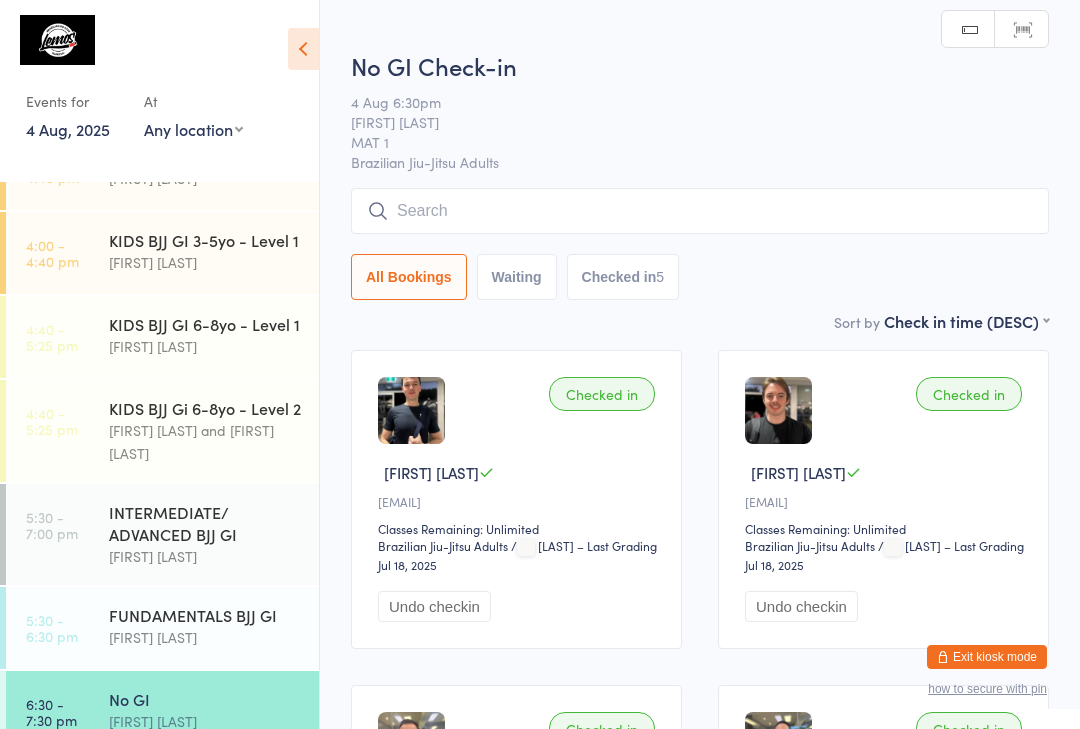 click at bounding box center [700, 211] 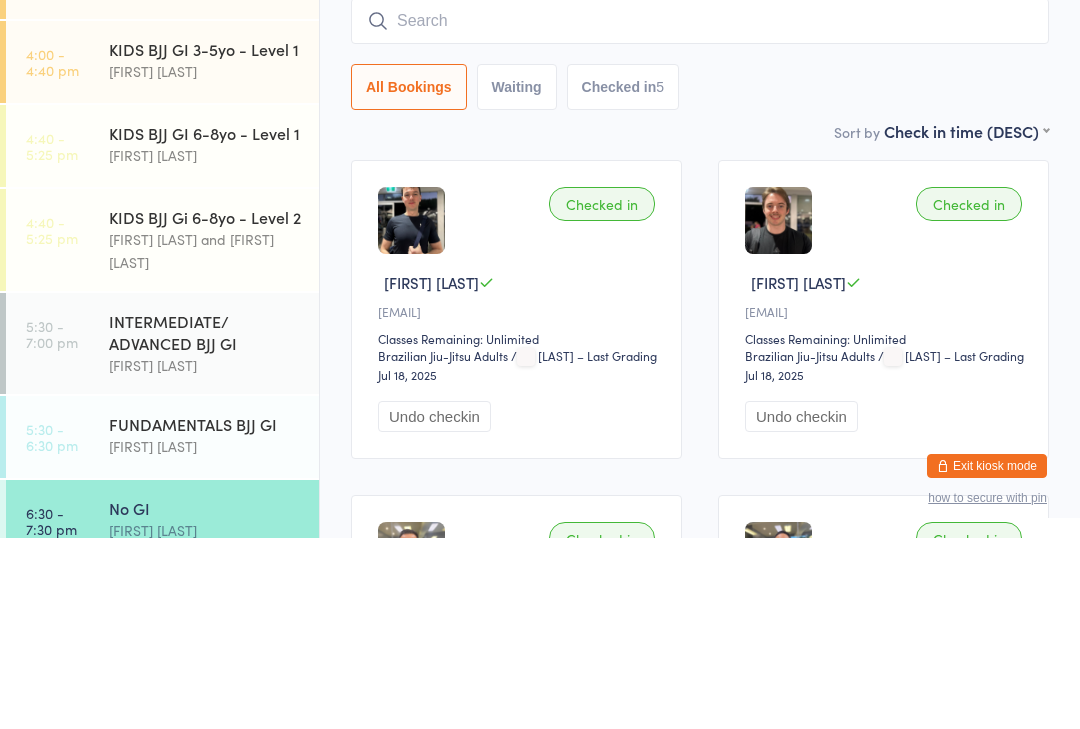 type on "Y" 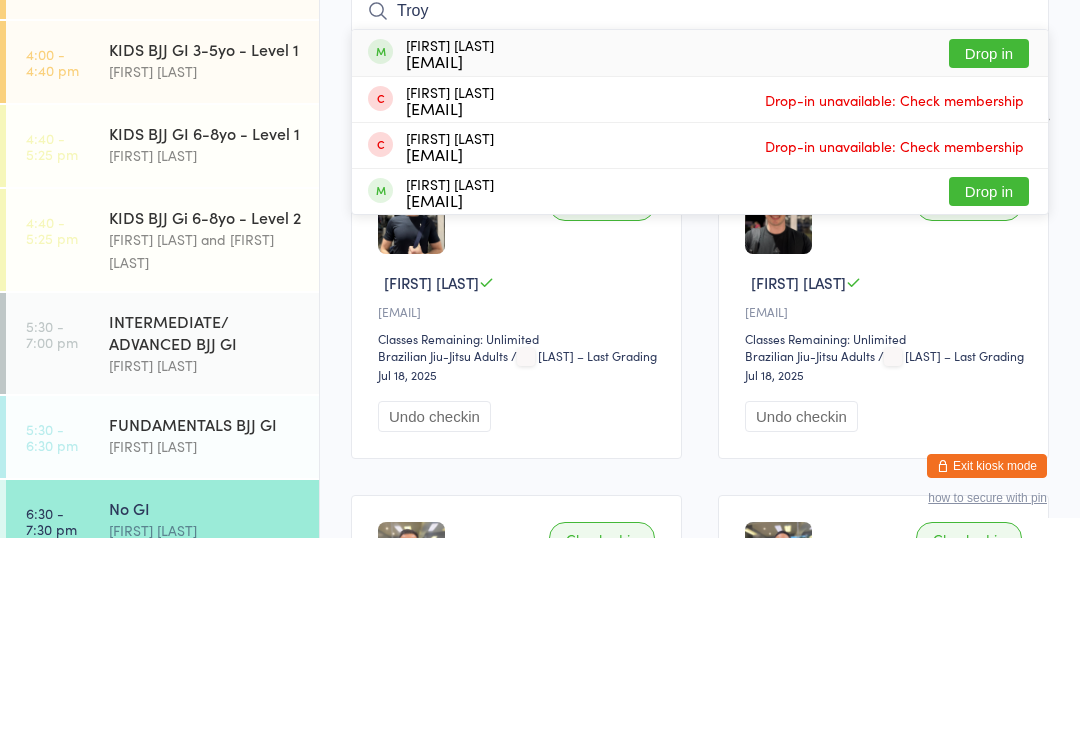 type on "Troy" 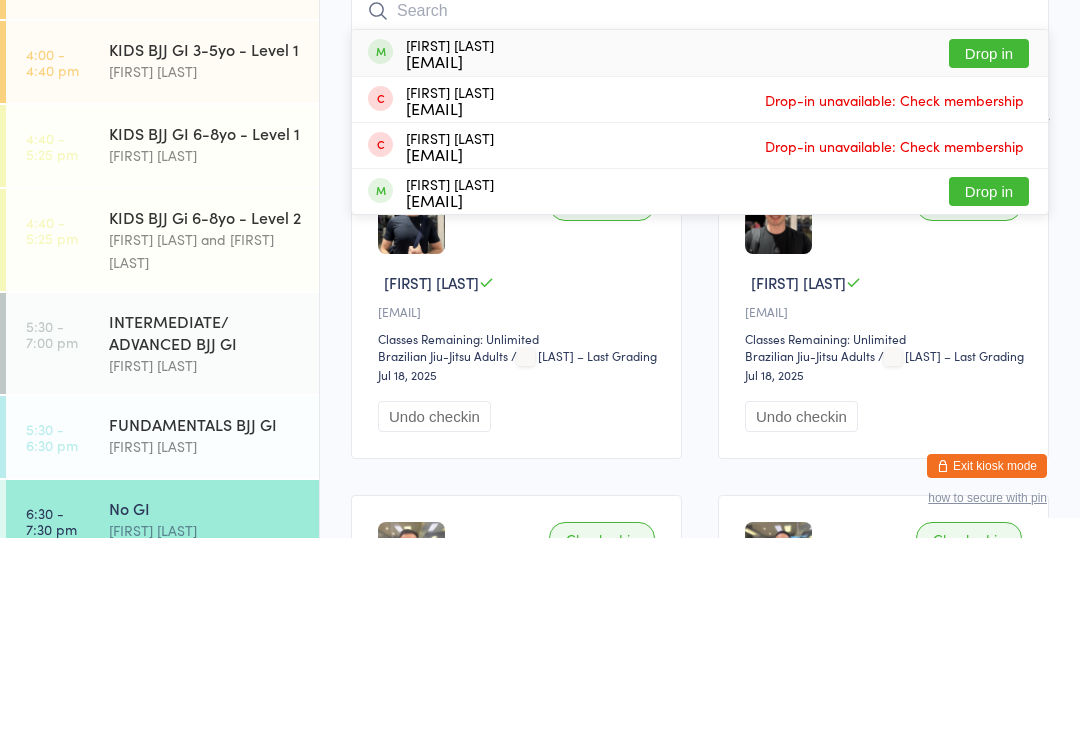 scroll, scrollTop: 191, scrollLeft: 0, axis: vertical 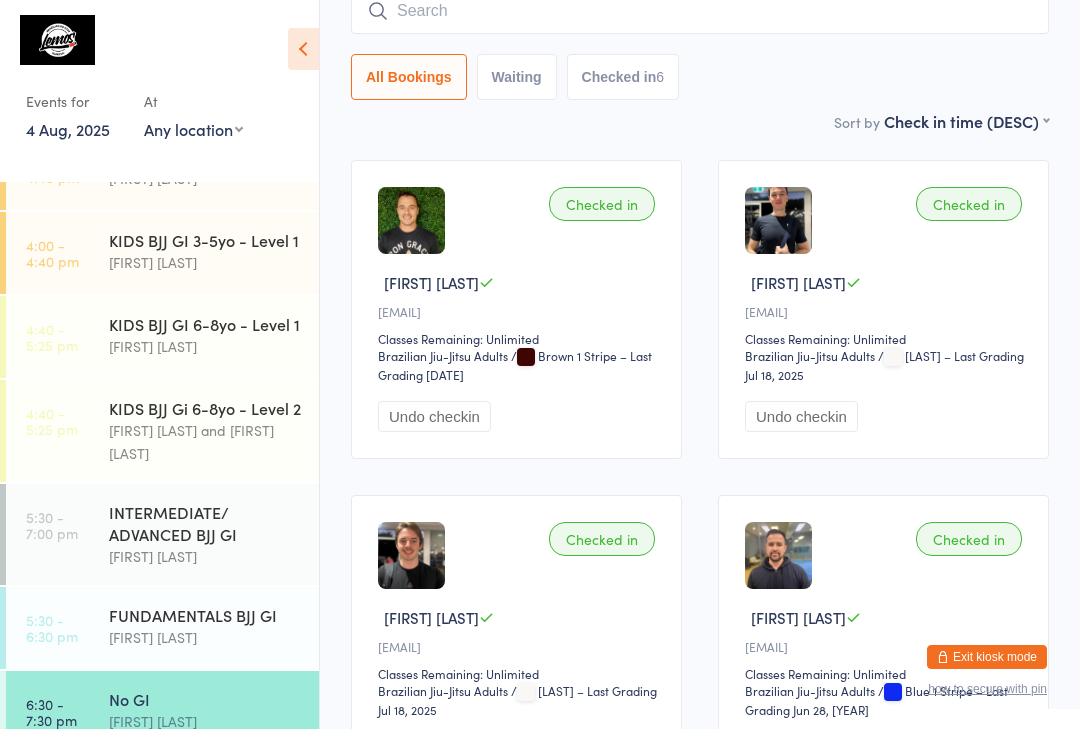 click on "INTERMEDIATE/ ADVANCED BJJ GI" at bounding box center [205, 523] 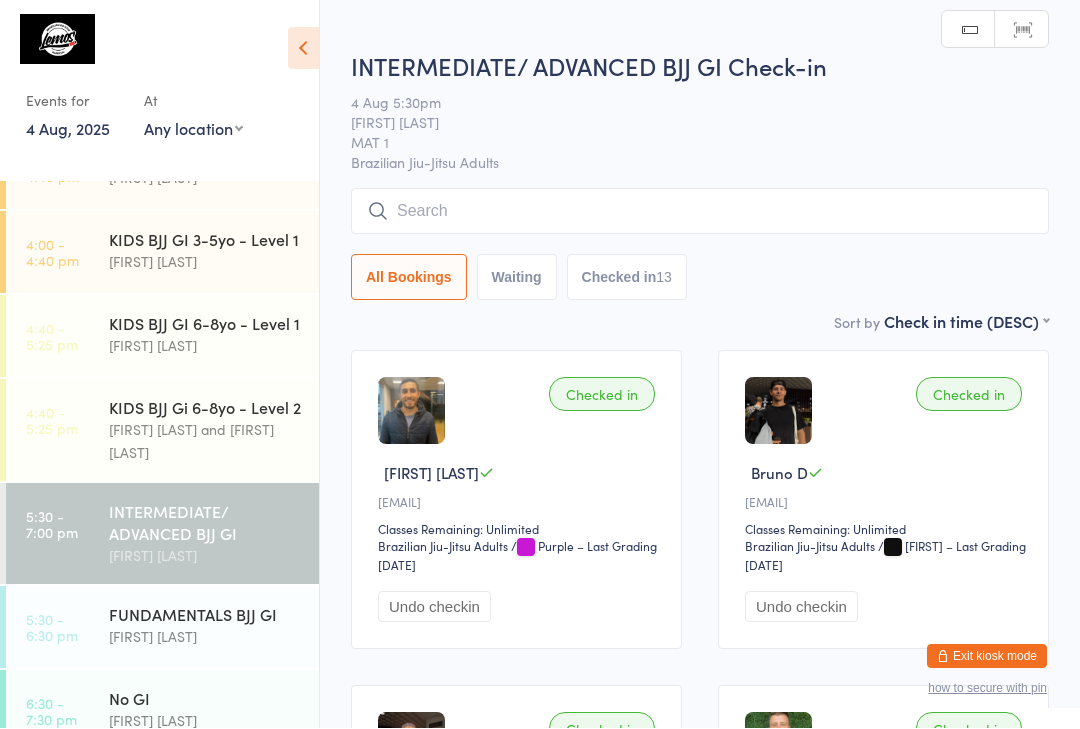 scroll, scrollTop: 1, scrollLeft: 0, axis: vertical 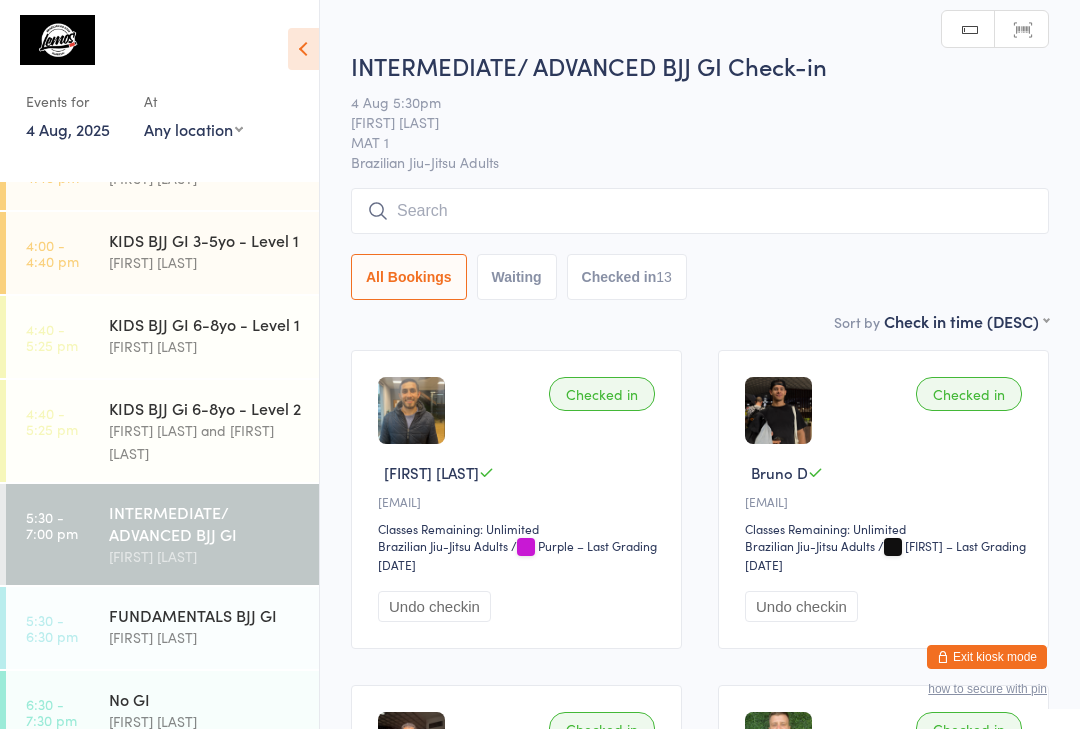 click at bounding box center [700, 211] 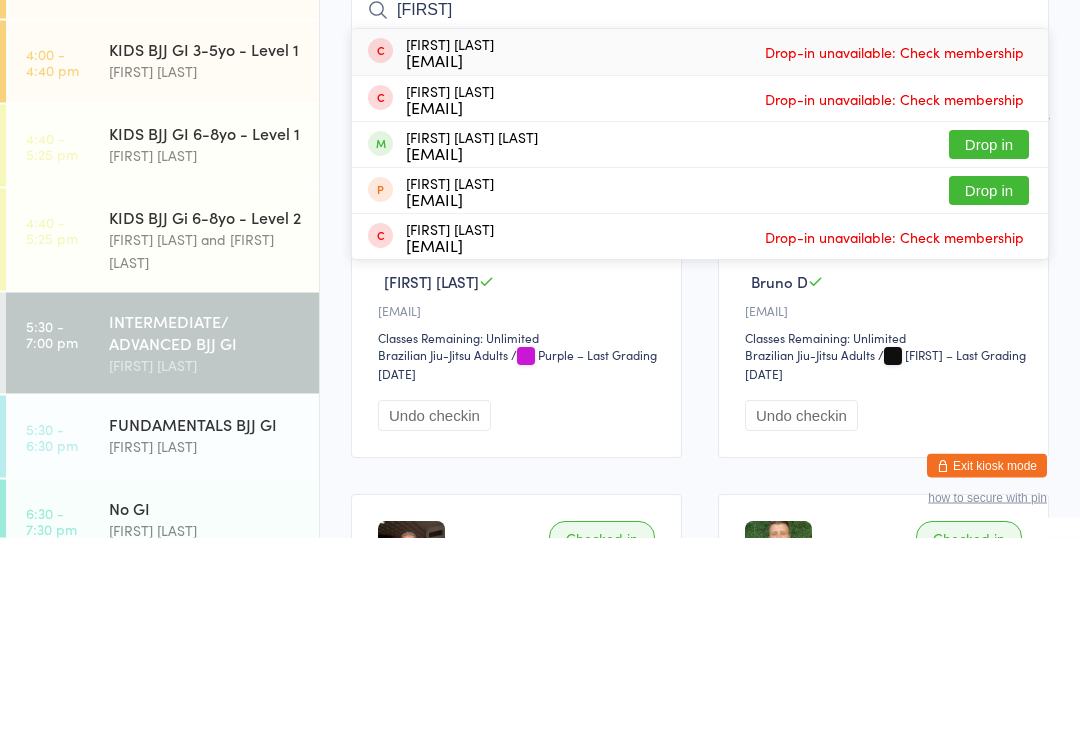 type on "[FIRST]" 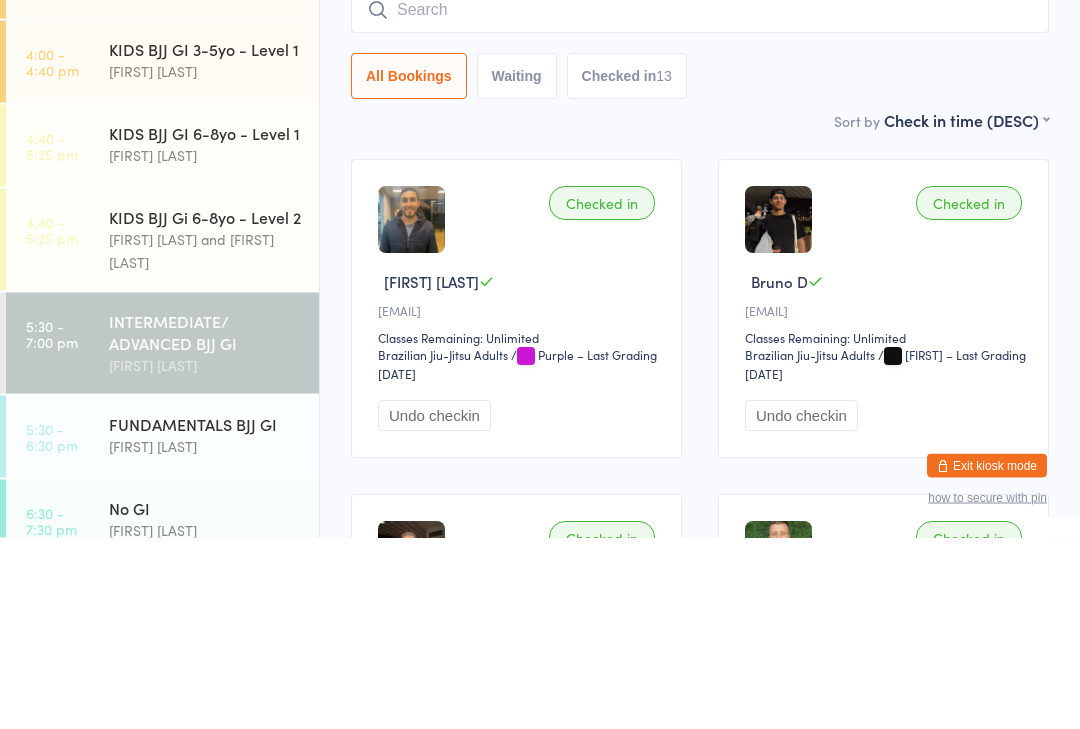 click on "Checked in [FIRST] [LAST] [EMAIL] Classes Remaining: Unlimited Brazilian Jiu-Jitsu Adults Brazilian Jiu-Jitsu Adults / [BELT] – Last Grading [DATE] Undo checkin Checked in [FIRST] [LAST] [EMAIL] Classes Remaining: Unlimited Brazilian Jiu-Jitsu Adults Brazilian Jiu-Jitsu Adults / [BELT] – Last Grading [DATE] Undo checkin Checked in [FIRST] [LAST] [EMAIL] Classes Remaining: Unlimited Brazilian Jiu-Jitsu Adults Brazilian Jiu-Jitsu Adults / [BELT] – Last Grading [DATE] Undo checkin Checked in [FIRST] [LAST] [EMAIL] Classes Remaining: Unlimited Brazilian Jiu-Jitsu Adults Brazilian Jiu-Jitsu Adults / [BELT] – Last Grading [DATE] Undo checkin Checked in [FIRST] [LAST] [EMAIL] Classes Remaining: Unlimited Brazilian Jiu-Jitsu Adults Brazilian Jiu-Jitsu Adults / Undo checkin Checked in" at bounding box center [700, 1497] 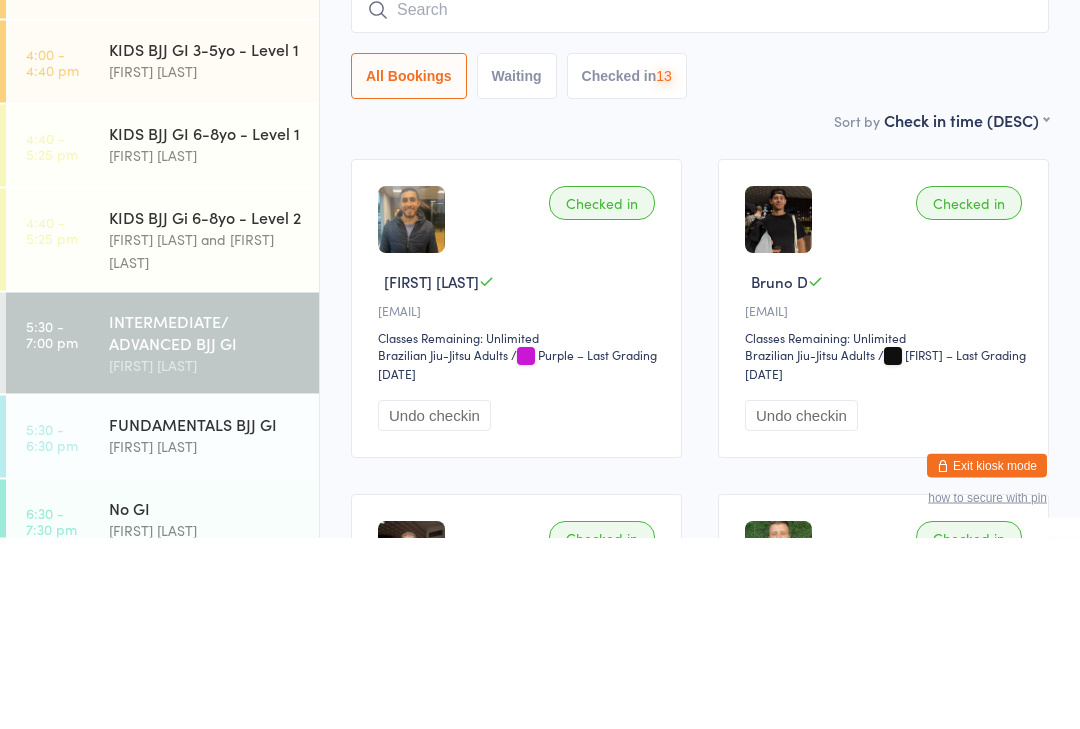 scroll, scrollTop: 192, scrollLeft: 0, axis: vertical 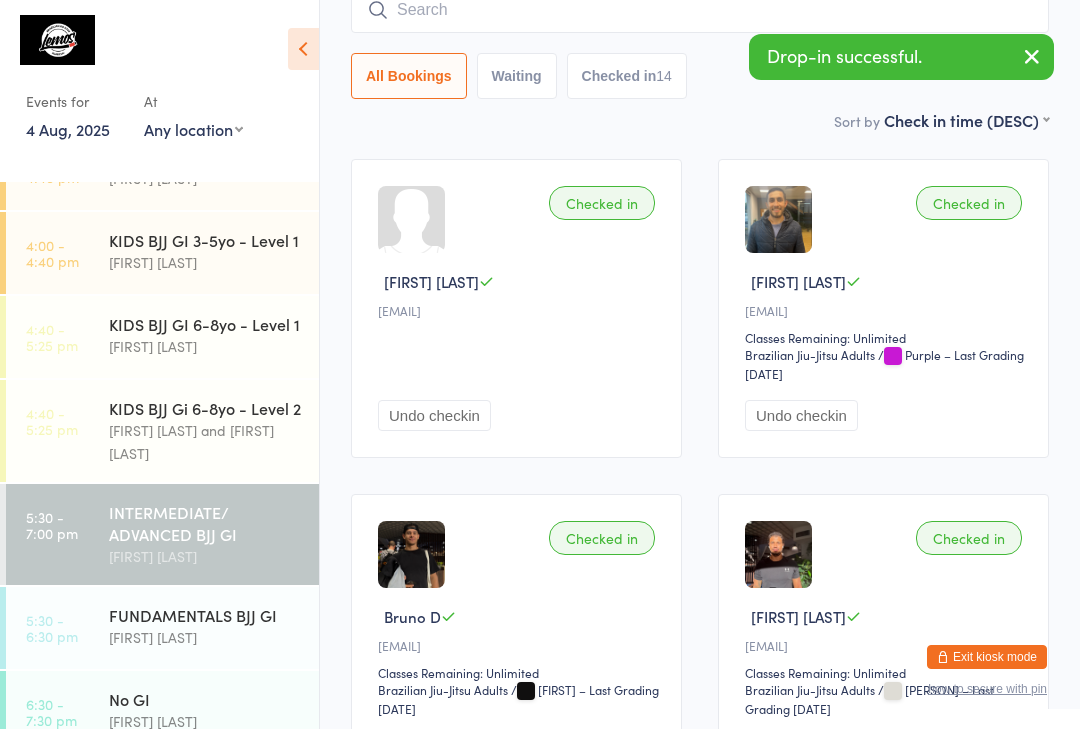 click on "Undo checkin" at bounding box center [434, 415] 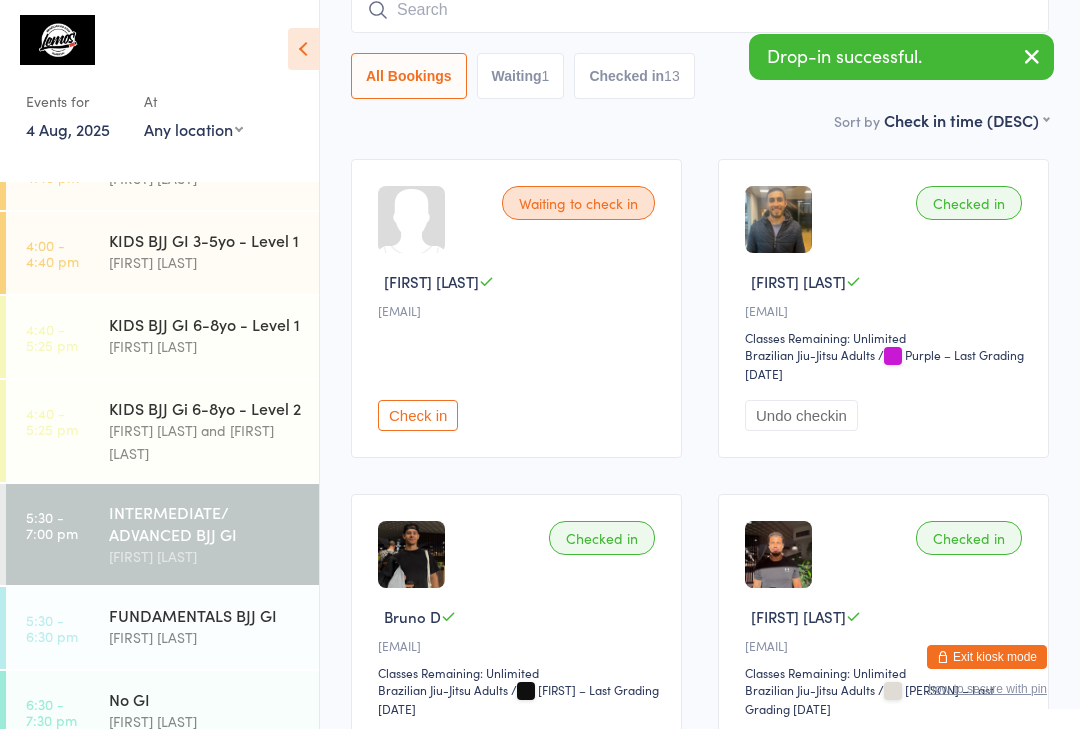 click at bounding box center (700, 10) 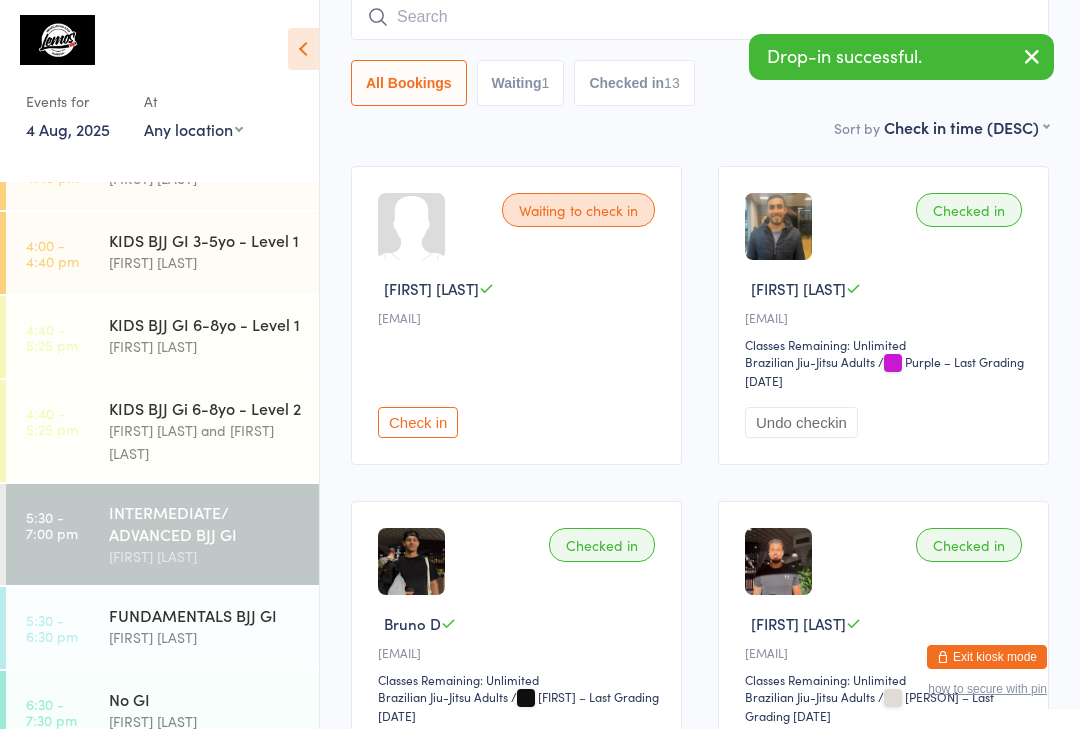 scroll, scrollTop: 181, scrollLeft: 0, axis: vertical 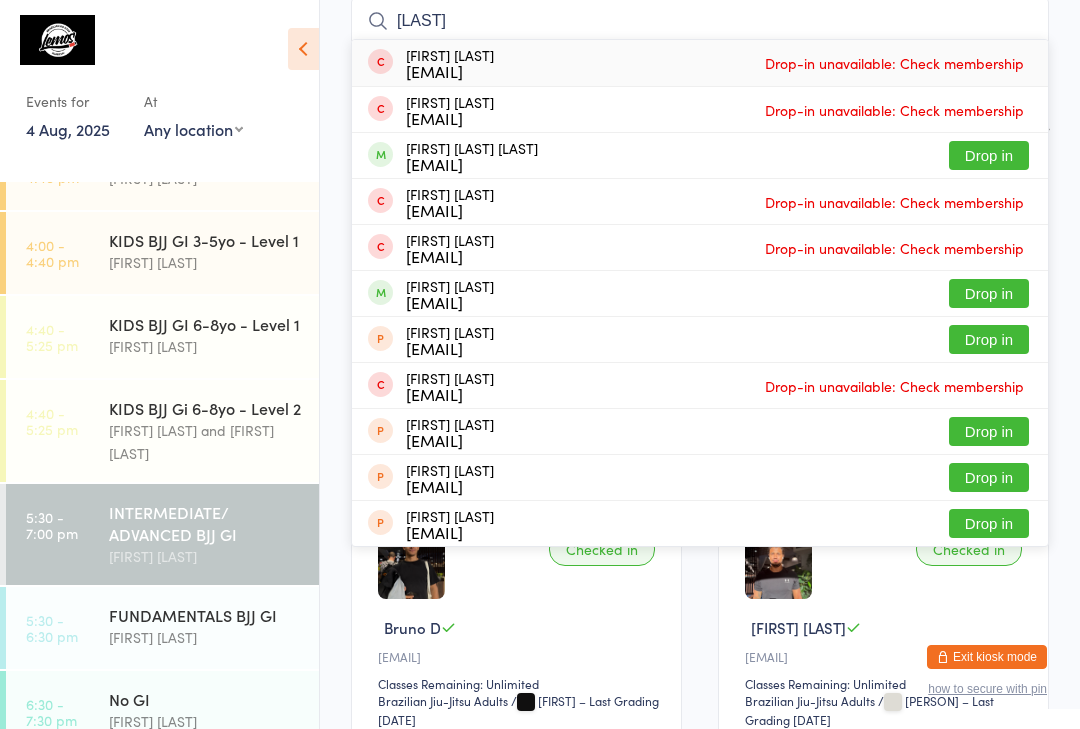 type on "[LAST]" 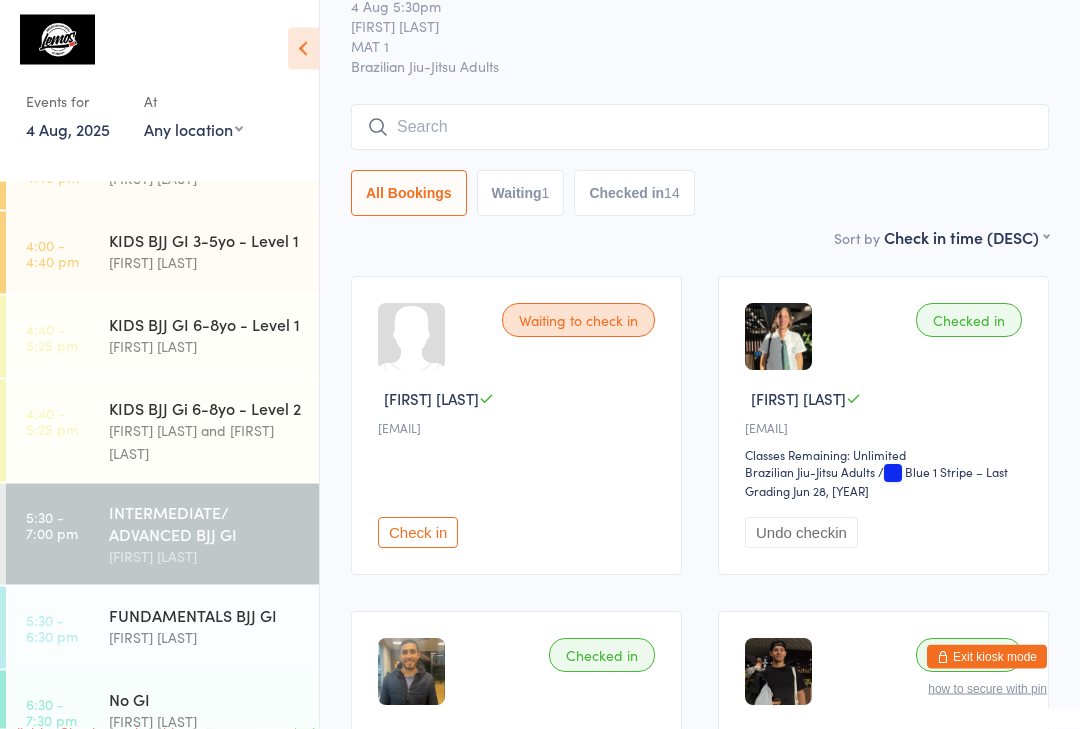 click at bounding box center [700, 128] 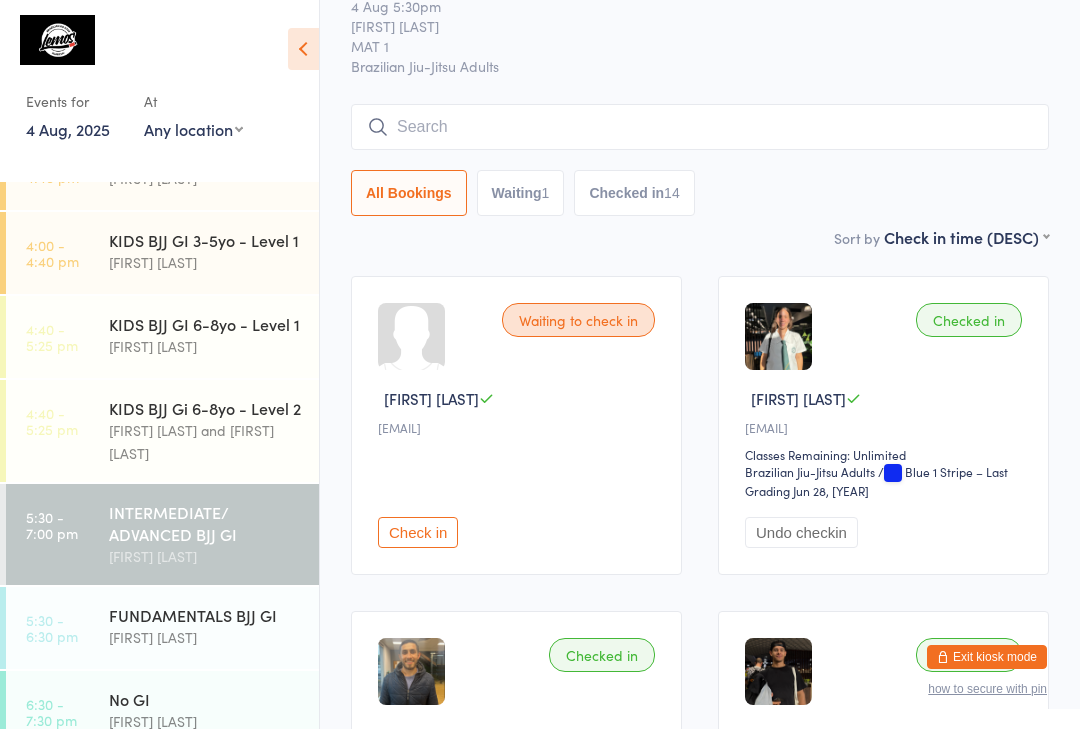 scroll, scrollTop: 74, scrollLeft: 0, axis: vertical 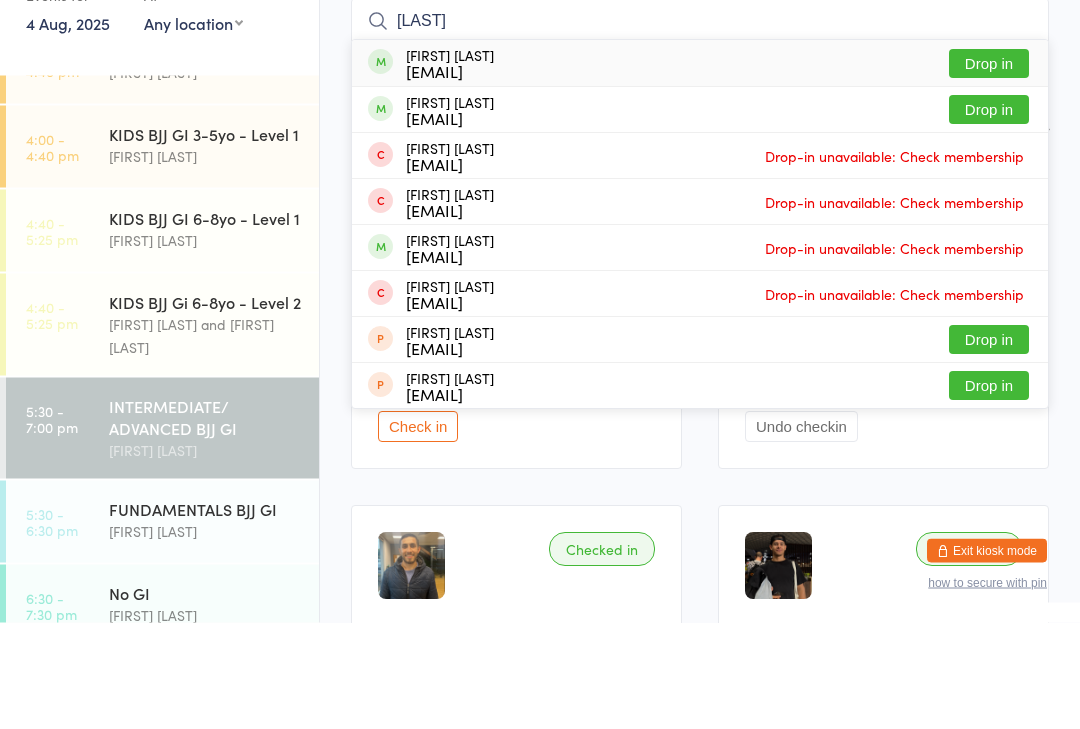 type on "[LAST]" 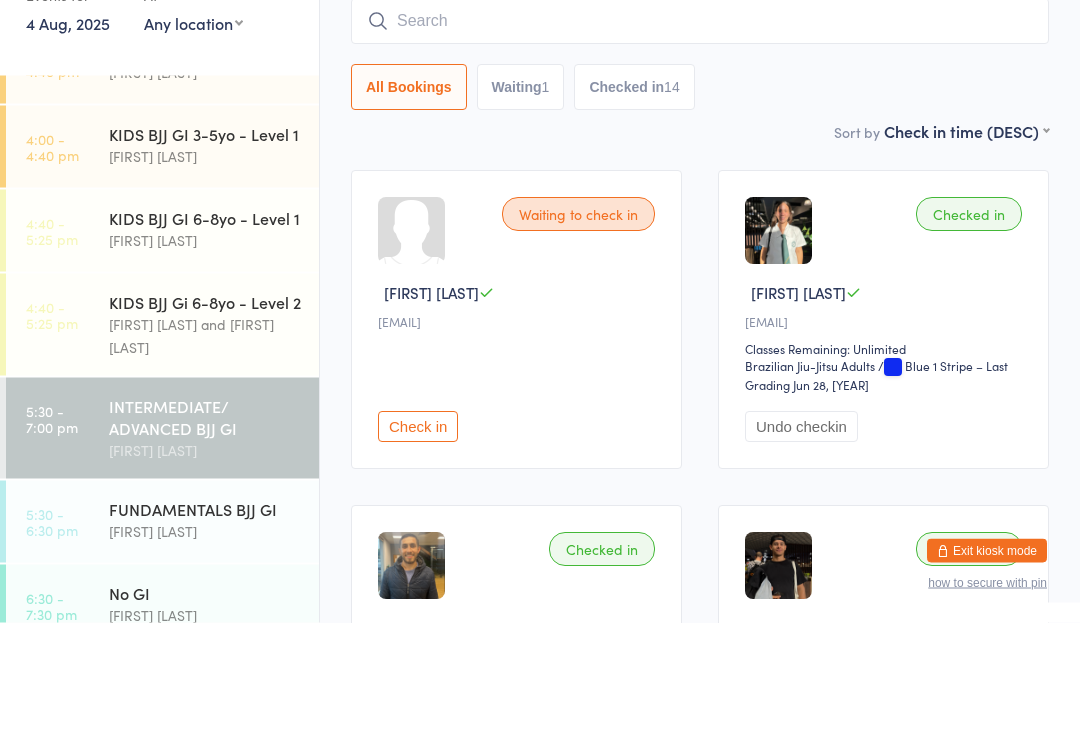 scroll, scrollTop: 181, scrollLeft: 0, axis: vertical 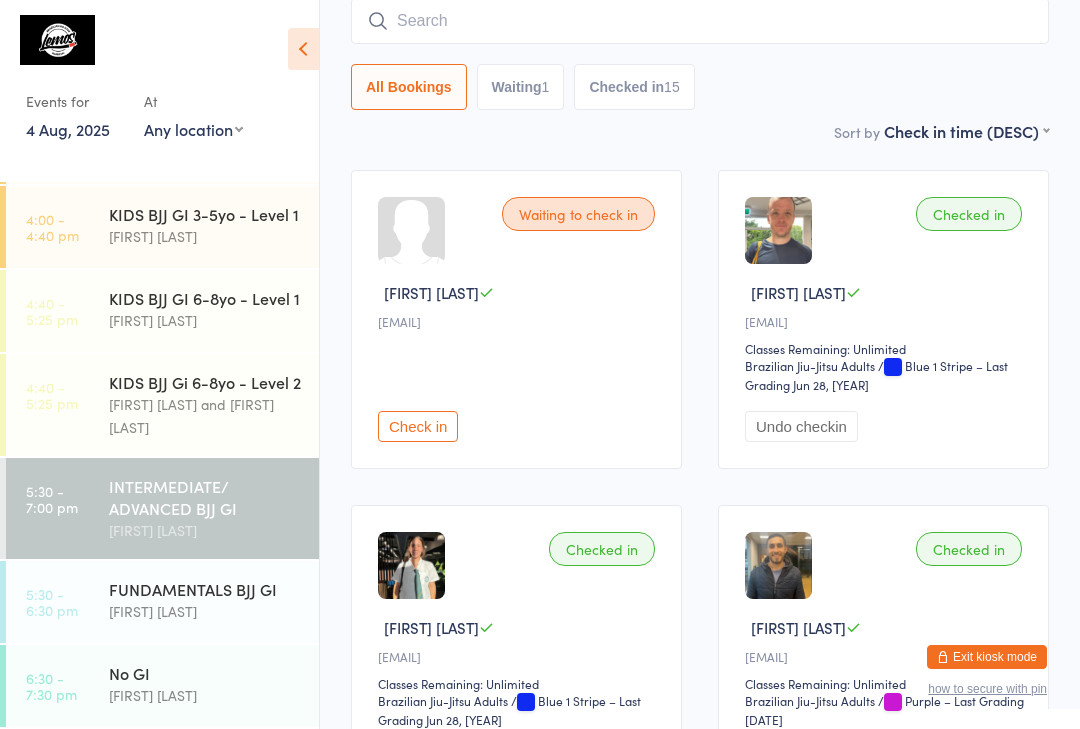 click on "[FIRST] [LAST]" at bounding box center [205, 695] 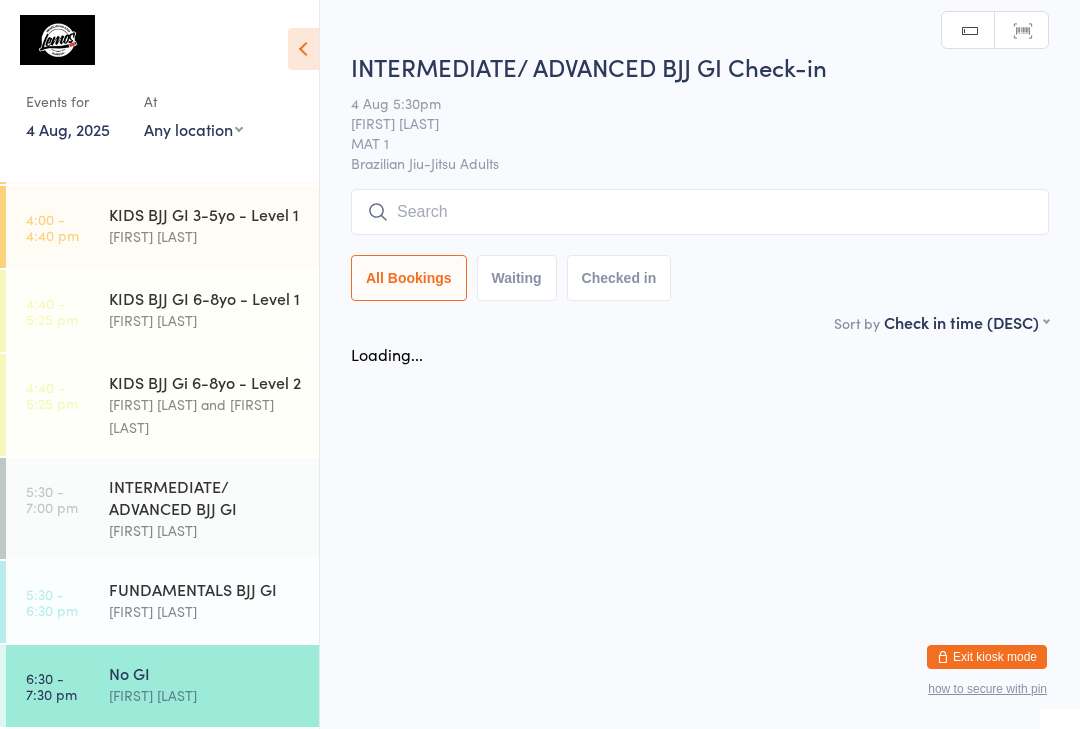 scroll, scrollTop: 0, scrollLeft: 0, axis: both 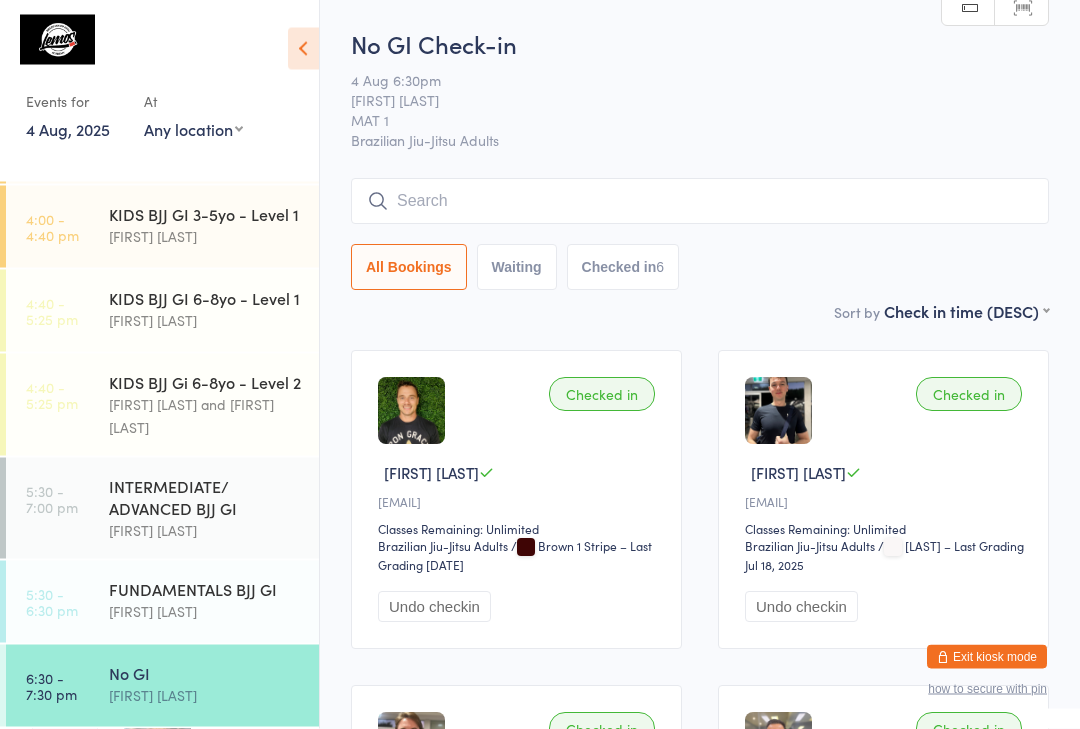 click on "Brazilian Jiu-Jitsu Adults" at bounding box center [700, 141] 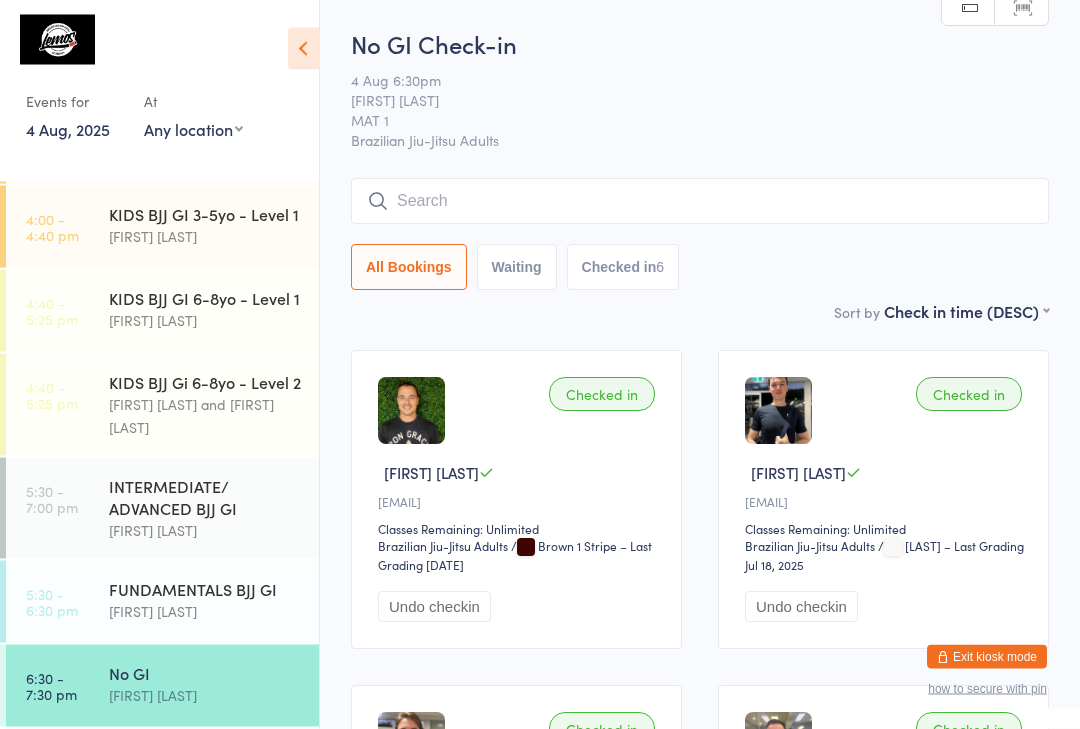 scroll, scrollTop: 45, scrollLeft: 0, axis: vertical 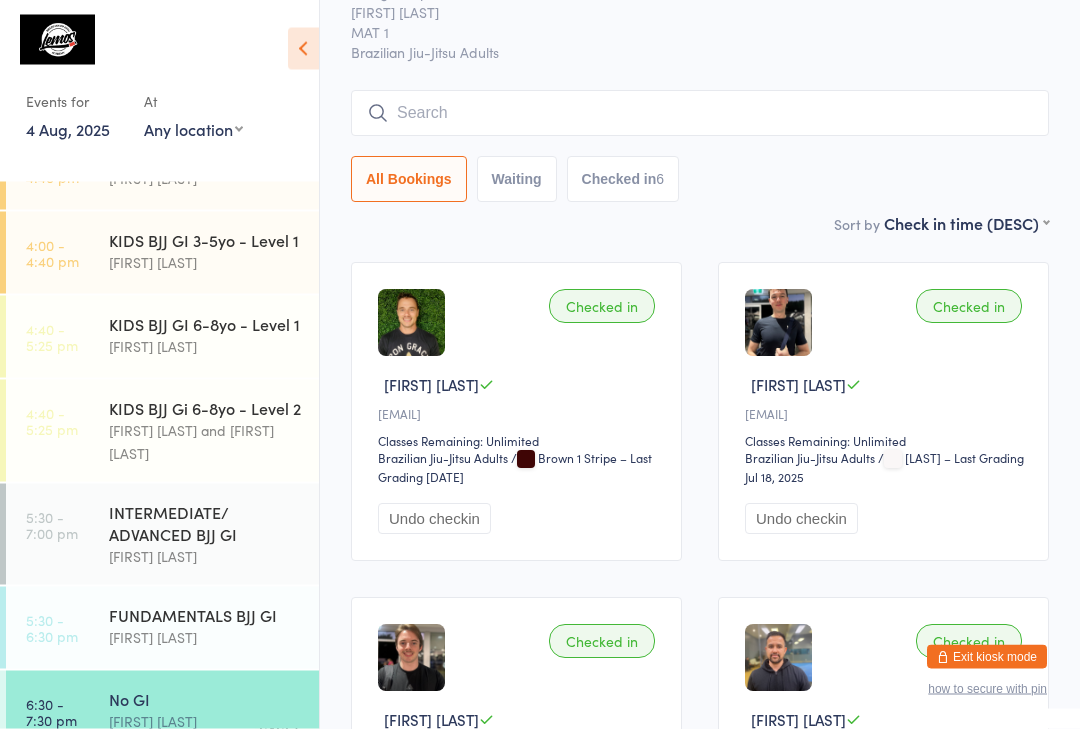 click on "INTERMEDIATE/ ADVANCED BJJ GI" at bounding box center (205, 523) 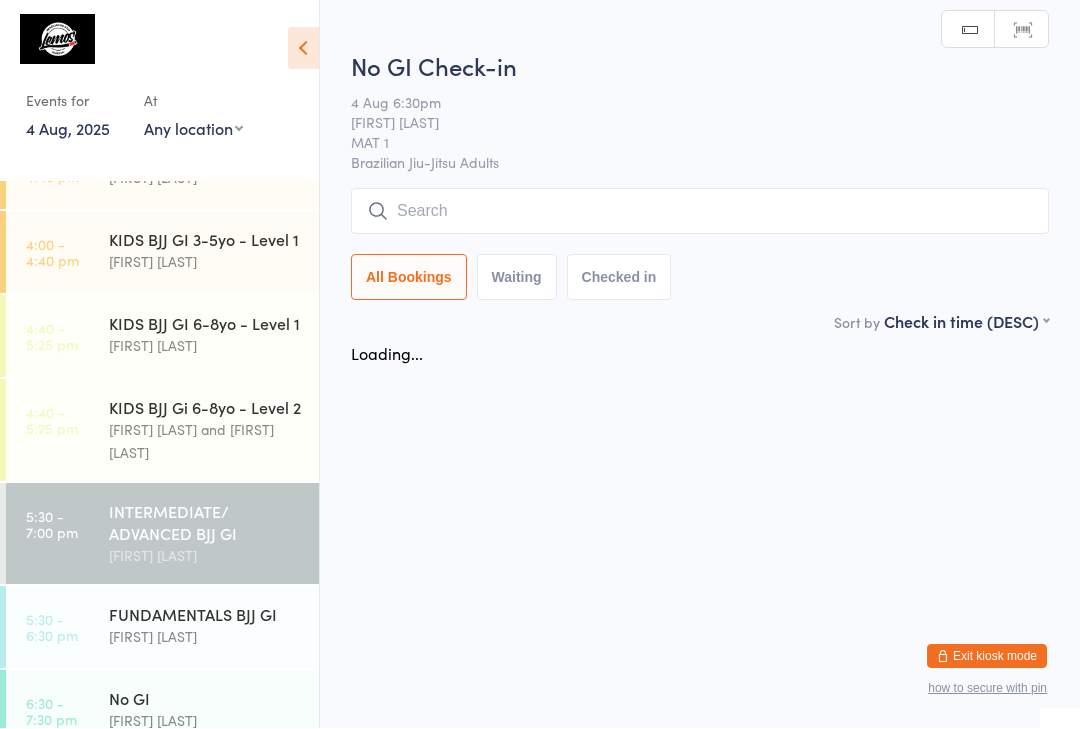 scroll, scrollTop: 1, scrollLeft: 0, axis: vertical 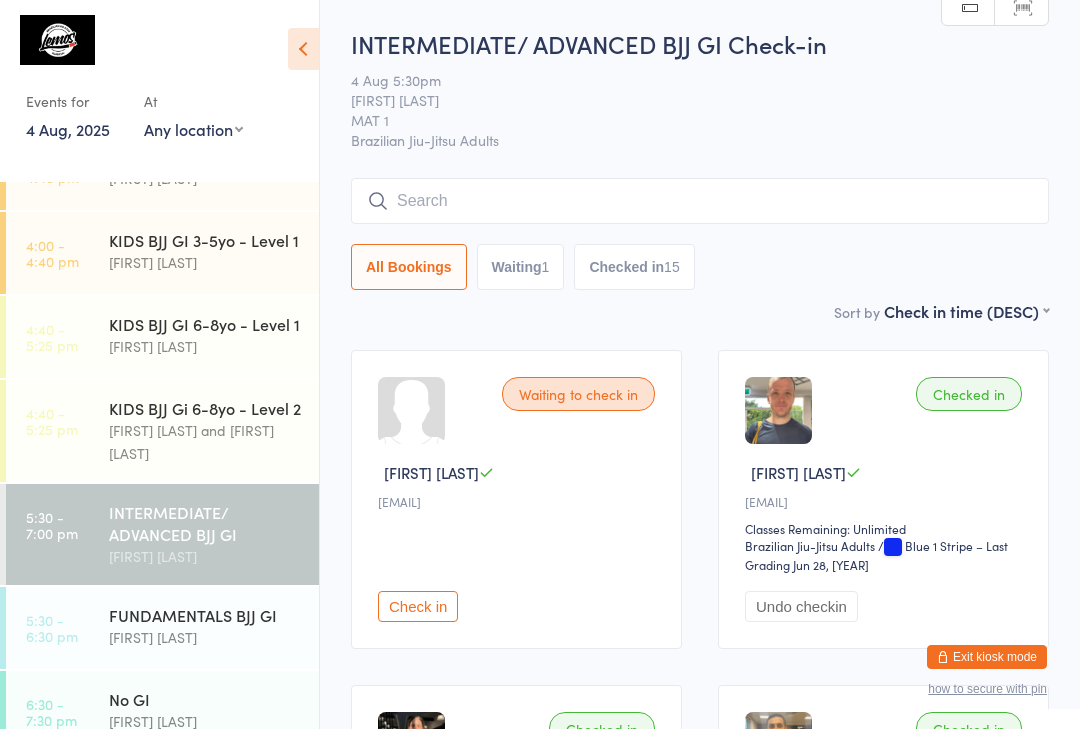 click at bounding box center [700, 201] 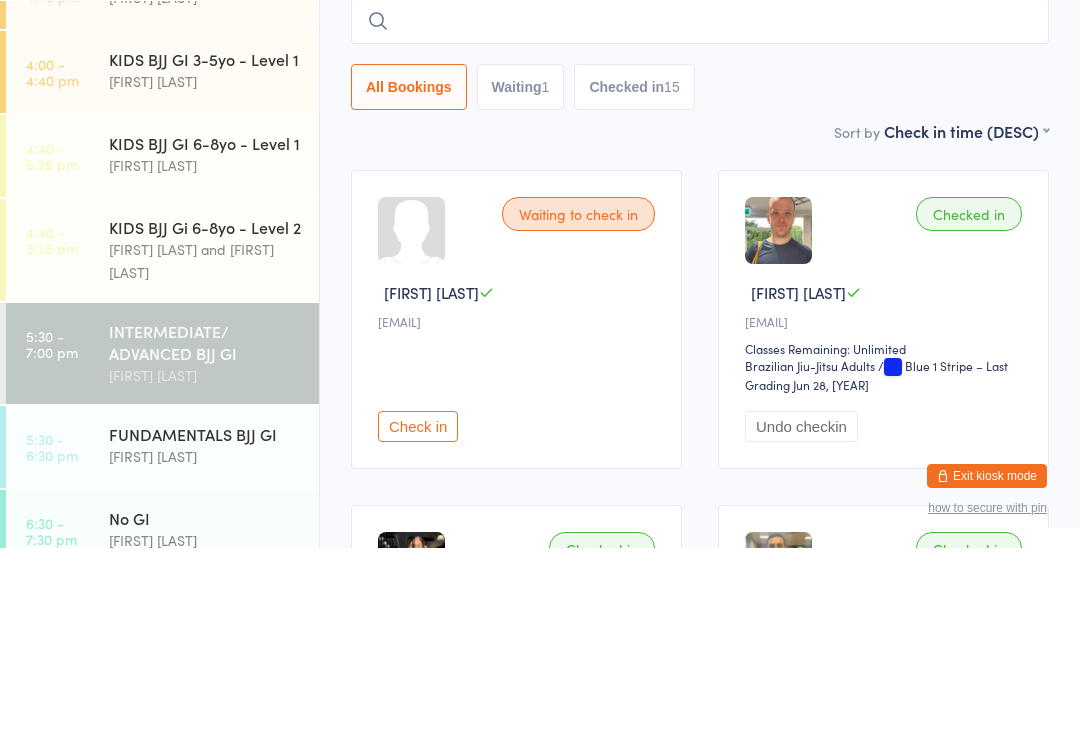 type on "I" 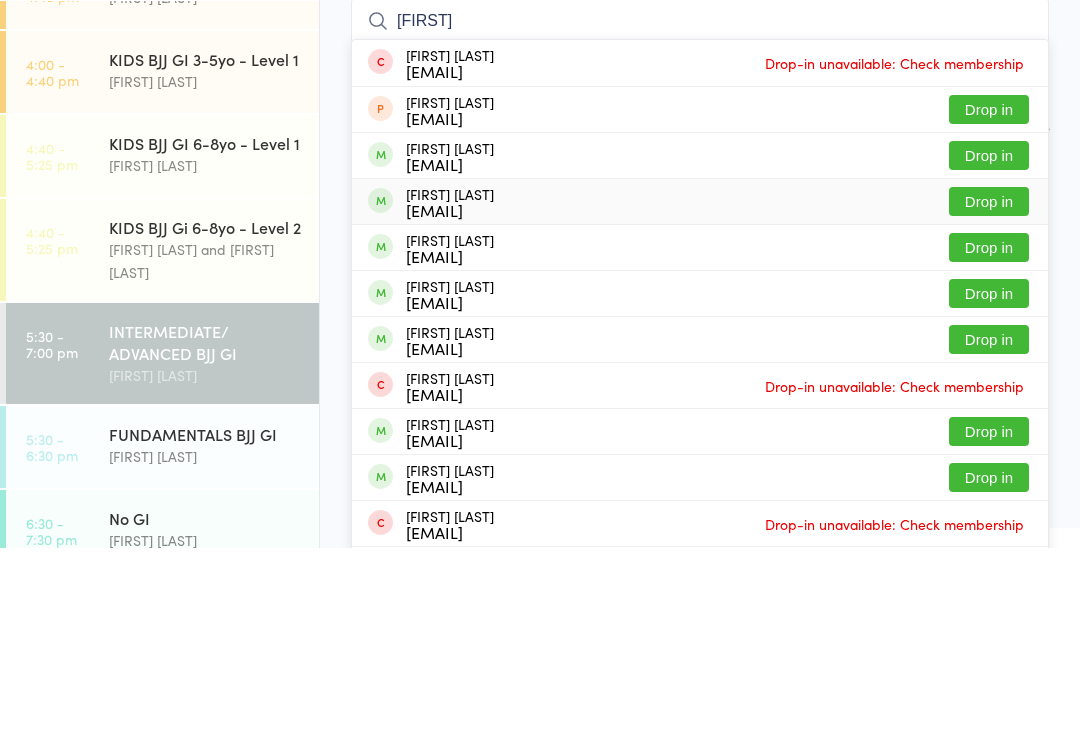 type on "[FIRST]" 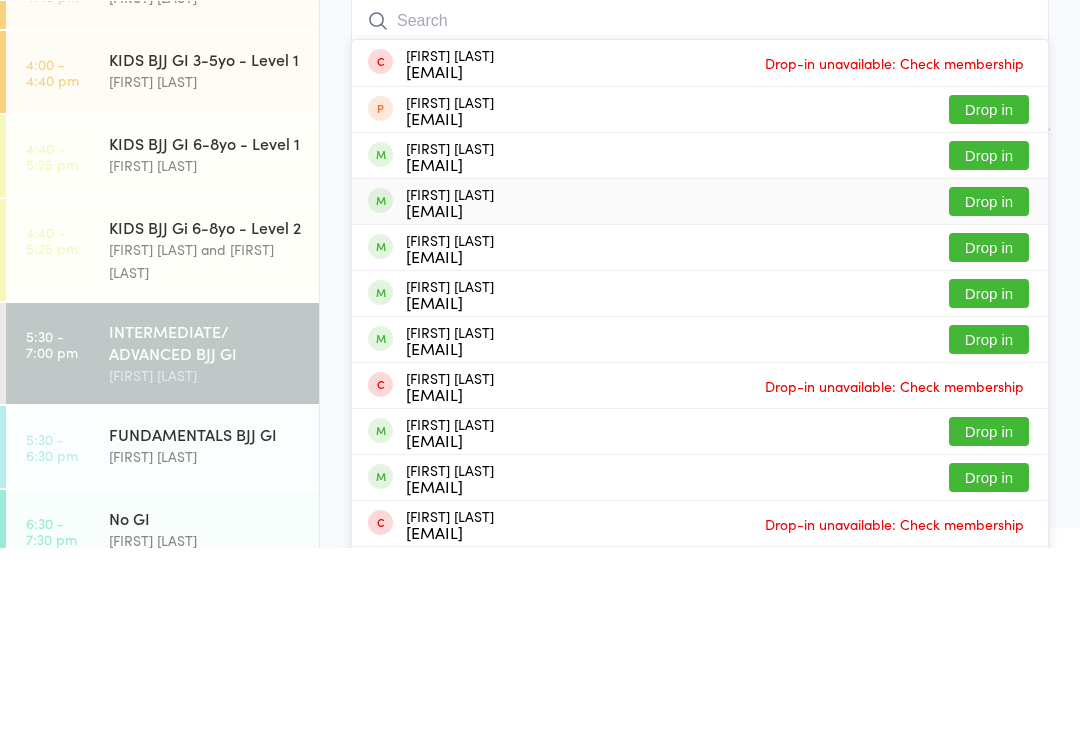 scroll, scrollTop: 181, scrollLeft: 0, axis: vertical 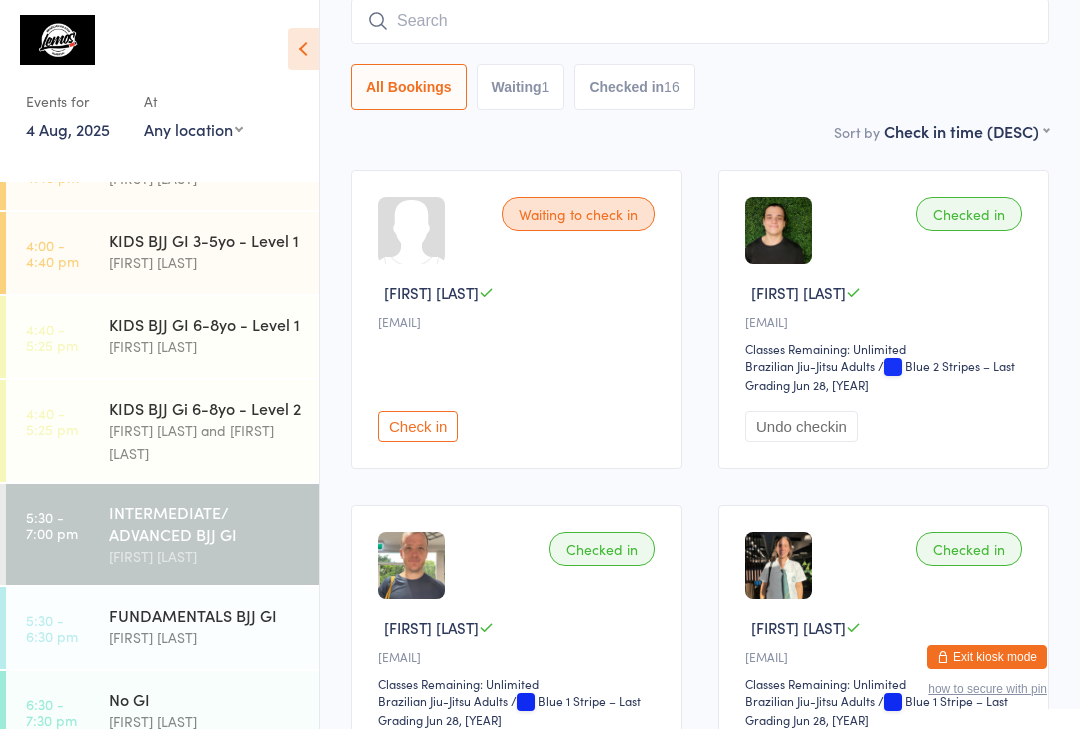 click on "[TIME] - [TIME]" at bounding box center [52, 525] 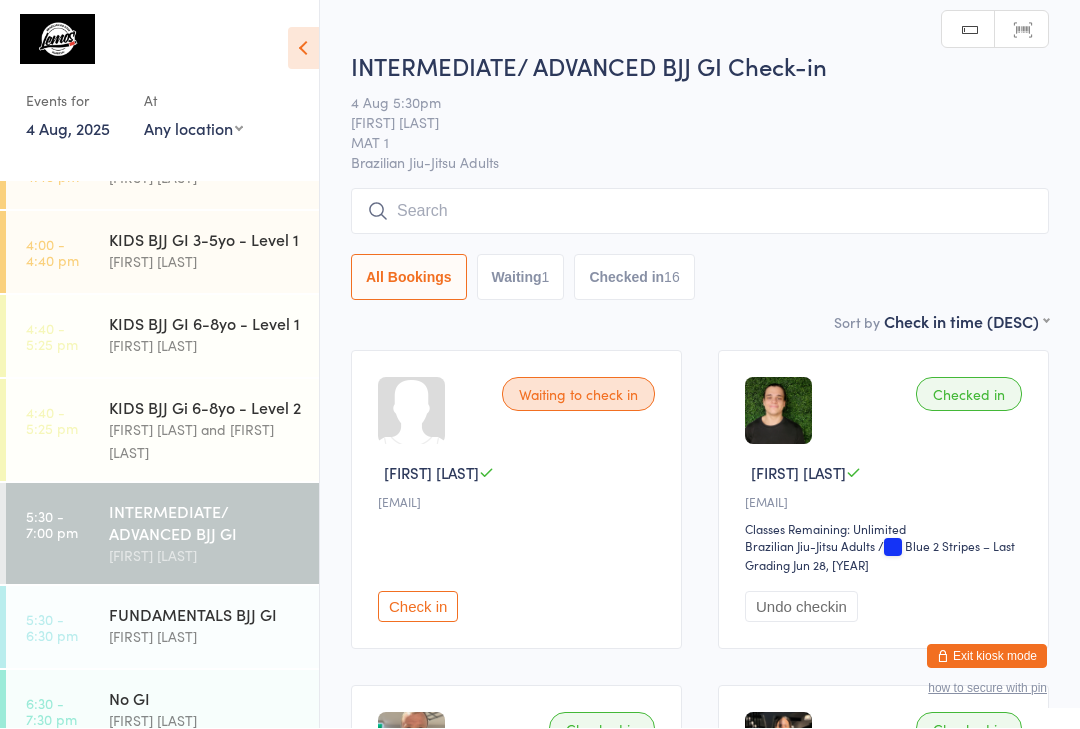 scroll, scrollTop: 1, scrollLeft: 0, axis: vertical 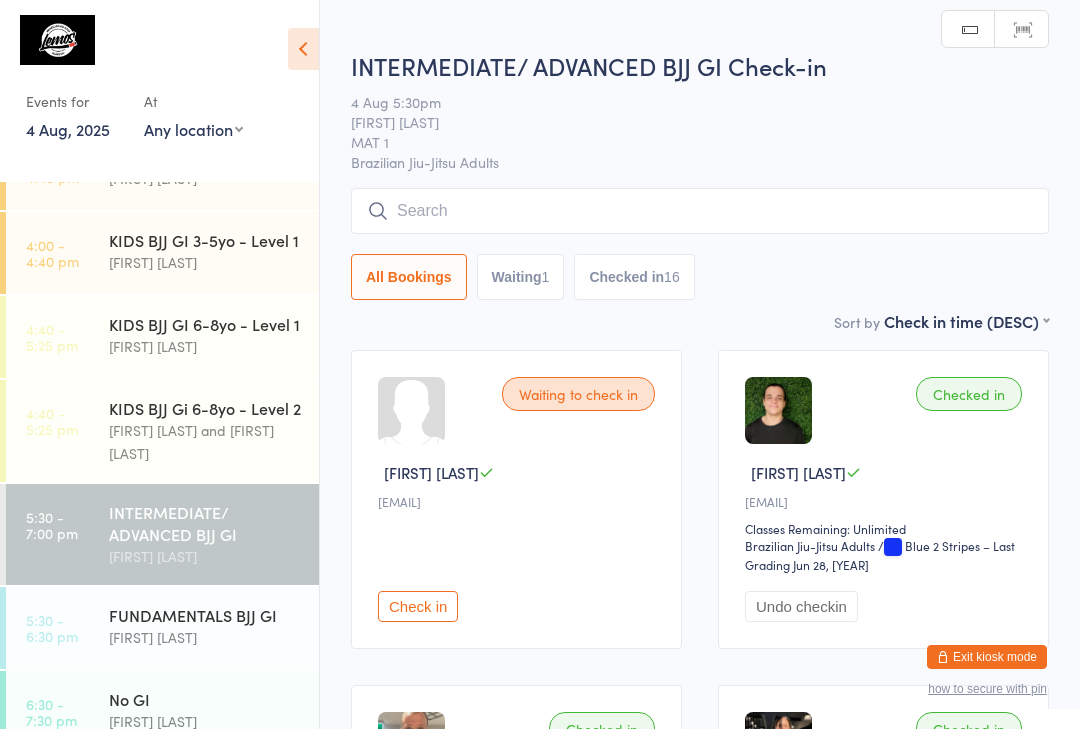 click at bounding box center [700, 211] 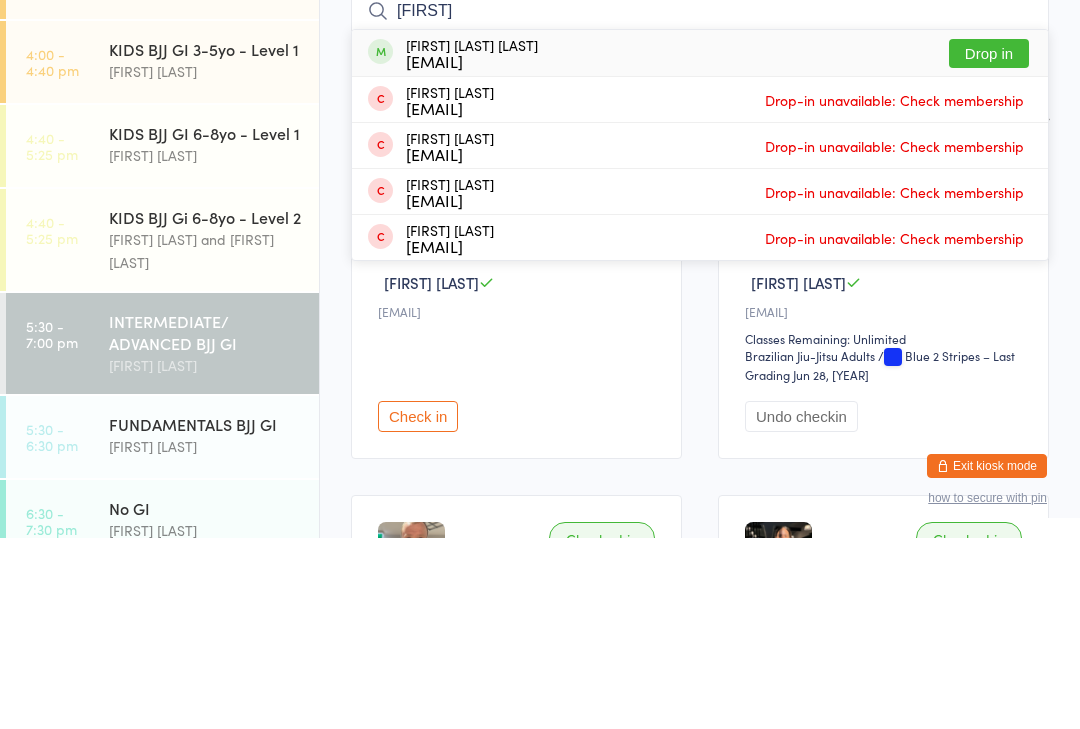 type on "[FIRST]" 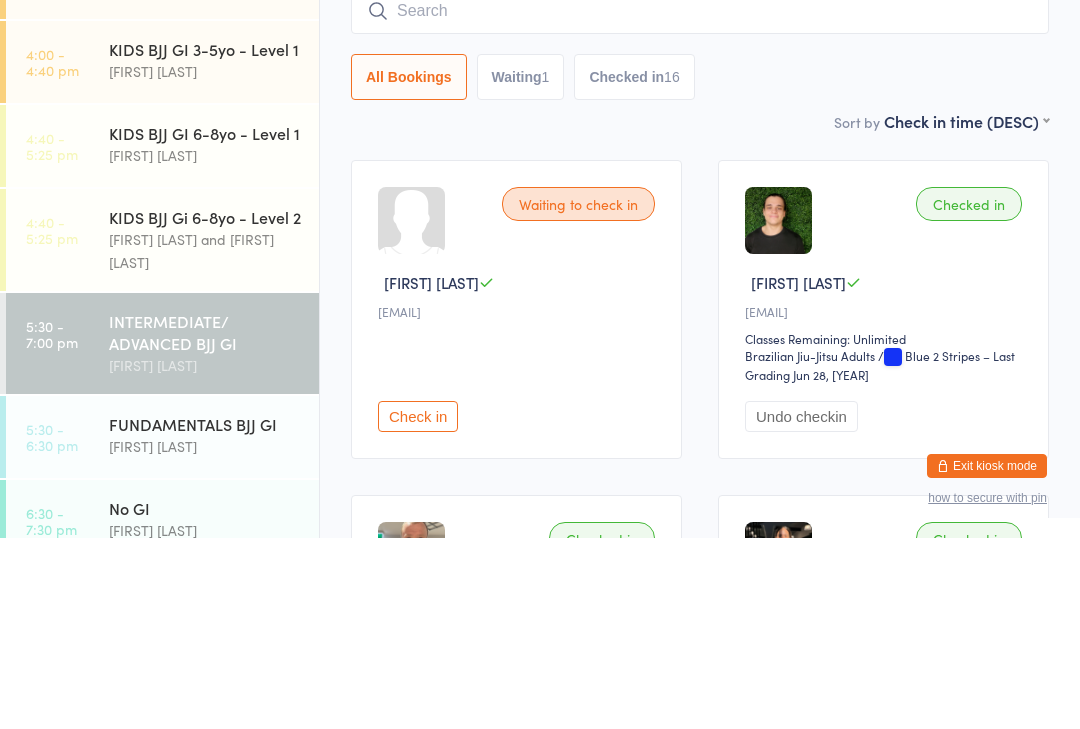 scroll, scrollTop: 191, scrollLeft: 0, axis: vertical 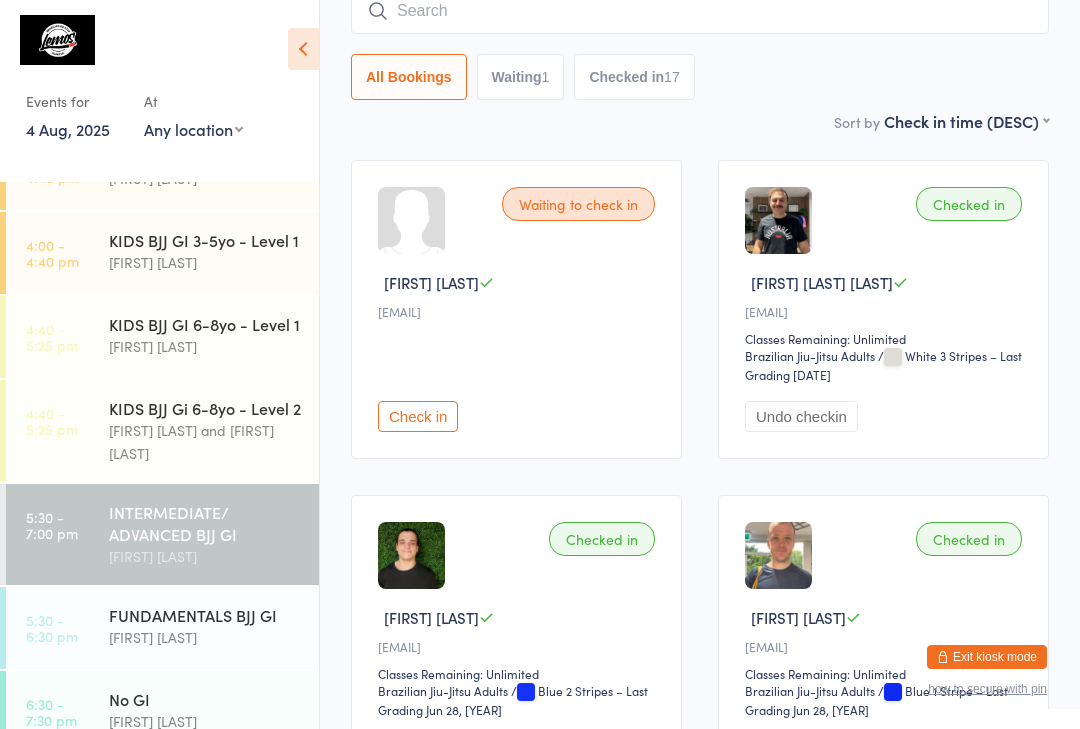 click at bounding box center (700, 11) 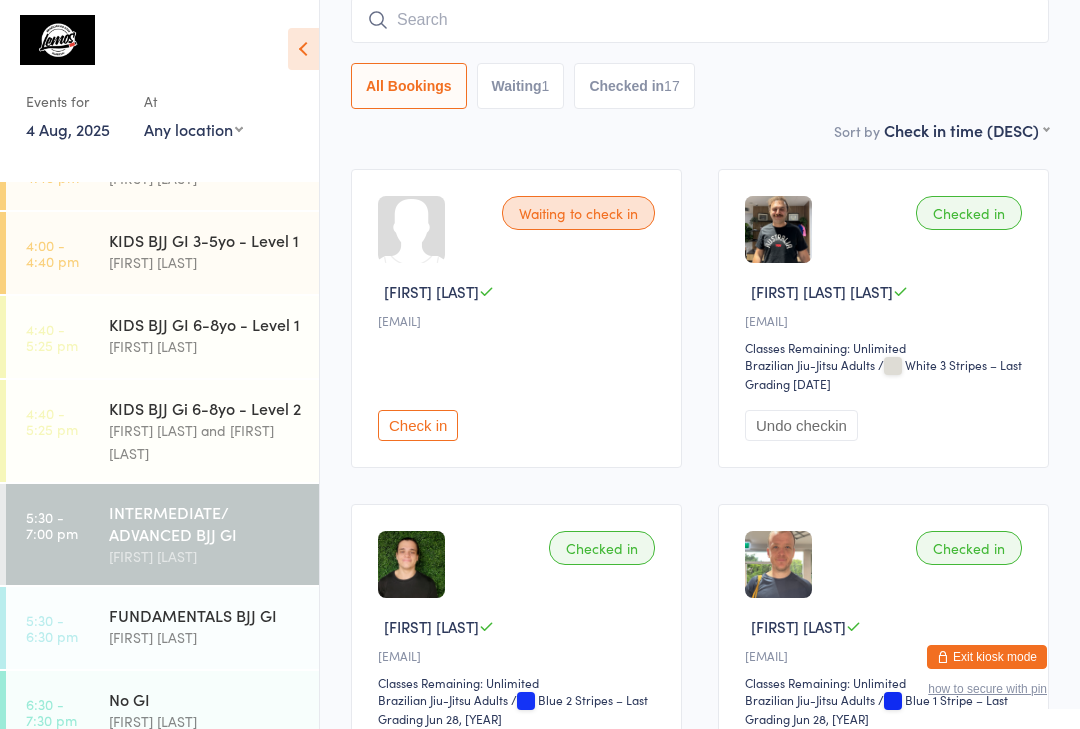 scroll, scrollTop: 181, scrollLeft: 0, axis: vertical 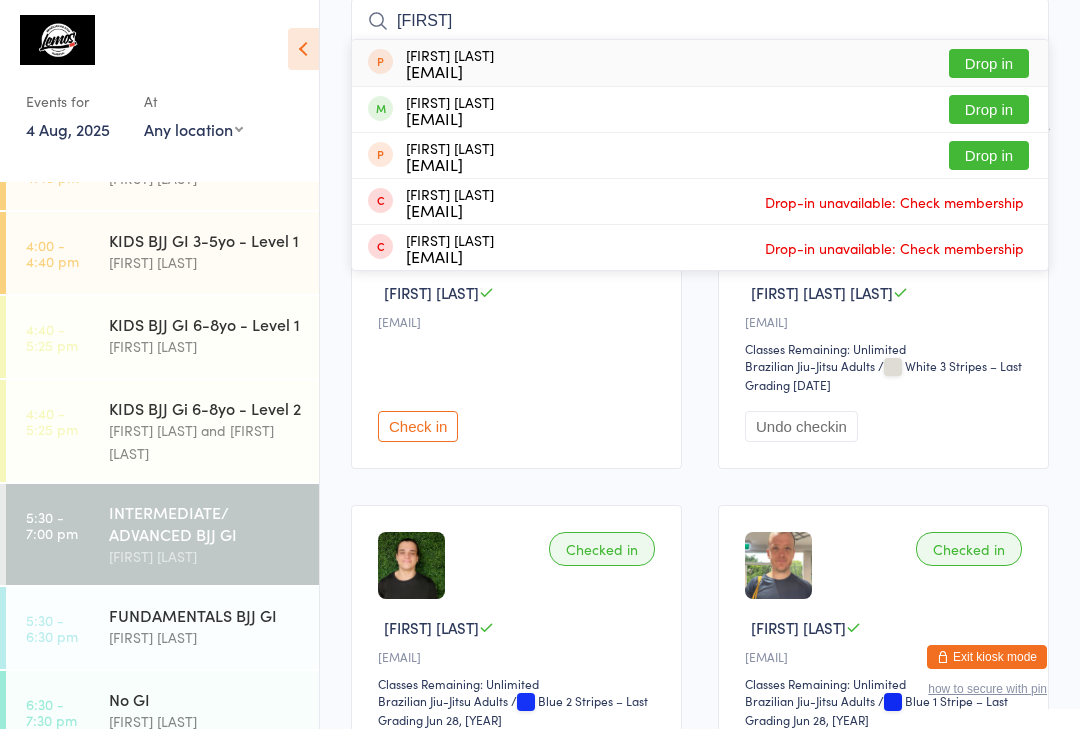 type on "[FIRST]" 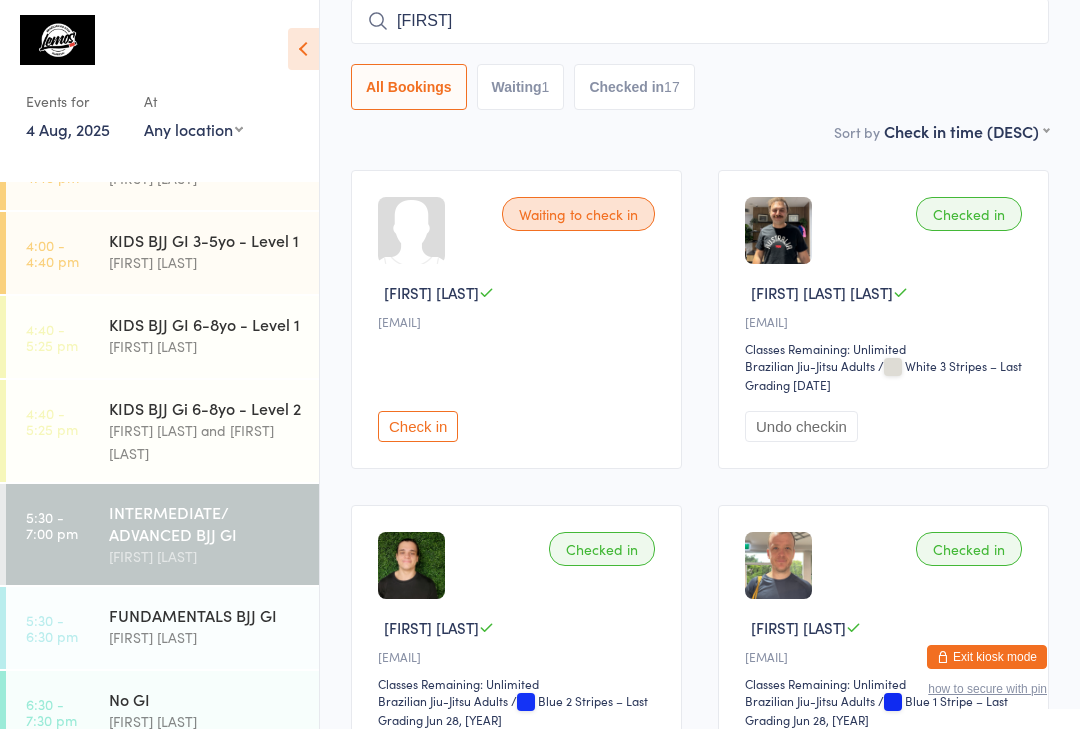 type 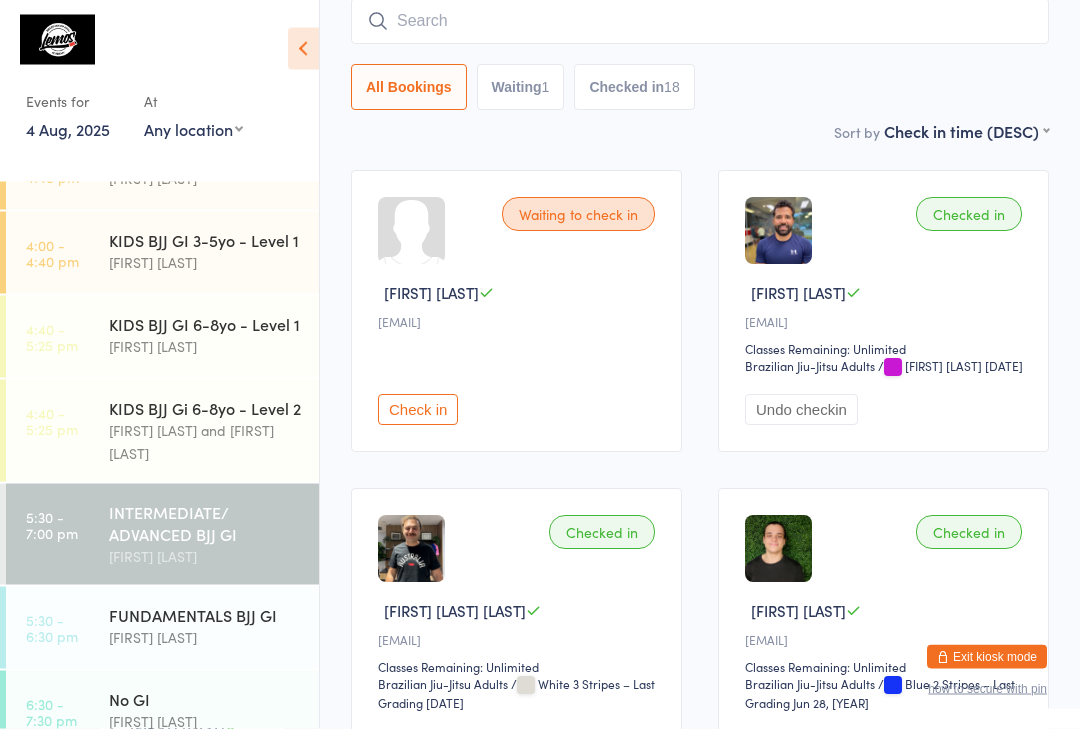 scroll, scrollTop: 181, scrollLeft: 0, axis: vertical 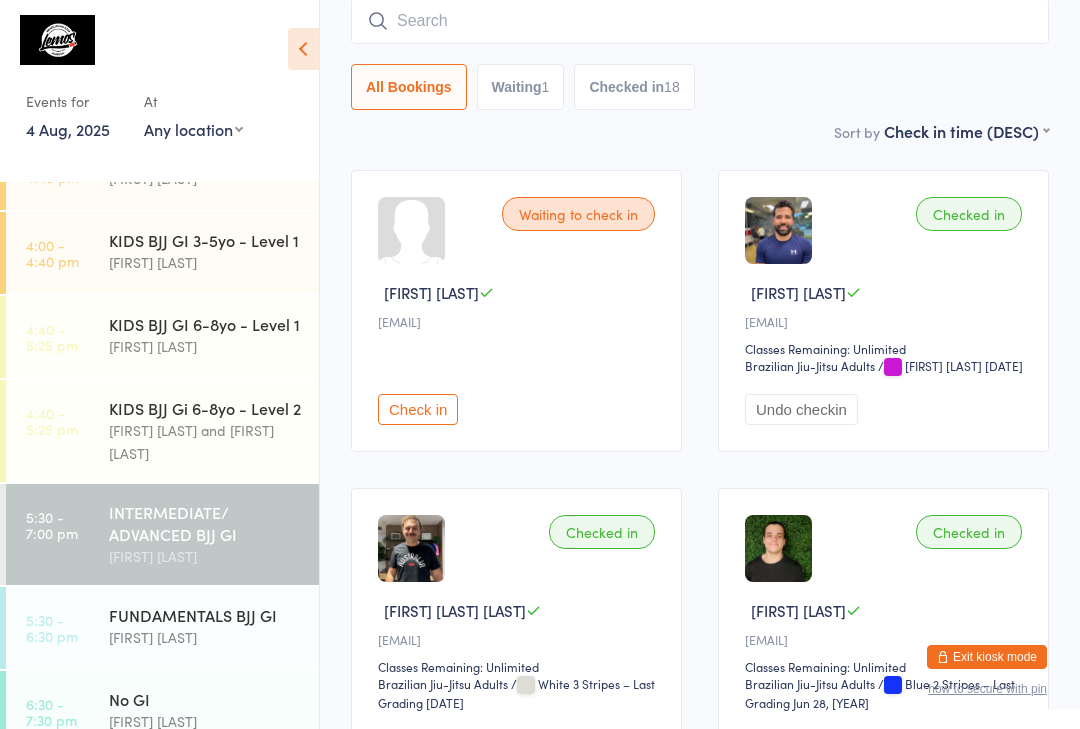 click on "Sort by   Check in time (DESC) First name (ASC) First name (DESC) Last name (ASC) Last name (DESC) Check in time (ASC) Check in time (DESC) Rank (ASC) Rank (DESC)" at bounding box center (700, 131) 